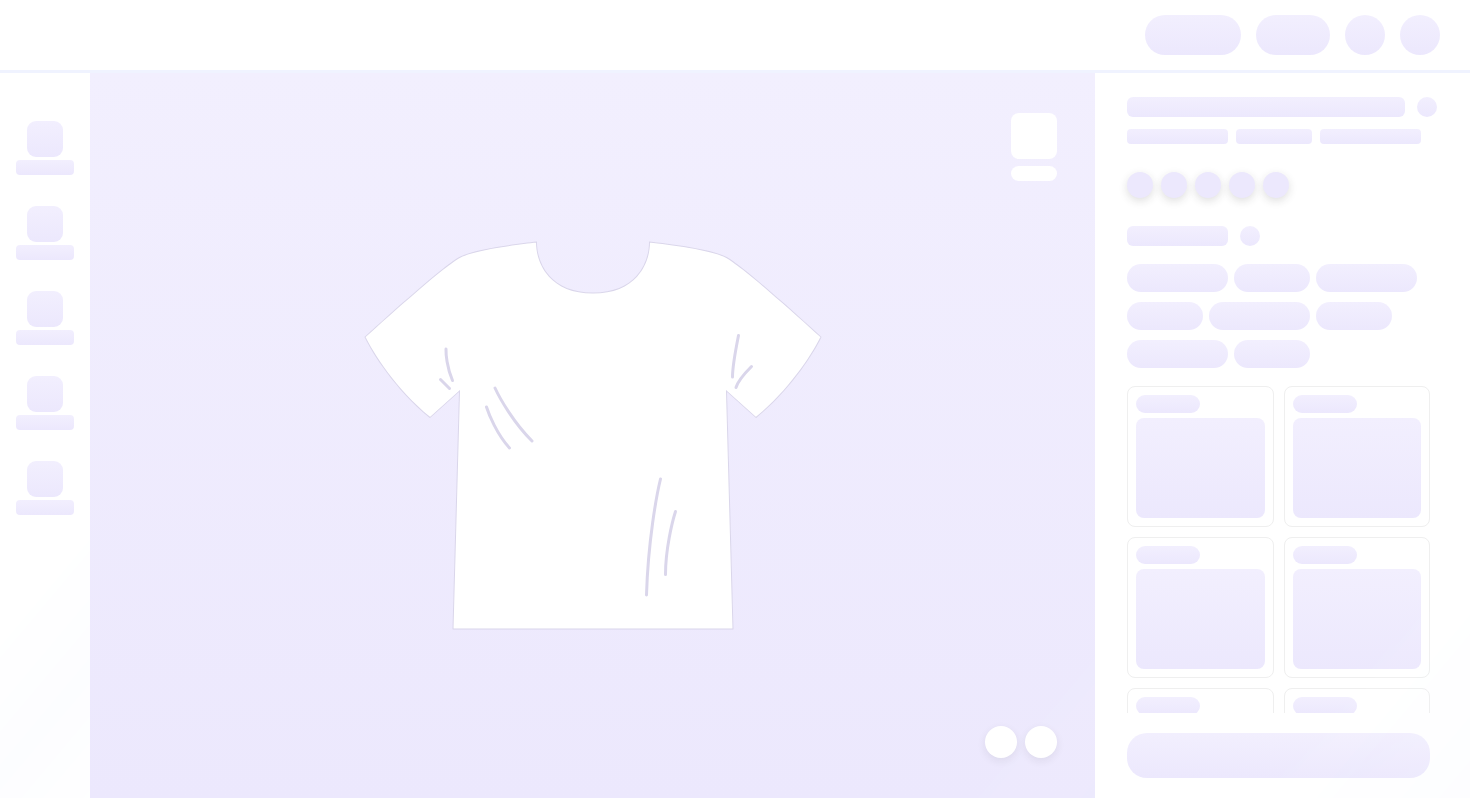 scroll, scrollTop: 0, scrollLeft: 0, axis: both 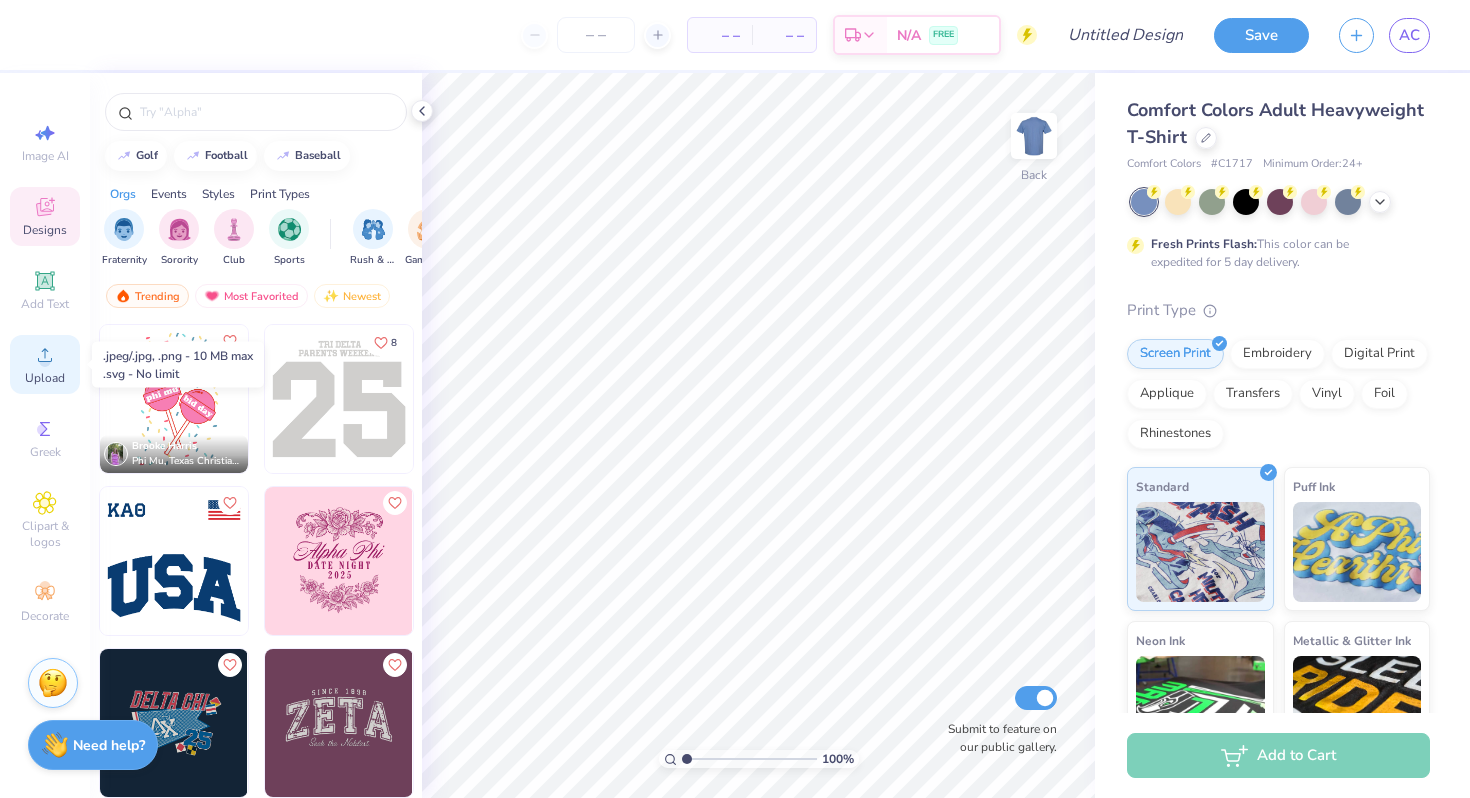 click 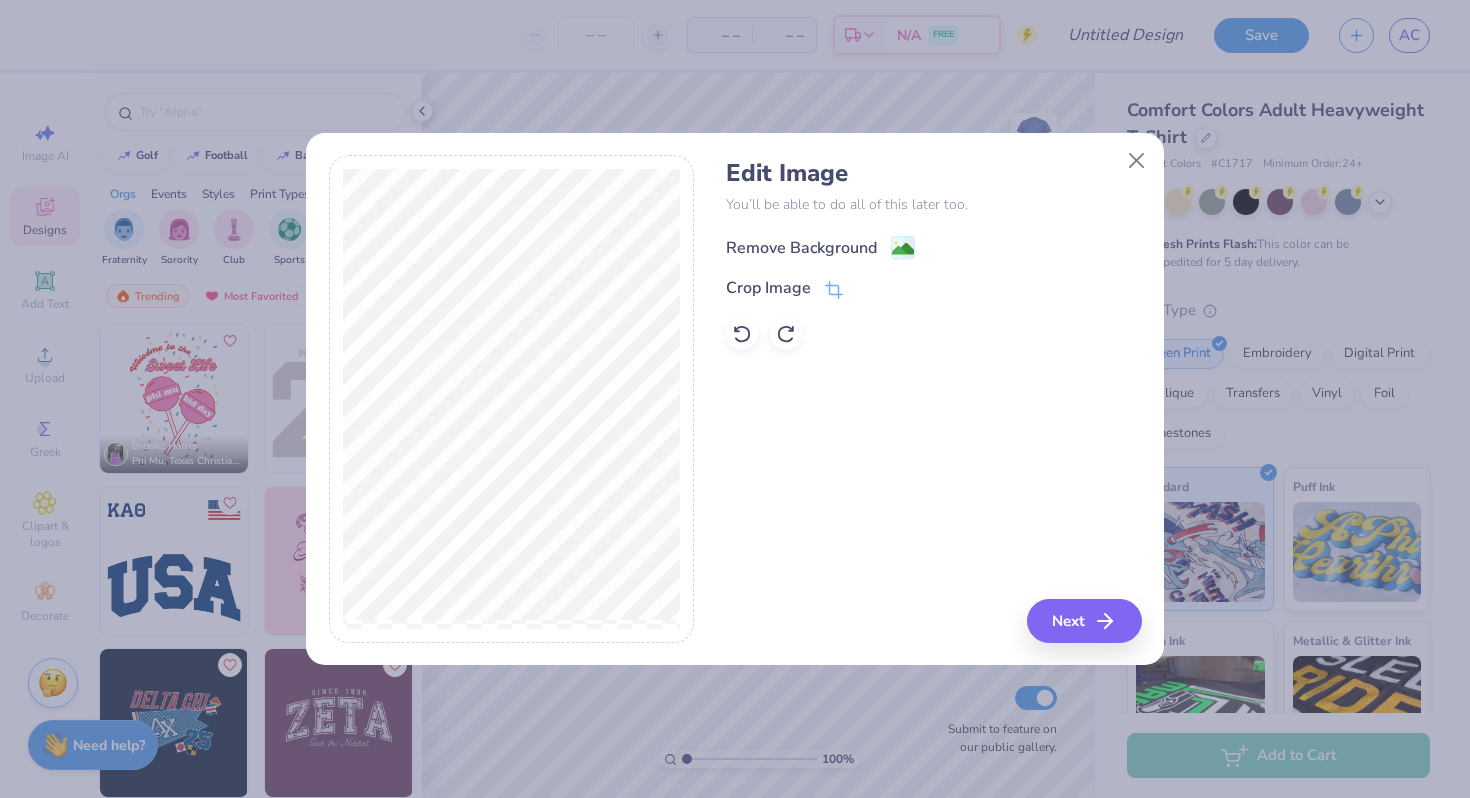 click on "Remove Background" at bounding box center (801, 248) 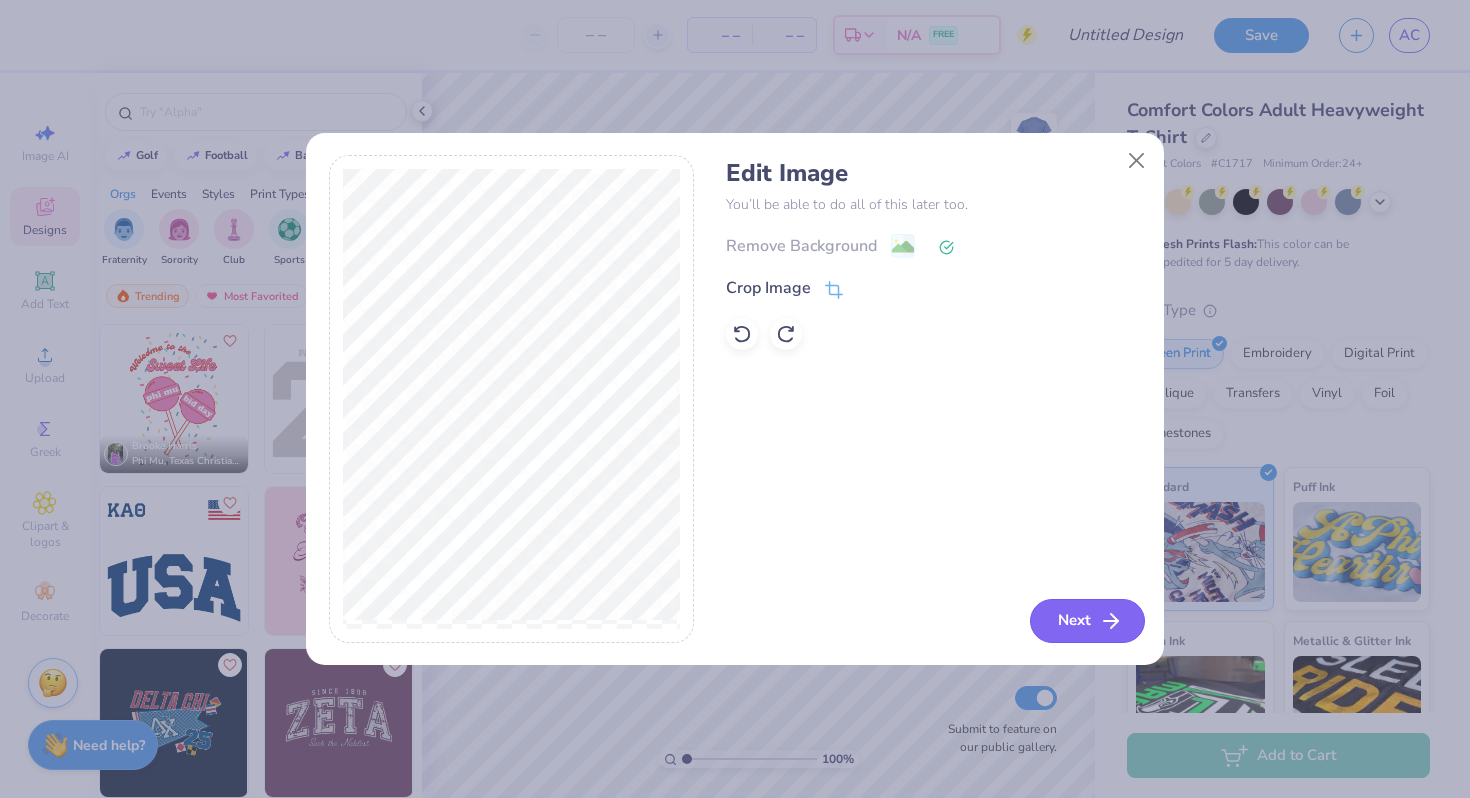 click on "Next" at bounding box center (1087, 621) 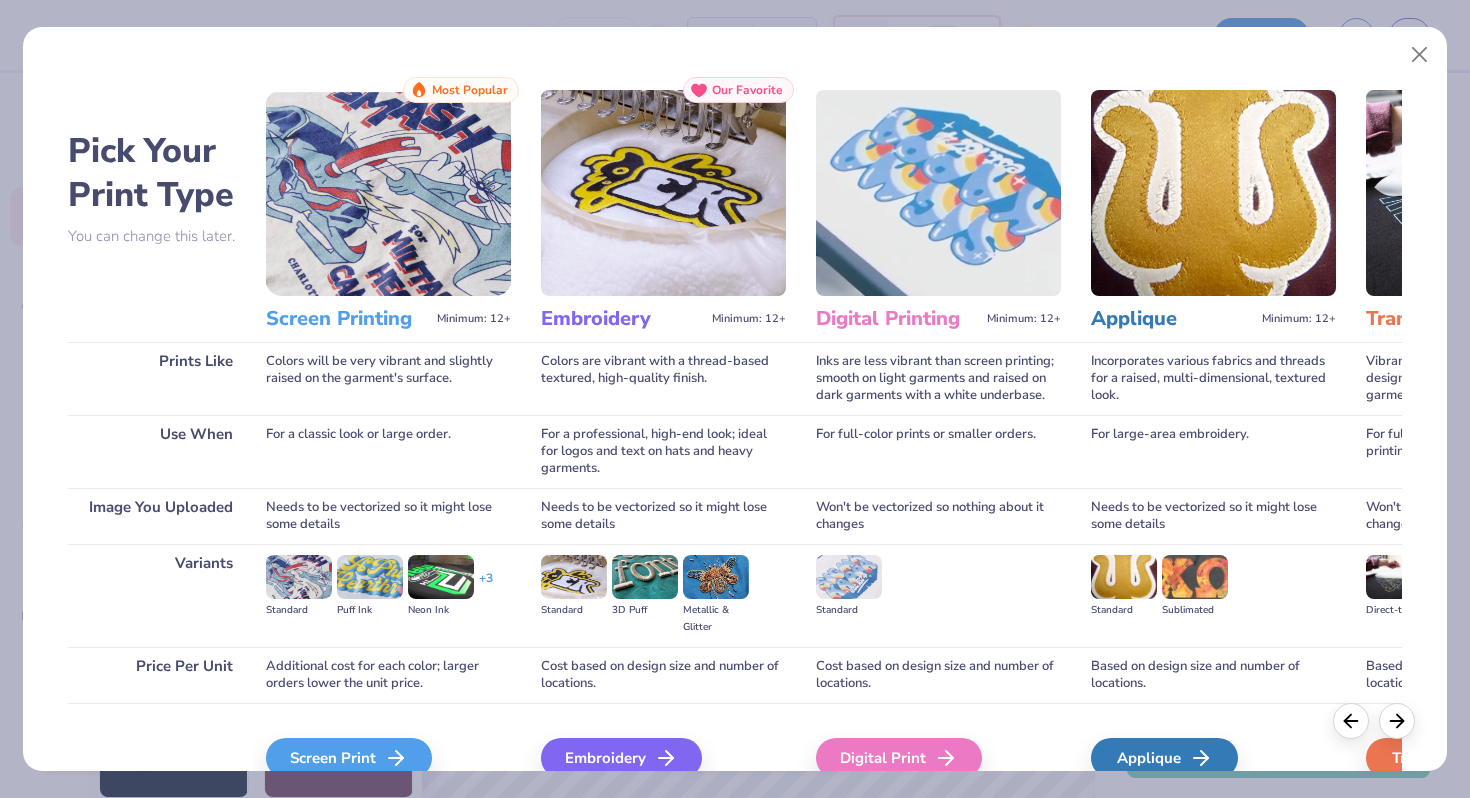 scroll, scrollTop: 0, scrollLeft: 0, axis: both 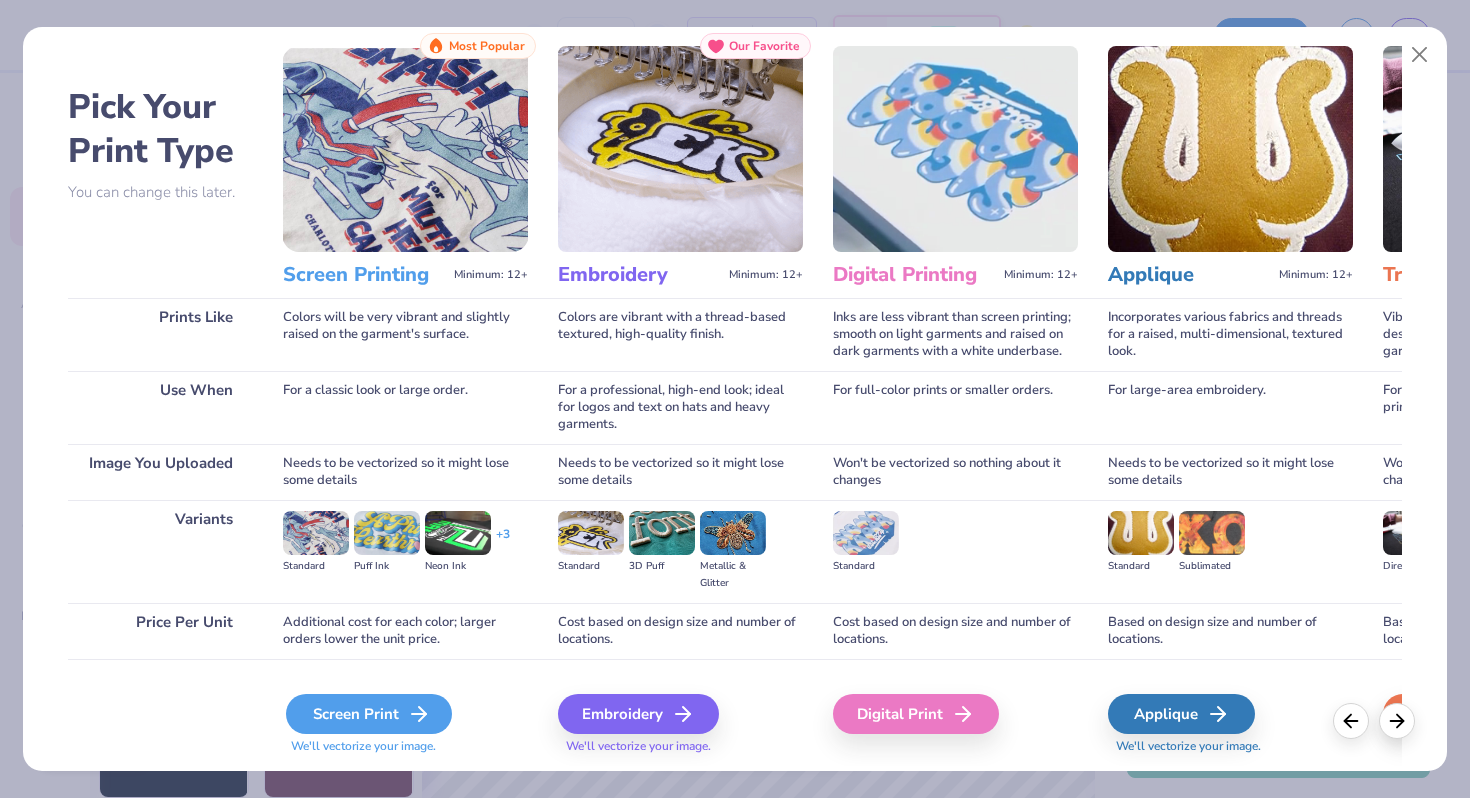 click on "Screen Print" at bounding box center (369, 714) 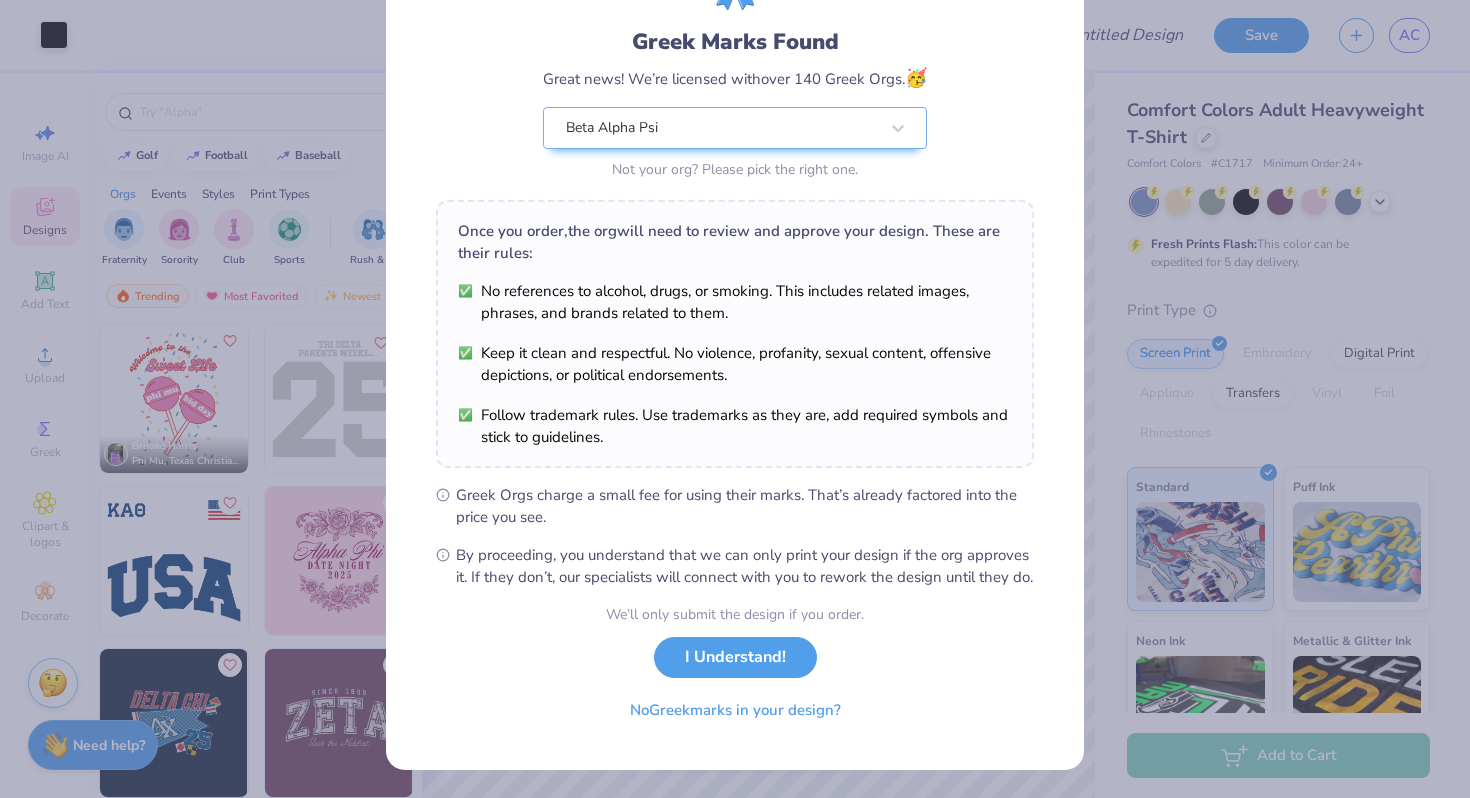 scroll, scrollTop: 138, scrollLeft: 0, axis: vertical 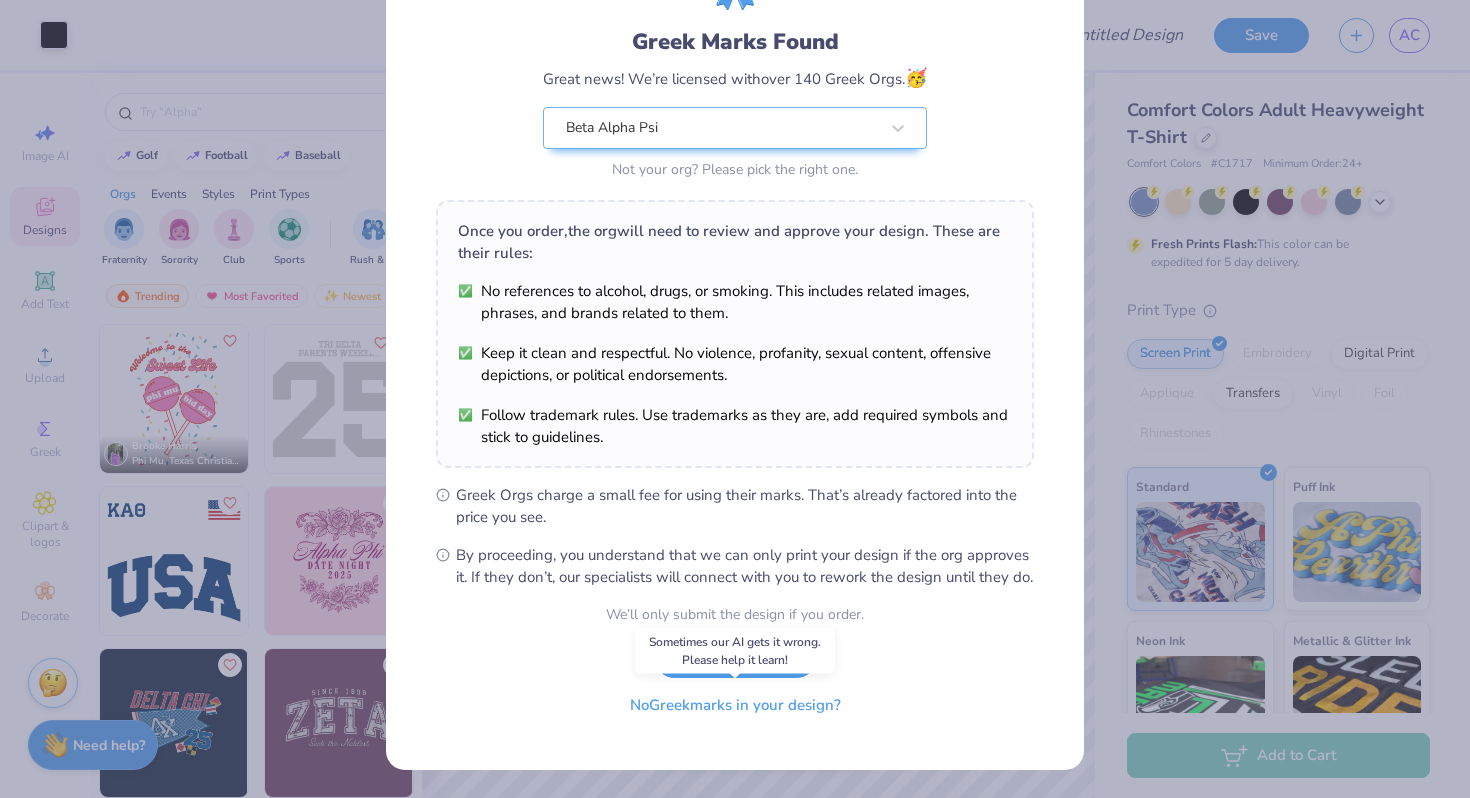 click on "No  Greek  marks in your design?" at bounding box center [735, 705] 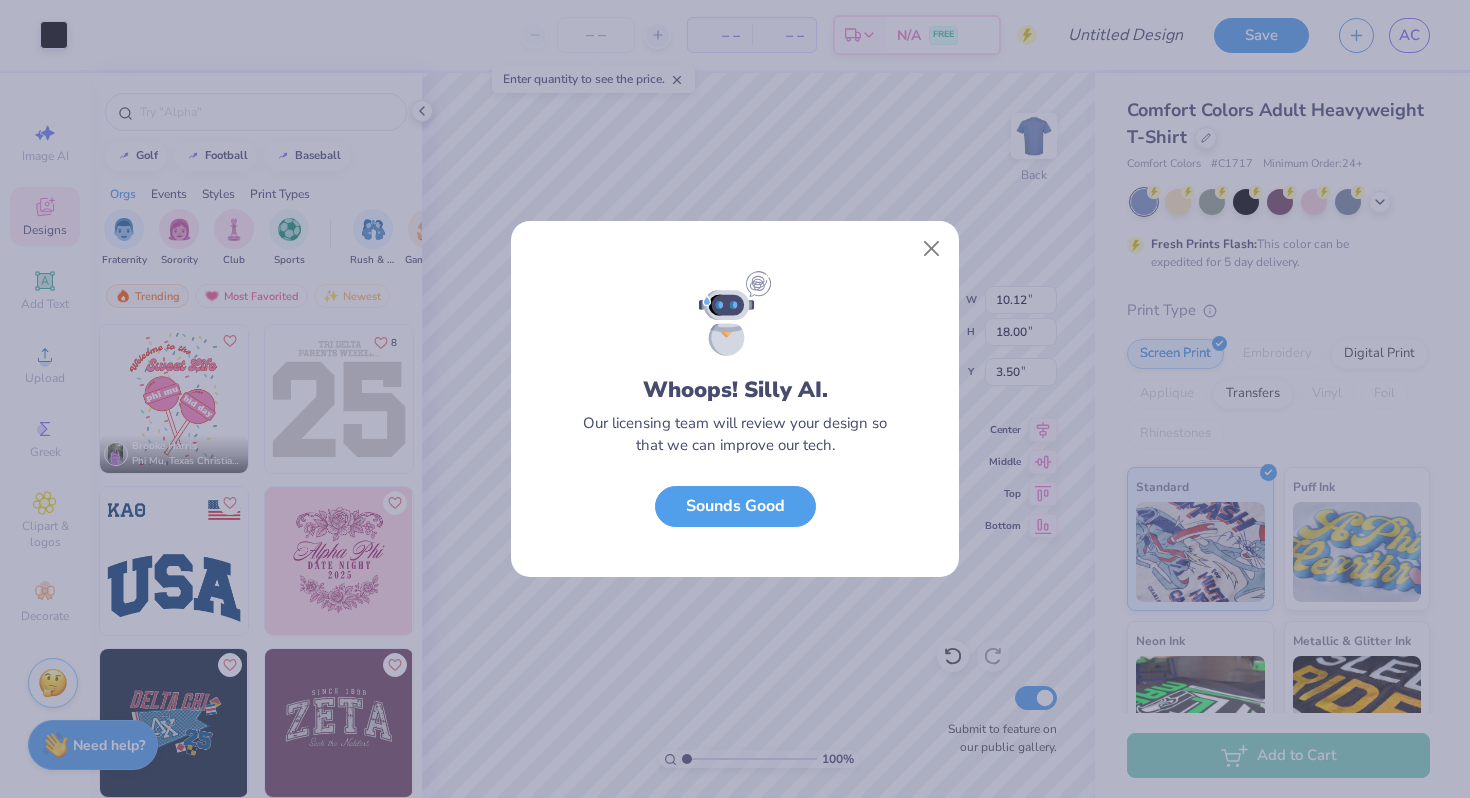 scroll, scrollTop: 0, scrollLeft: 0, axis: both 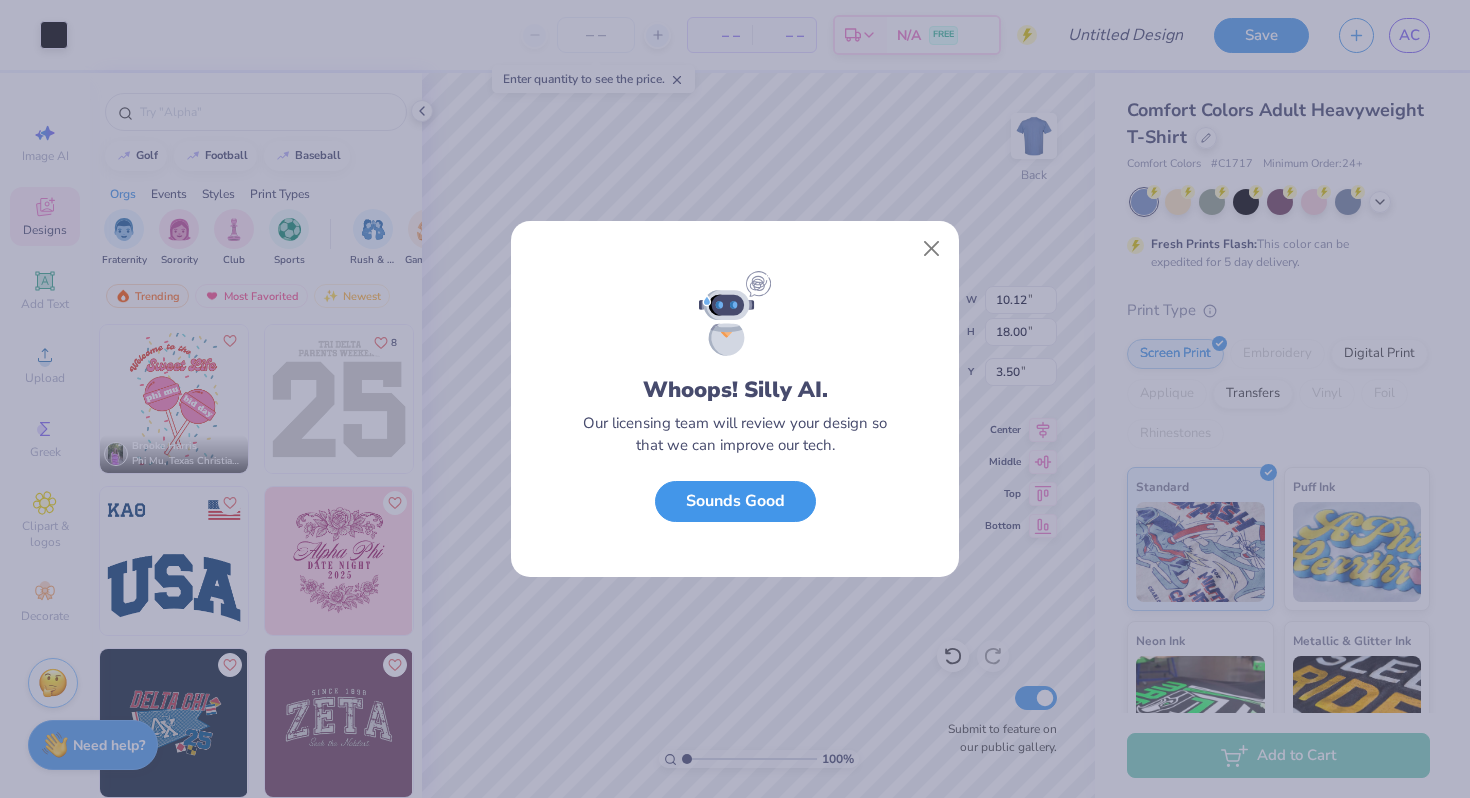 click on "Sounds Good" at bounding box center [735, 501] 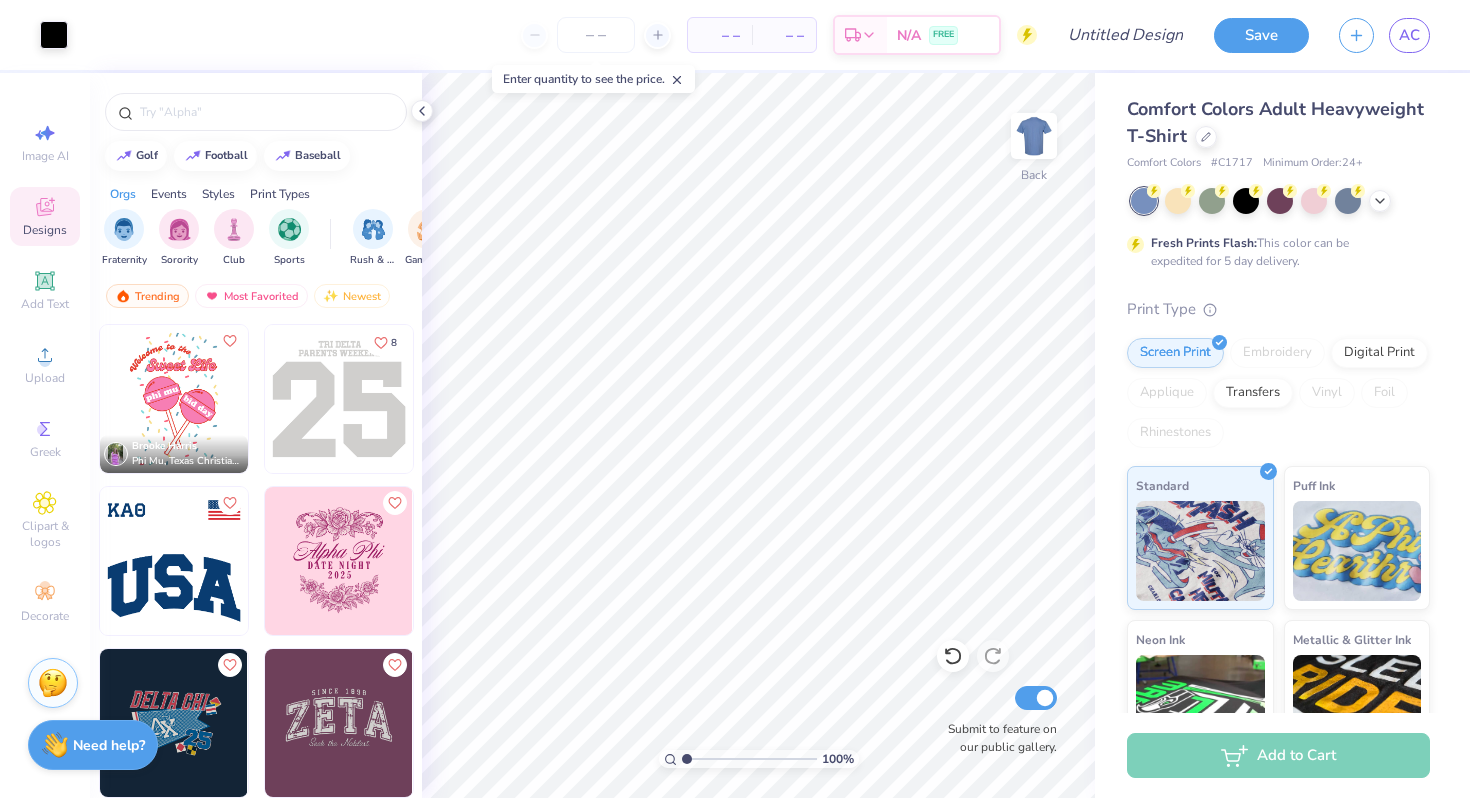 scroll, scrollTop: 0, scrollLeft: 0, axis: both 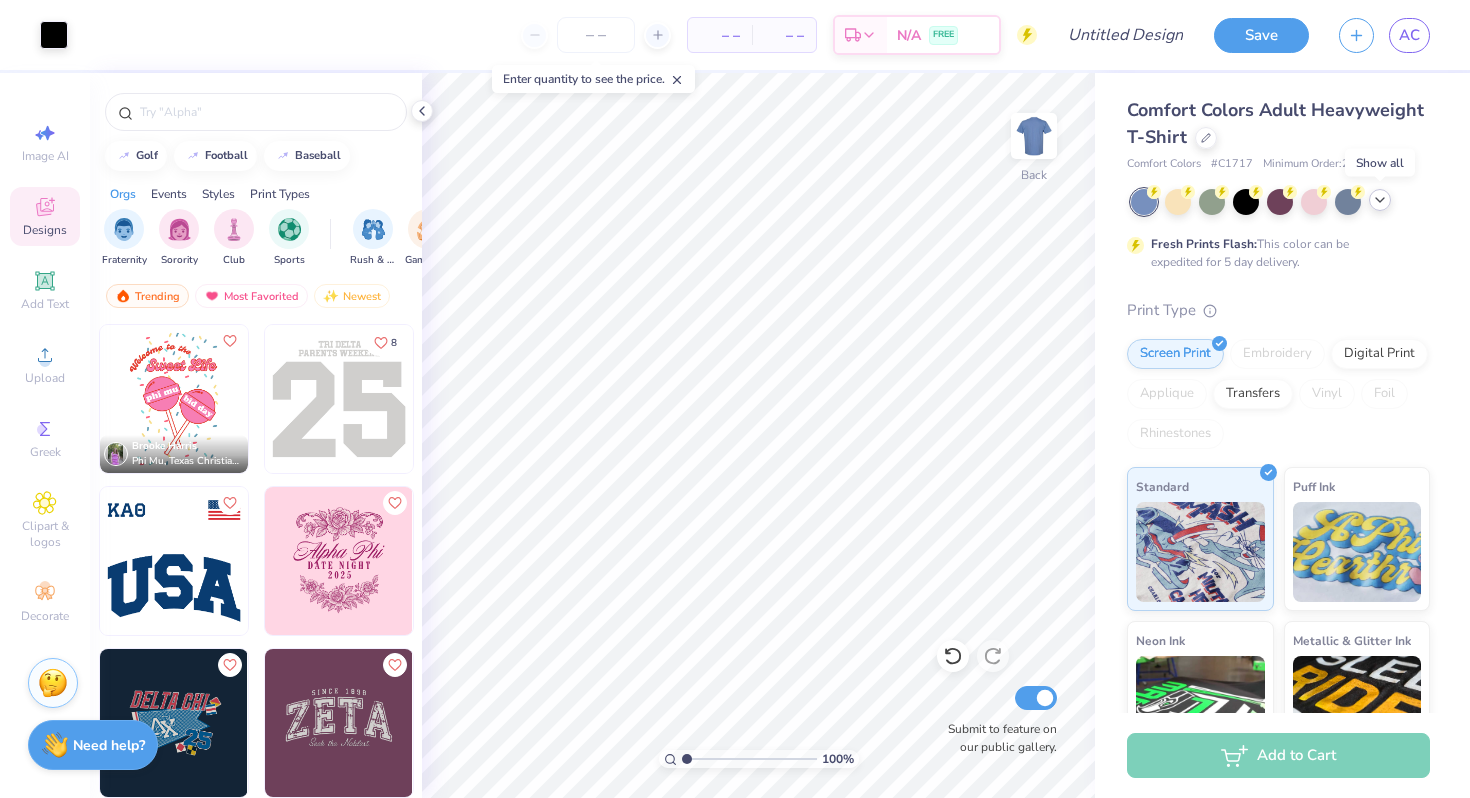 click 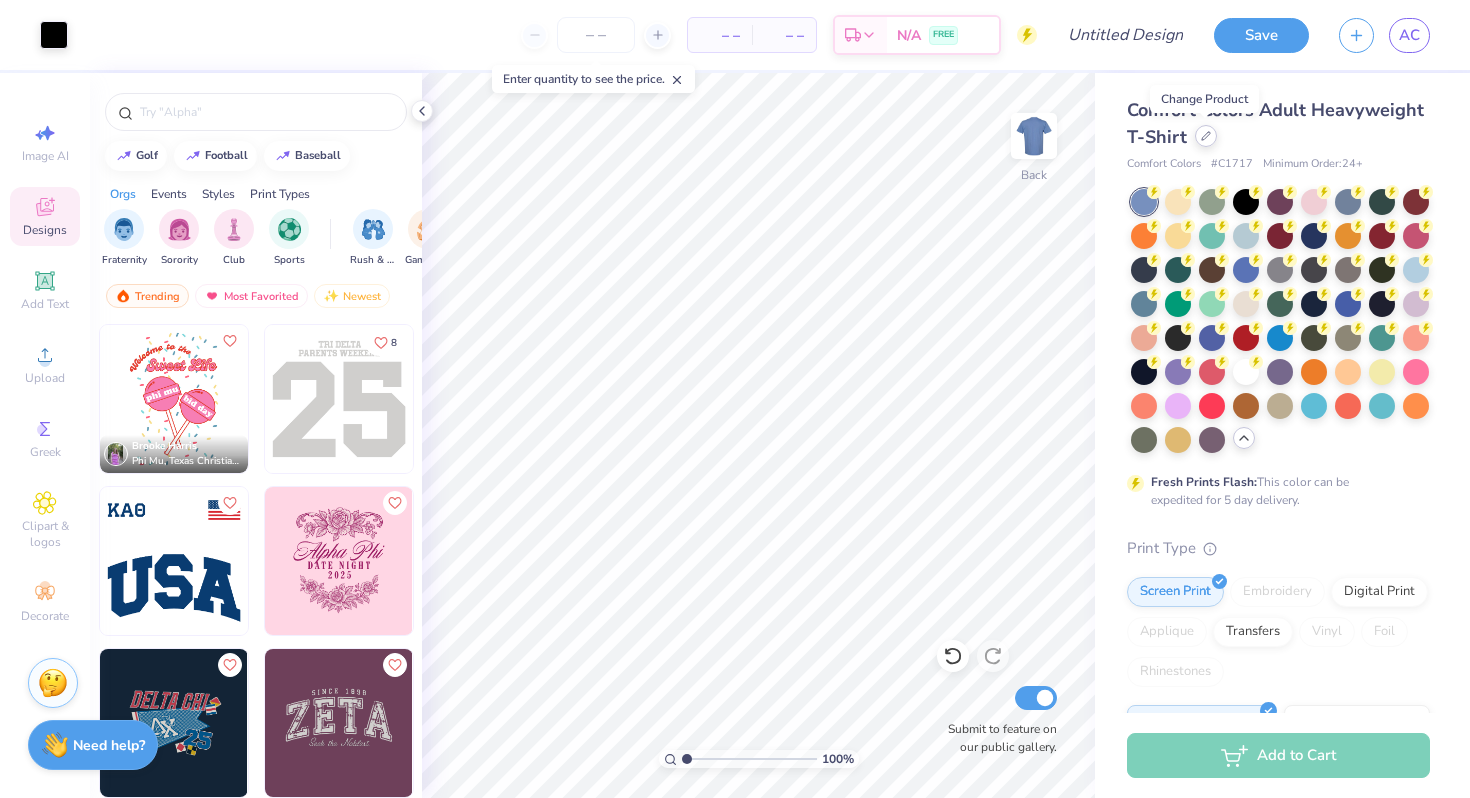 click 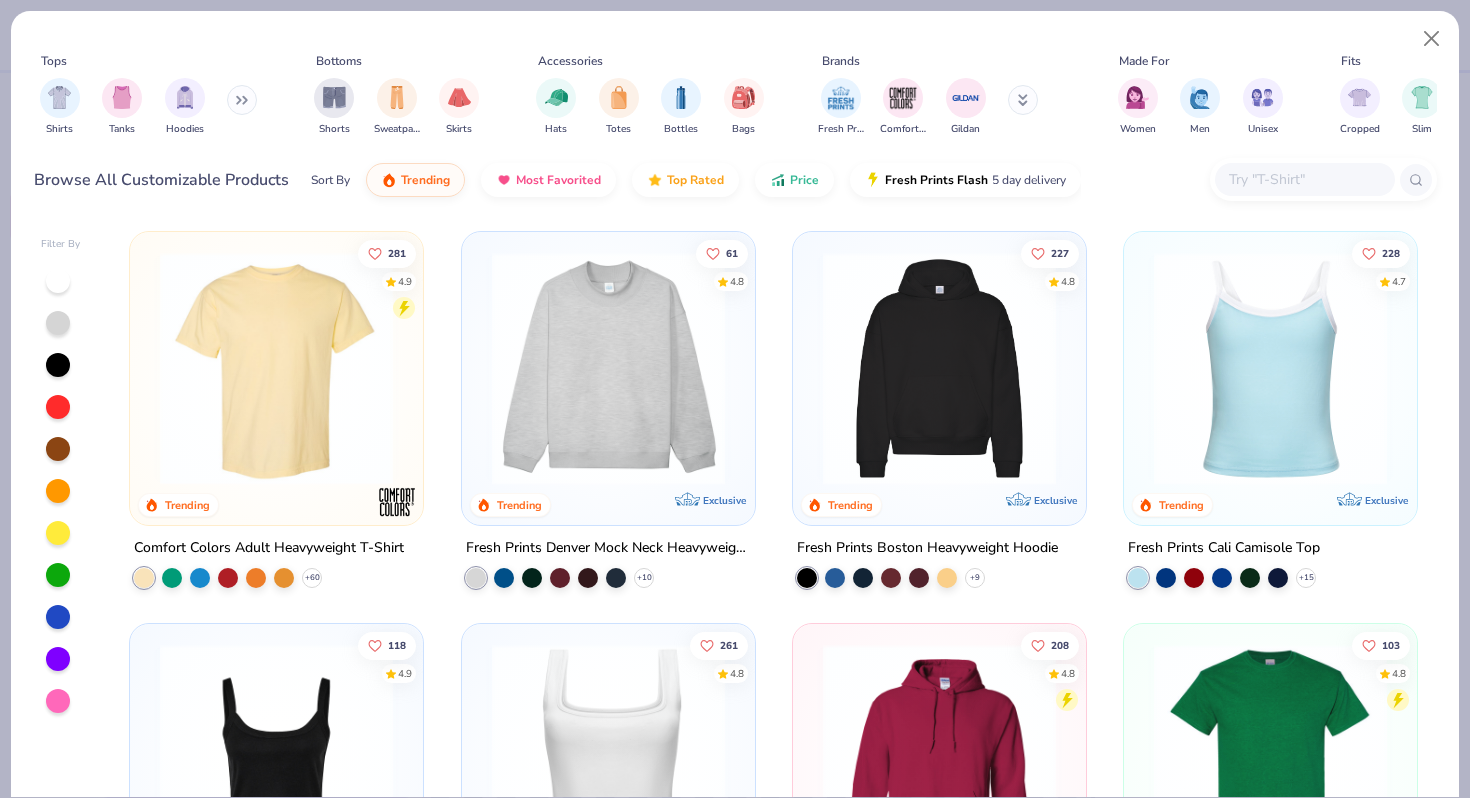 click at bounding box center (1304, 179) 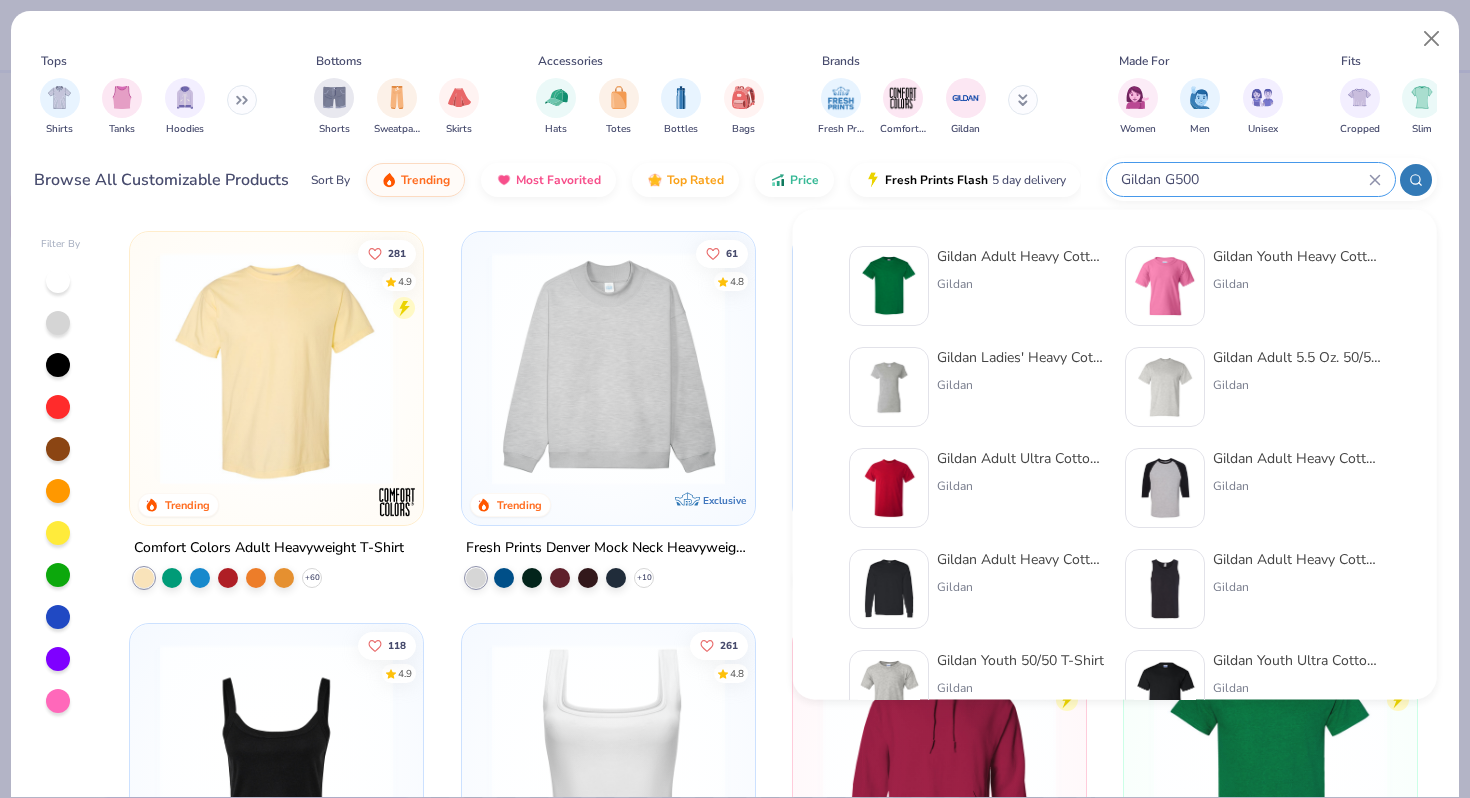 type on "Gildan G500" 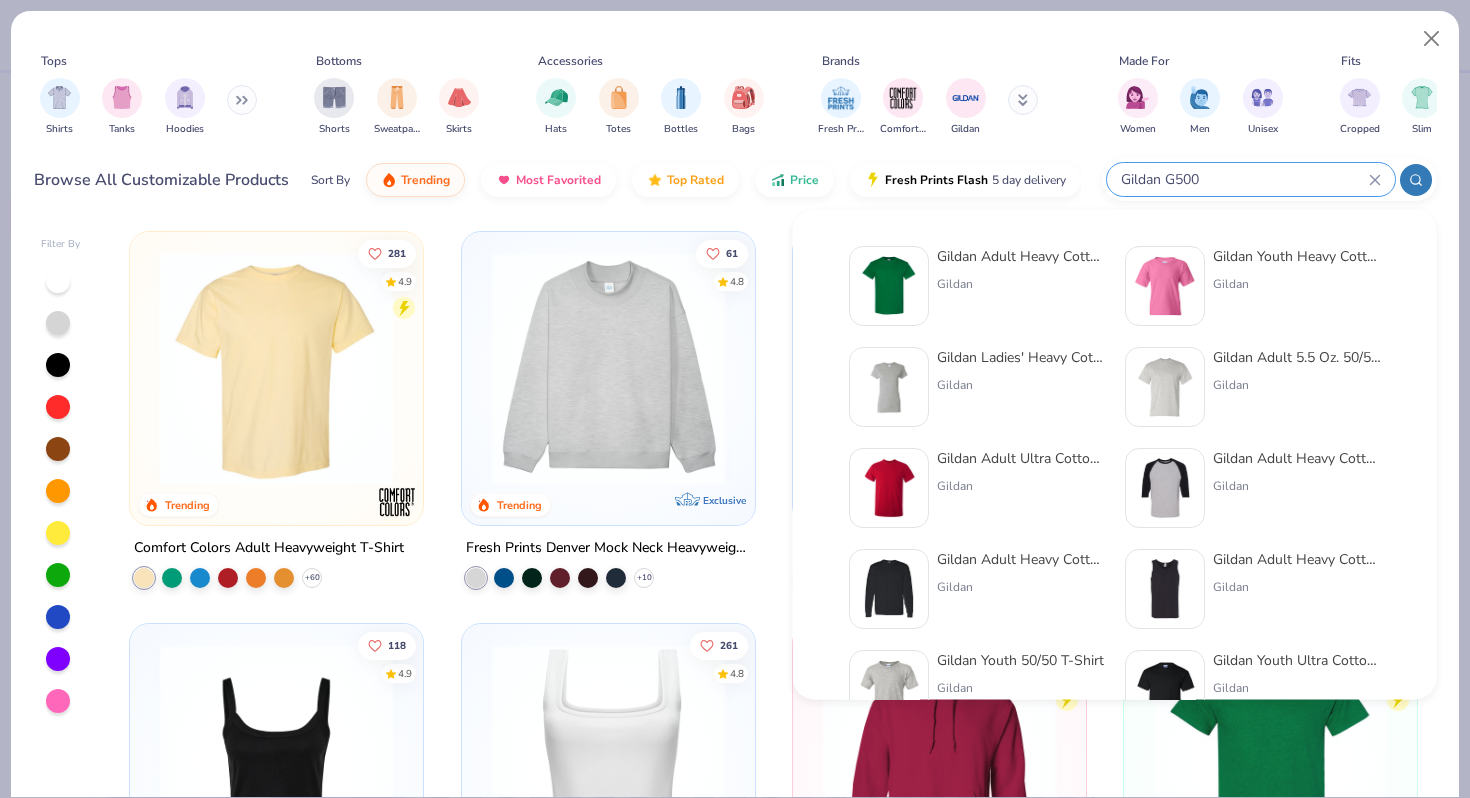 click on "Gildan Adult Heavy Cotton T-Shirt" at bounding box center [1021, 256] 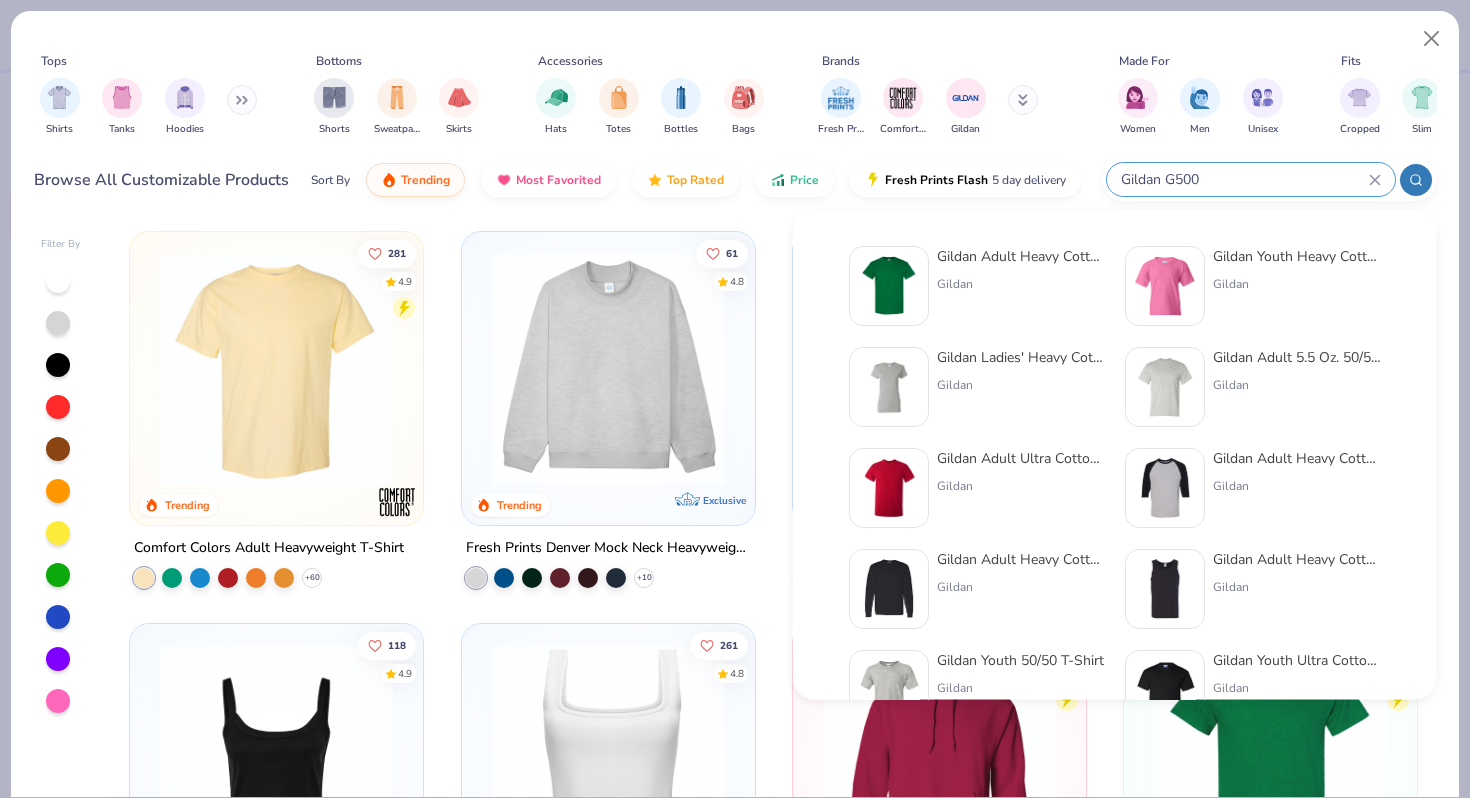 type 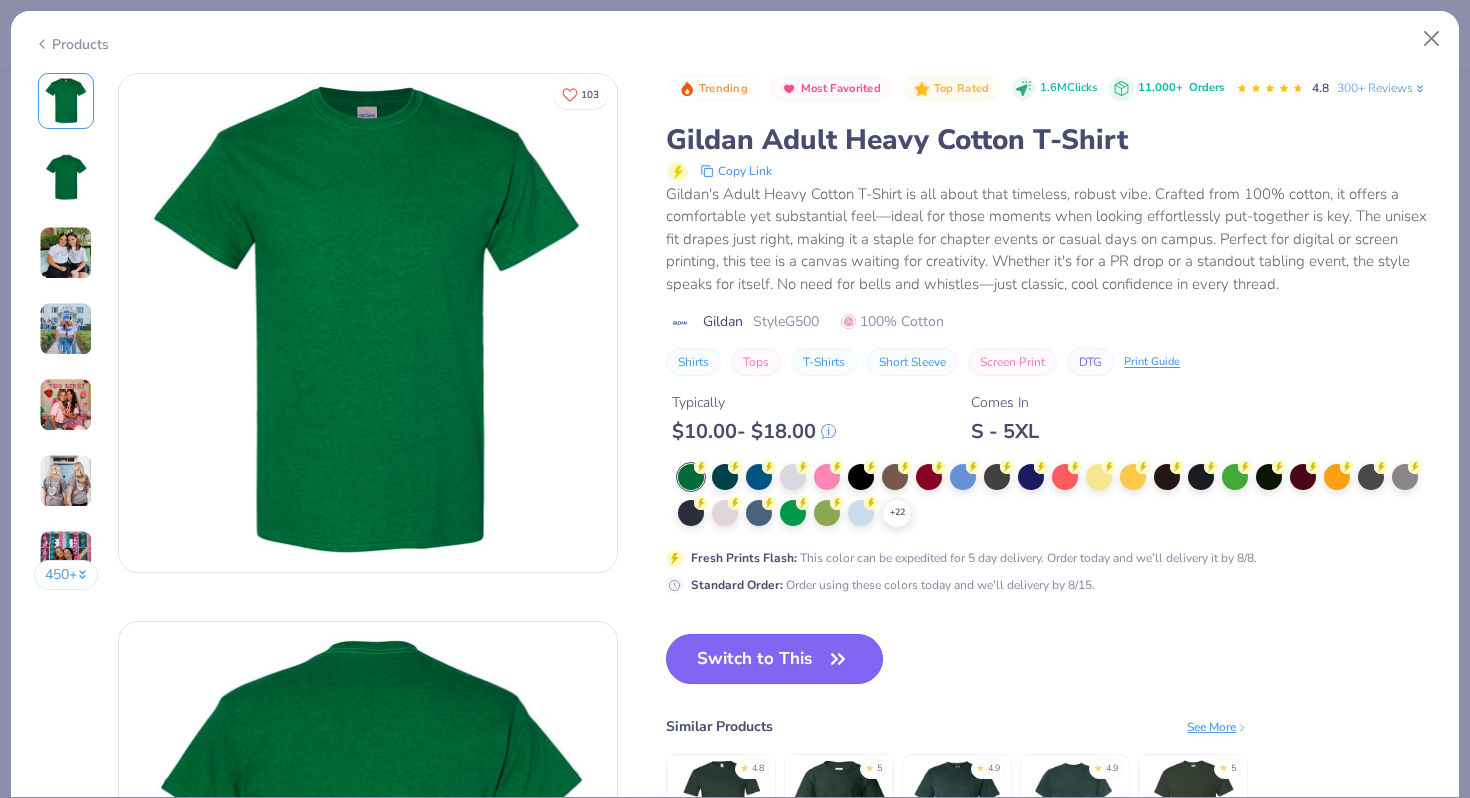 click on "Switch to This" at bounding box center (774, 659) 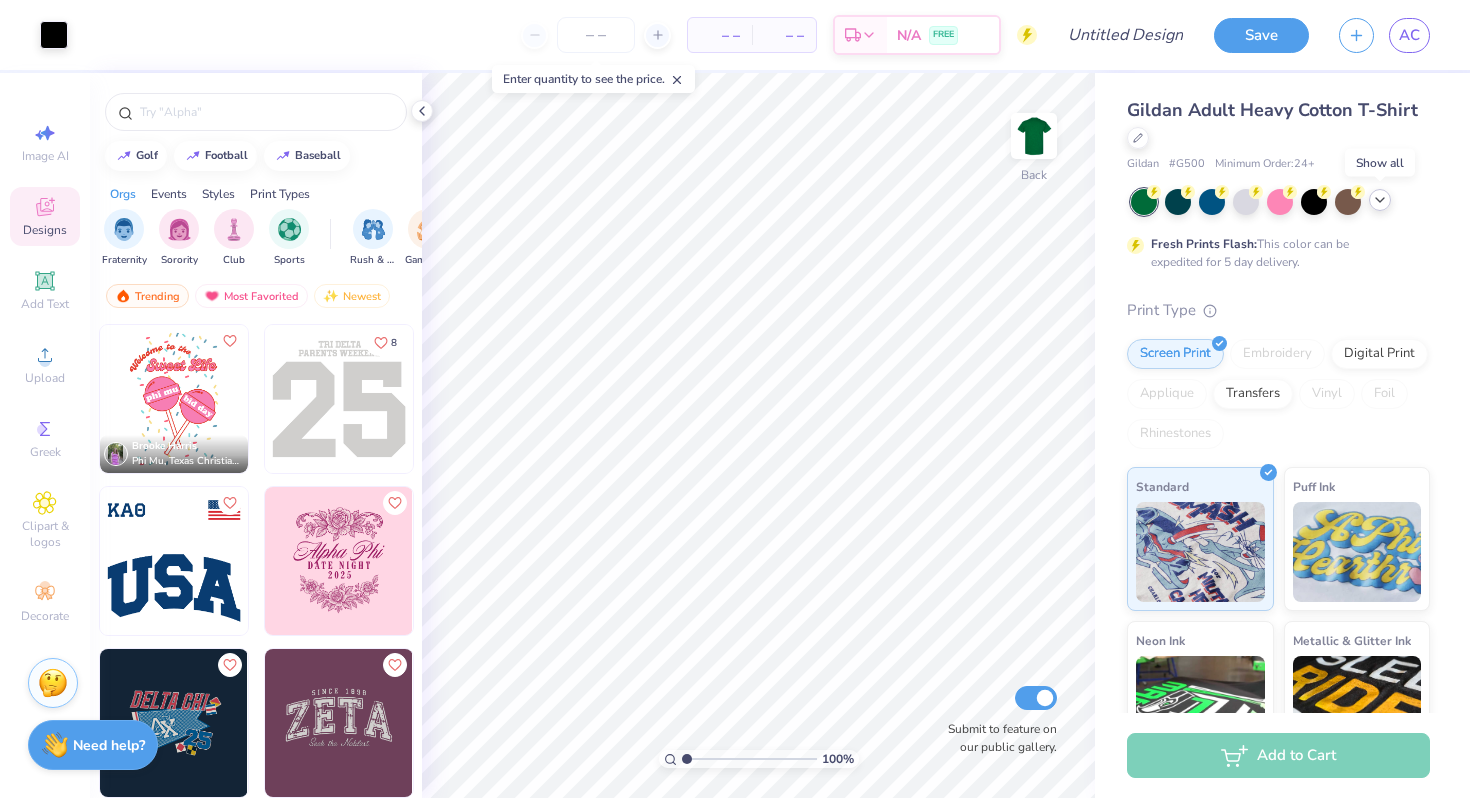 click 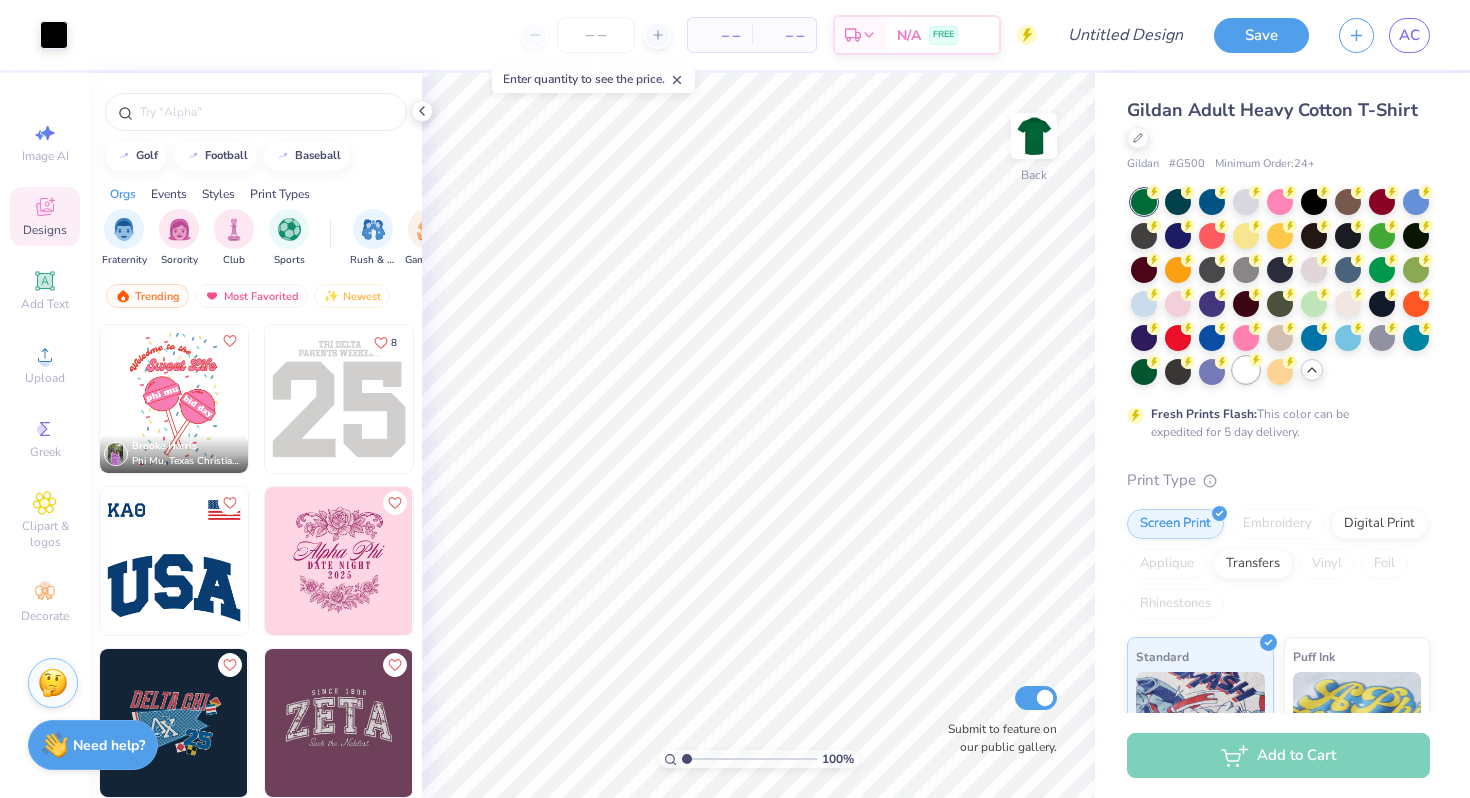 click at bounding box center [1246, 370] 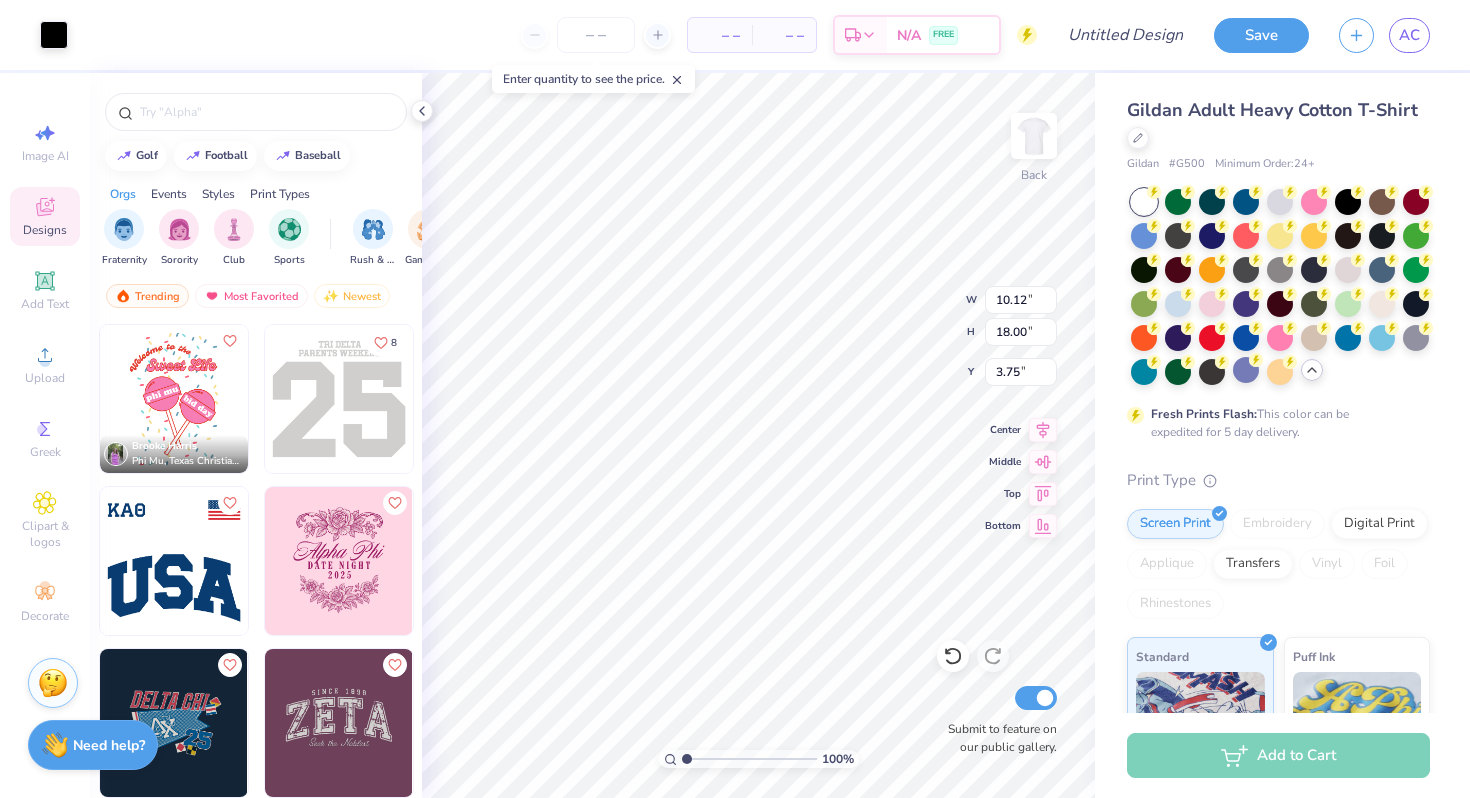 type on "3.00" 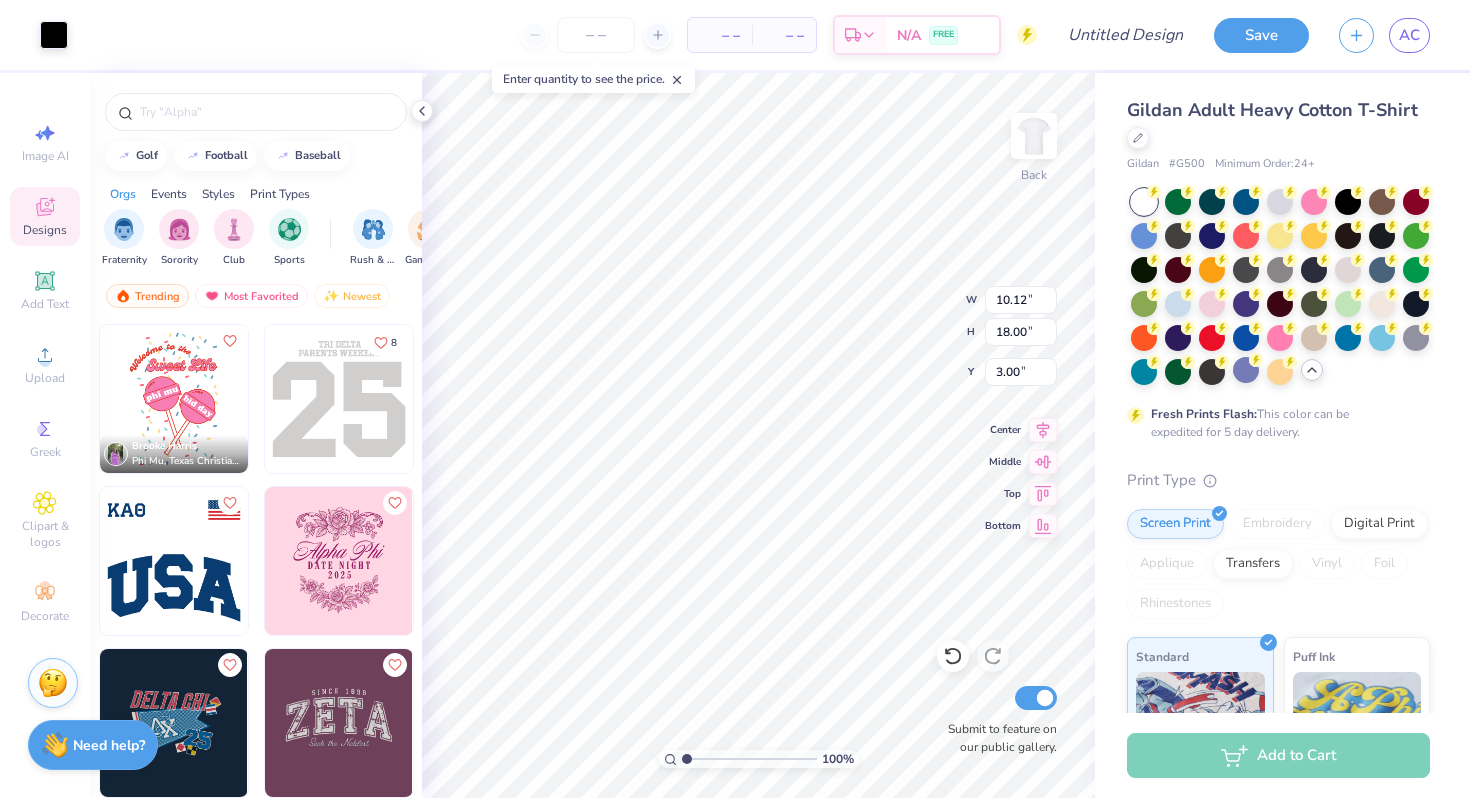 type on "2.24" 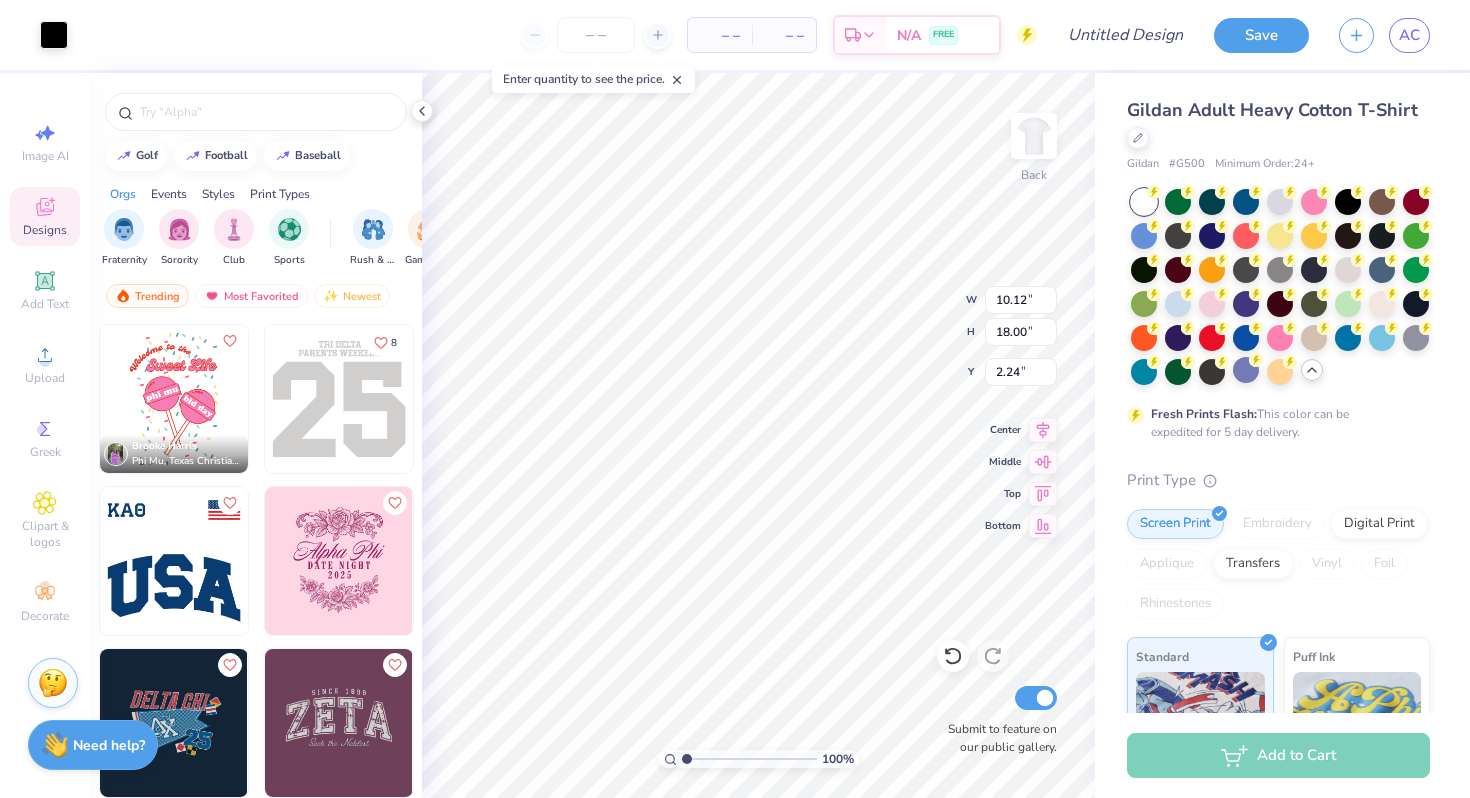 type on "2.52" 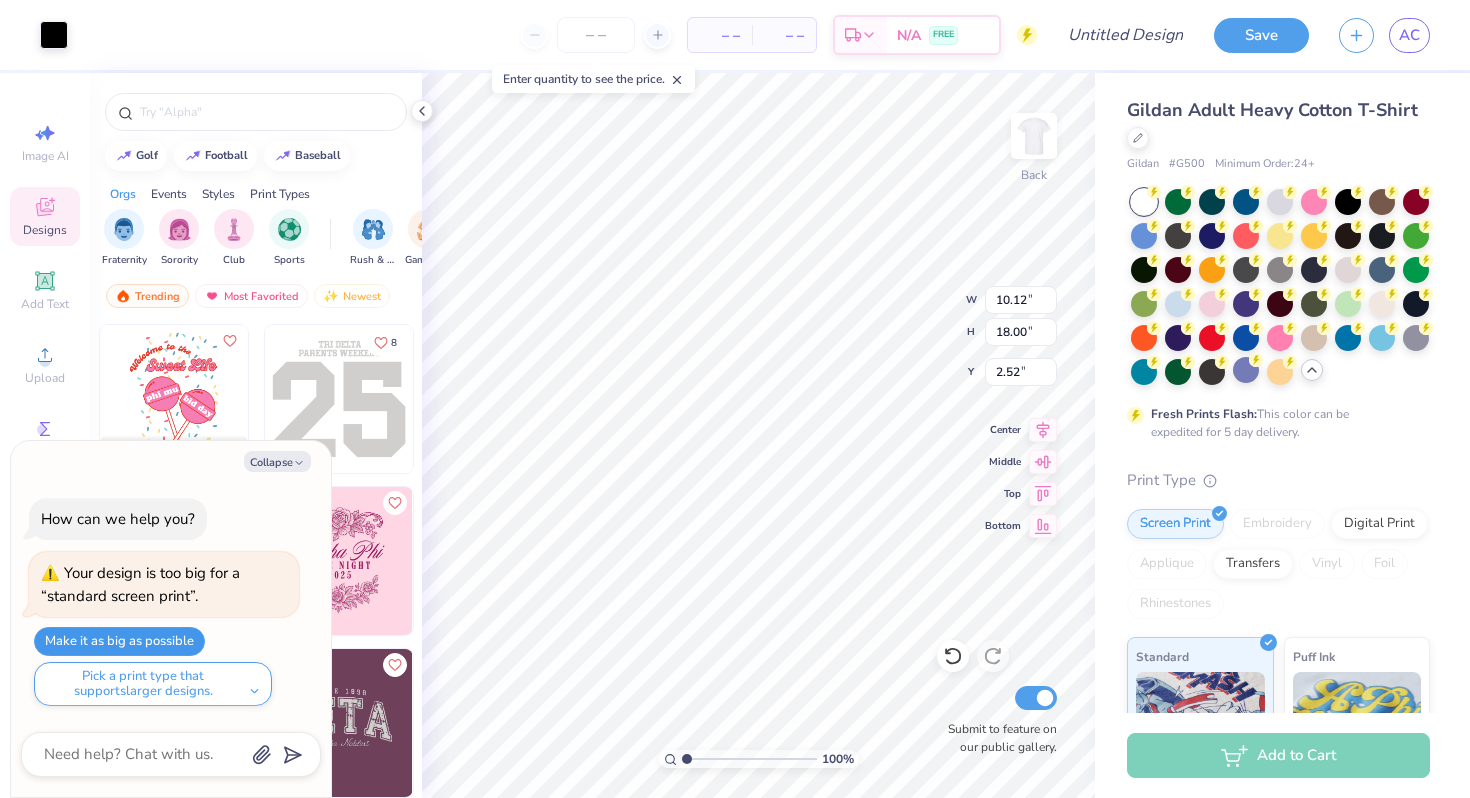 click on "Make it as big as possible" at bounding box center [119, 641] 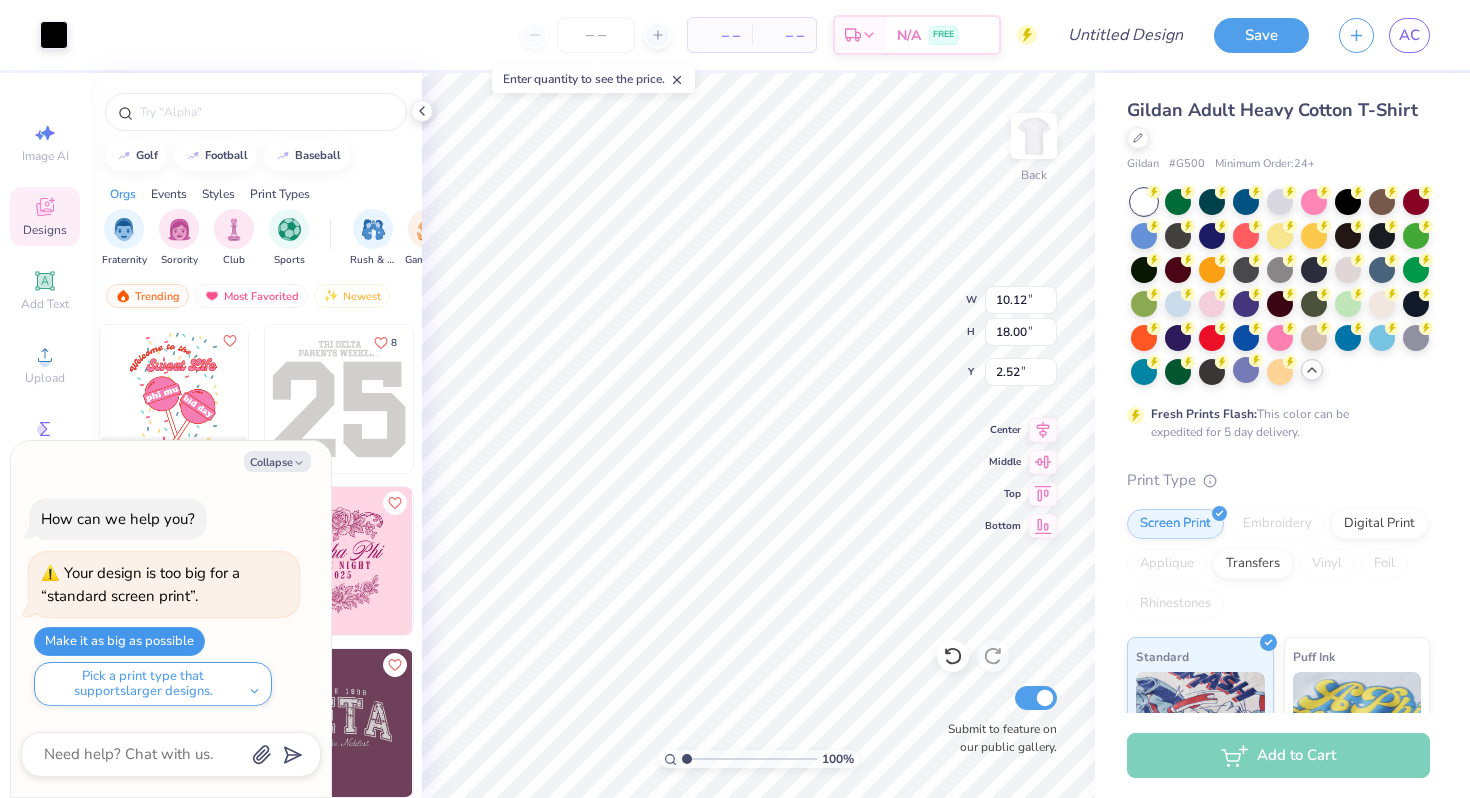 click on "Make it as big as possible" at bounding box center (119, 641) 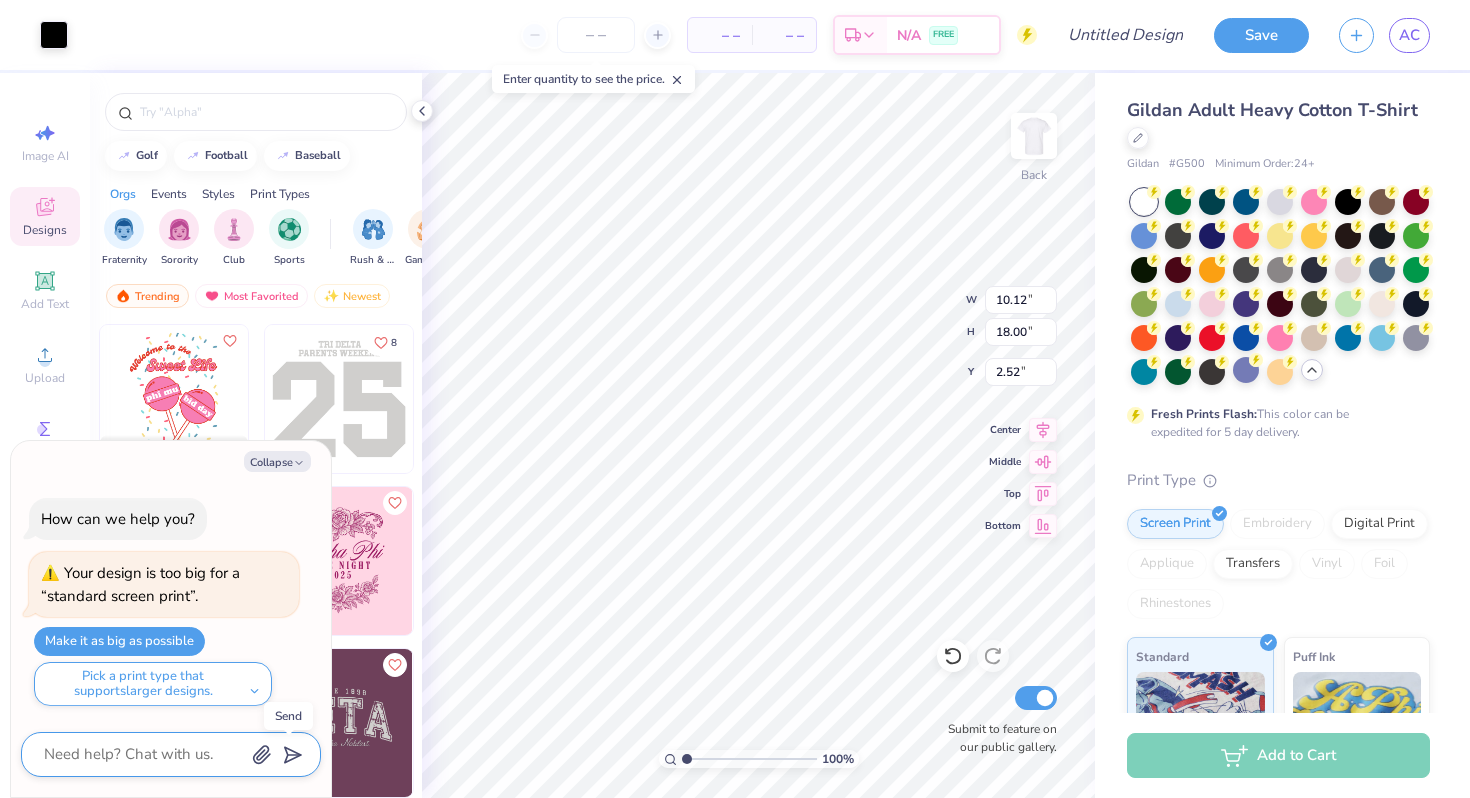 click 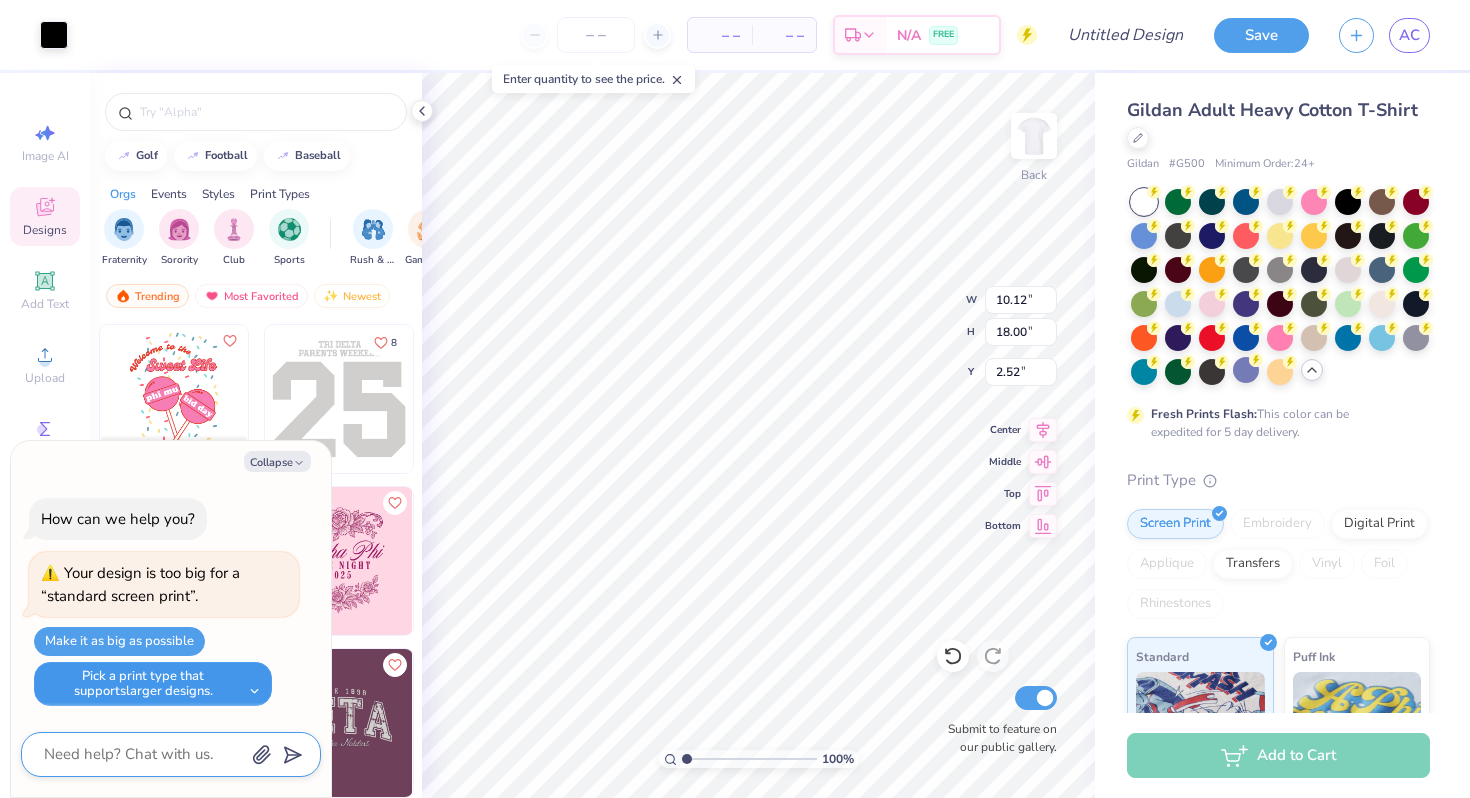 click on "Pick a print type that supports  larger   designs." at bounding box center [153, 684] 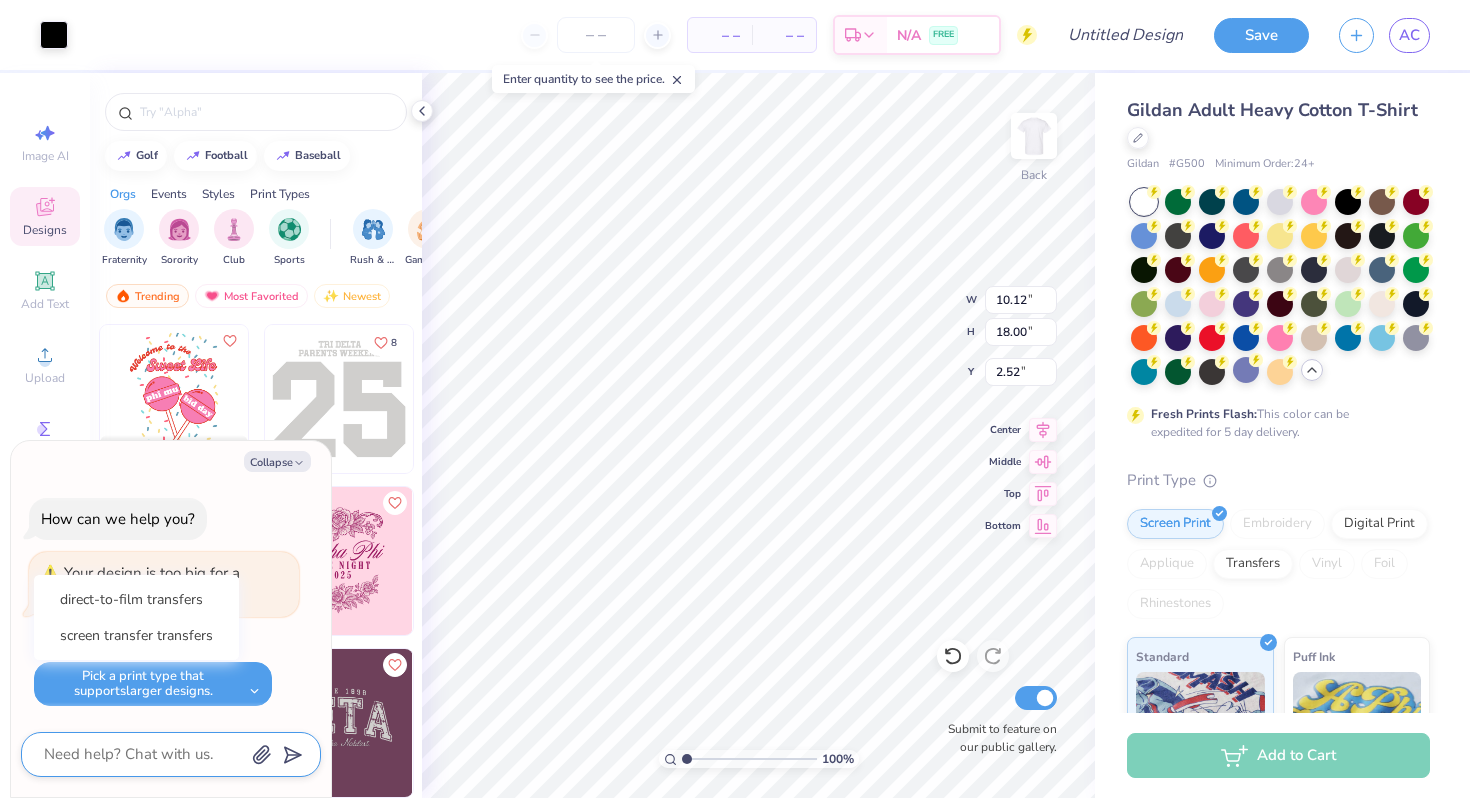 click on "Make it as big as possible Pick a print type that supports larger designs. direct-to-film transfers screen transfer transfers" at bounding box center [166, 666] 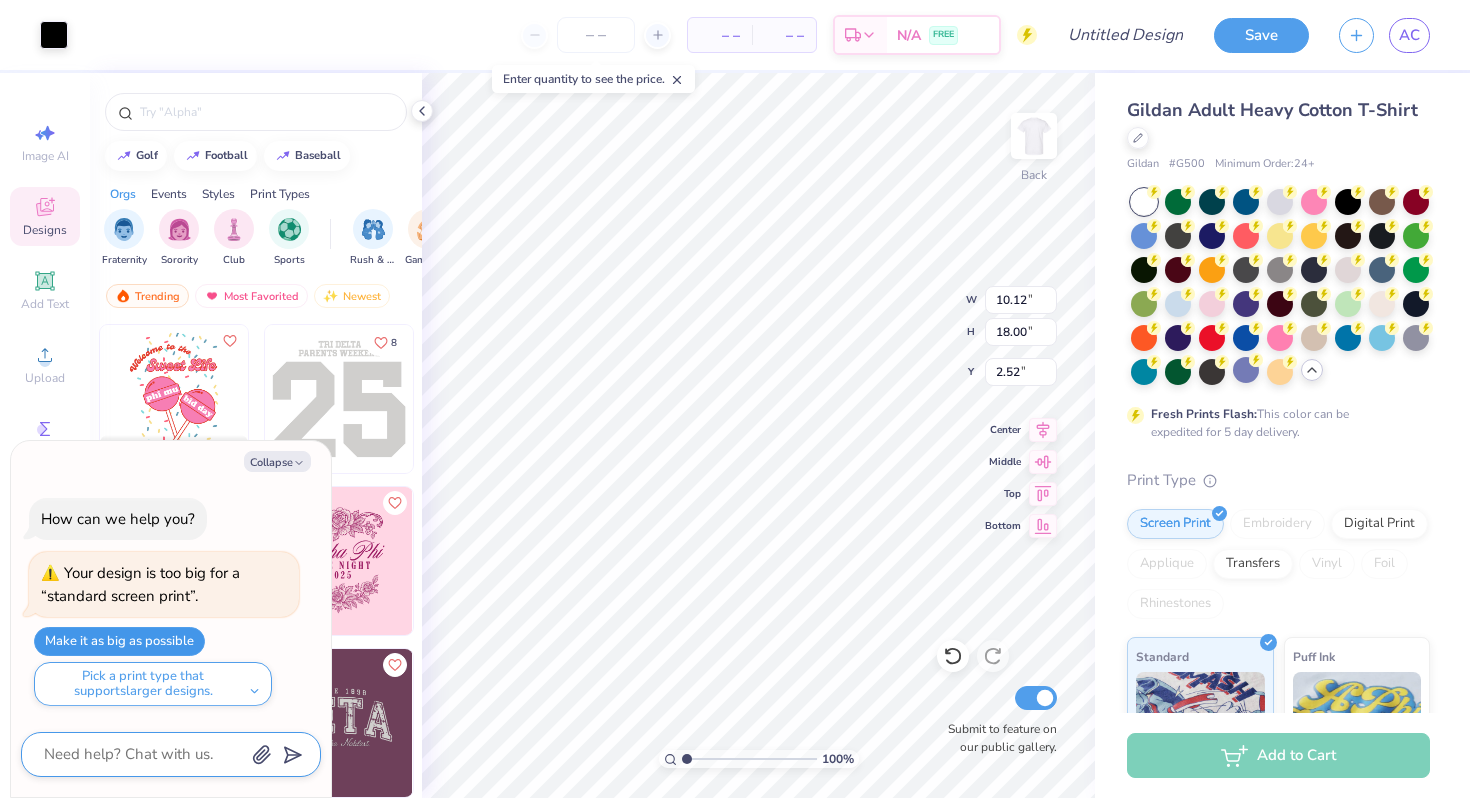 click on "Make it as big as possible" at bounding box center [119, 641] 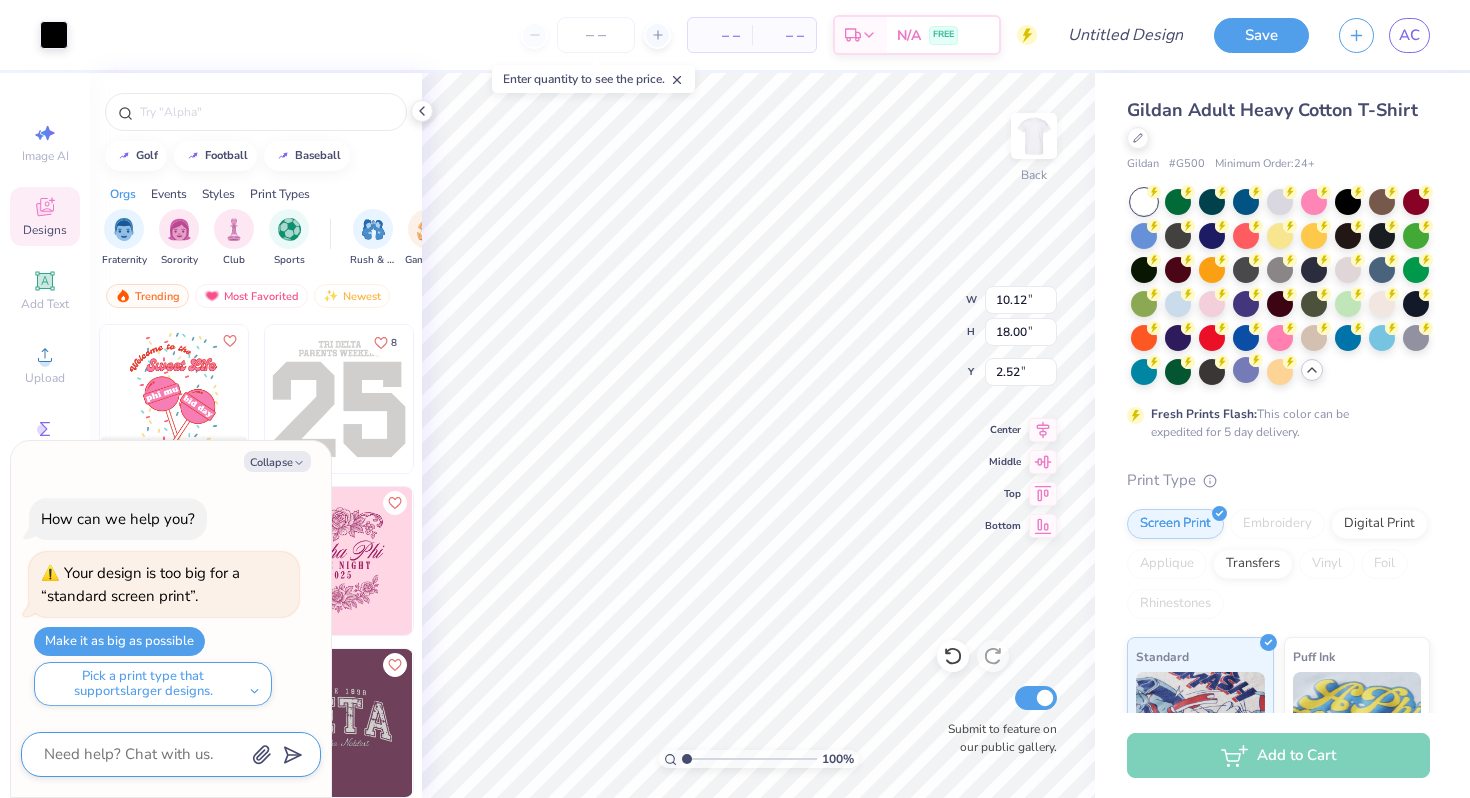 type on "x" 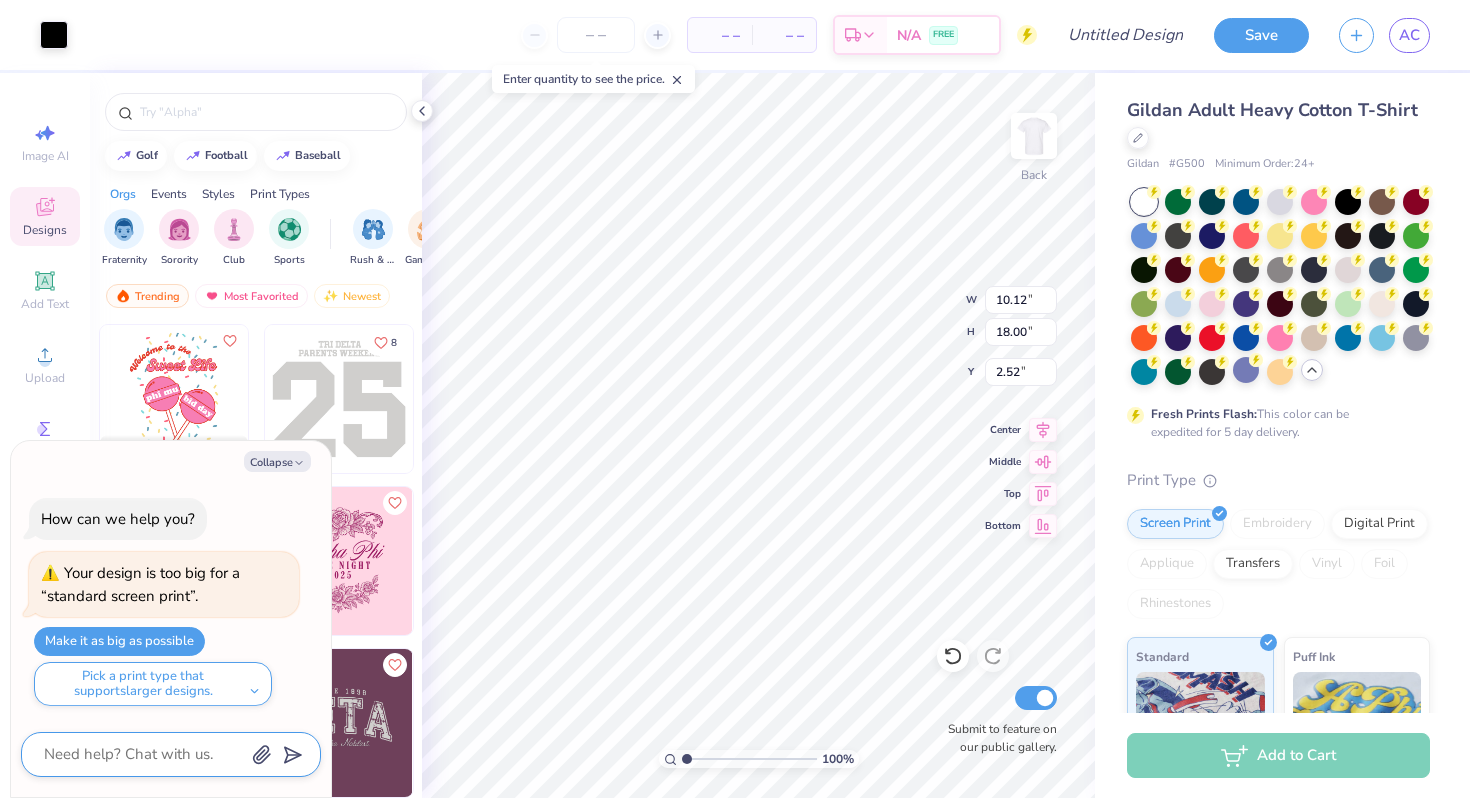 type on "2.48" 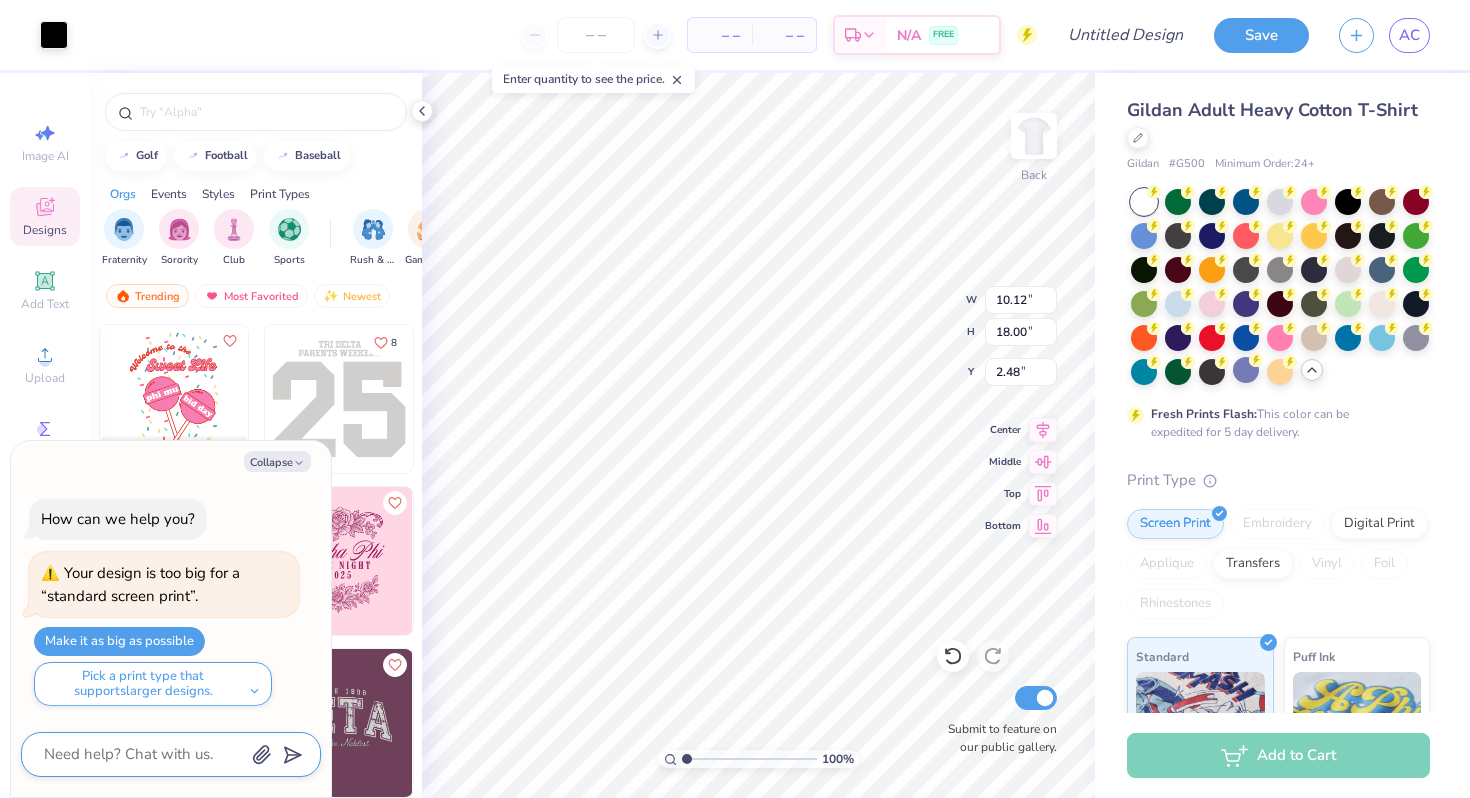 type on "x" 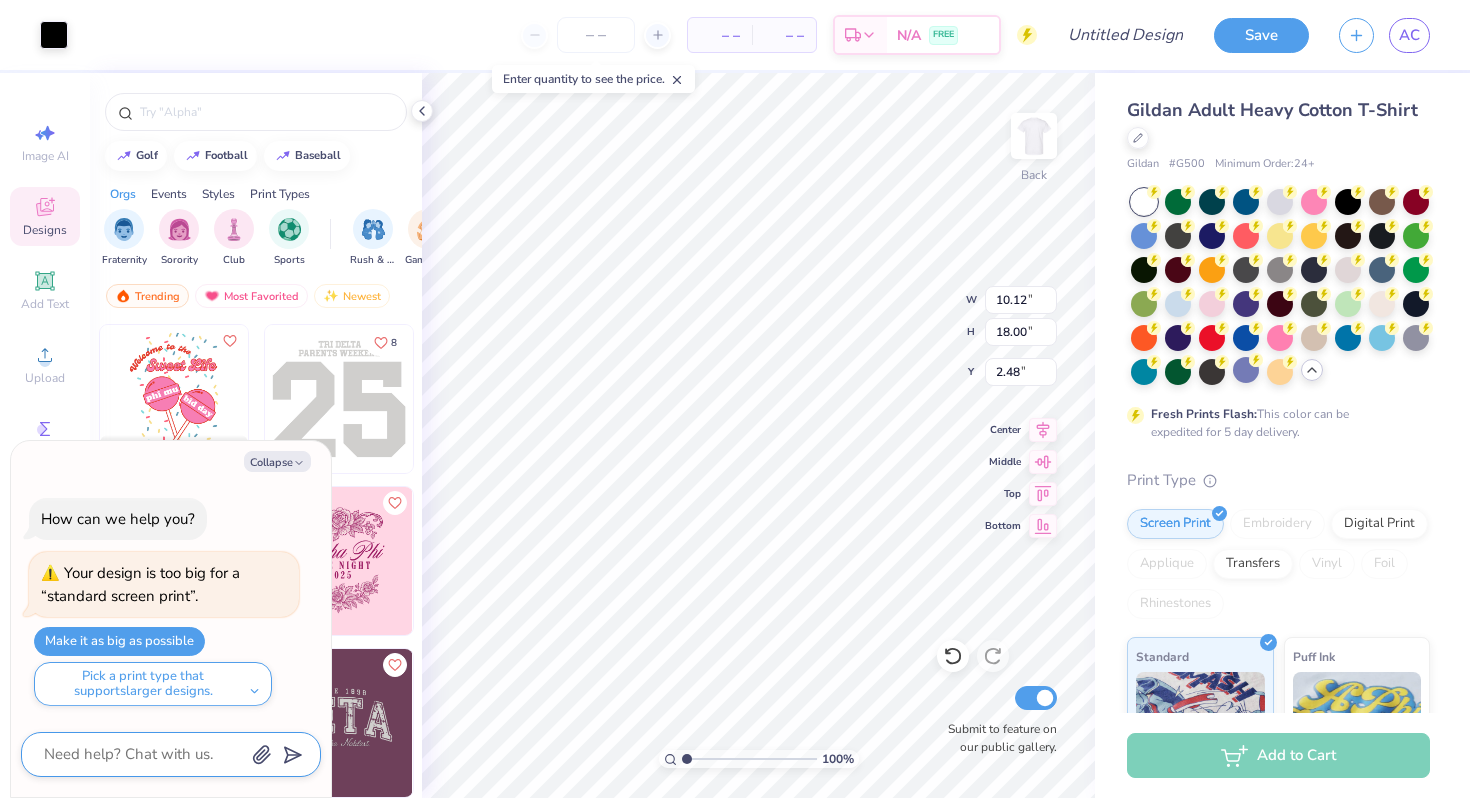 type on "8.68" 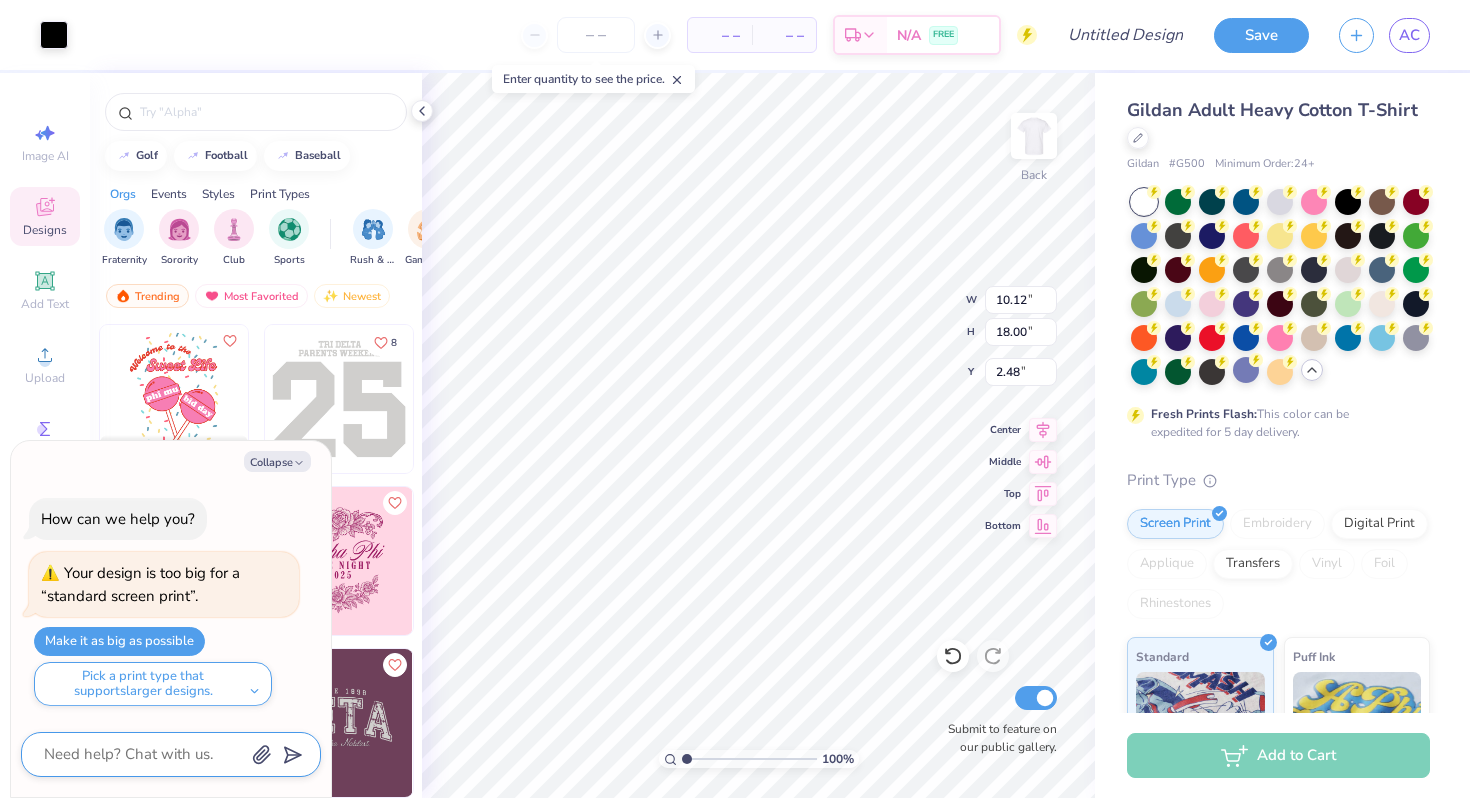 type on "15.44" 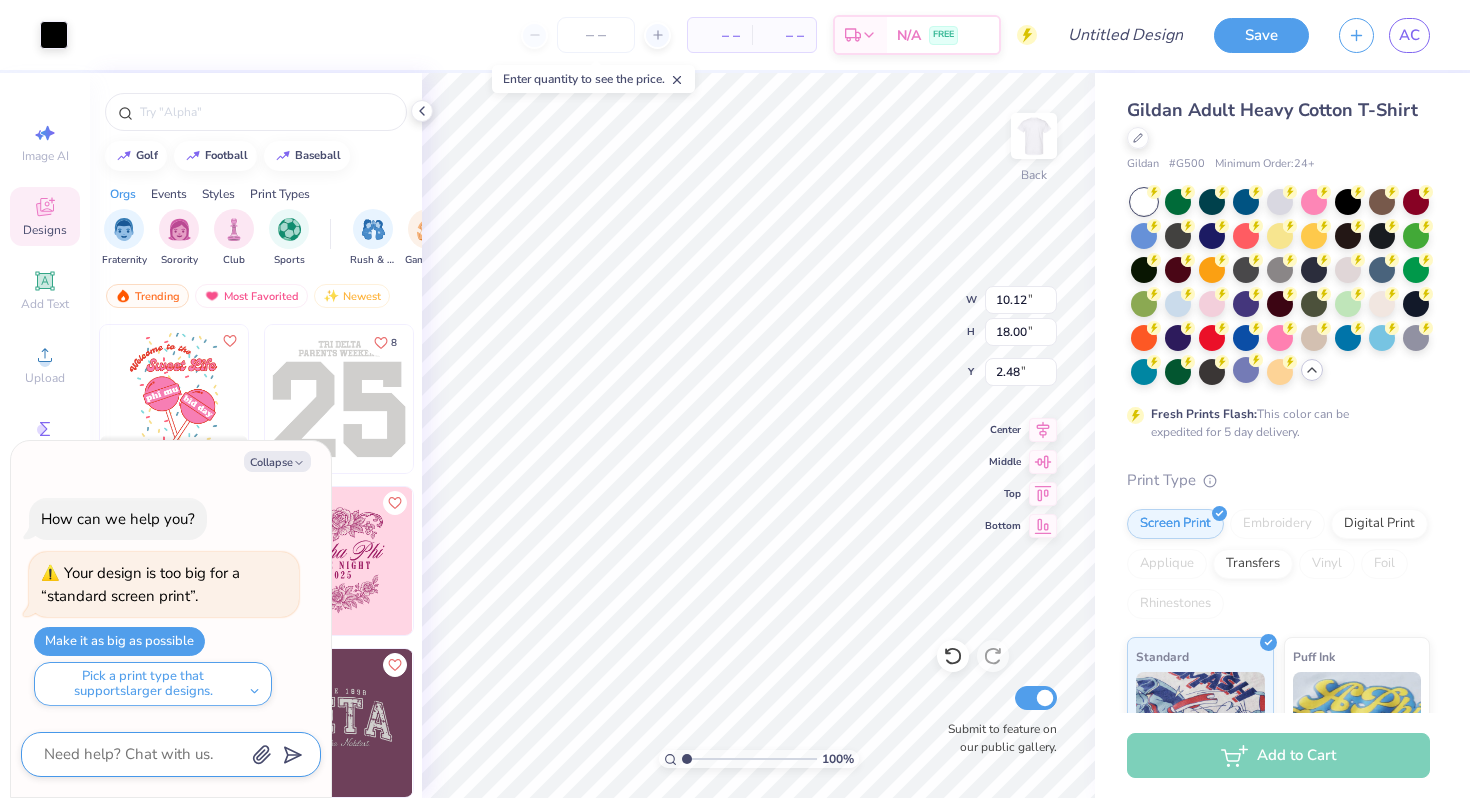 type on "2.49" 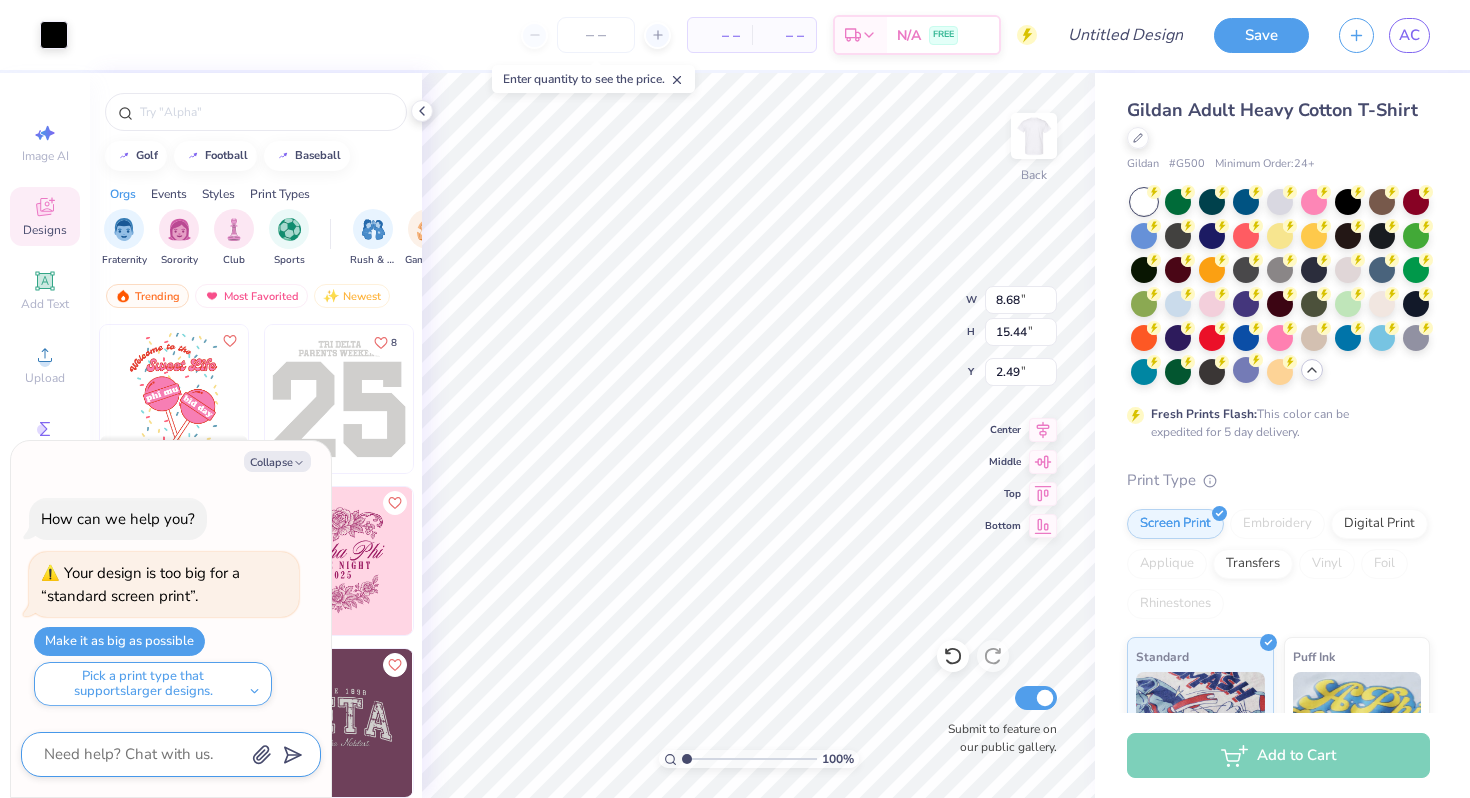 type on "x" 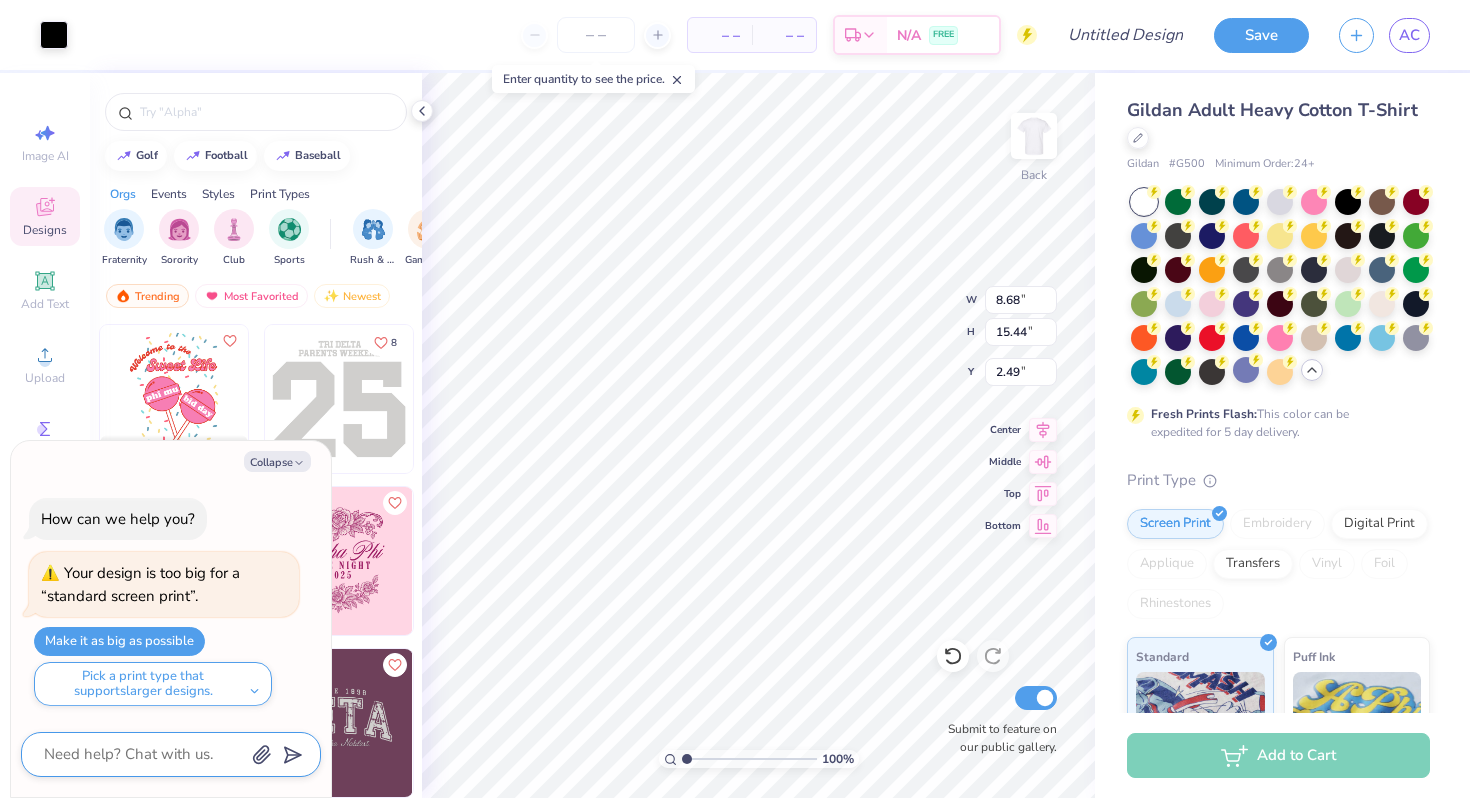 type on "10.06" 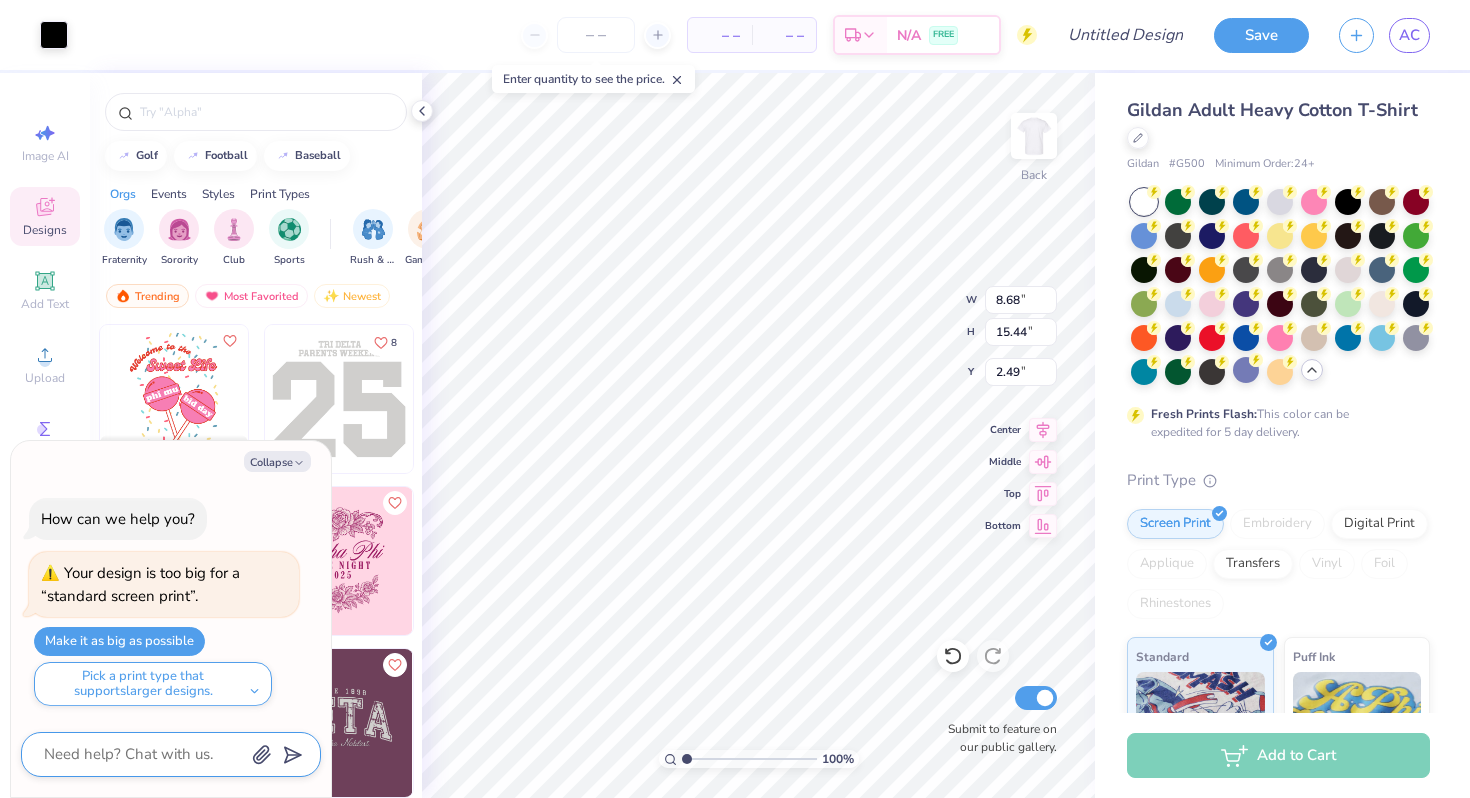 type on "17.89" 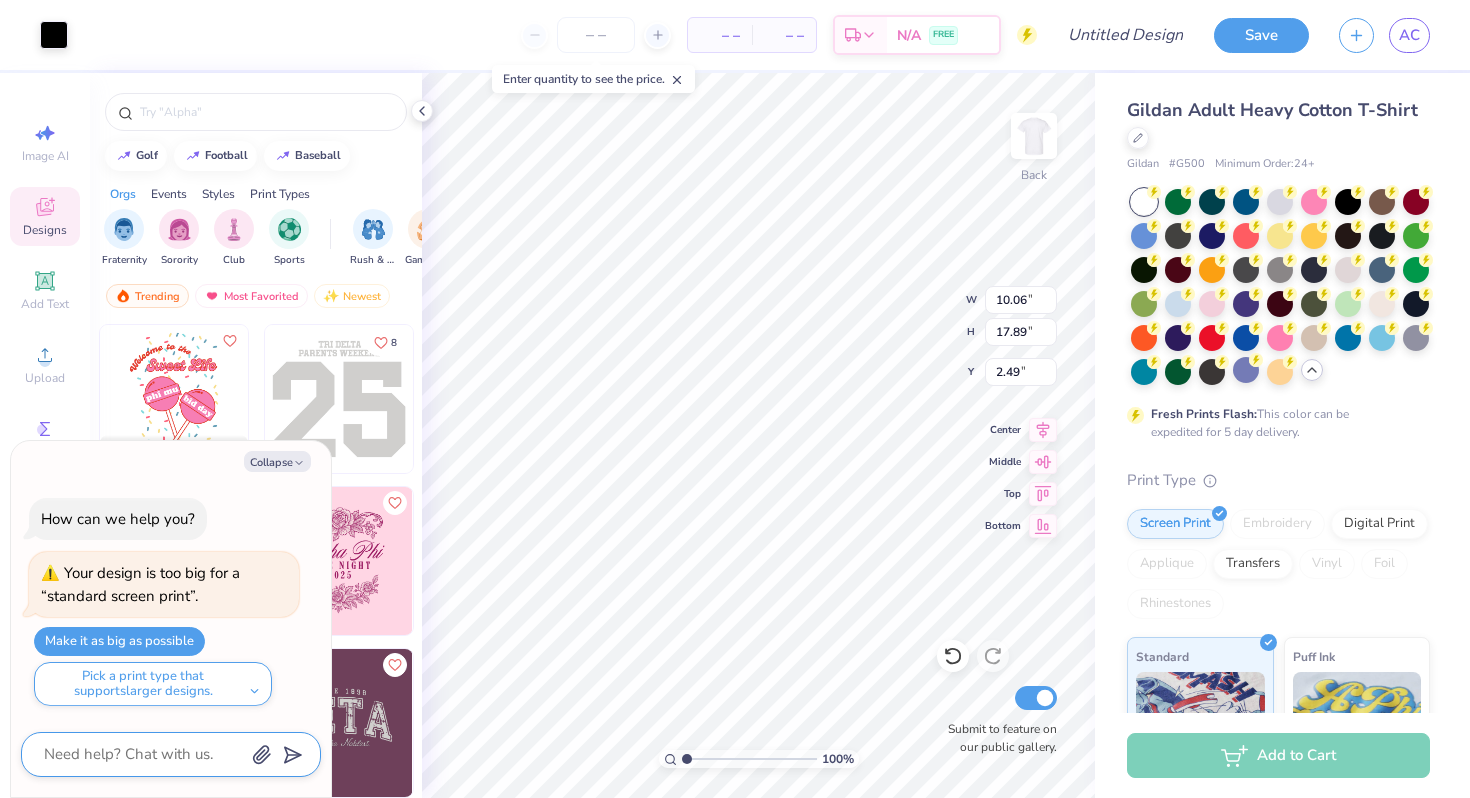 type on "x" 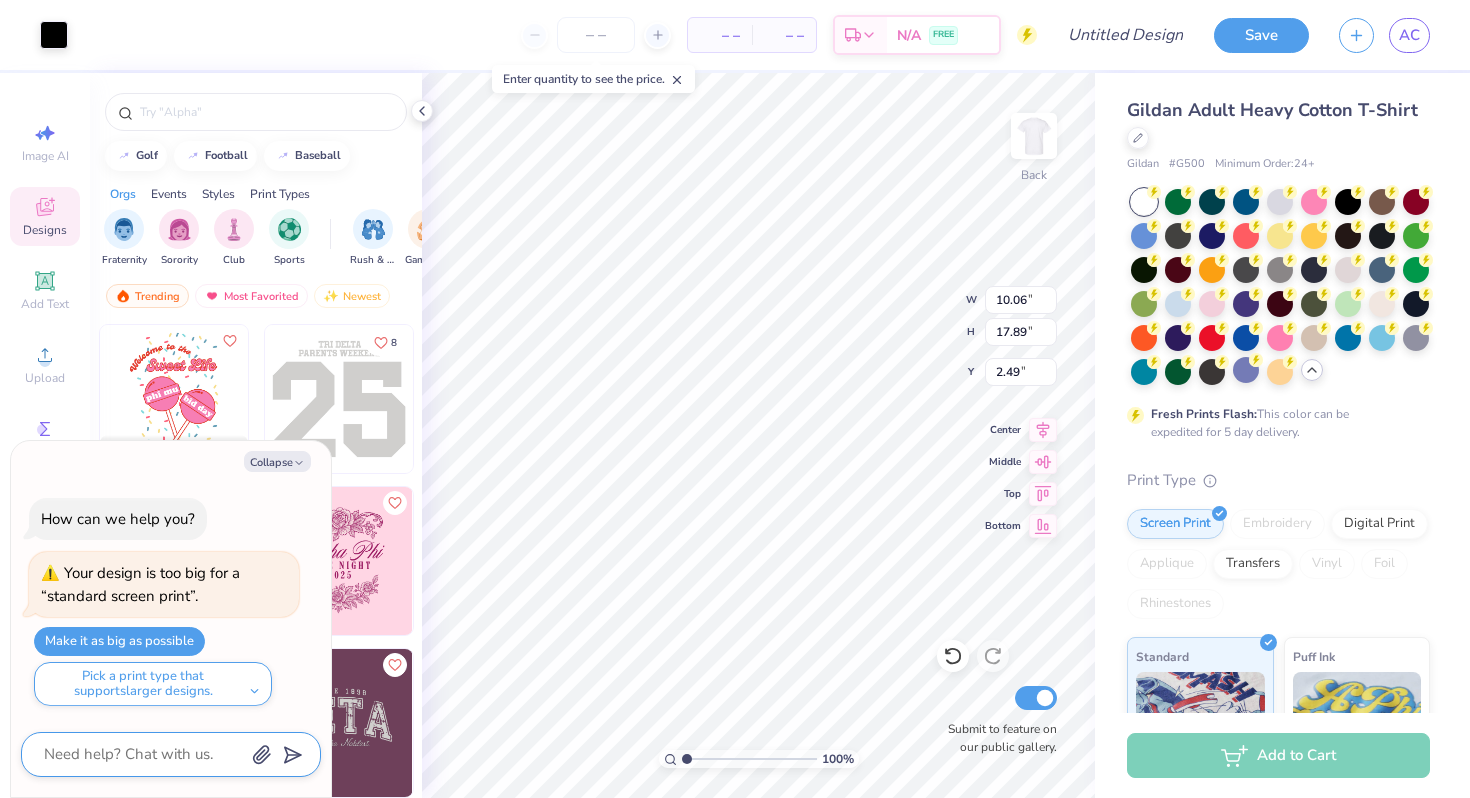 type on "3.00" 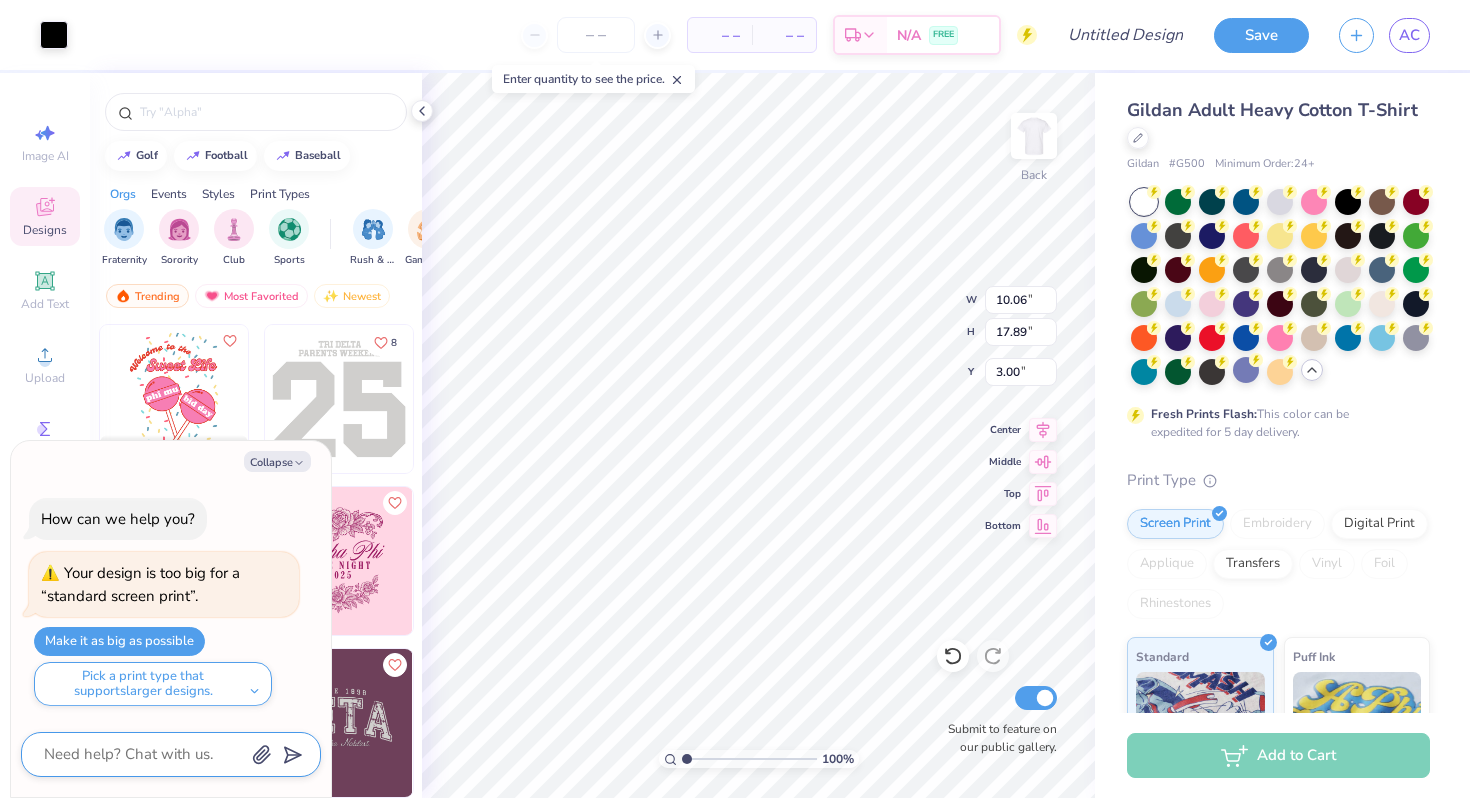 type on "x" 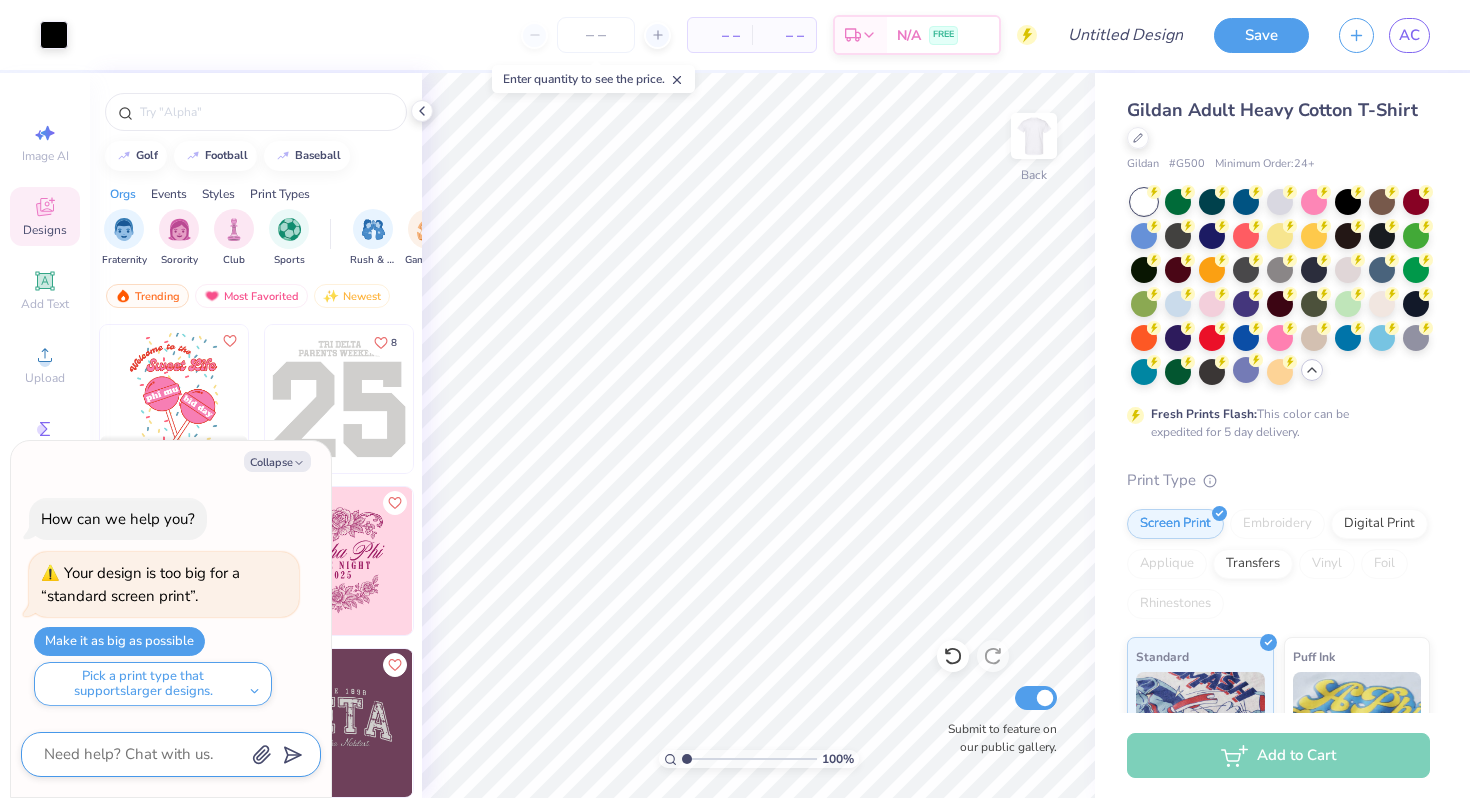 click on "How can we help you? Your design is too big for a “standard screen print”. Make it as big as possible Pick a print type that supports larger designs. direct-to-film transfers screen transfer transfers" at bounding box center [171, 602] 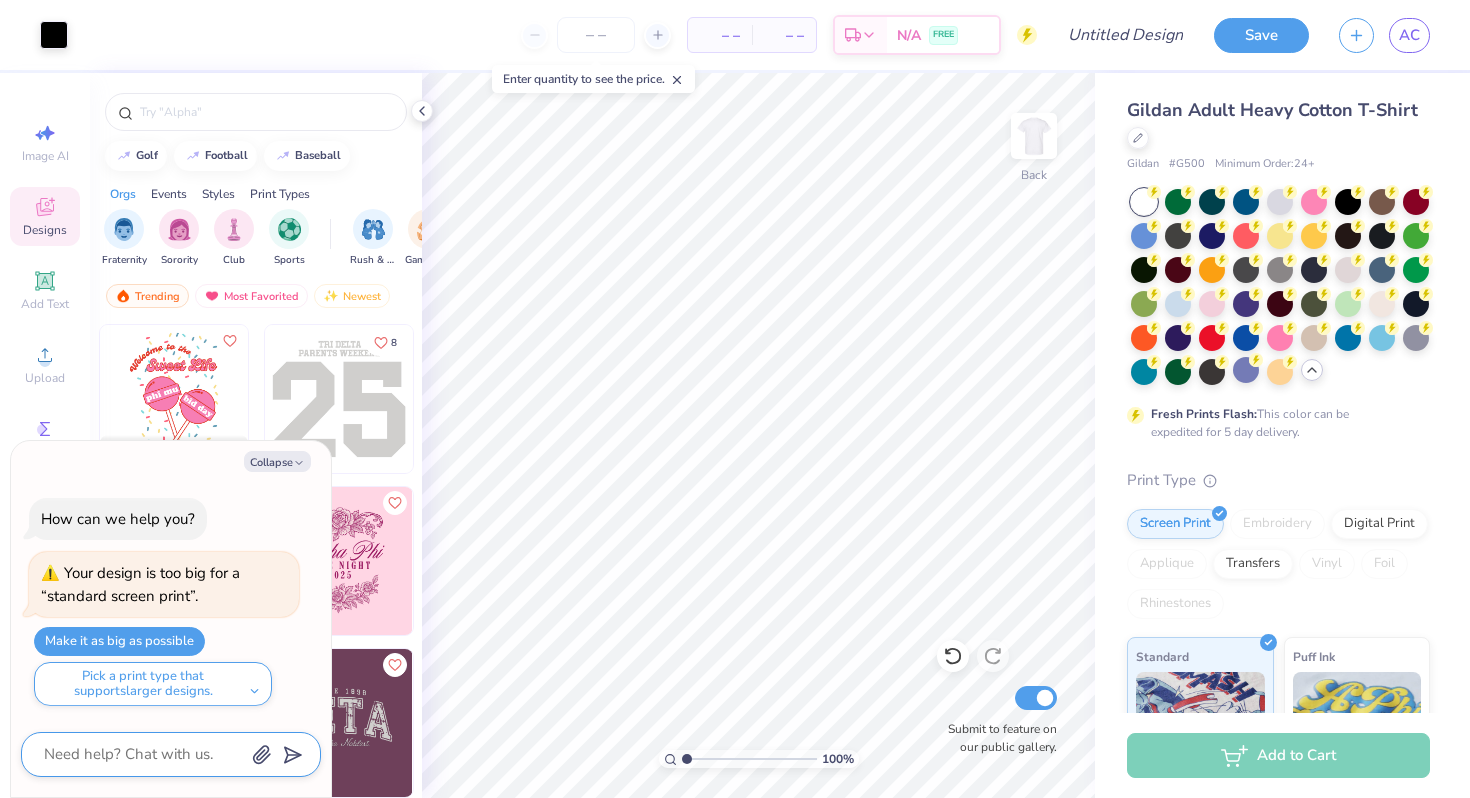 click at bounding box center [143, 754] 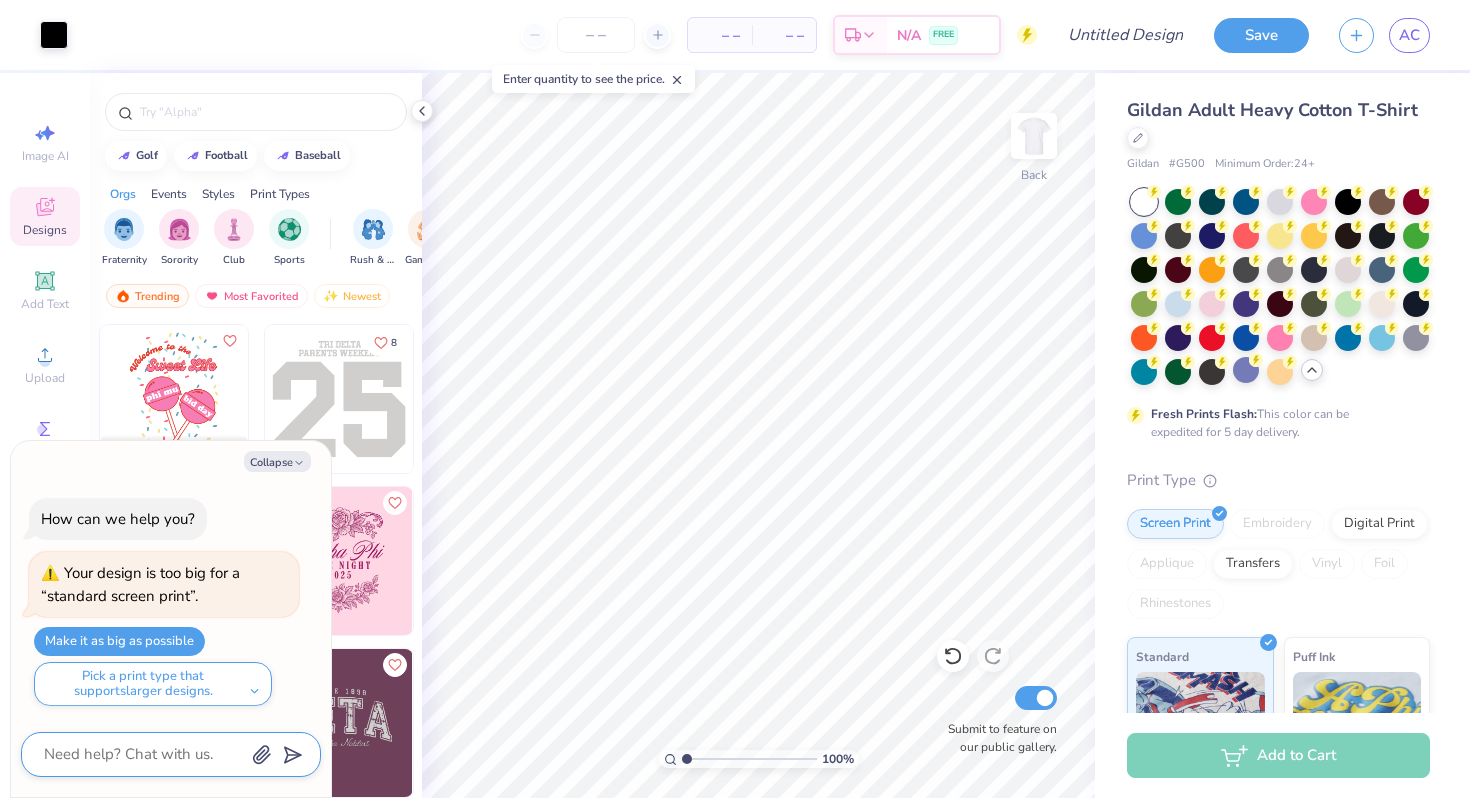 type on "M" 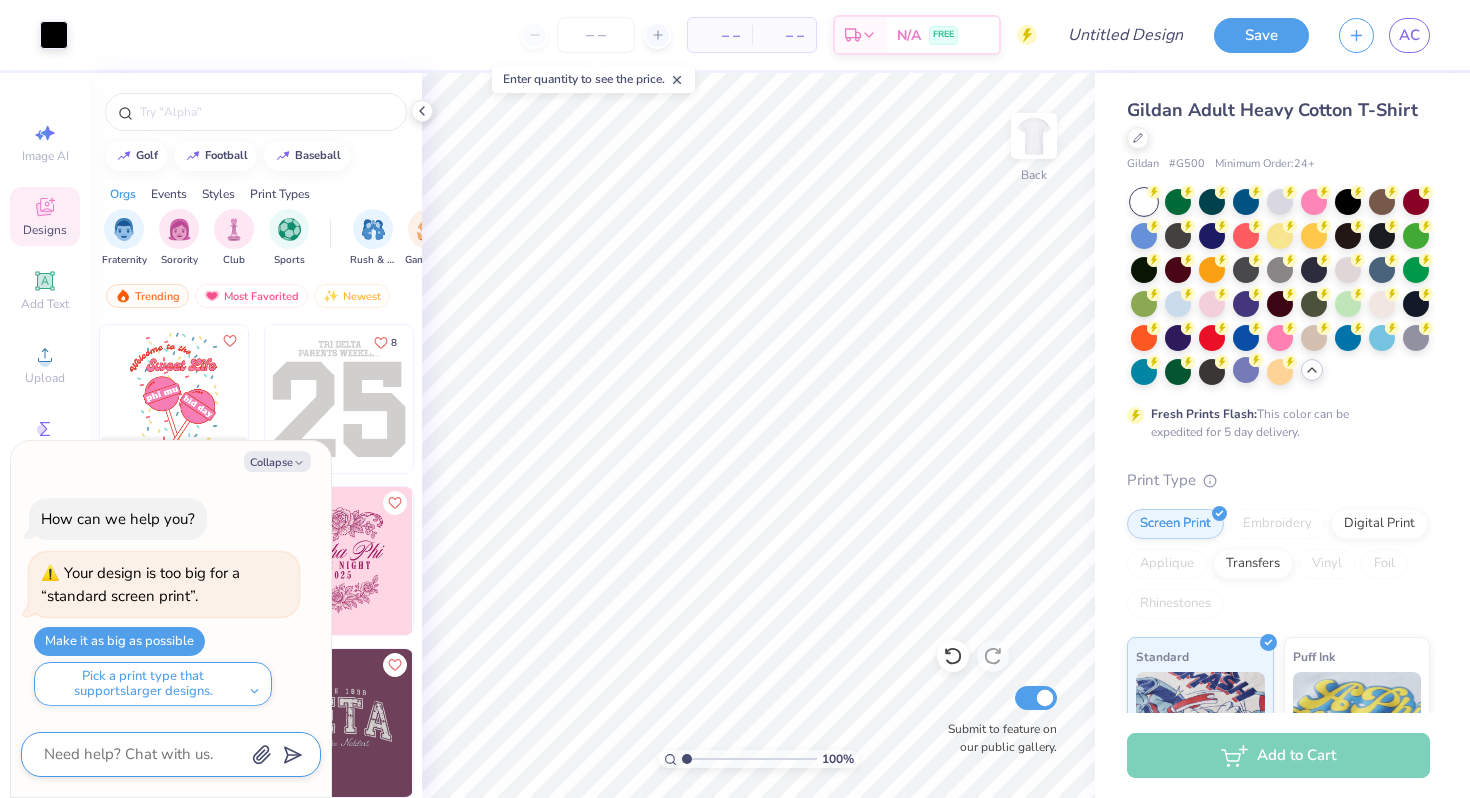 type on "x" 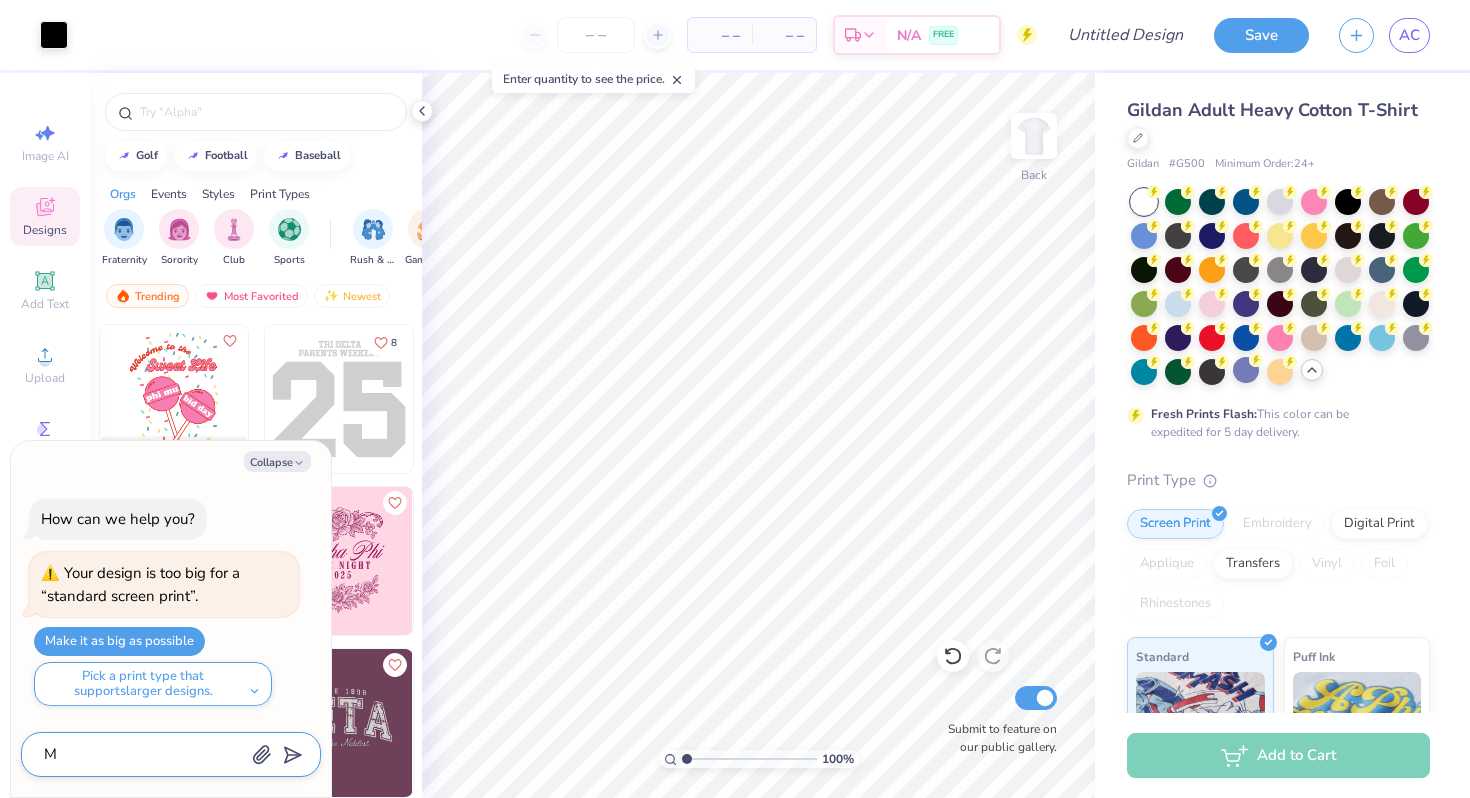 type on "Ma" 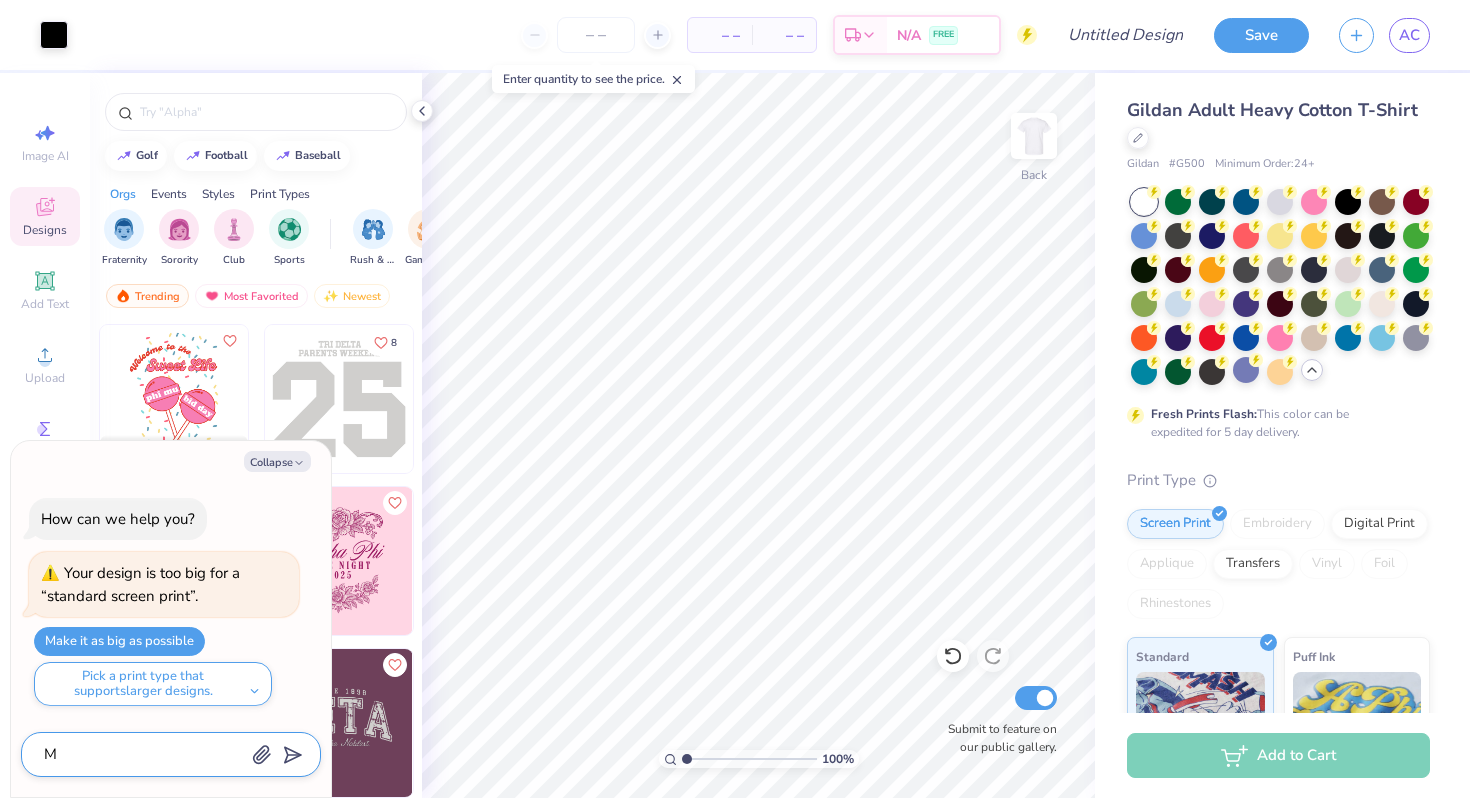 type on "x" 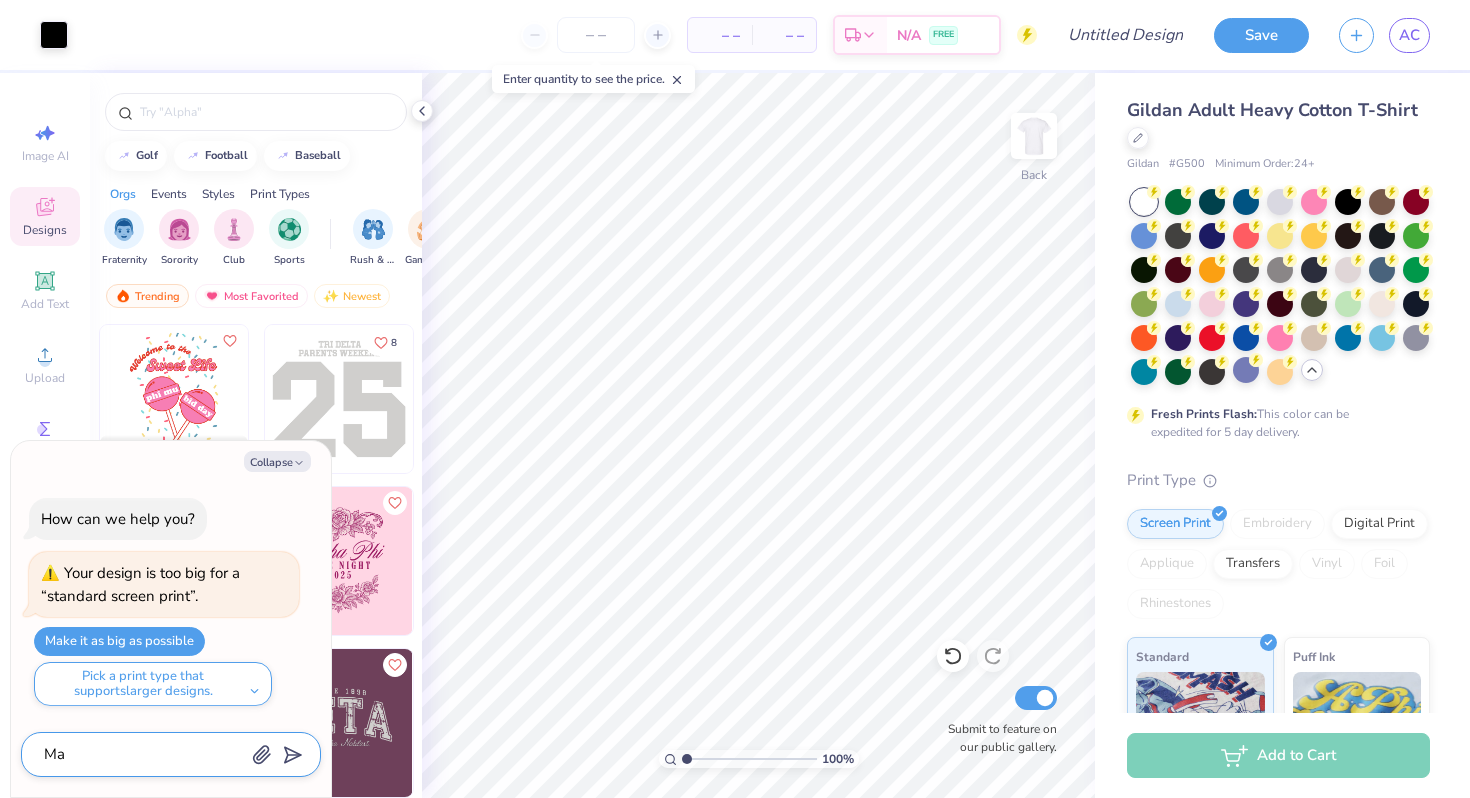 type on "Mak" 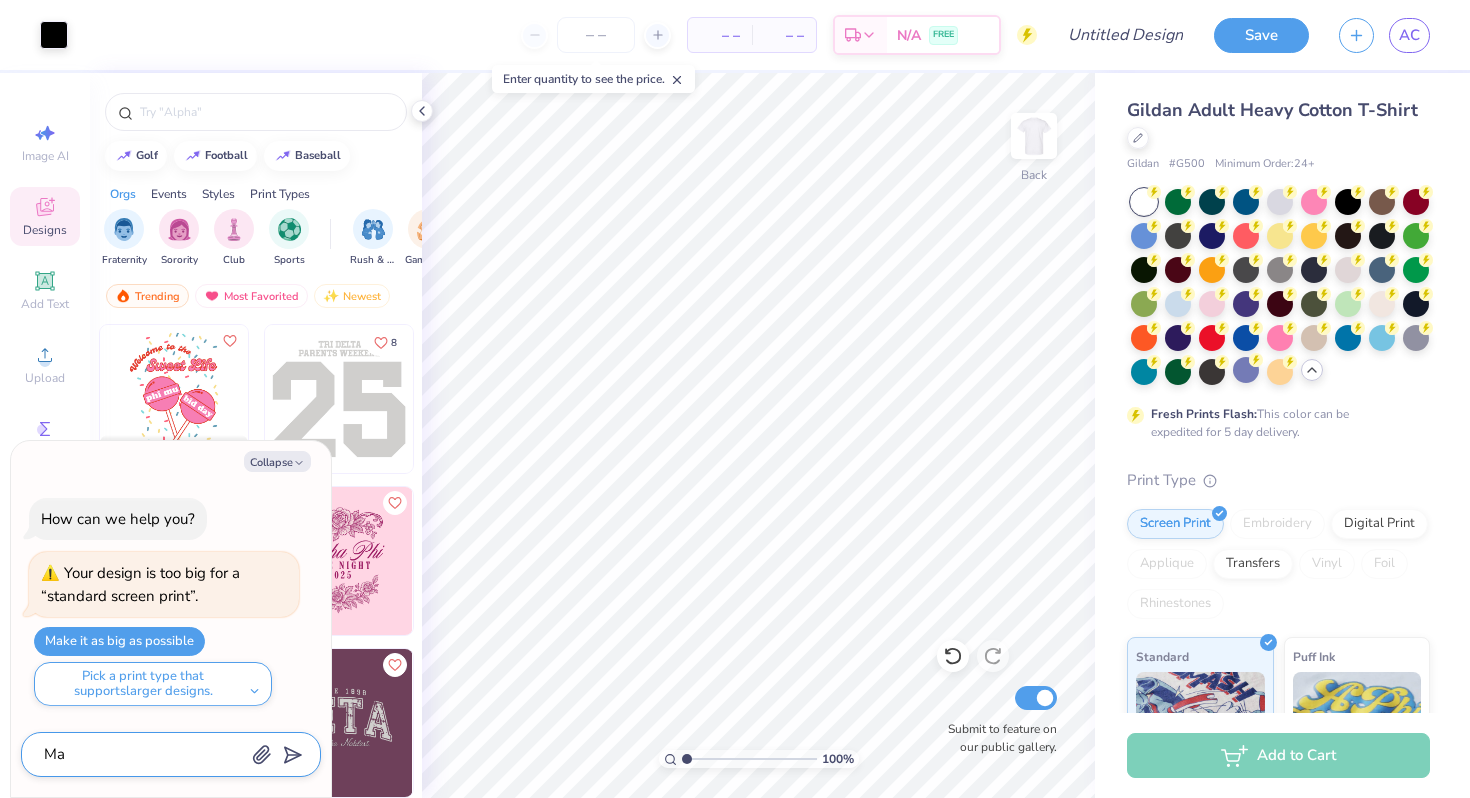 type on "x" 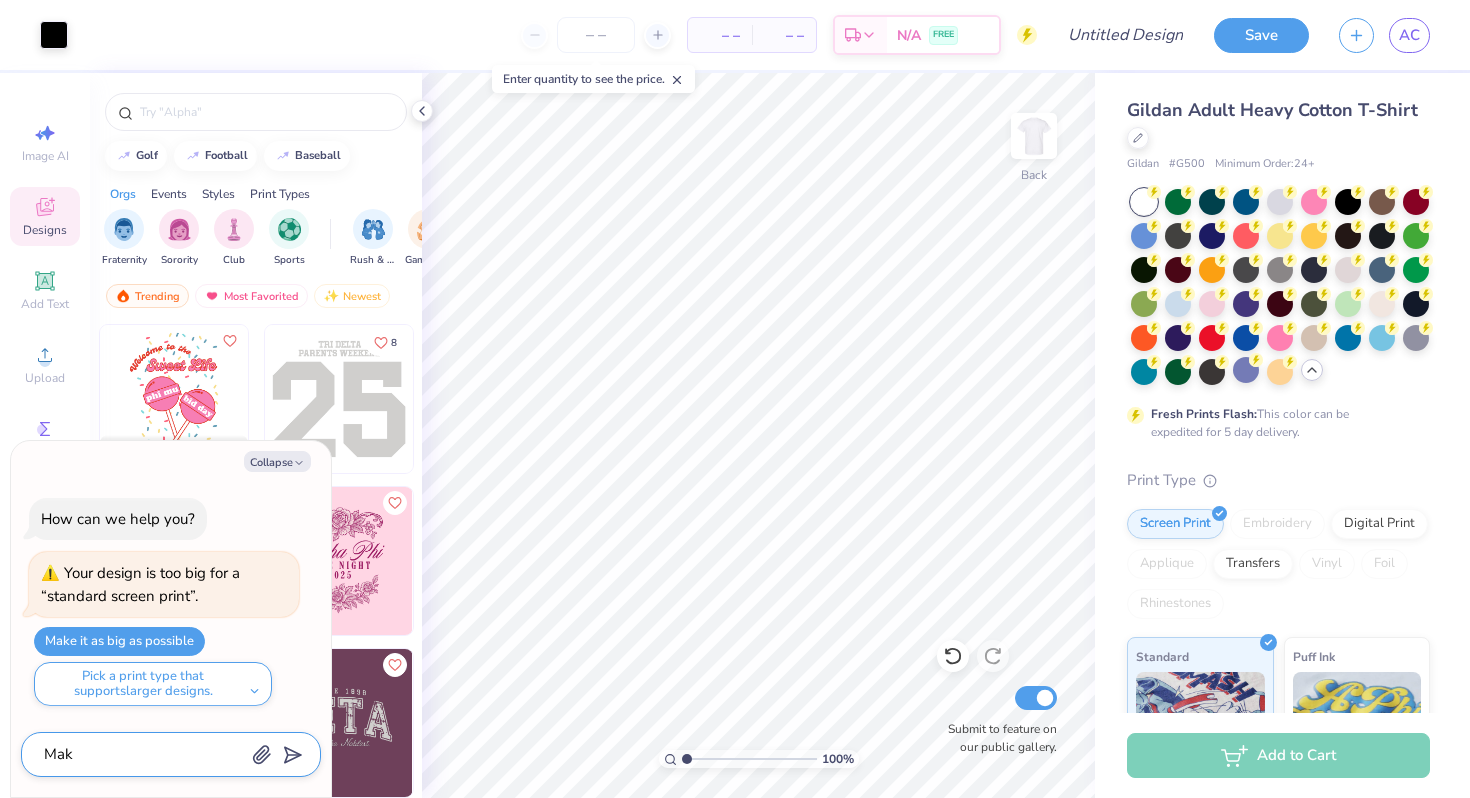 type on "Make" 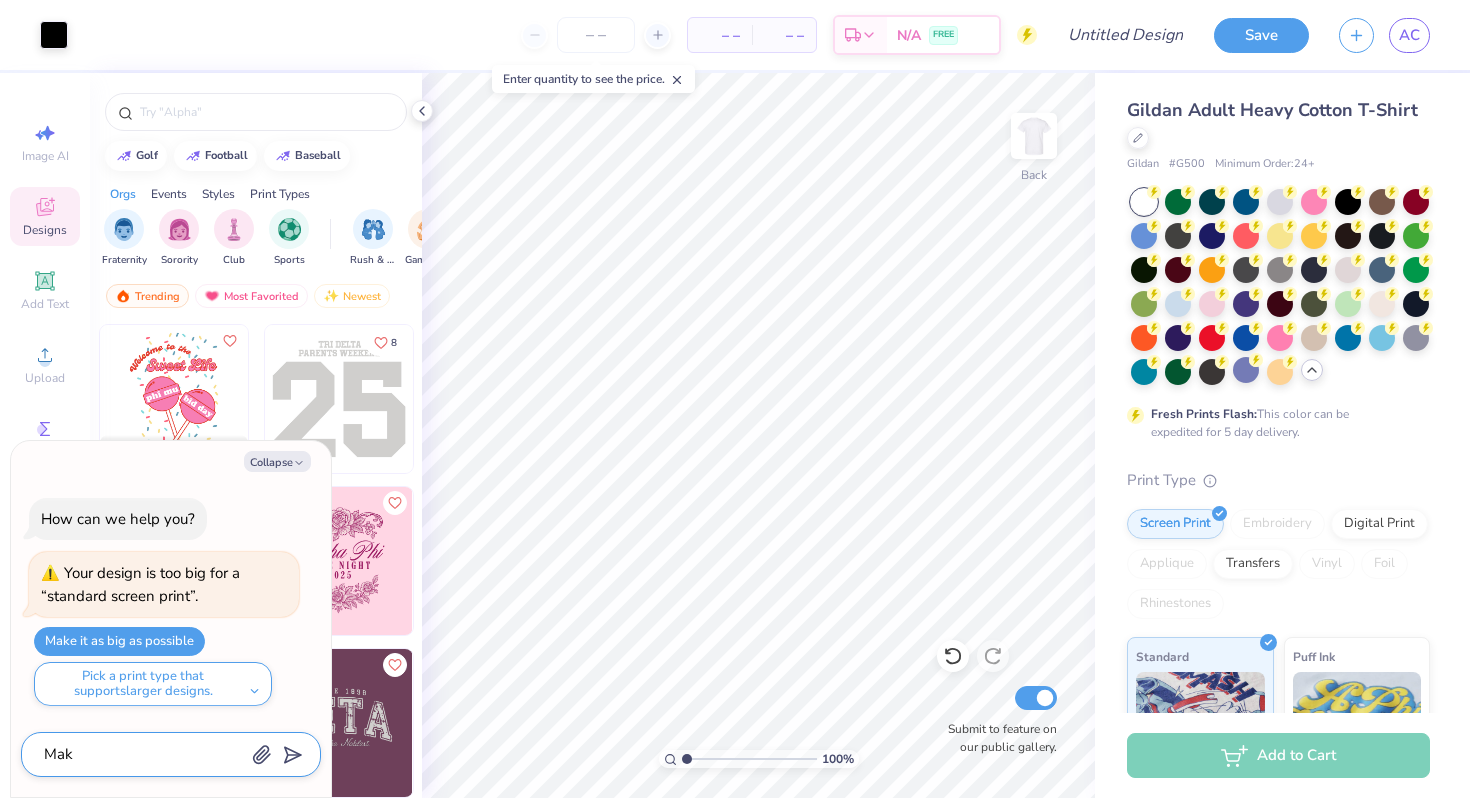 type on "x" 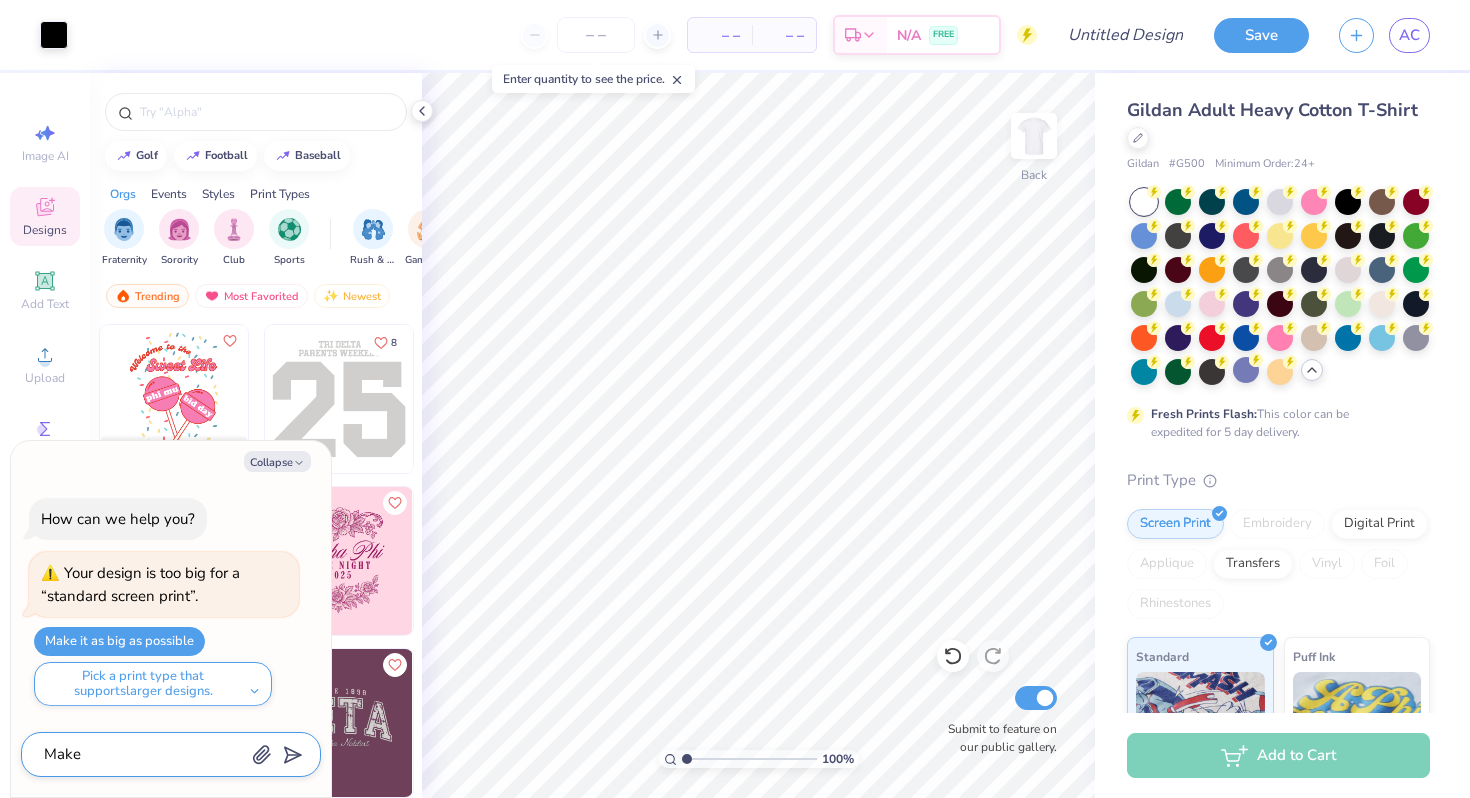 type on "Make" 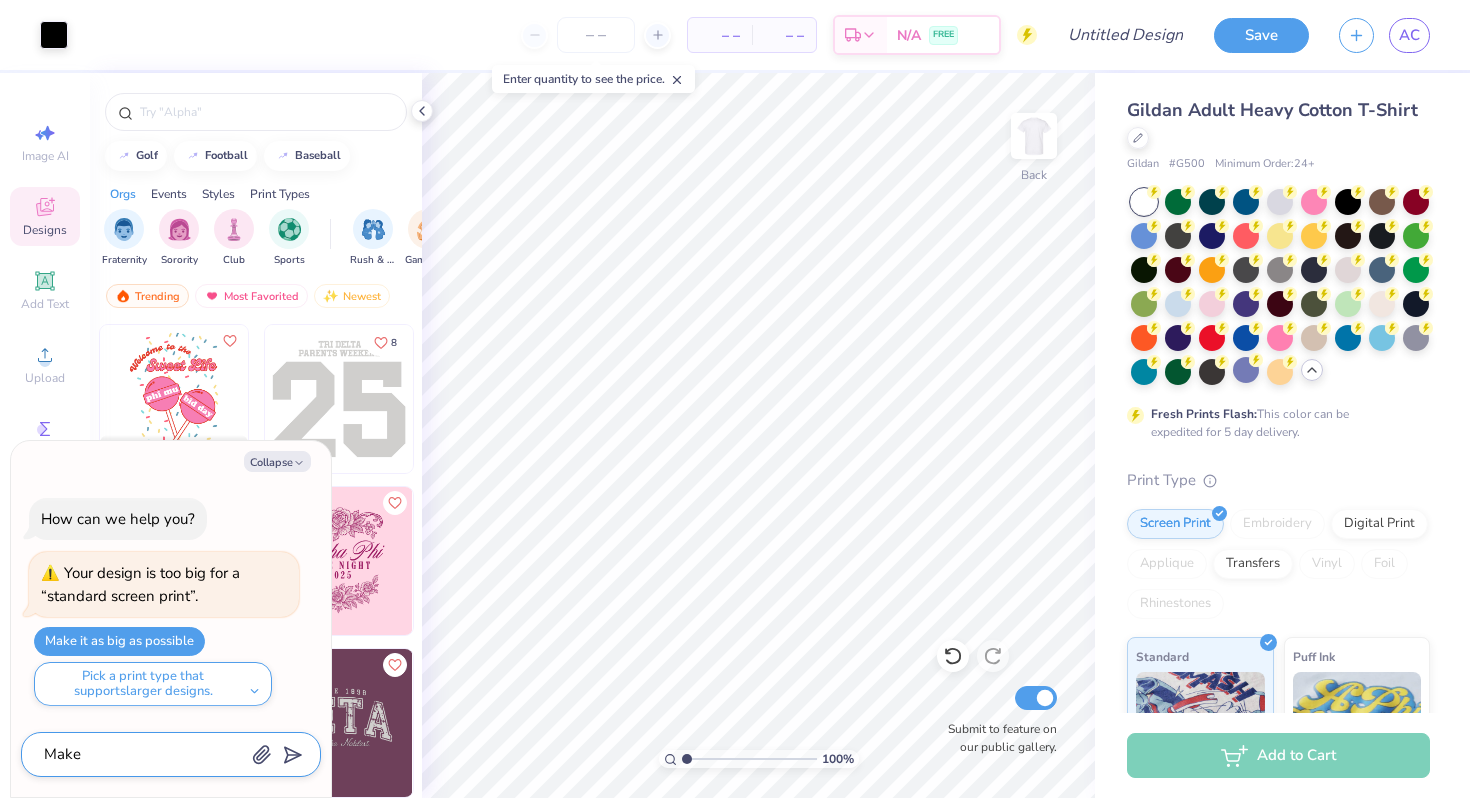 type on "x" 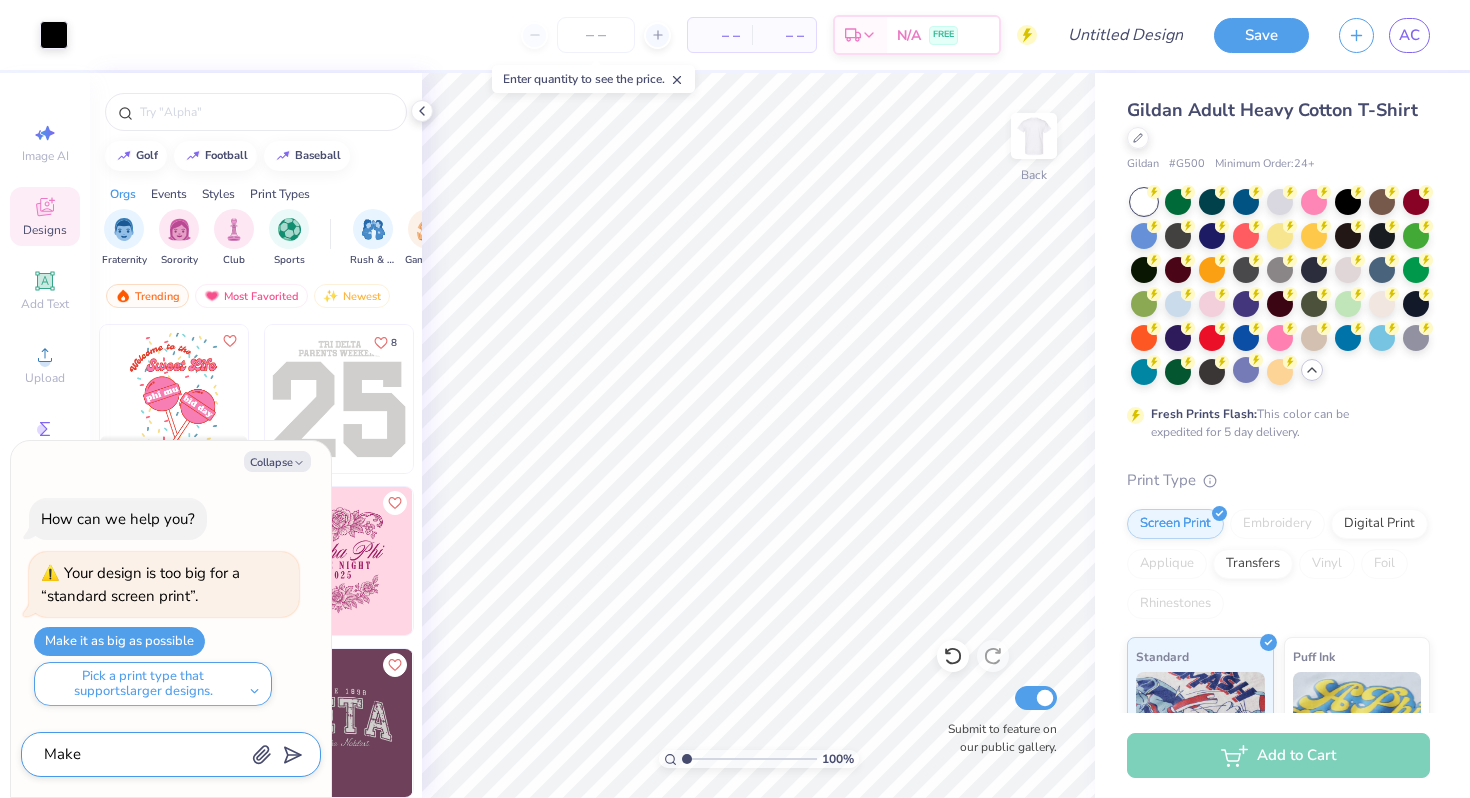 type on "Make i" 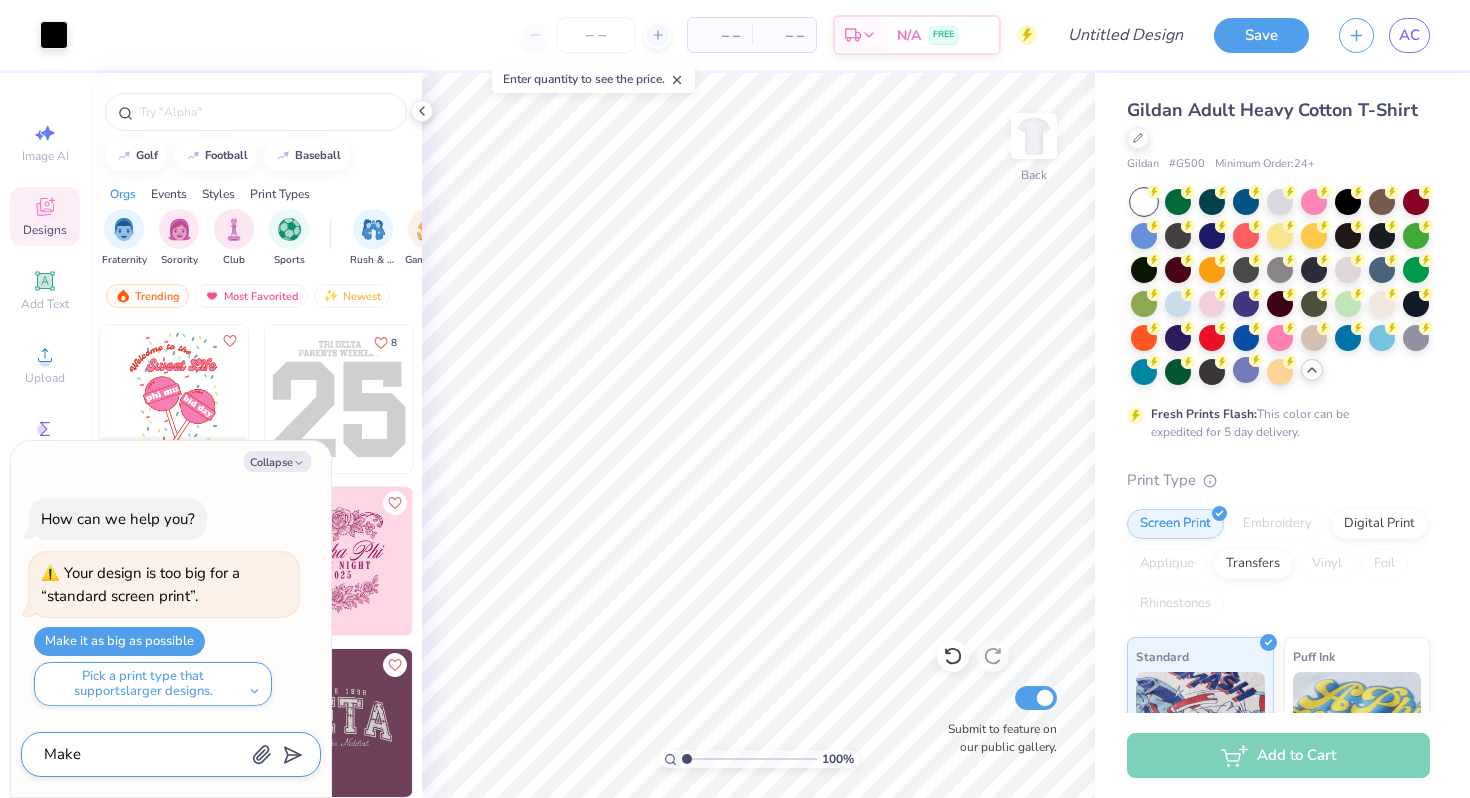 type on "x" 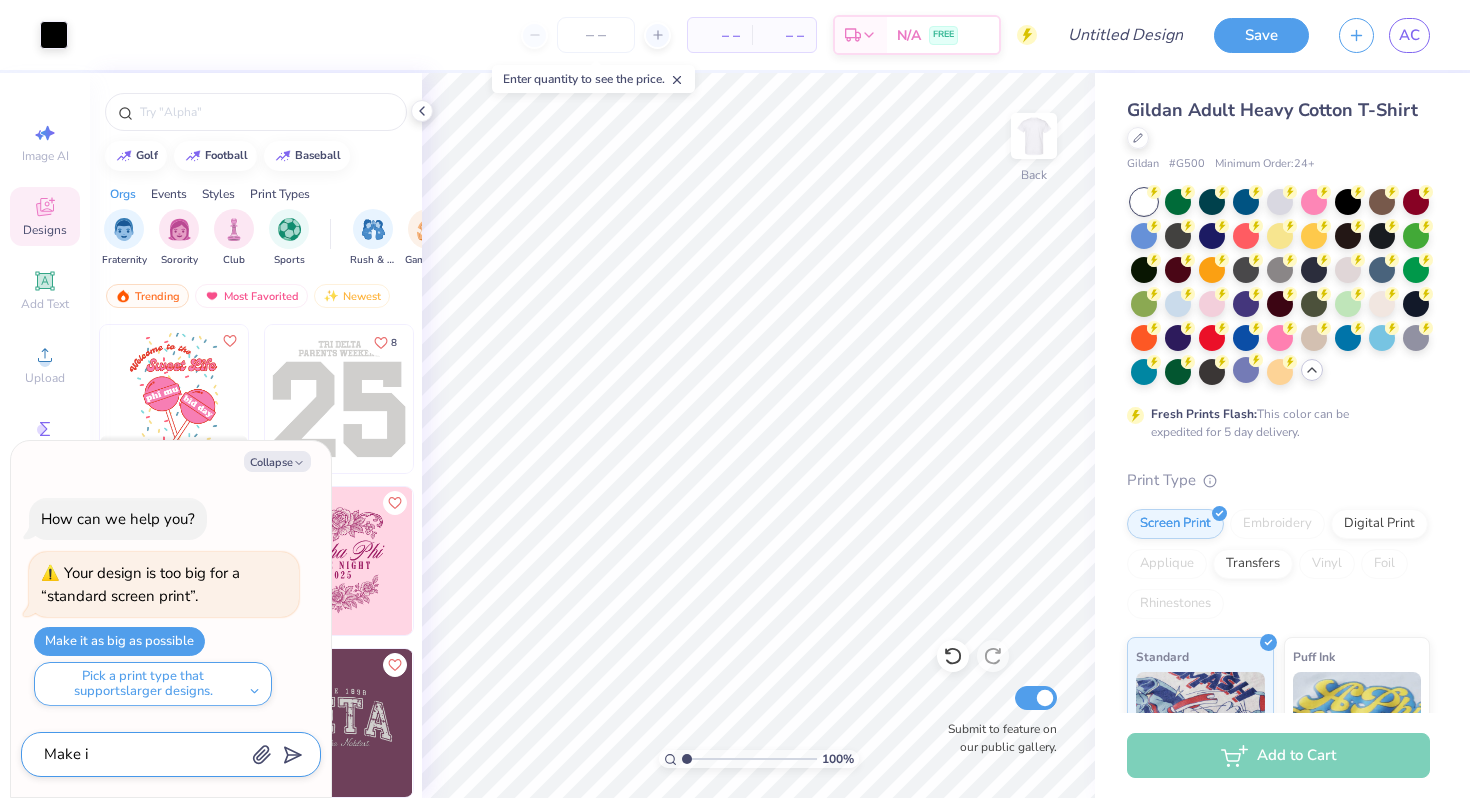 type on "Make it" 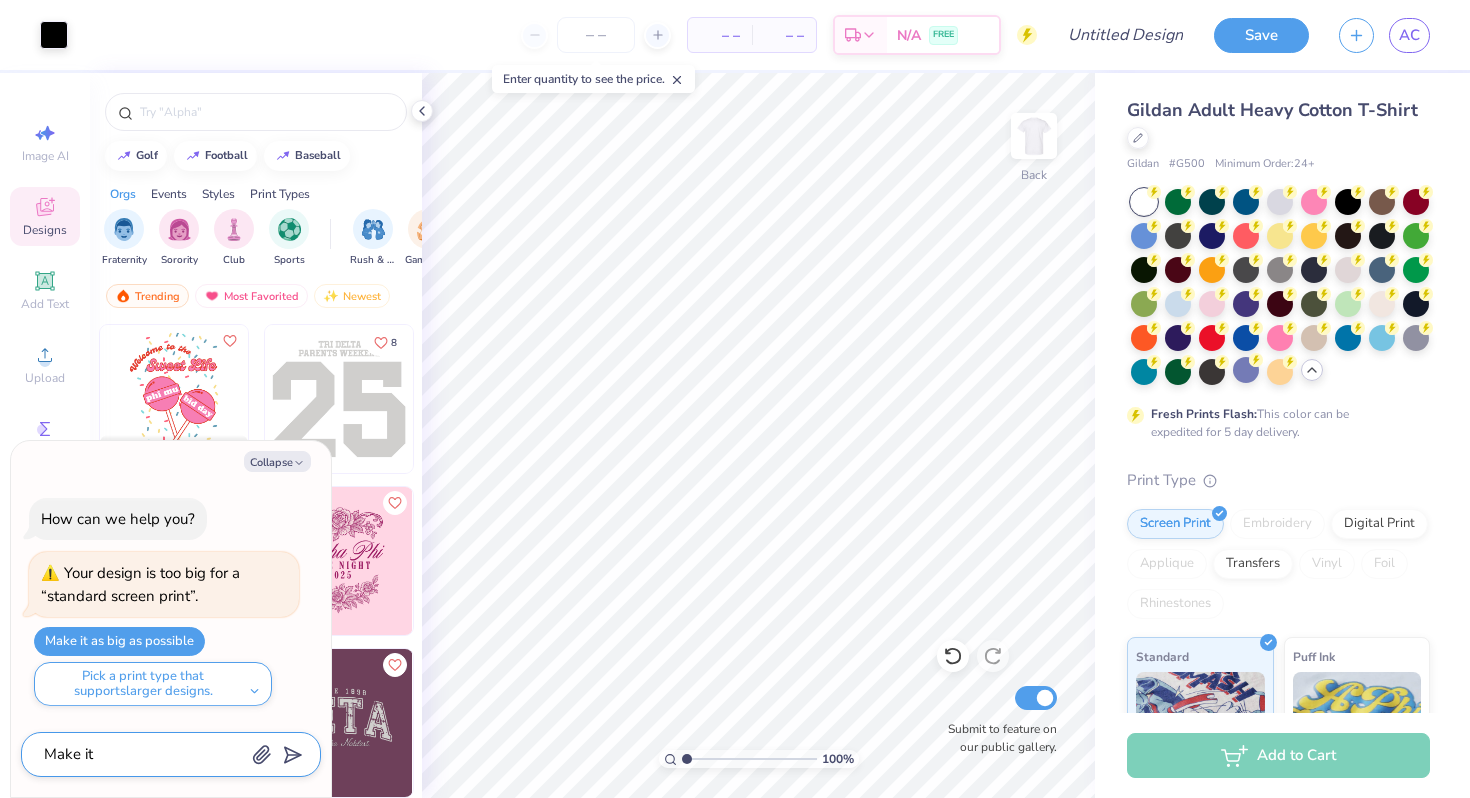 type on "x" 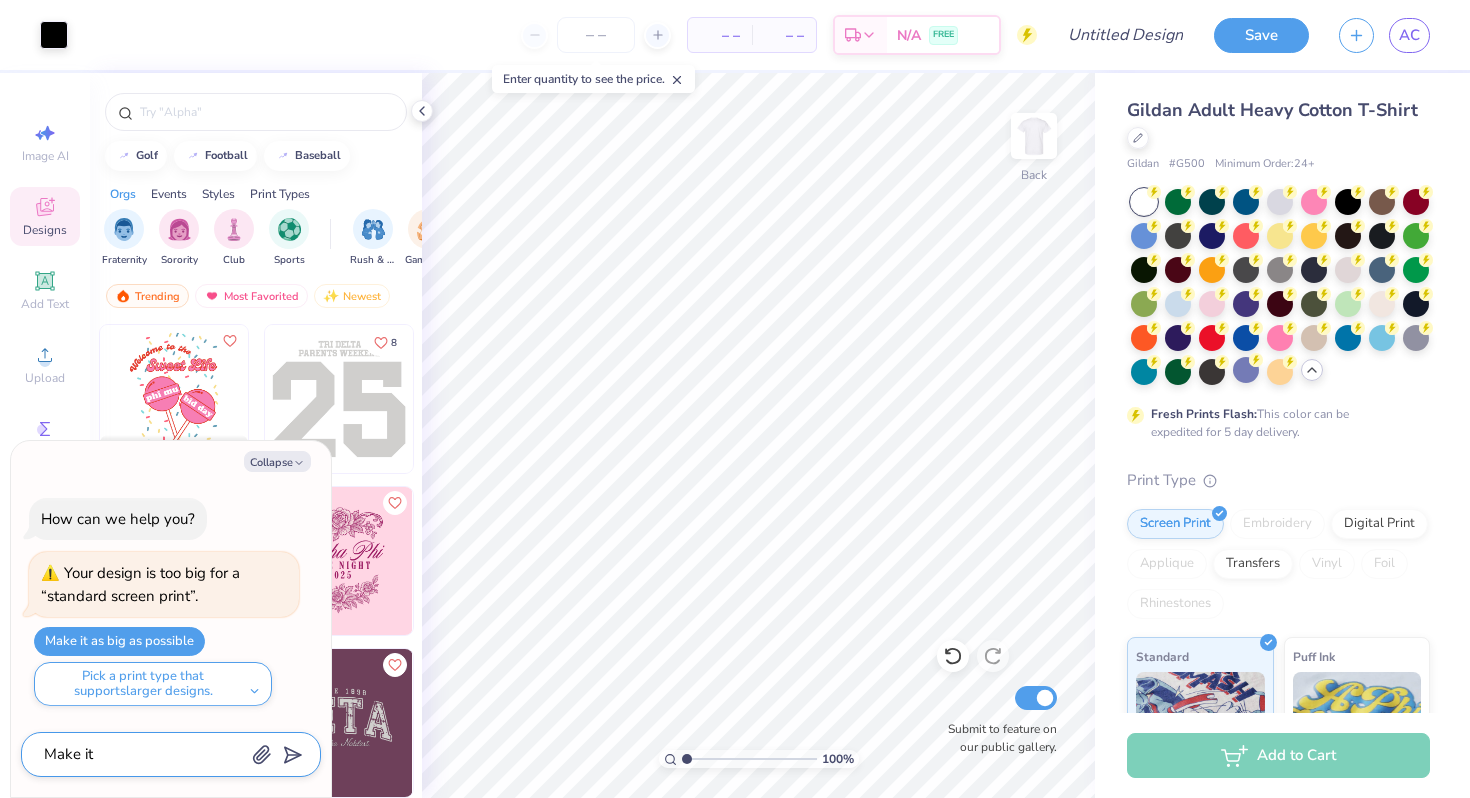 type on "Make it" 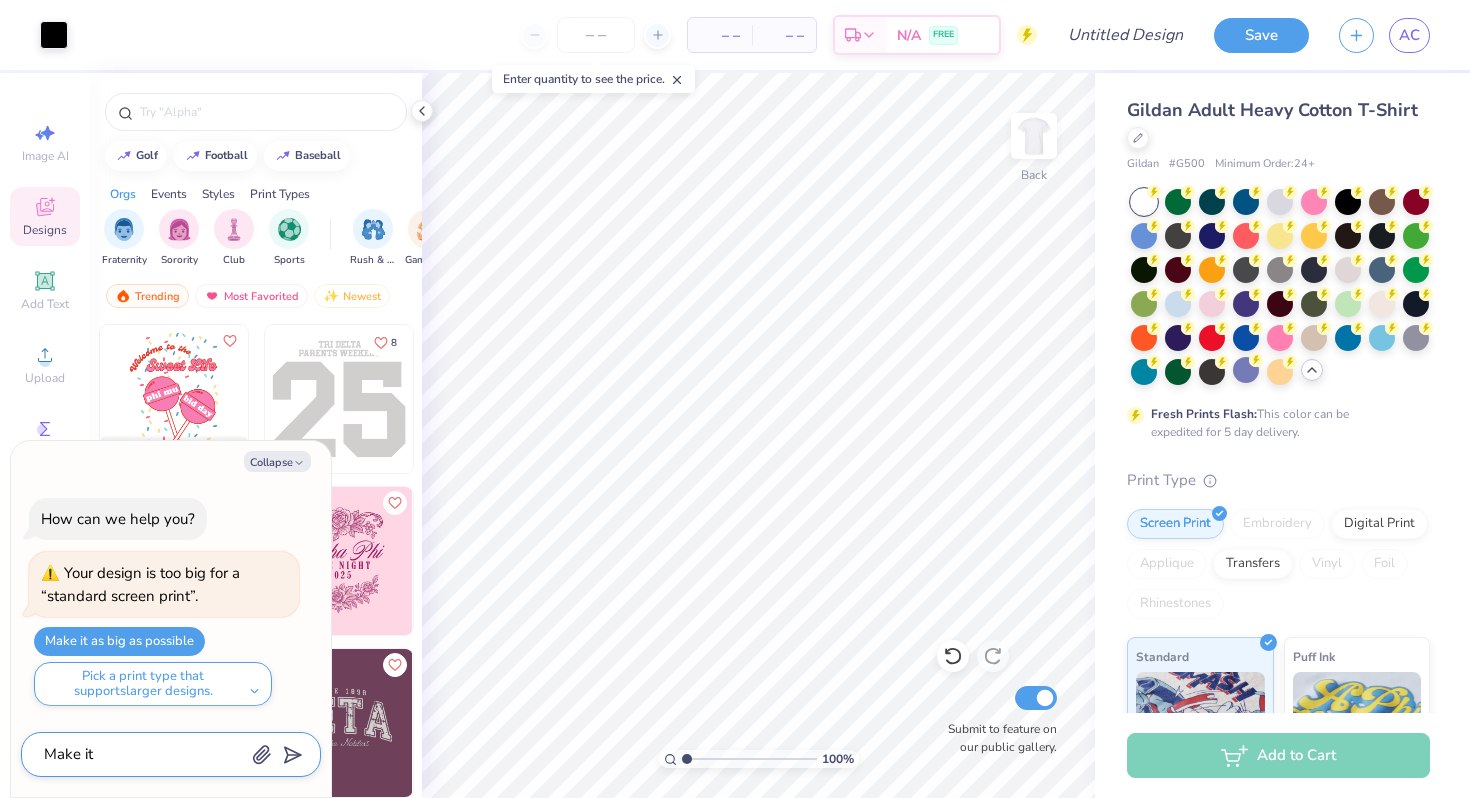 type on "x" 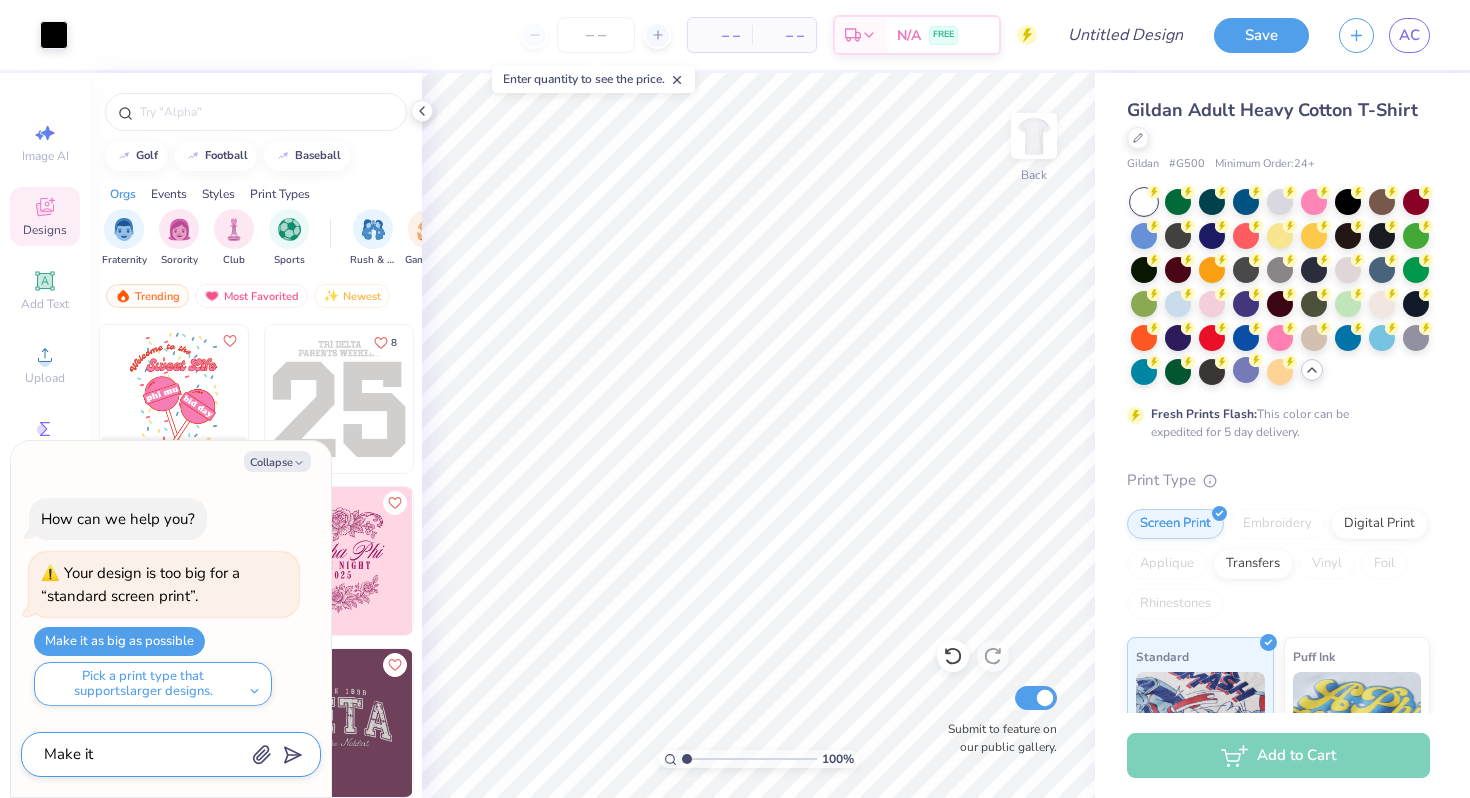 type on "Make it a" 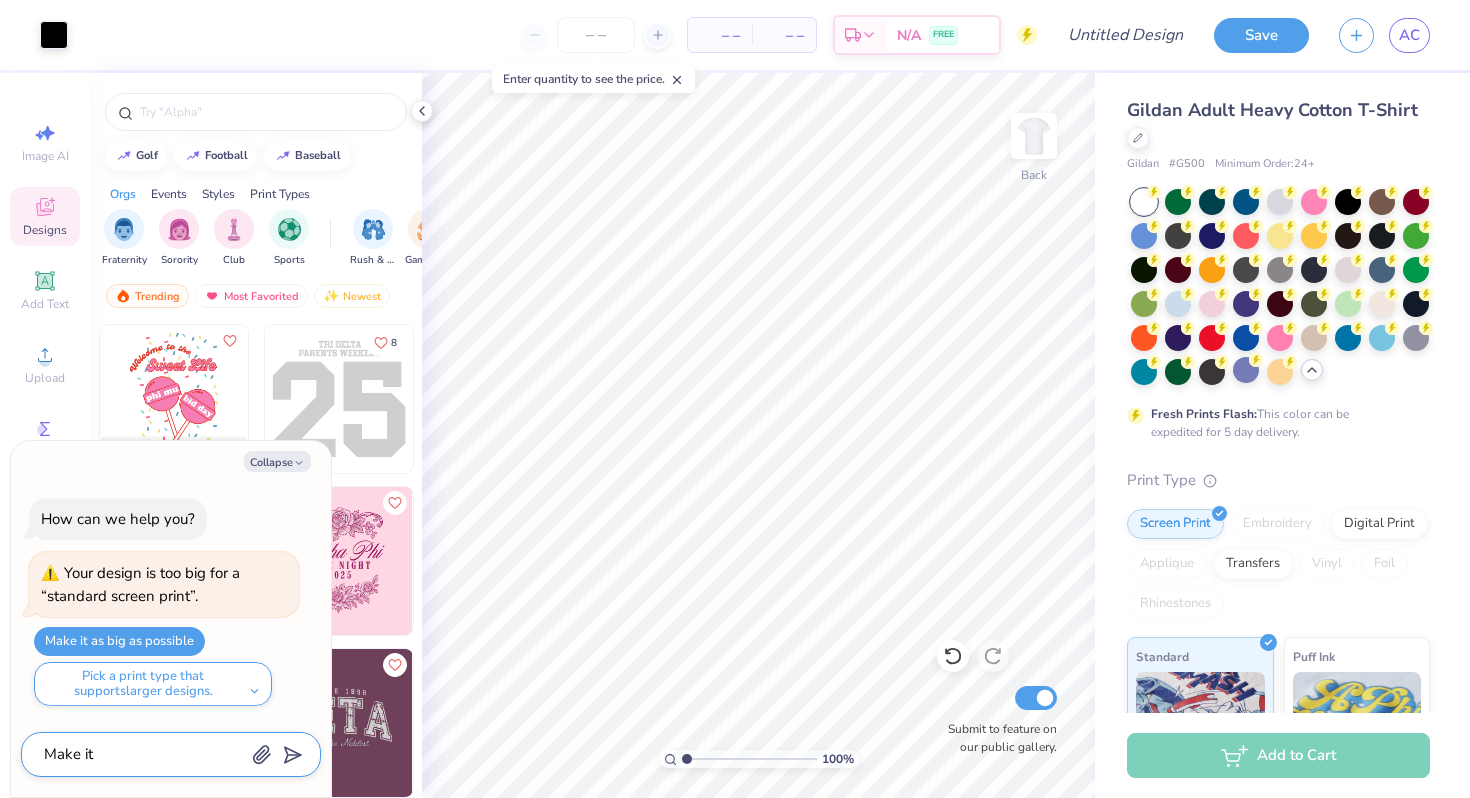 type on "x" 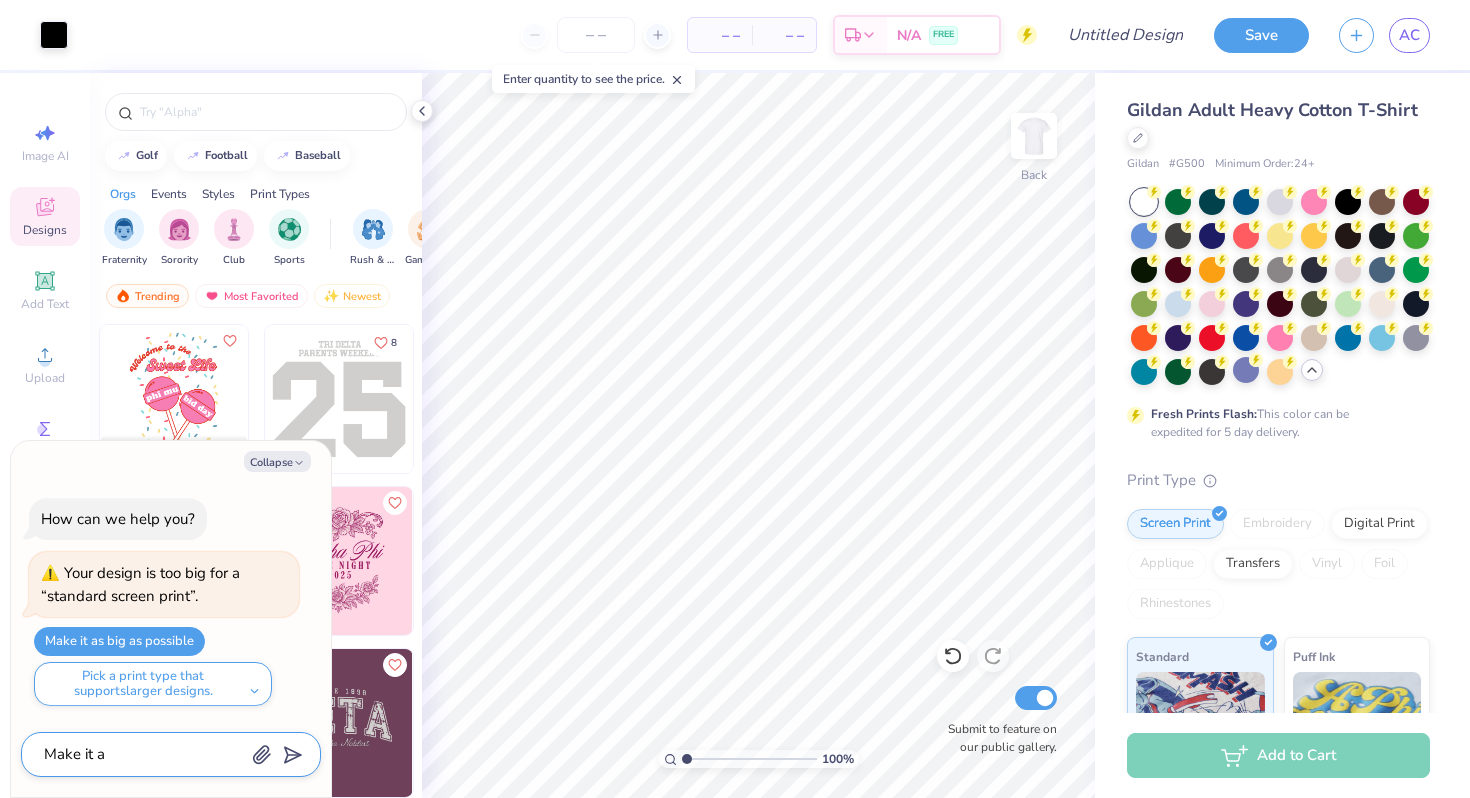 type on "Make it as" 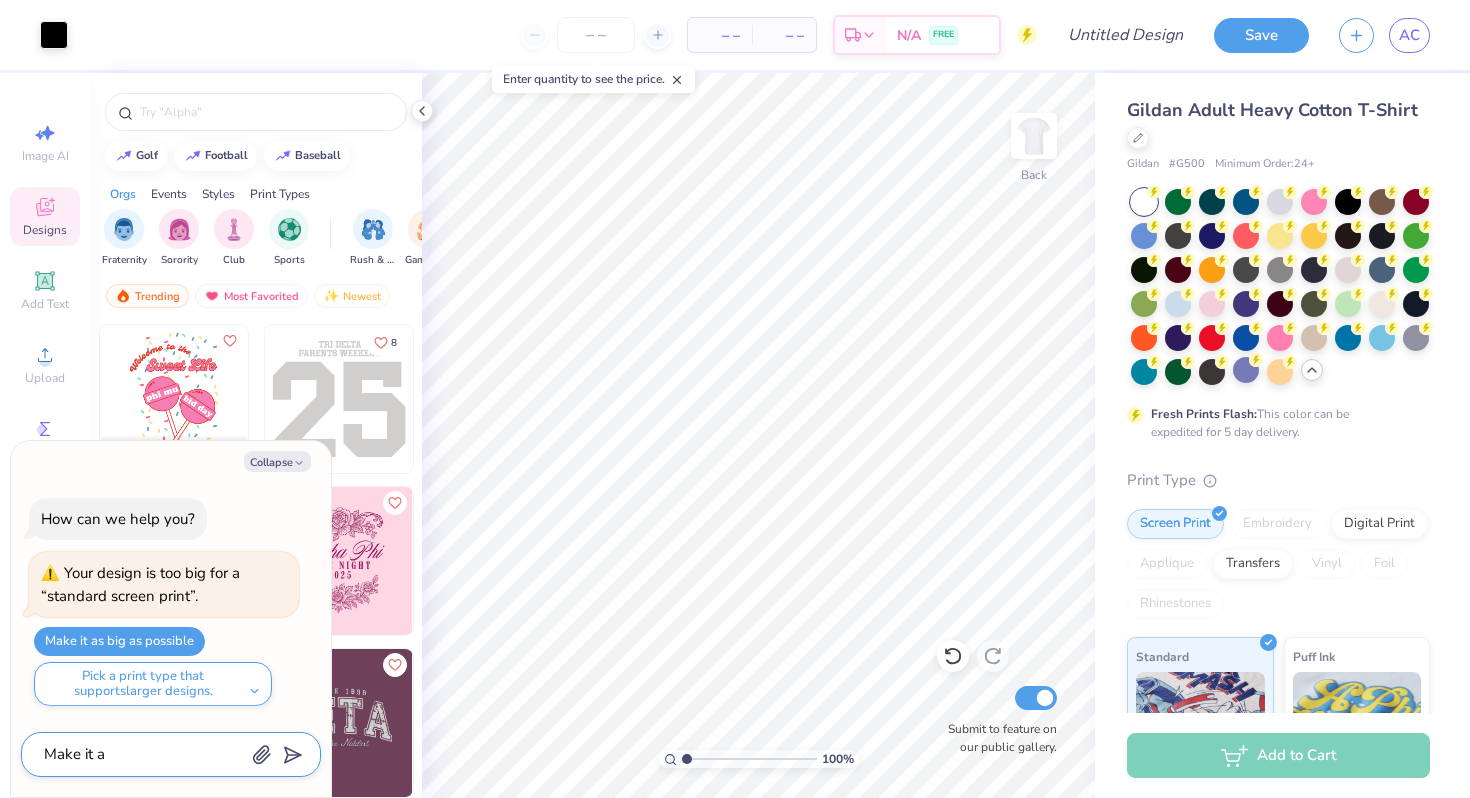 type on "x" 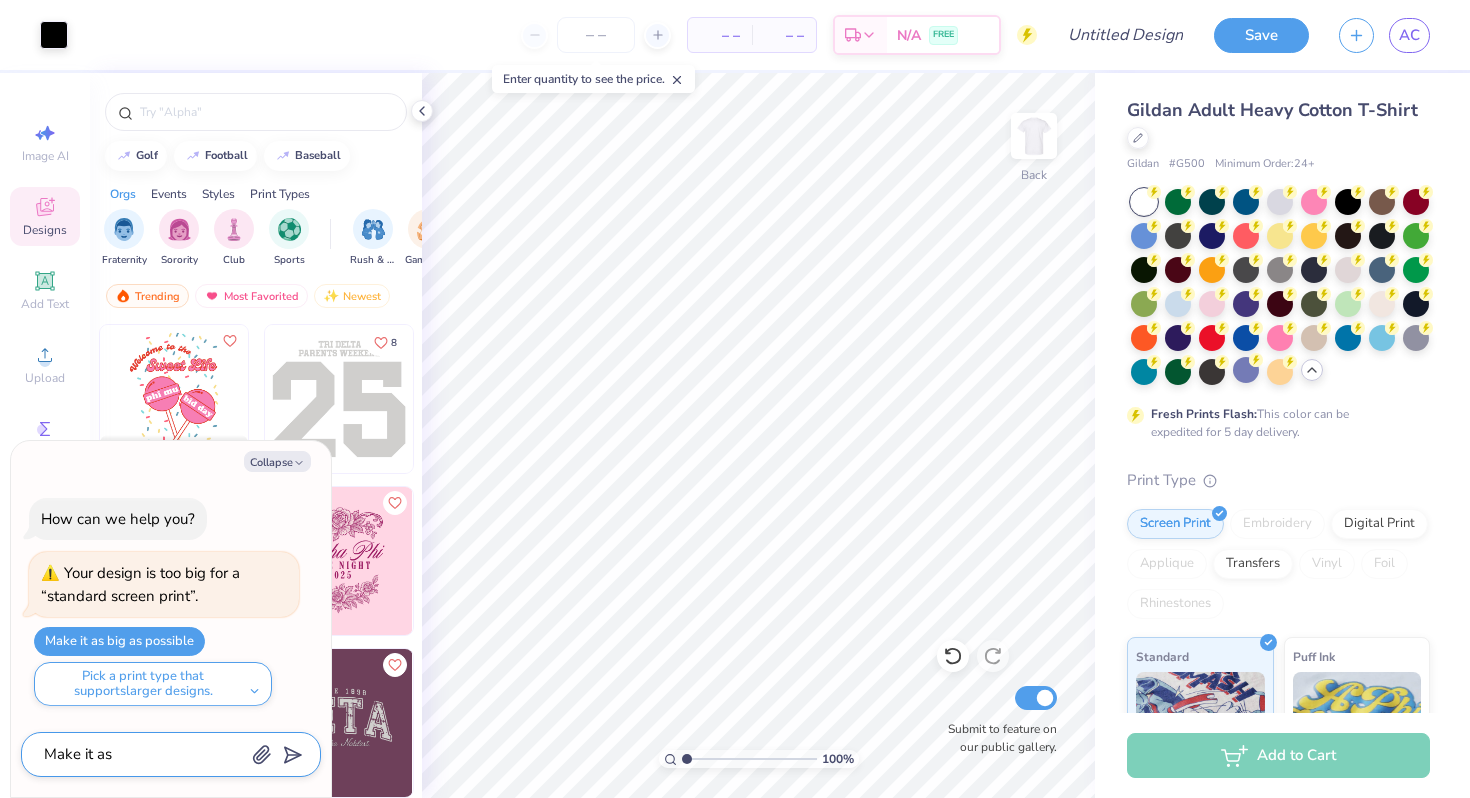 type on "Make it as" 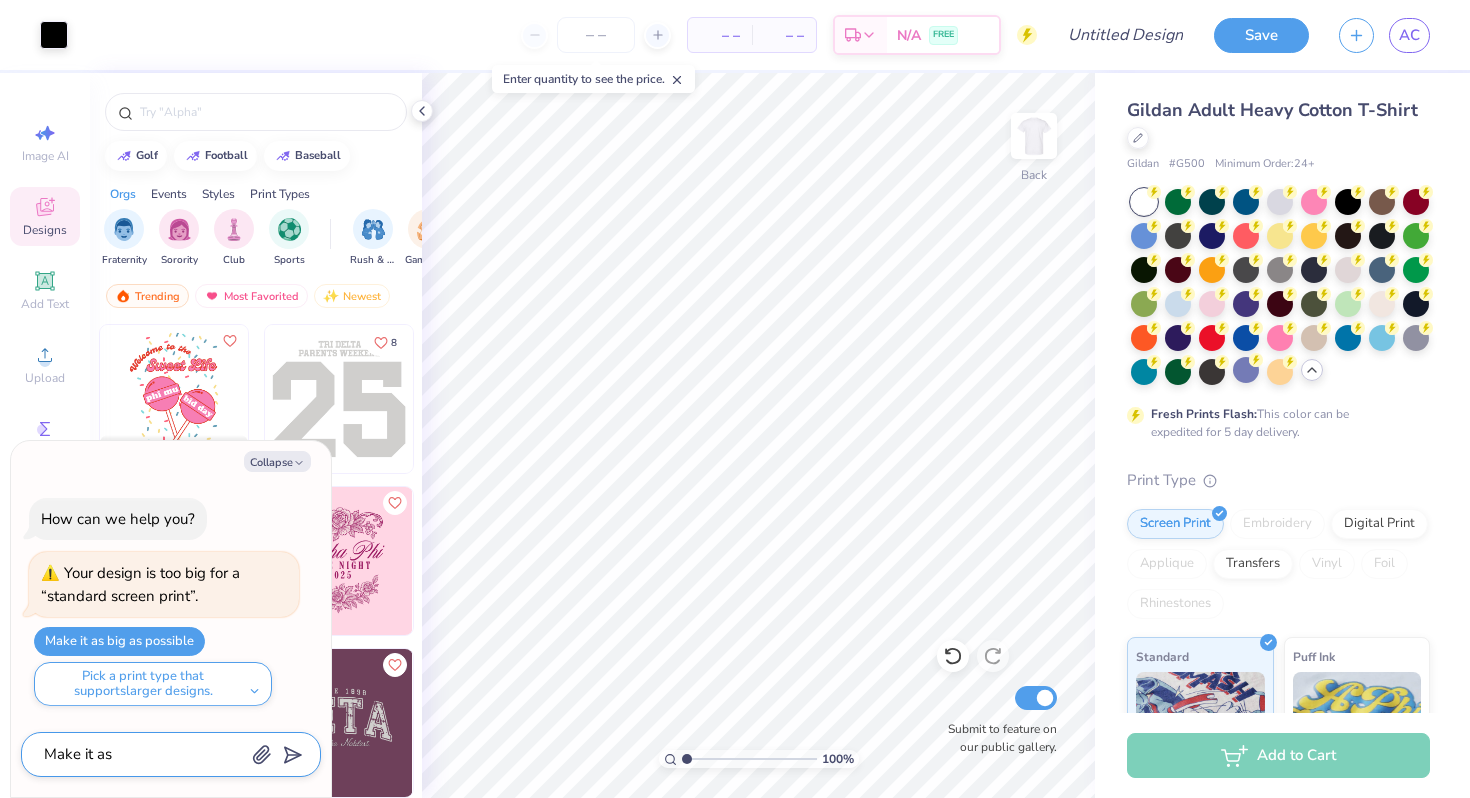 type on "x" 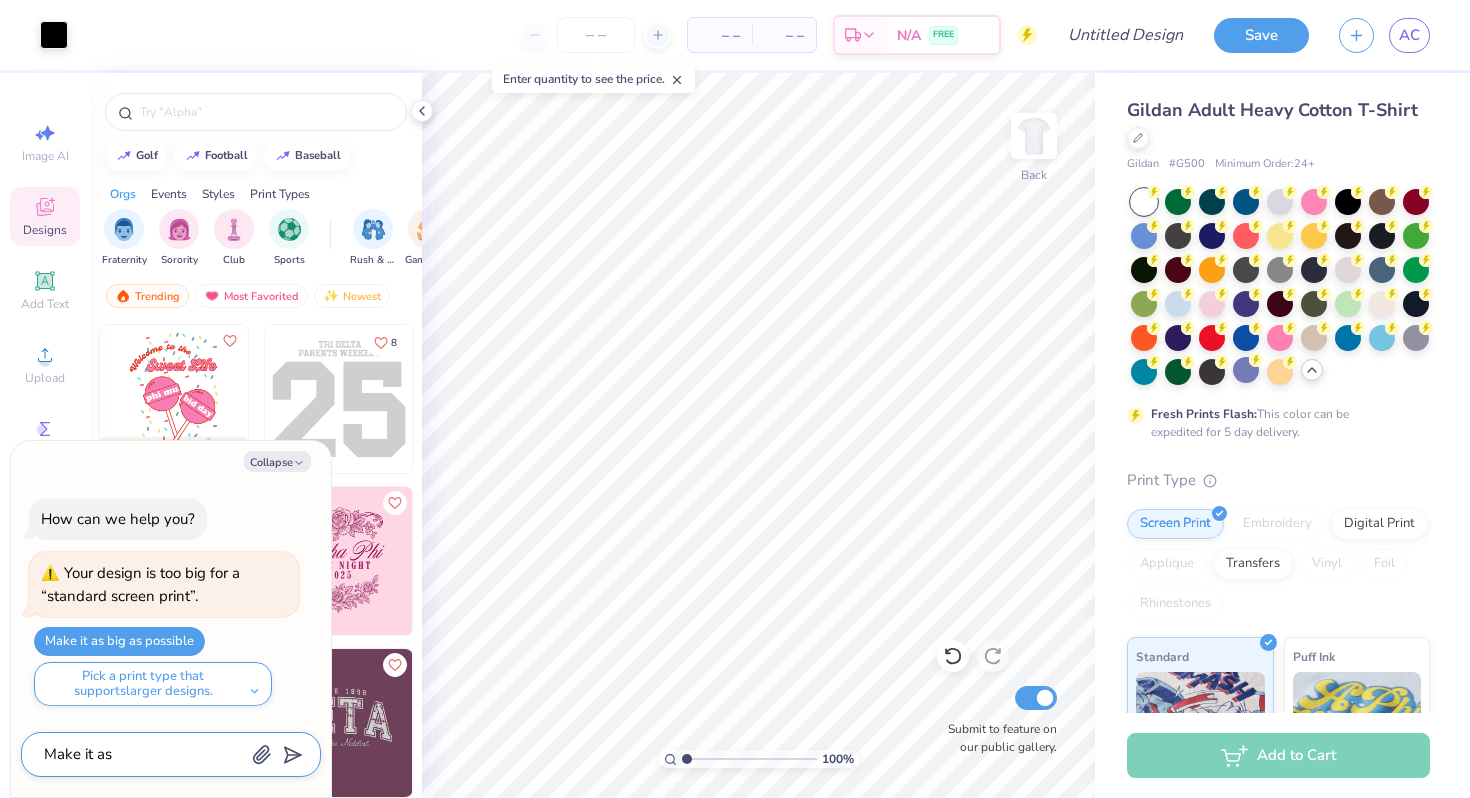 type on "Make it as b" 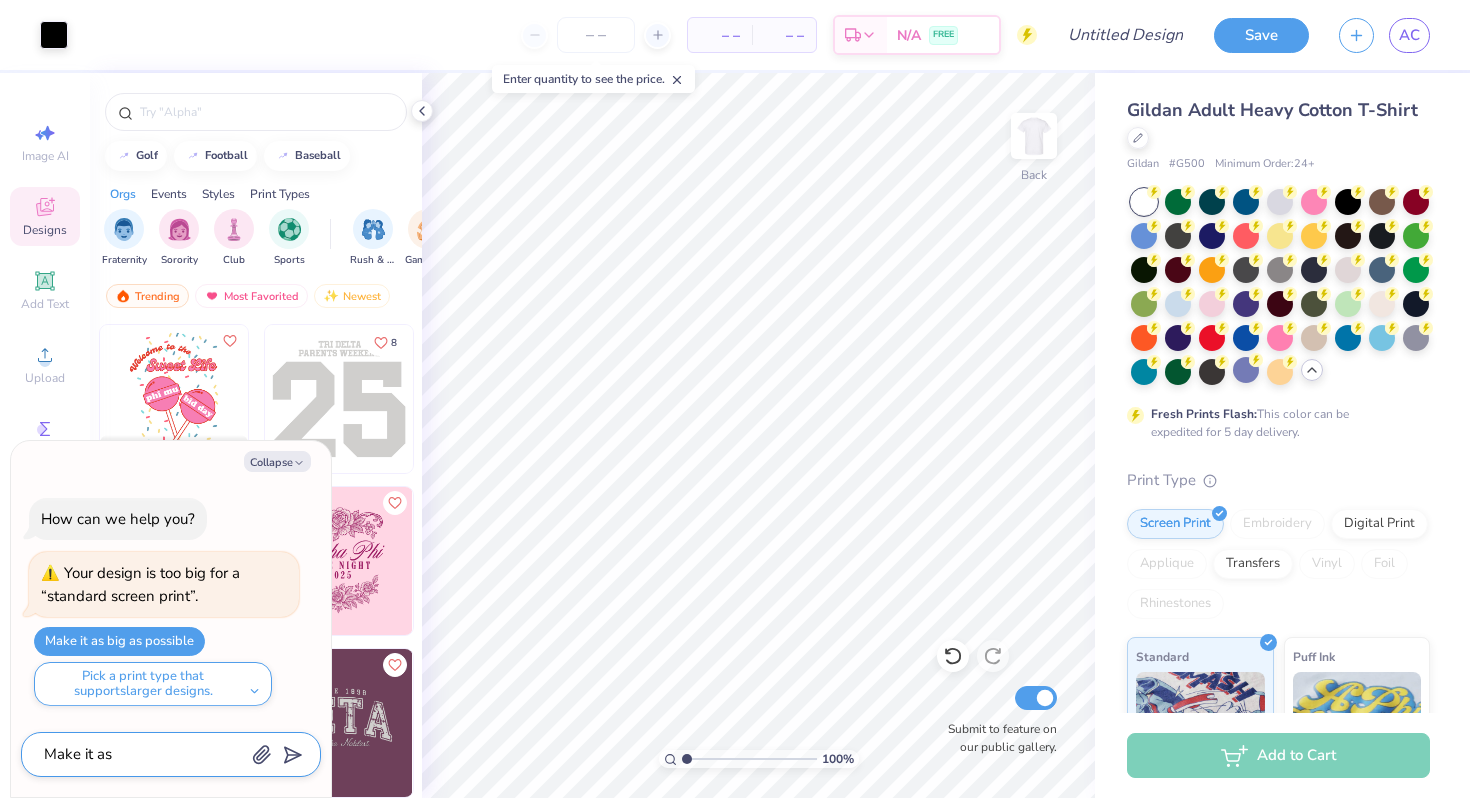 type on "x" 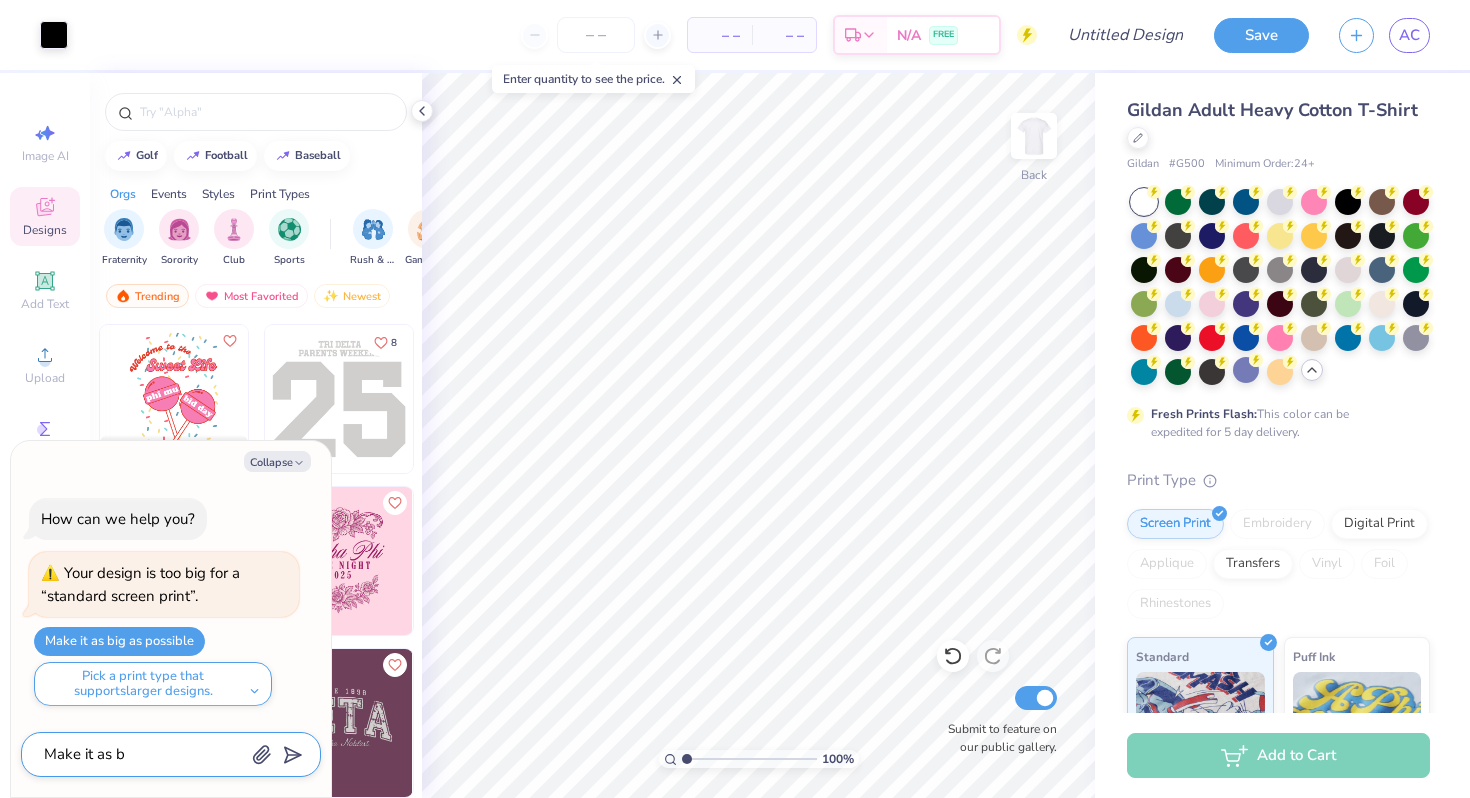 type on "Make it as bi" 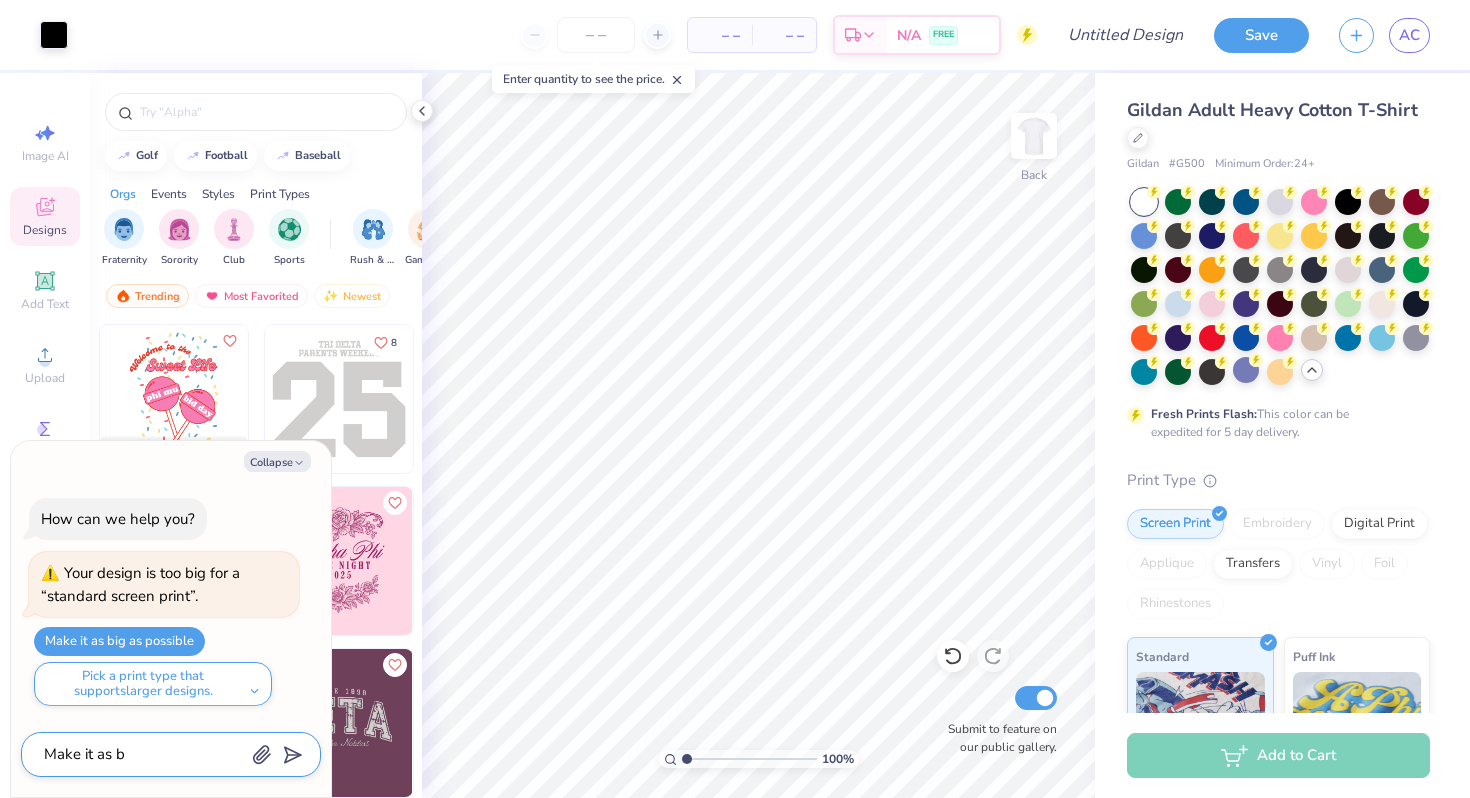type on "x" 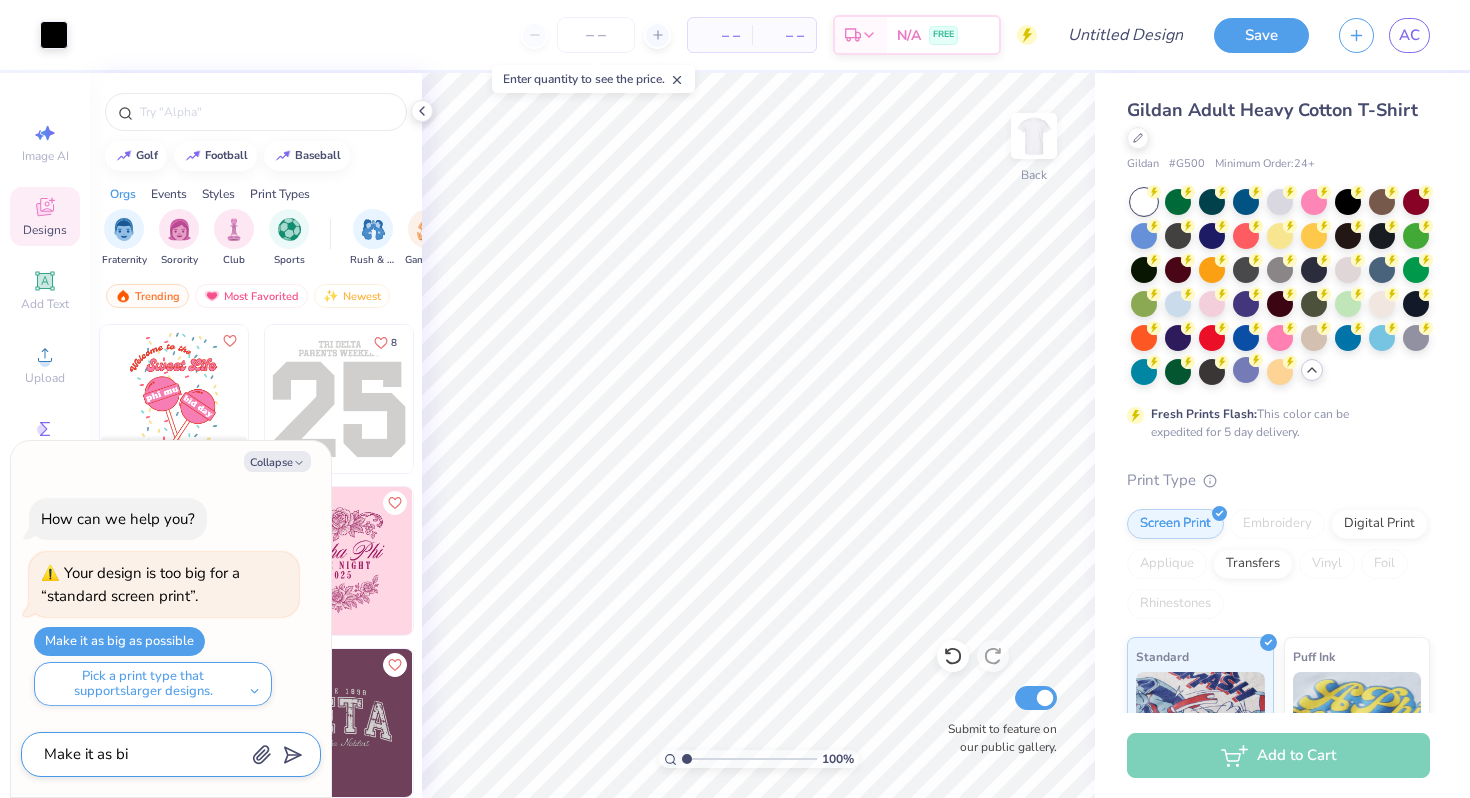 type on "Make it as big" 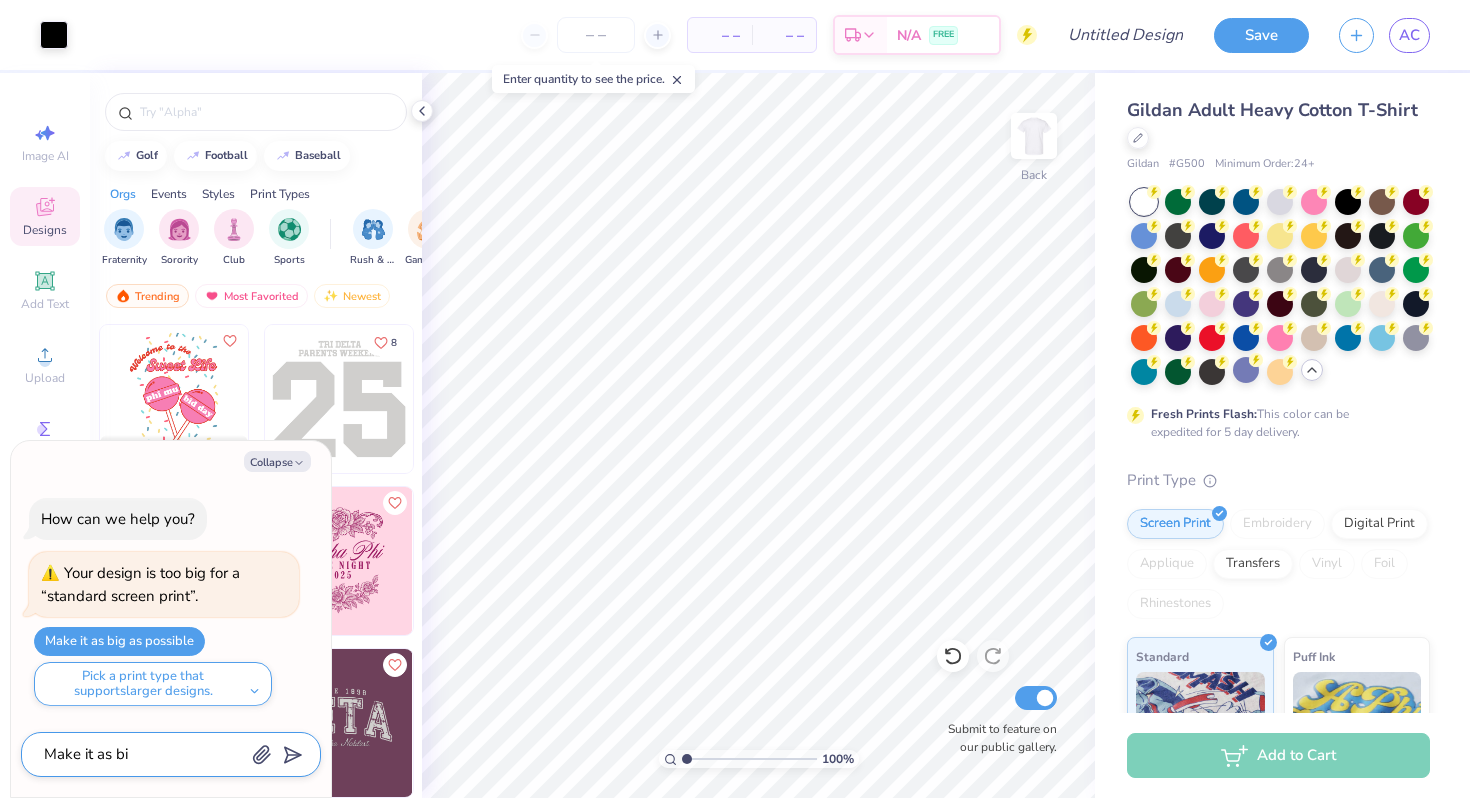 type on "x" 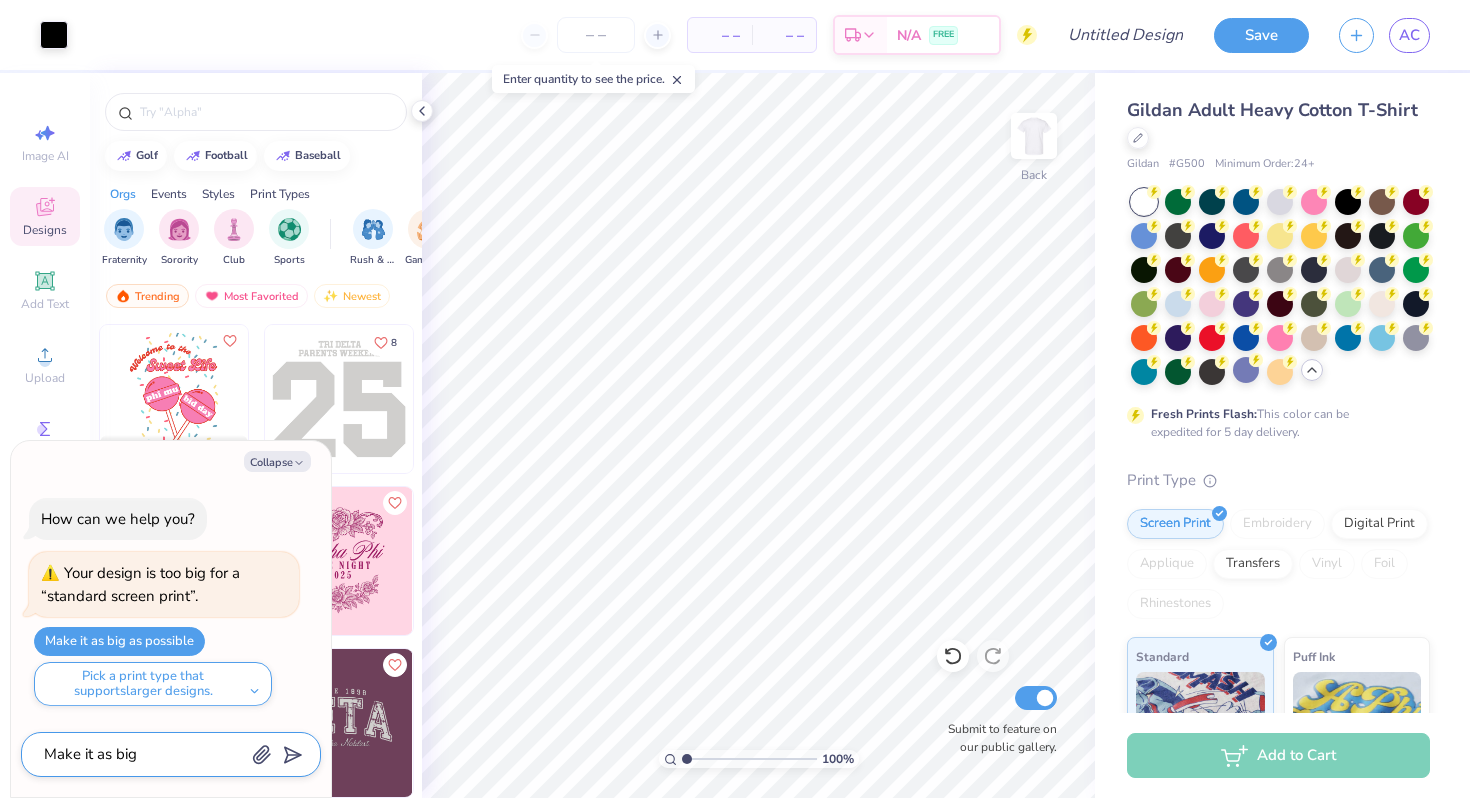 type on "Make it as big" 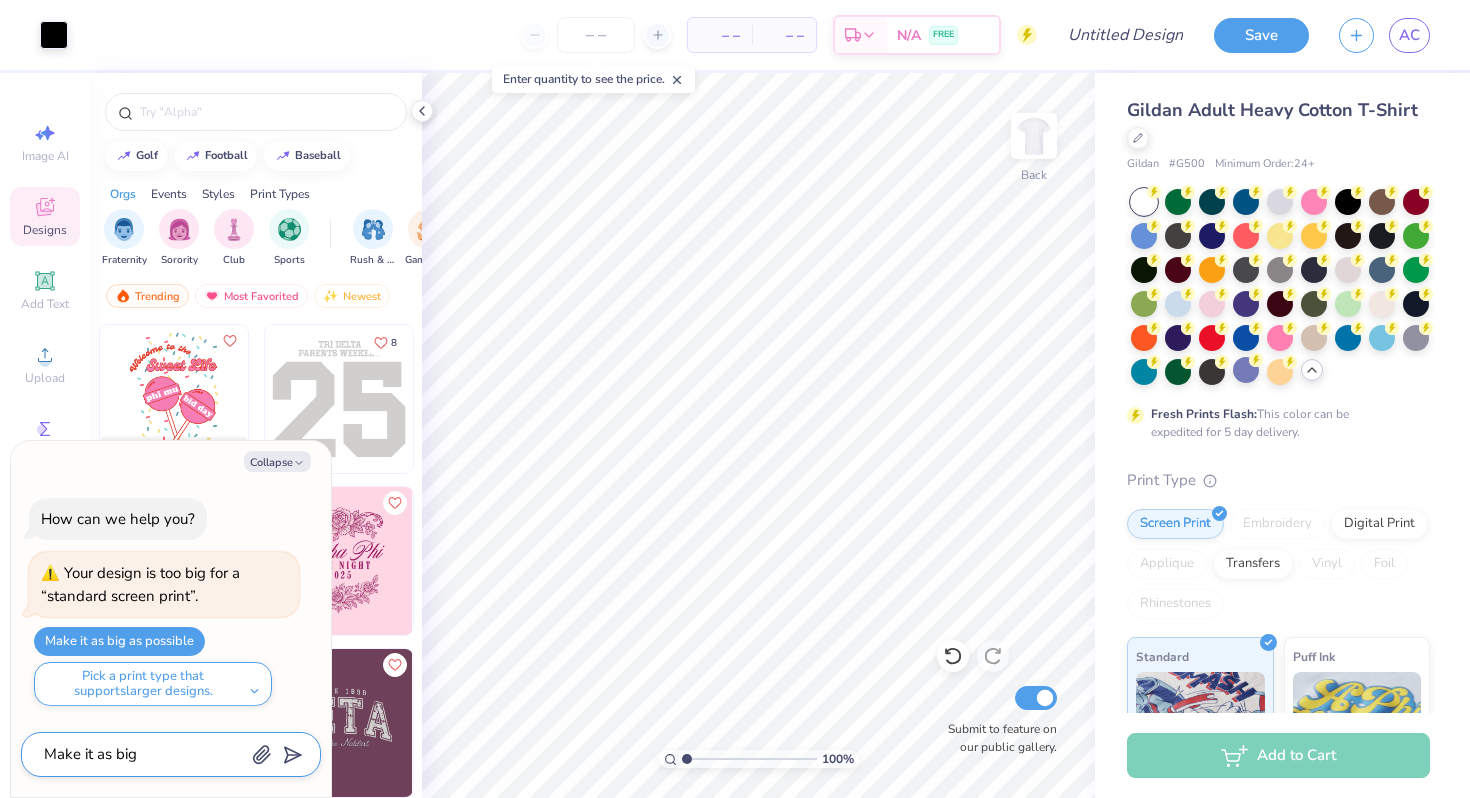 type on "x" 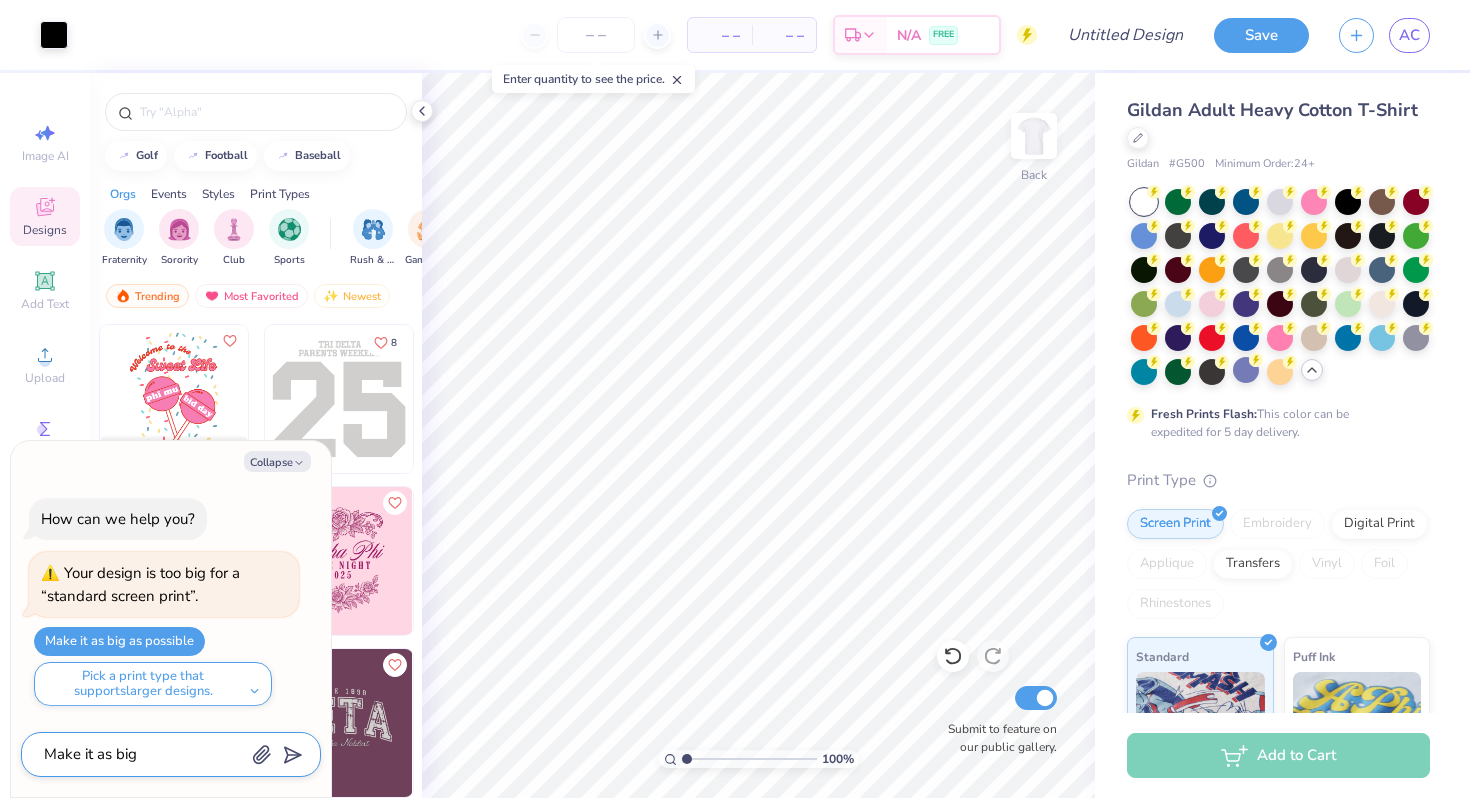 type on "Make it as big a" 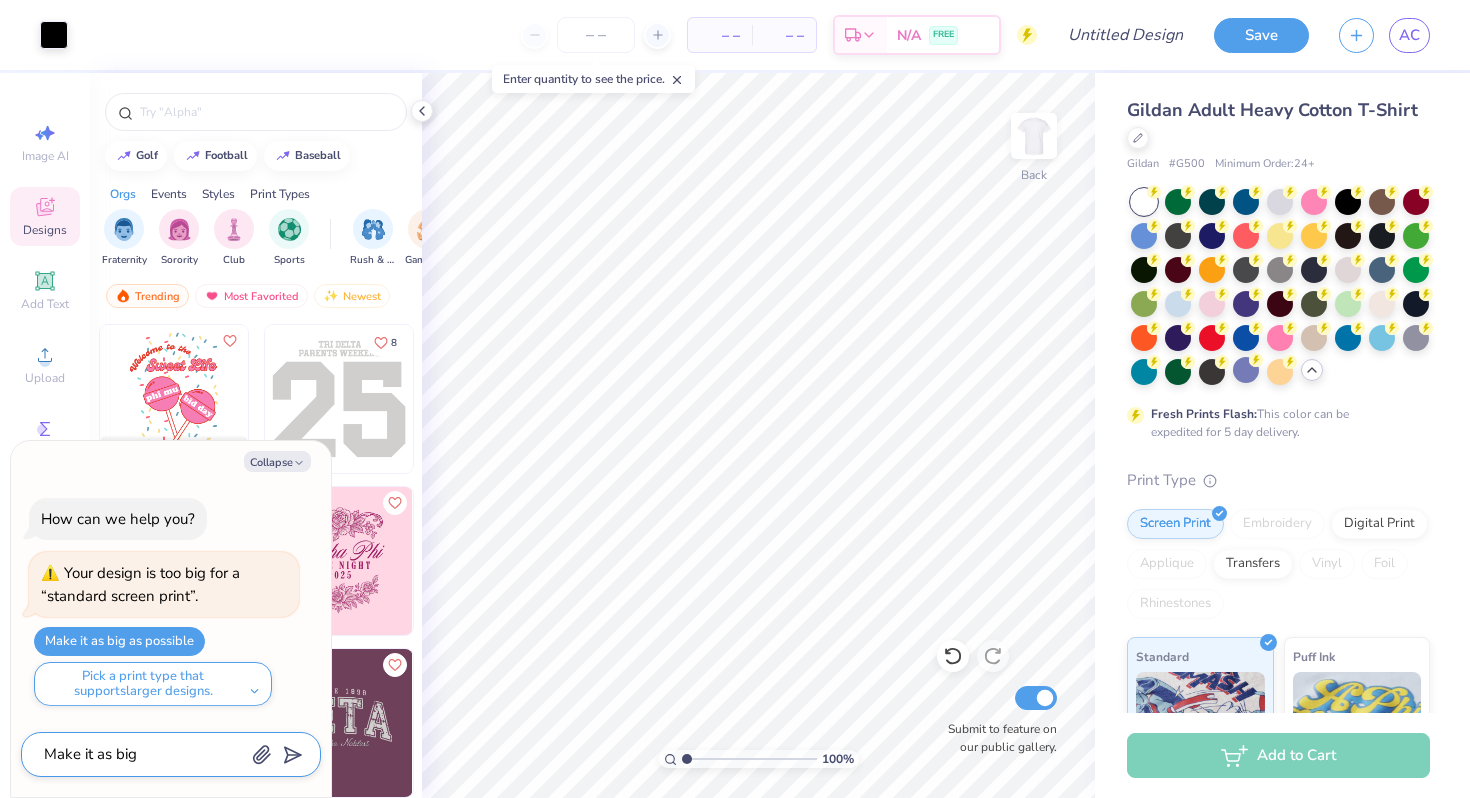 type on "x" 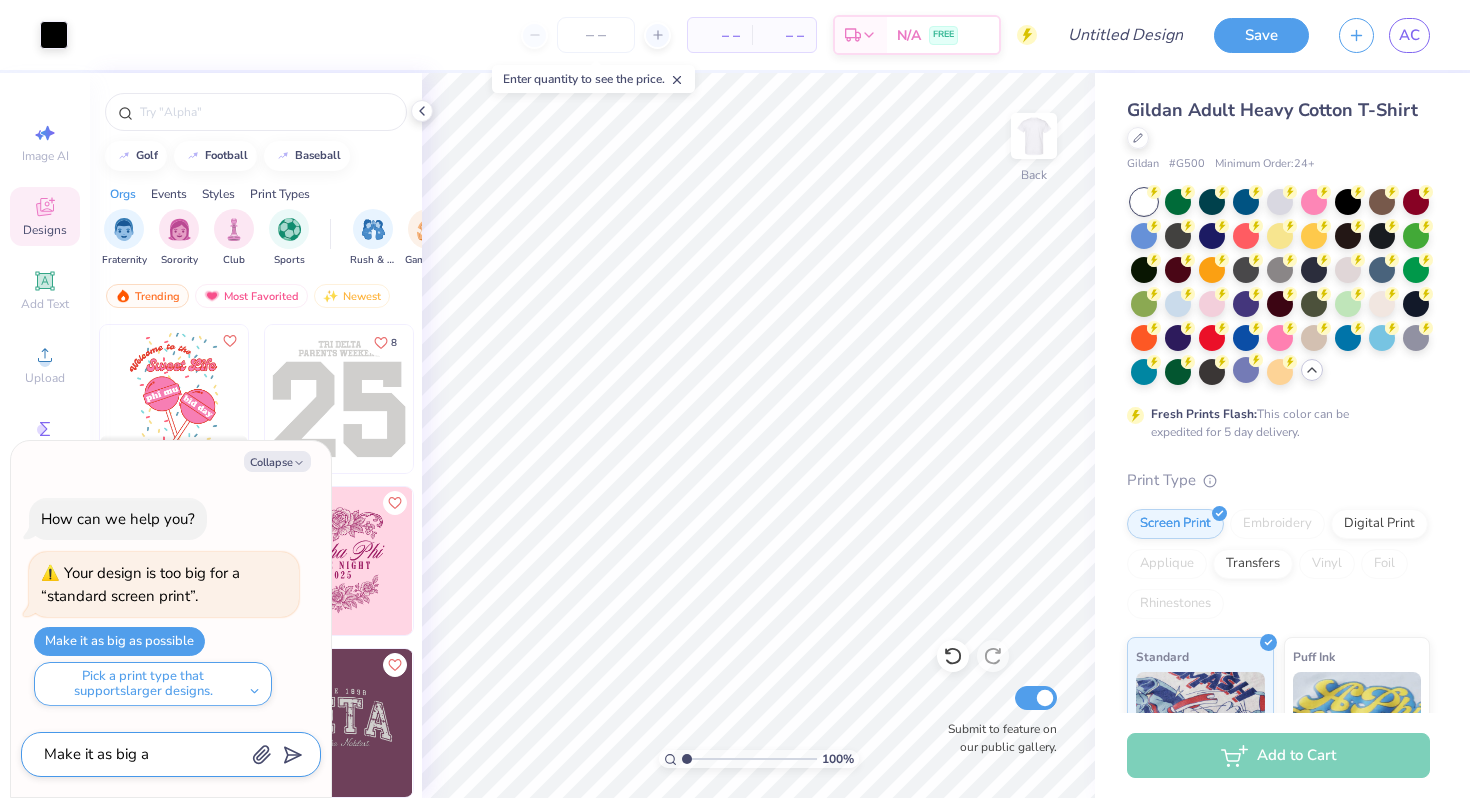 type on "Make it as big as" 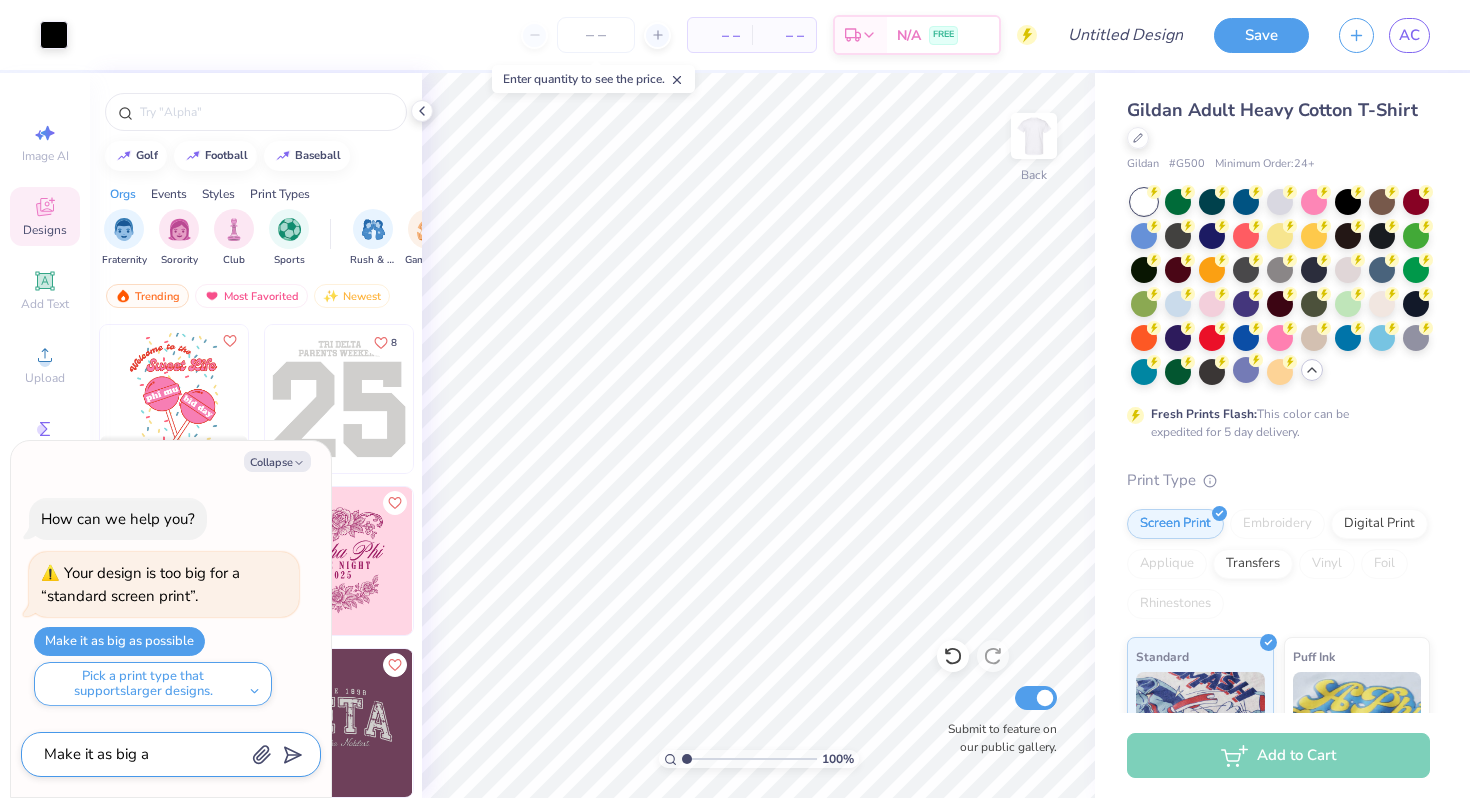 type on "x" 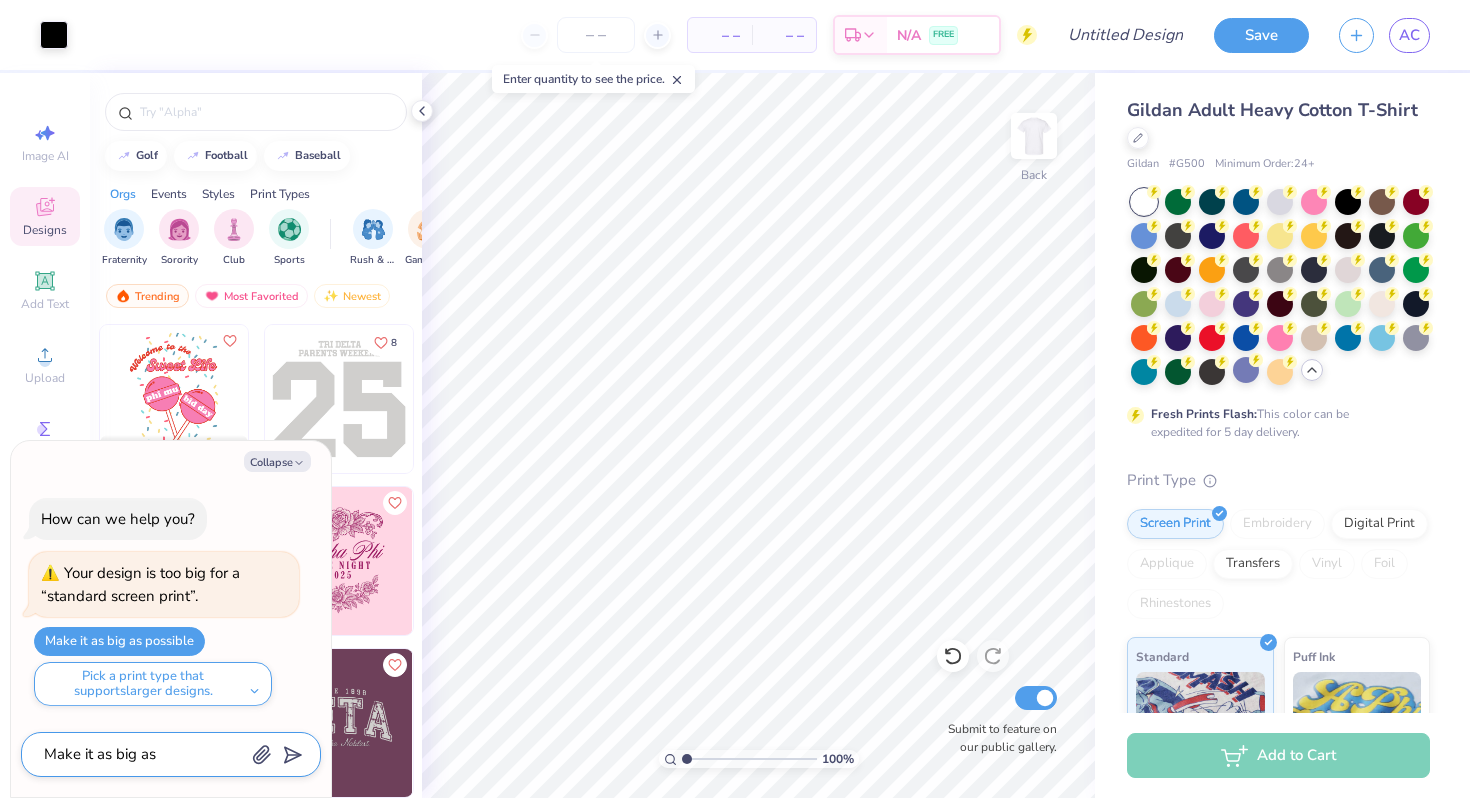 type on "Make it as big as" 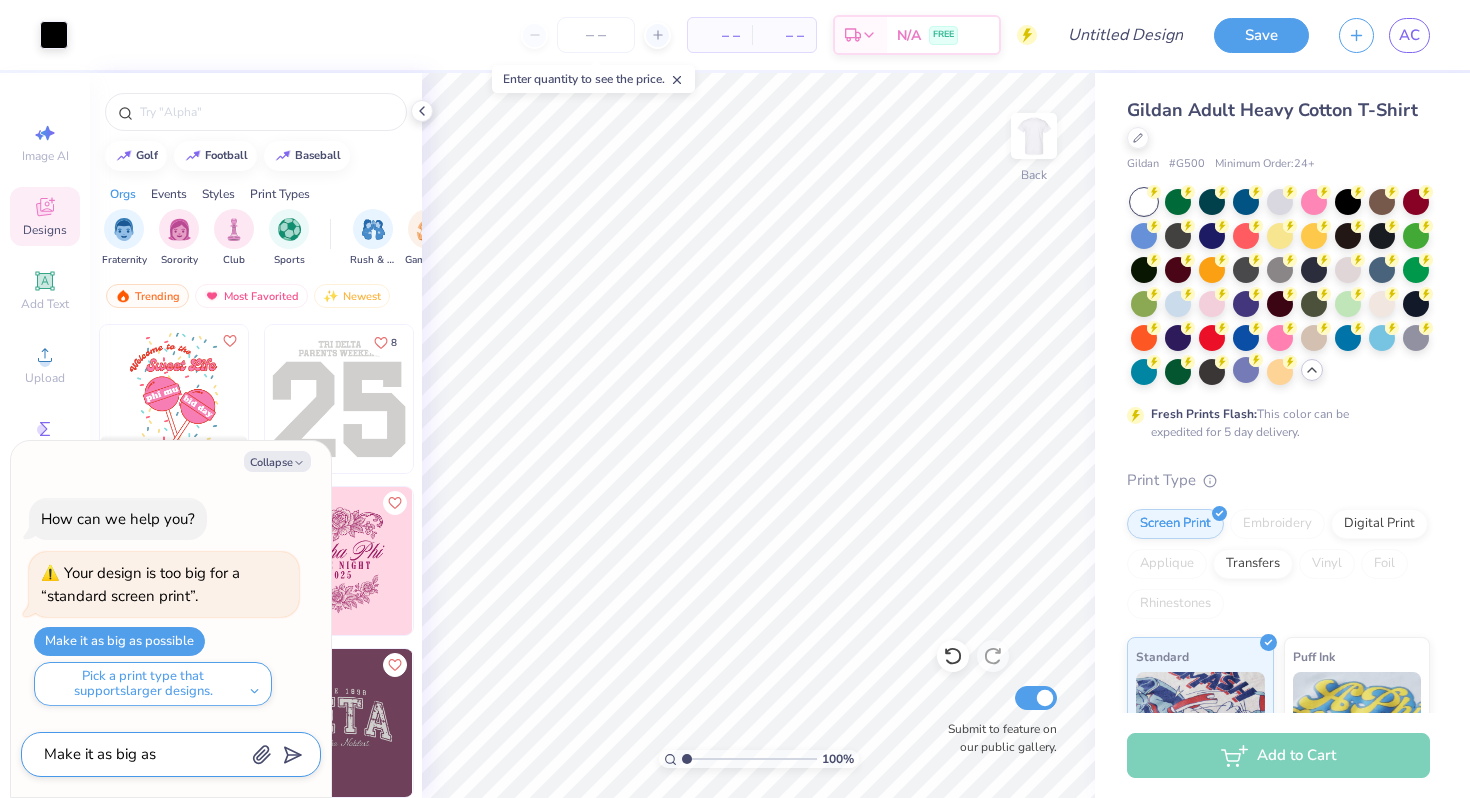type on "x" 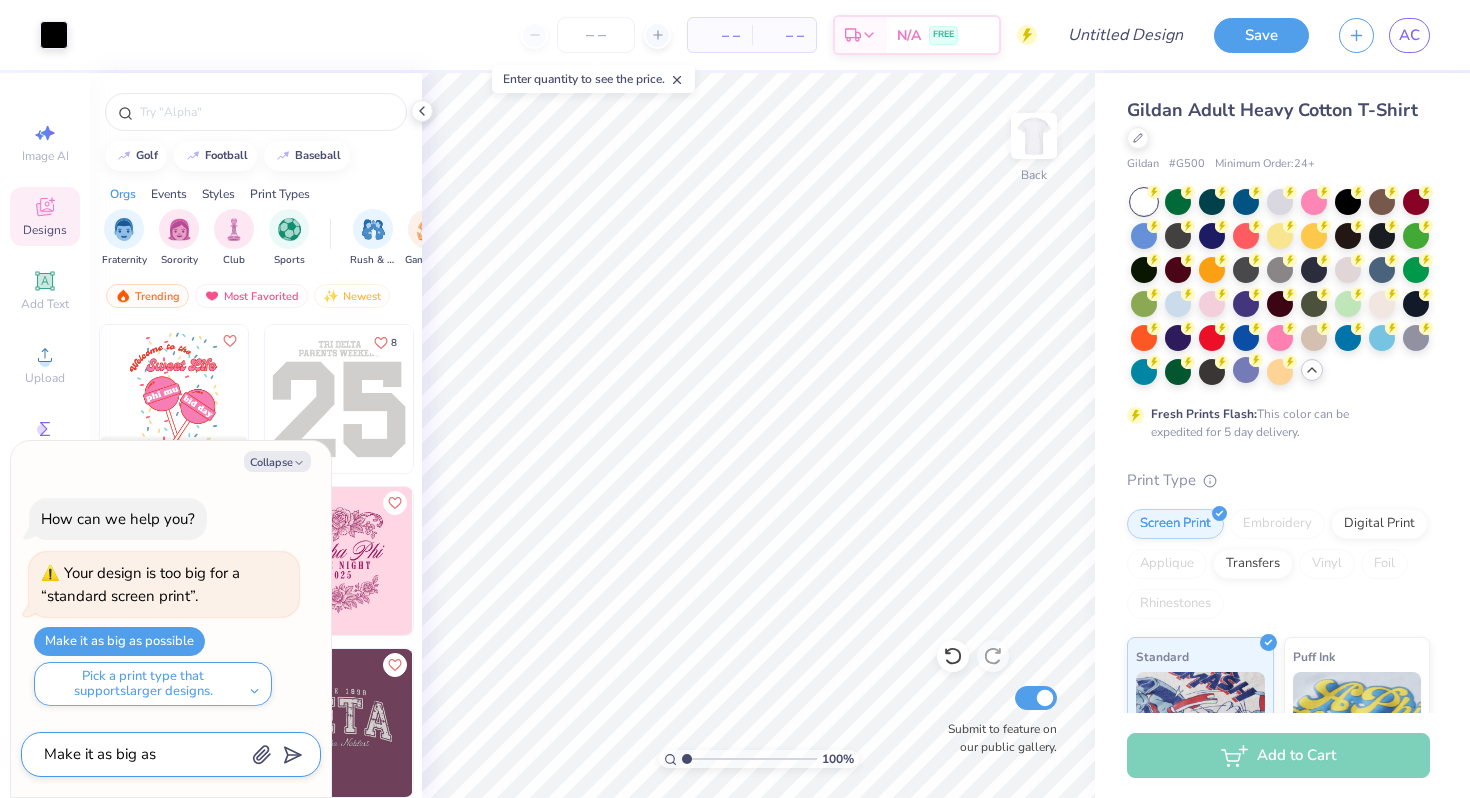 type on "Make it as big as p" 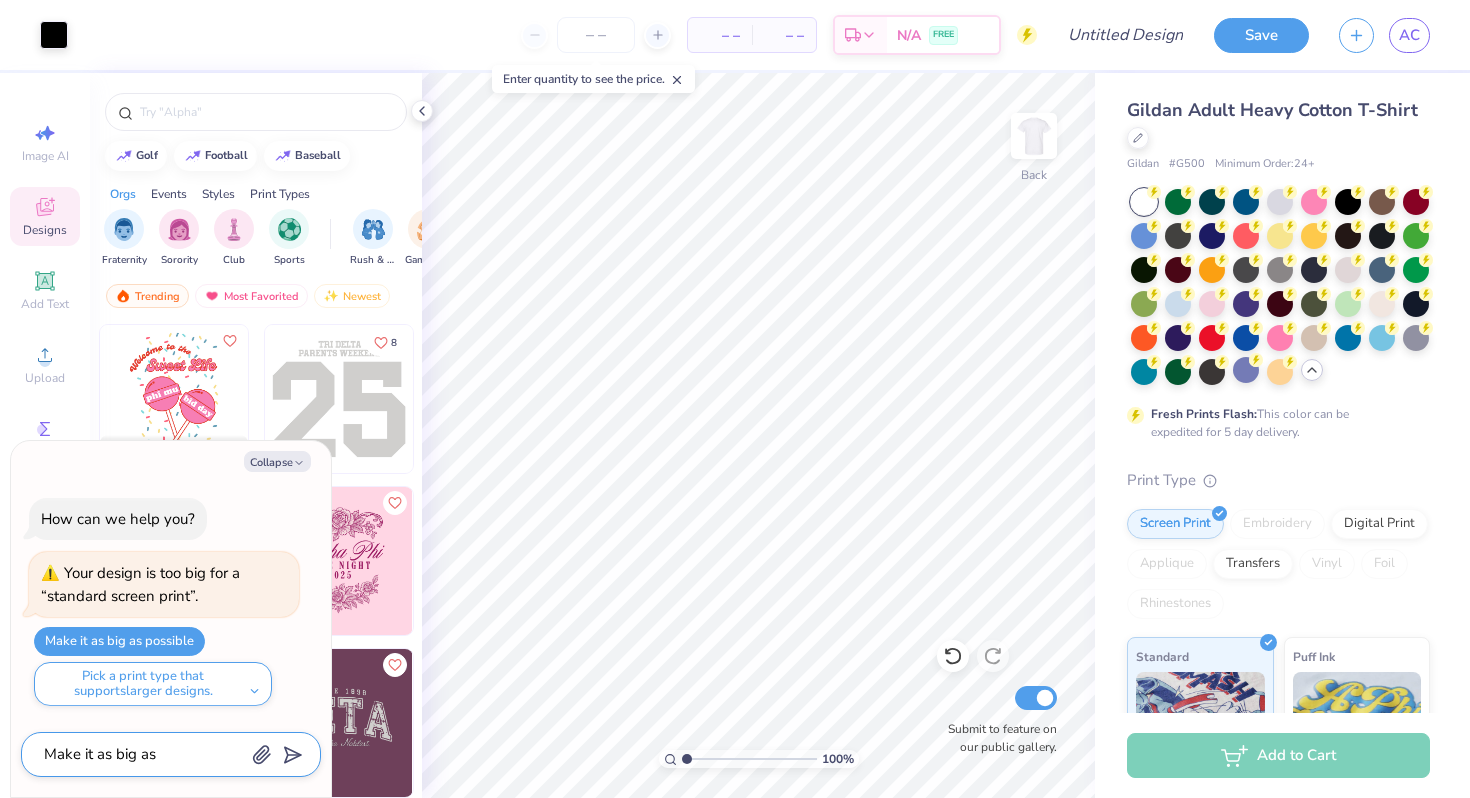 type on "x" 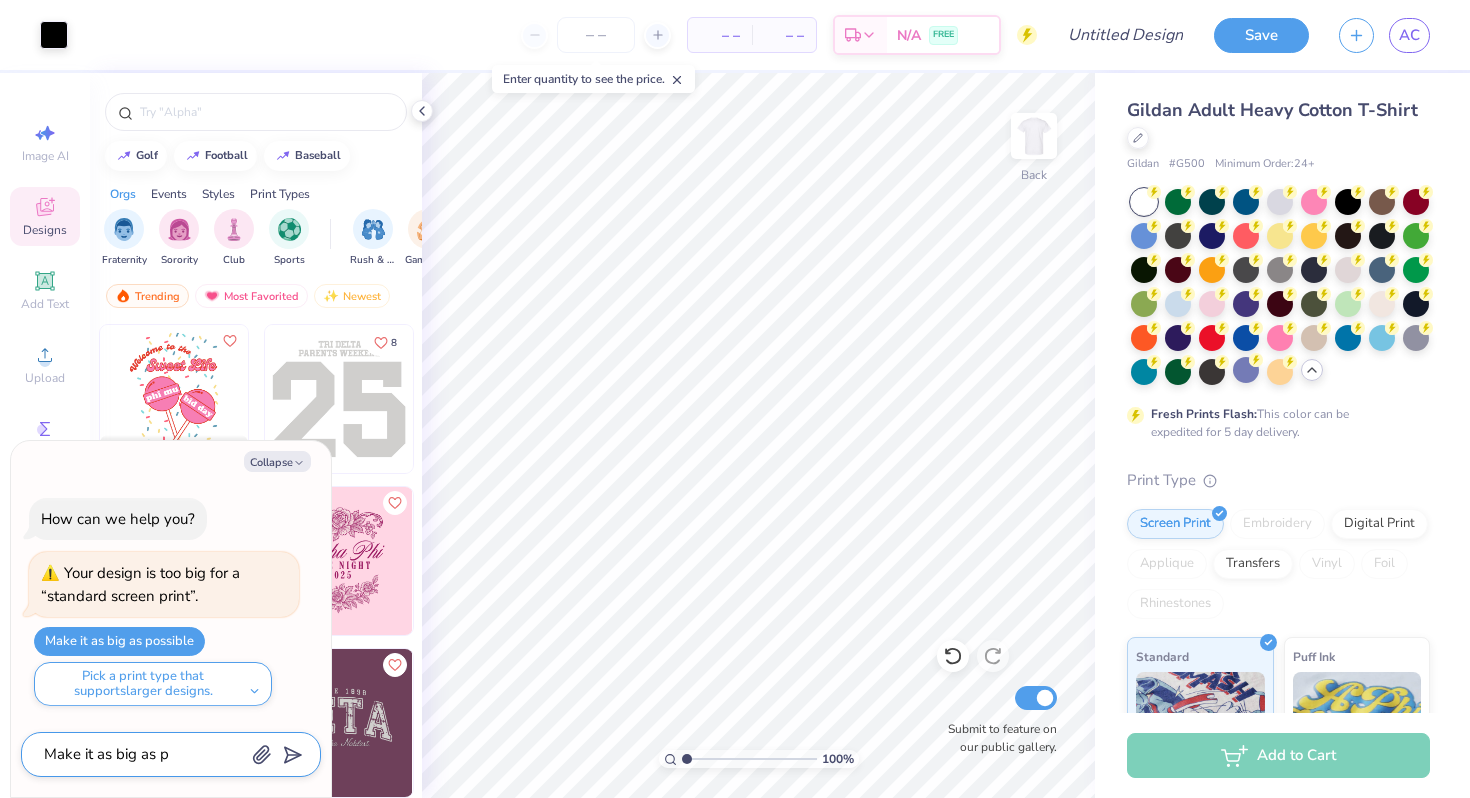type on "Make it as big as po" 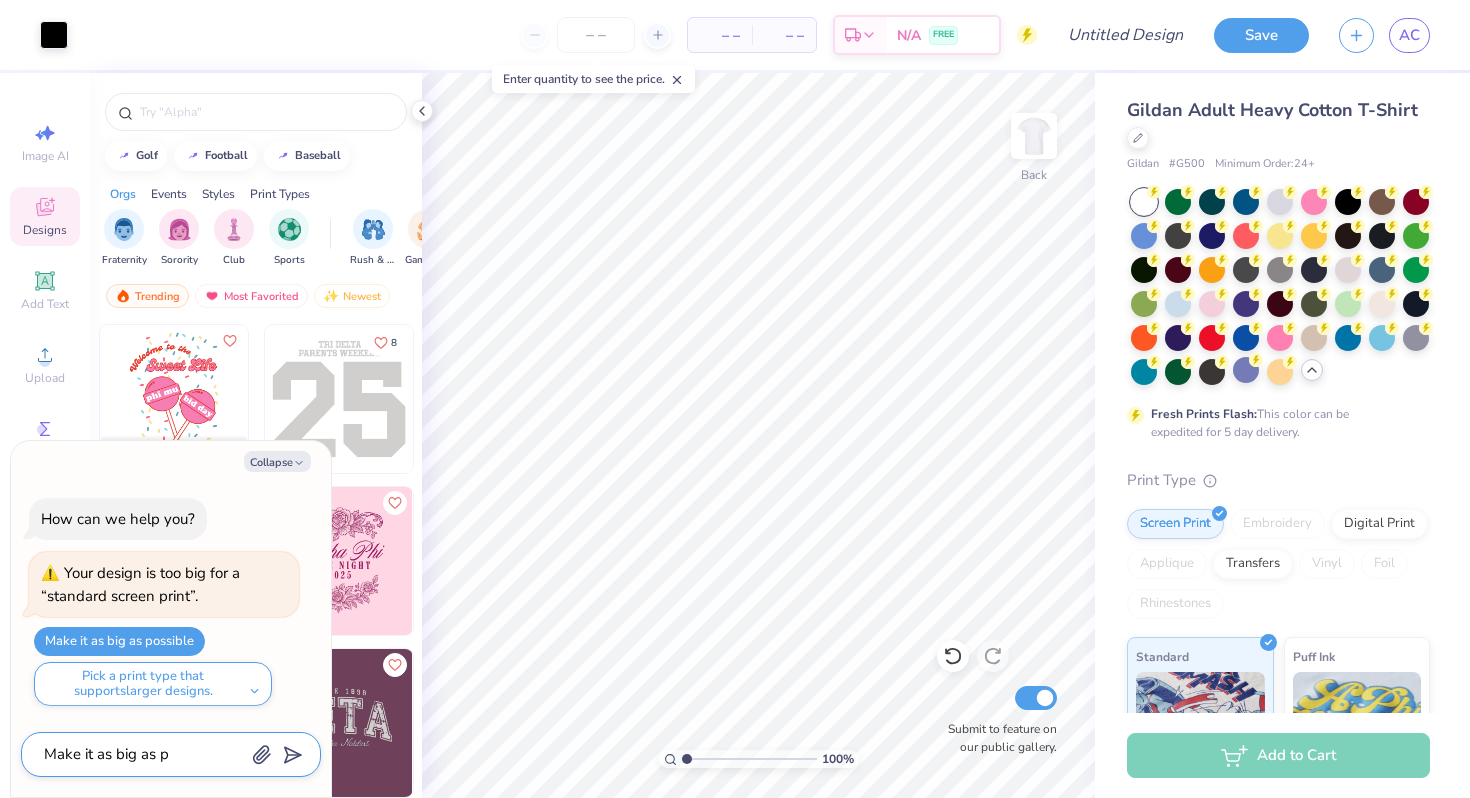 type on "x" 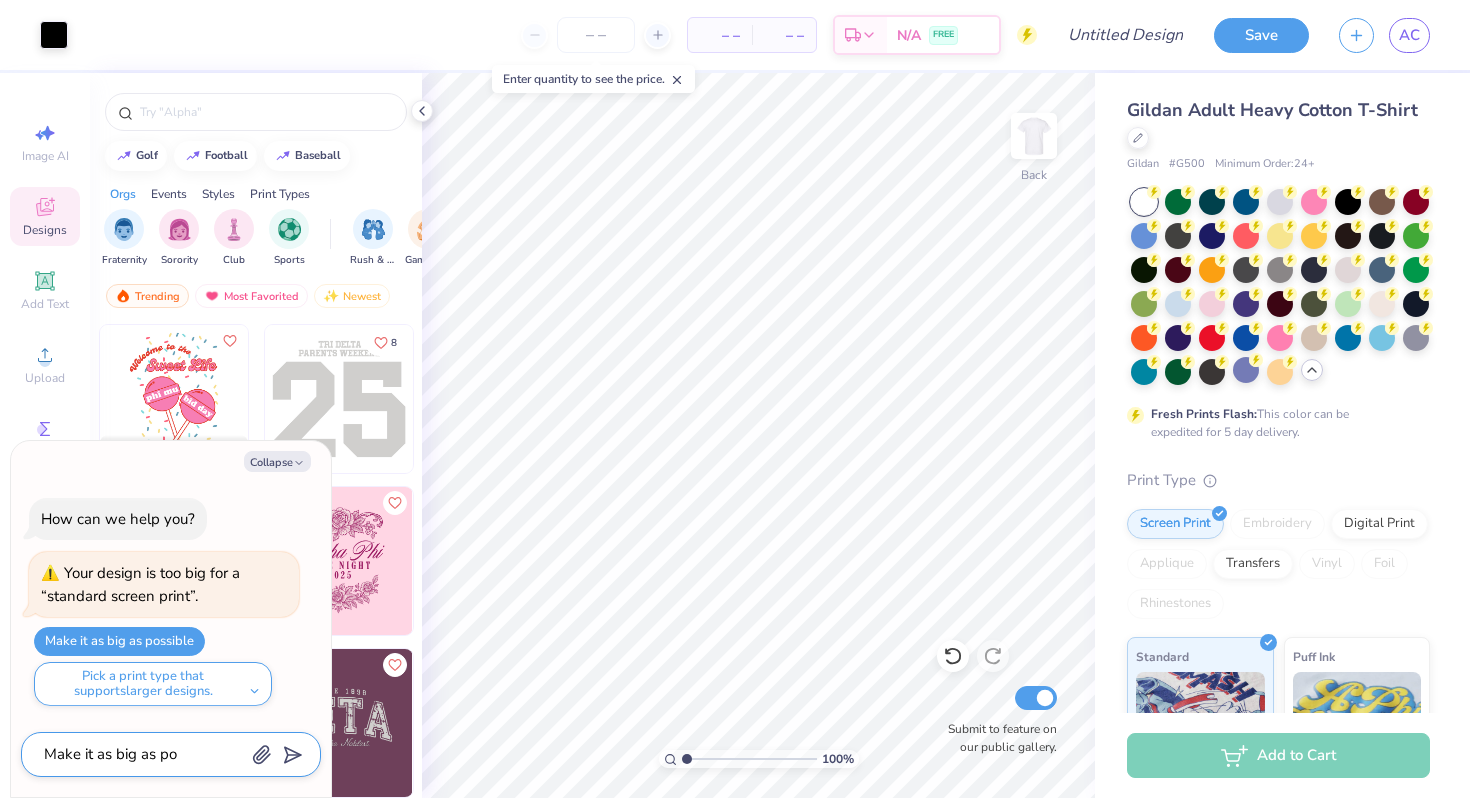 type on "Make it as big as pos" 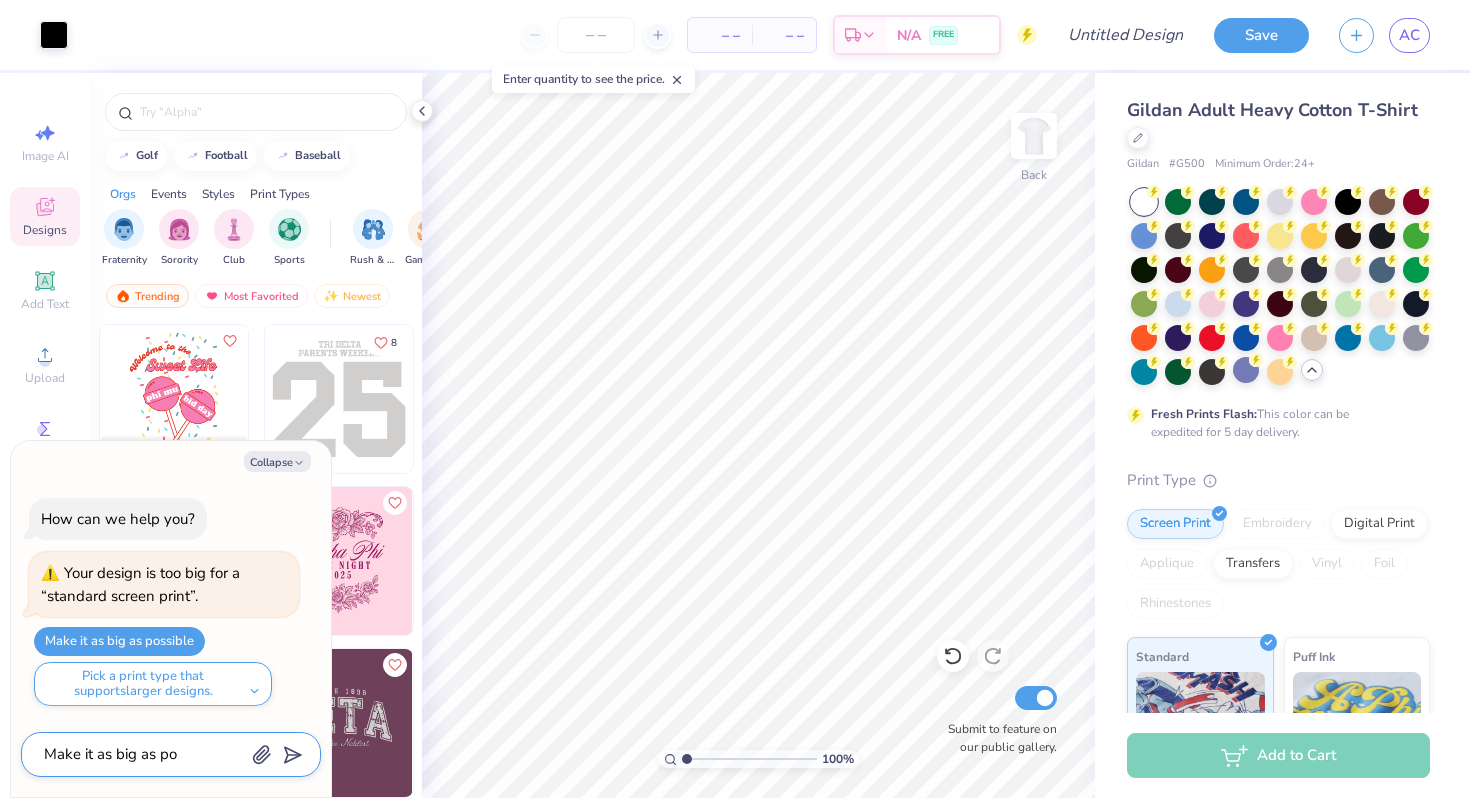 type on "x" 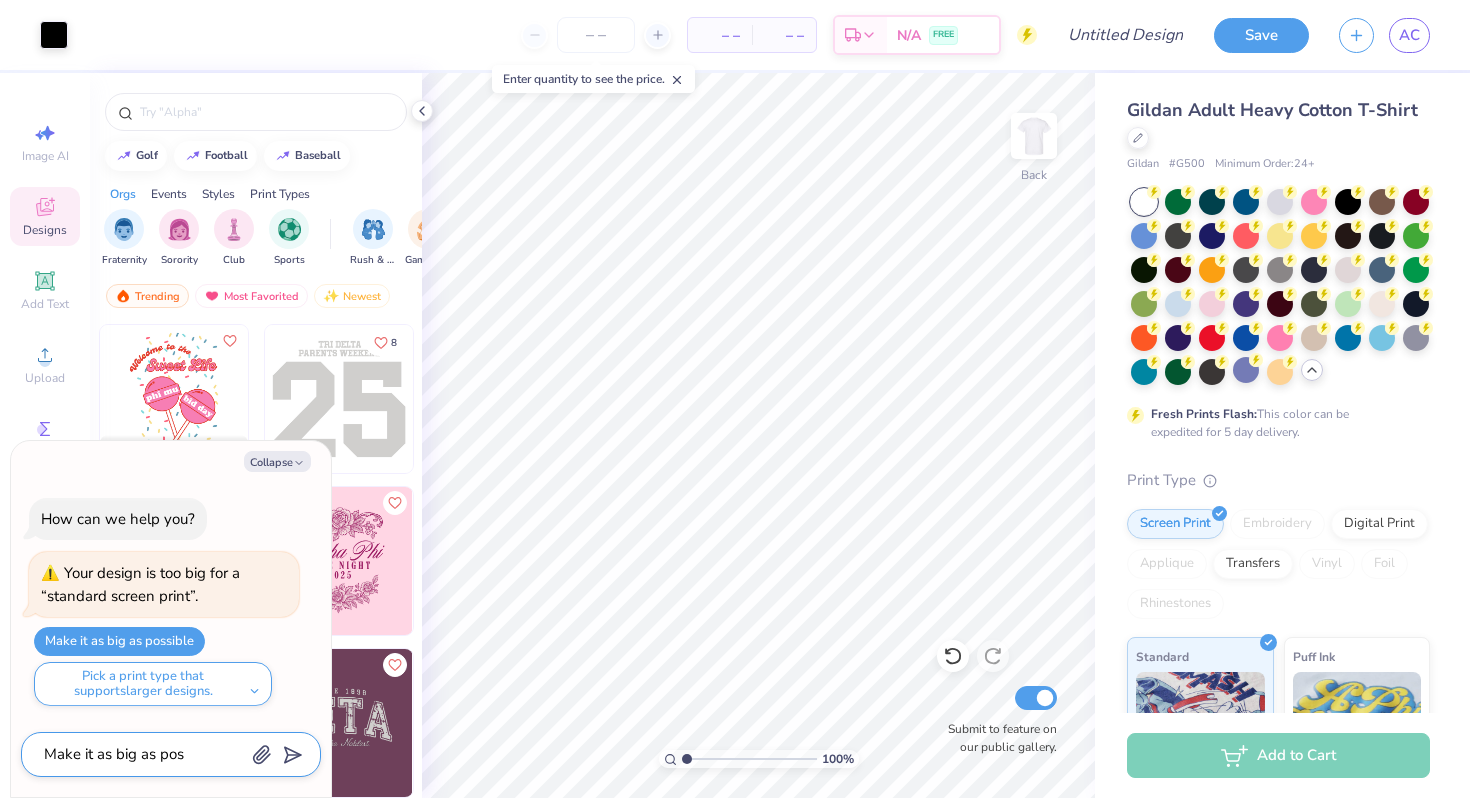 type on "Make it as big as poss" 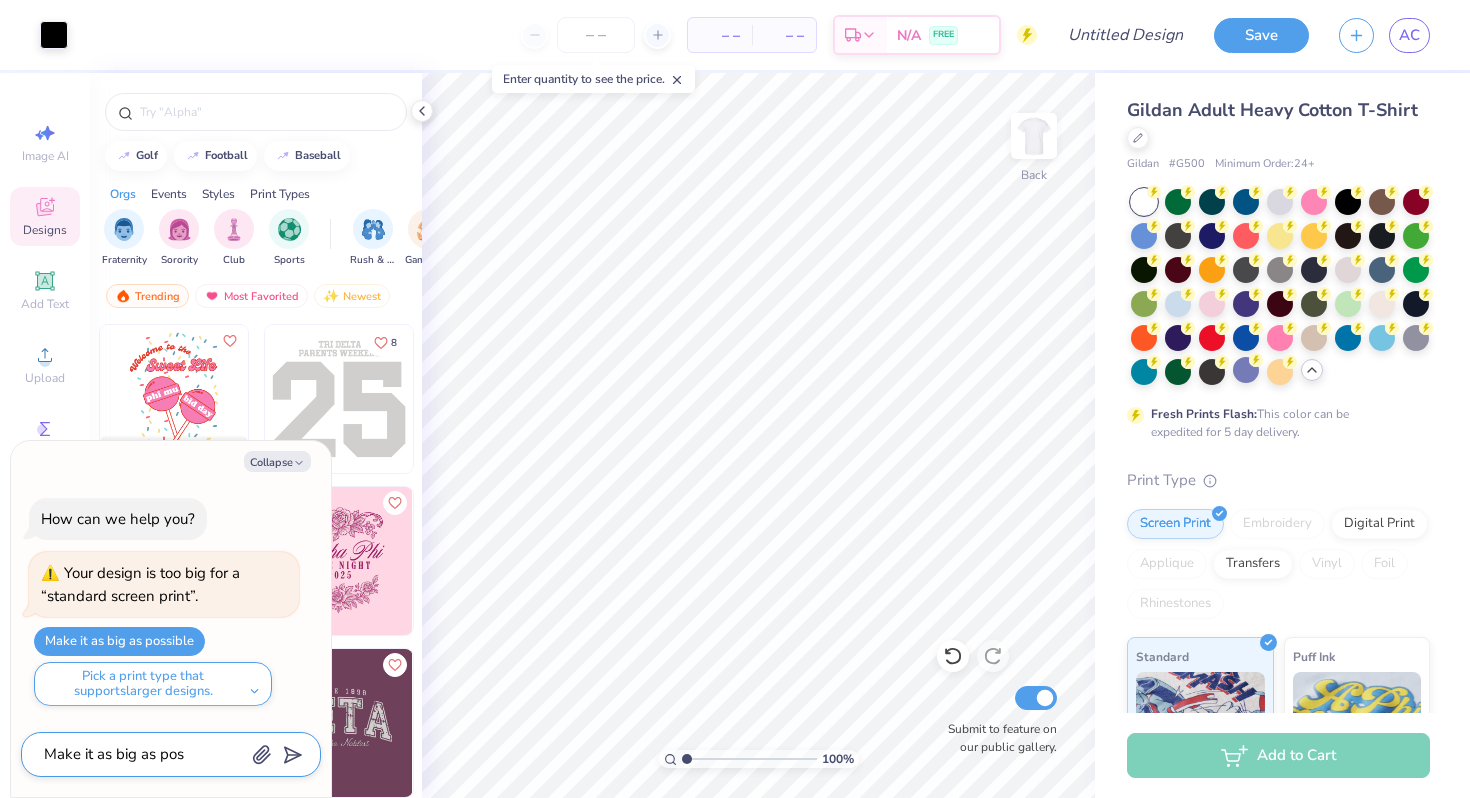 type on "x" 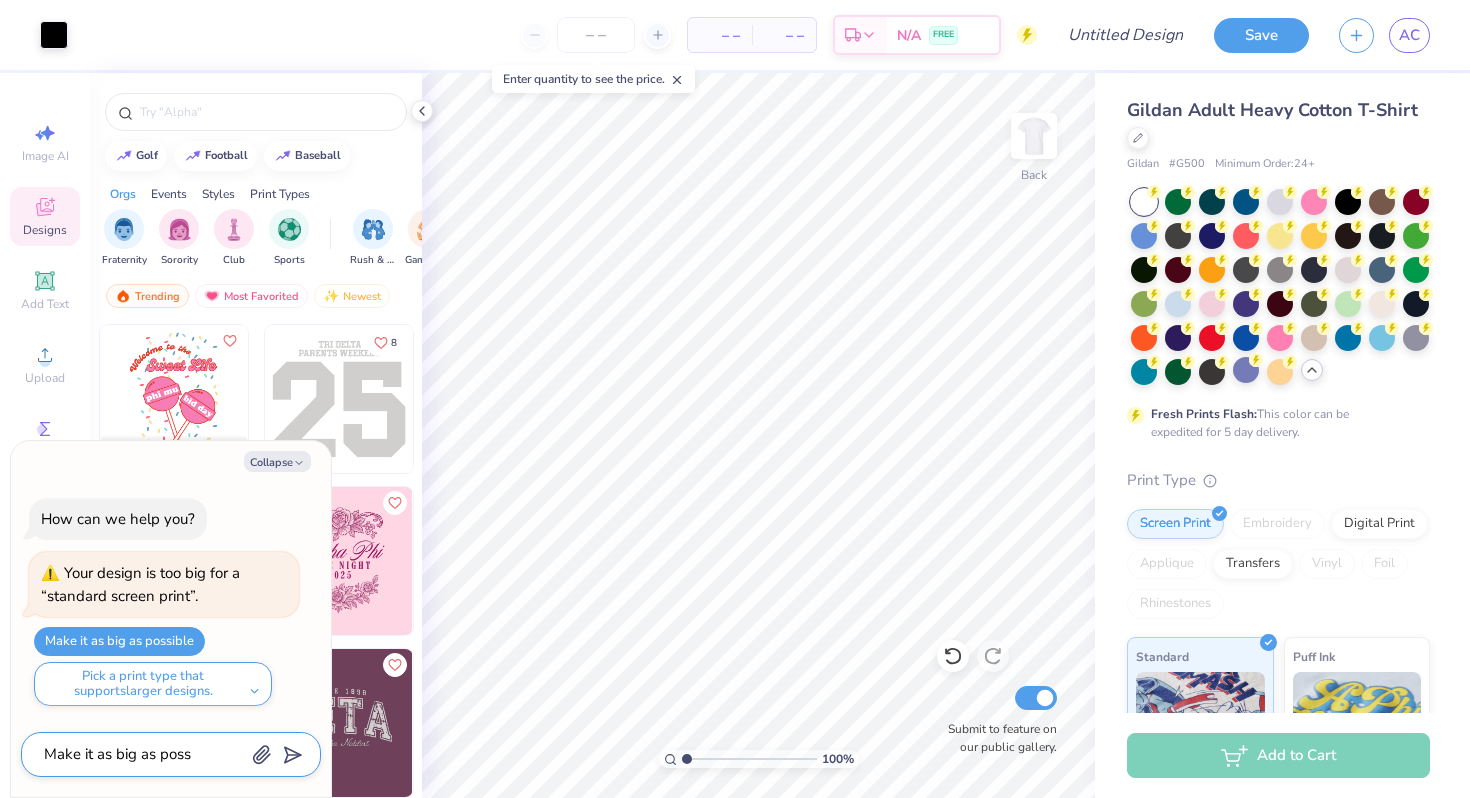 type on "Make it as big as possi" 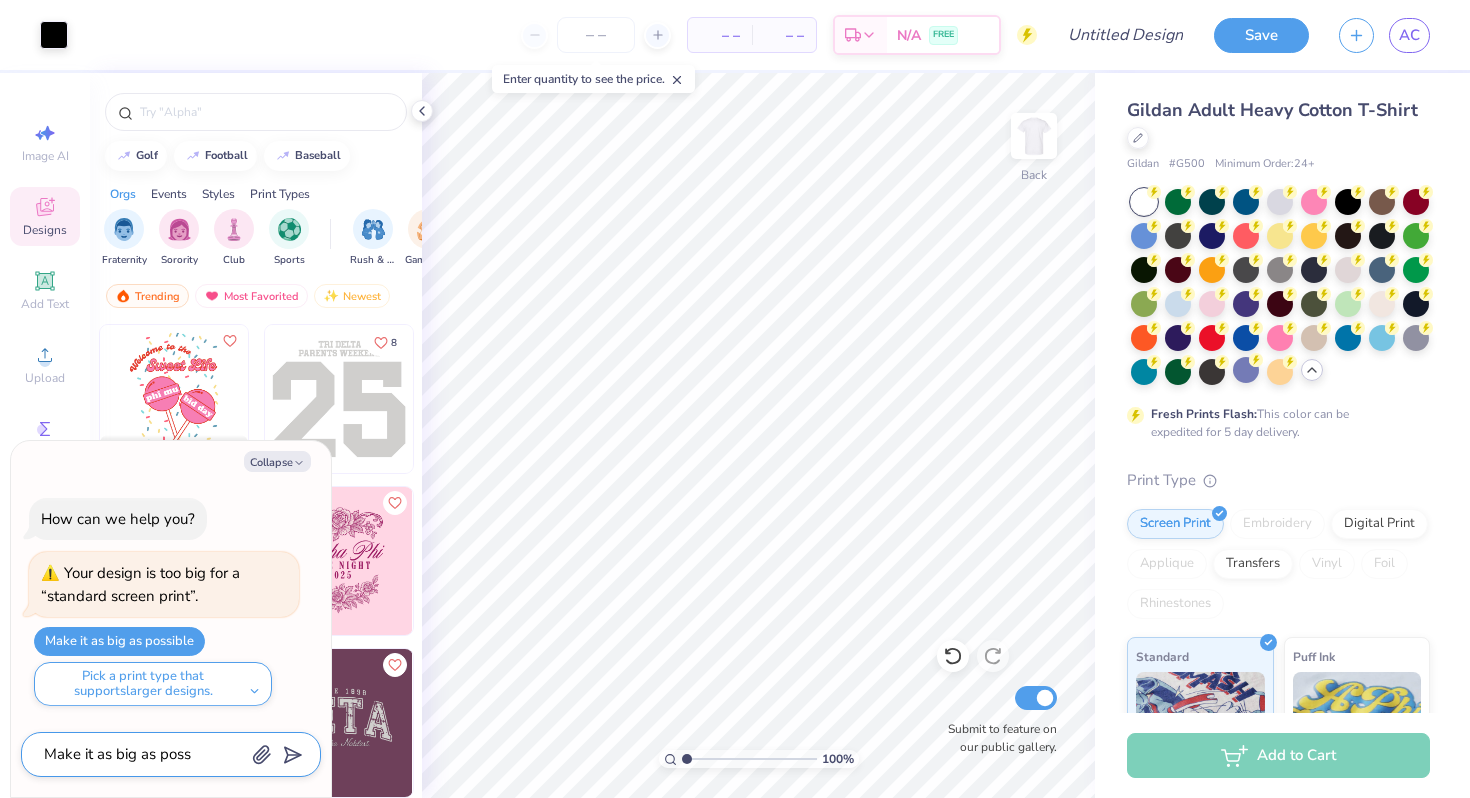 type on "x" 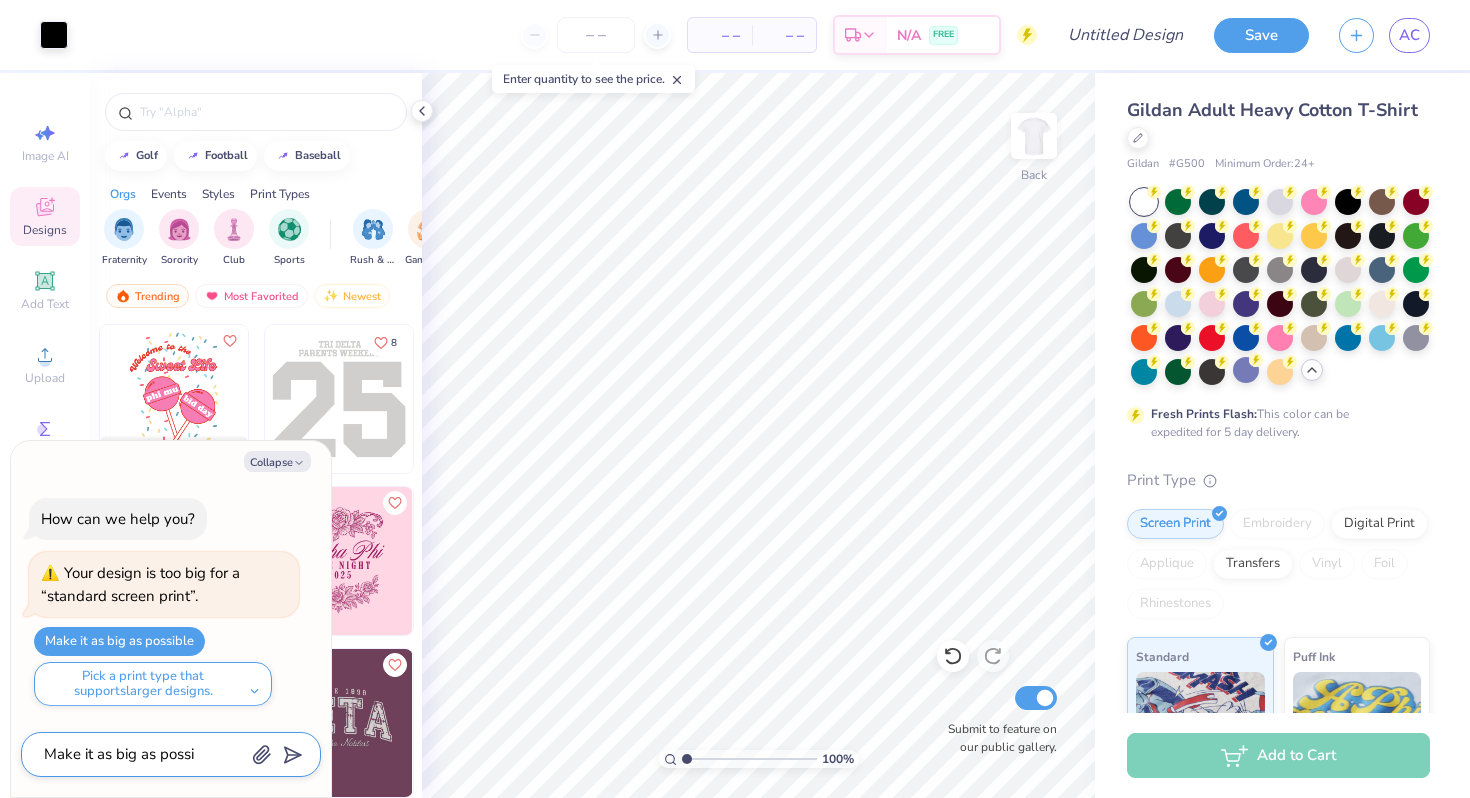 type on "Make it as big as possib" 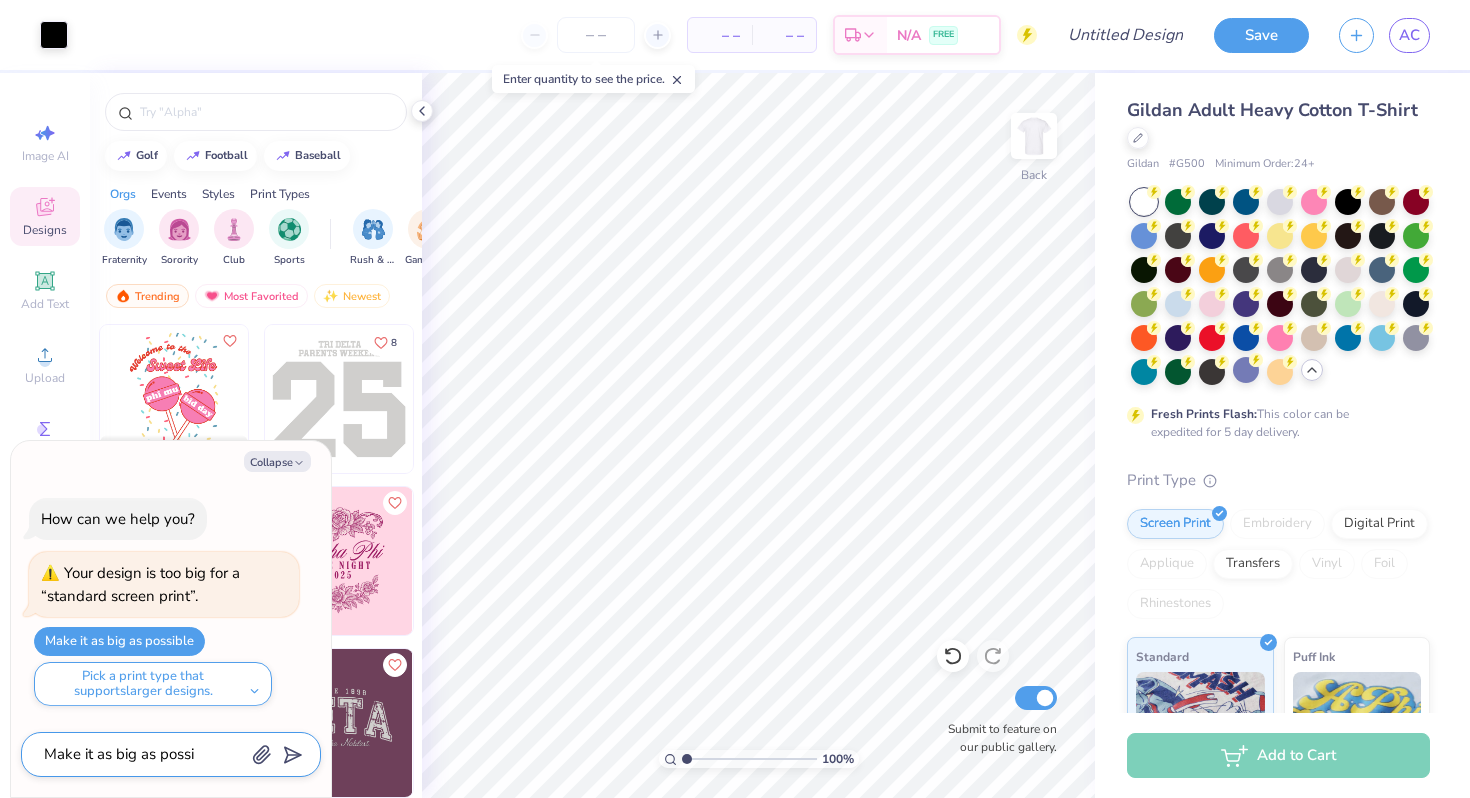 type on "x" 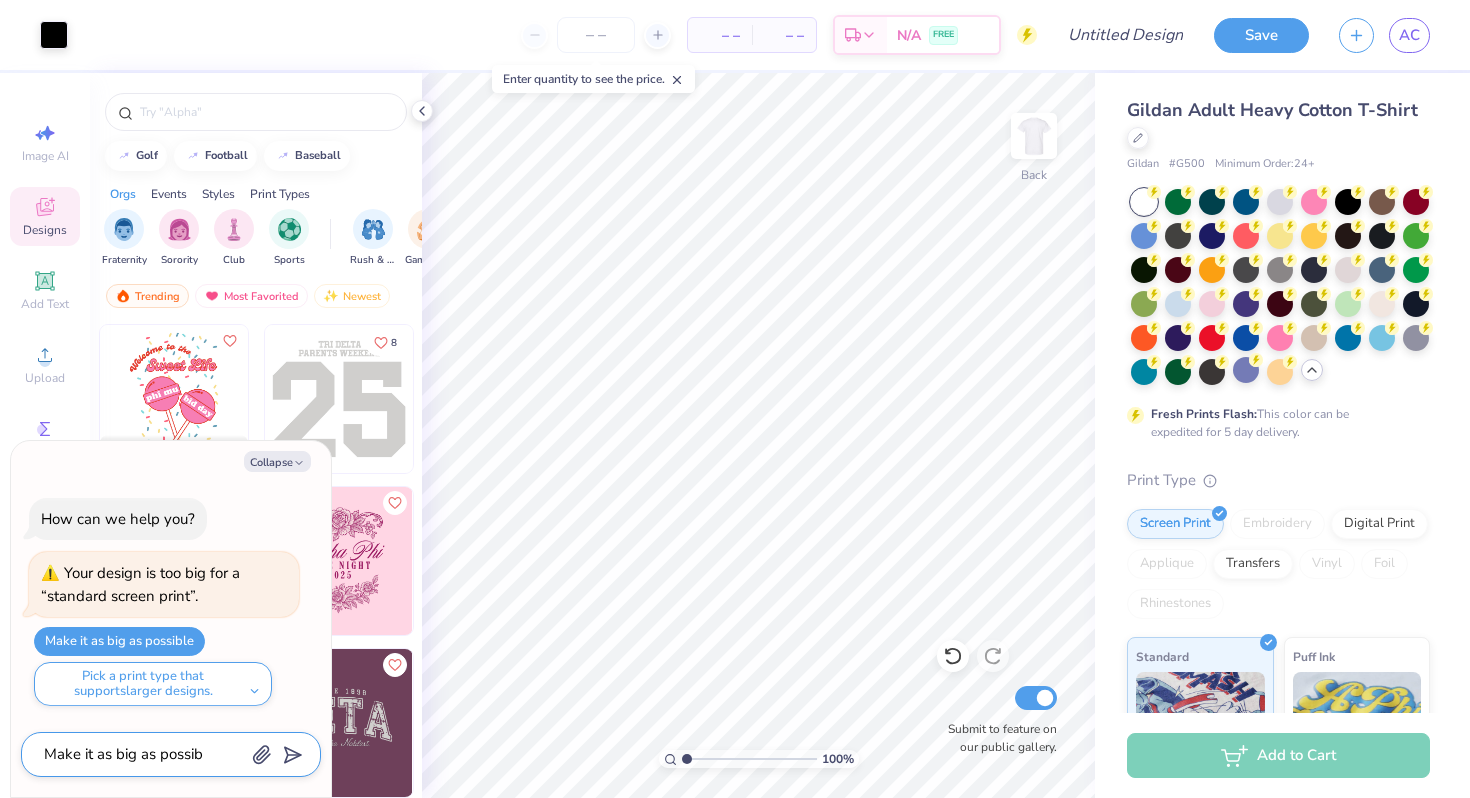type on "Make it as big as possibl" 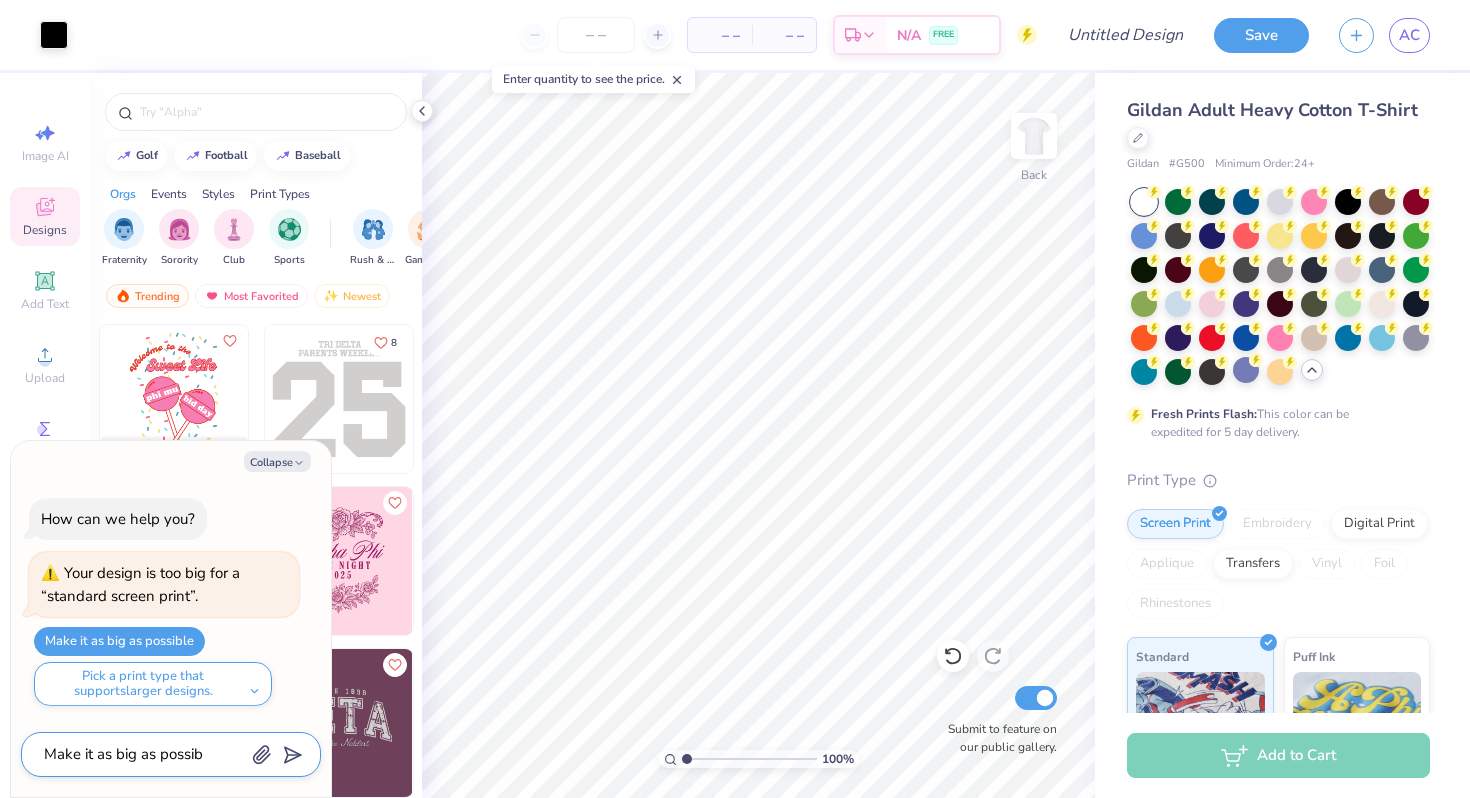 type on "x" 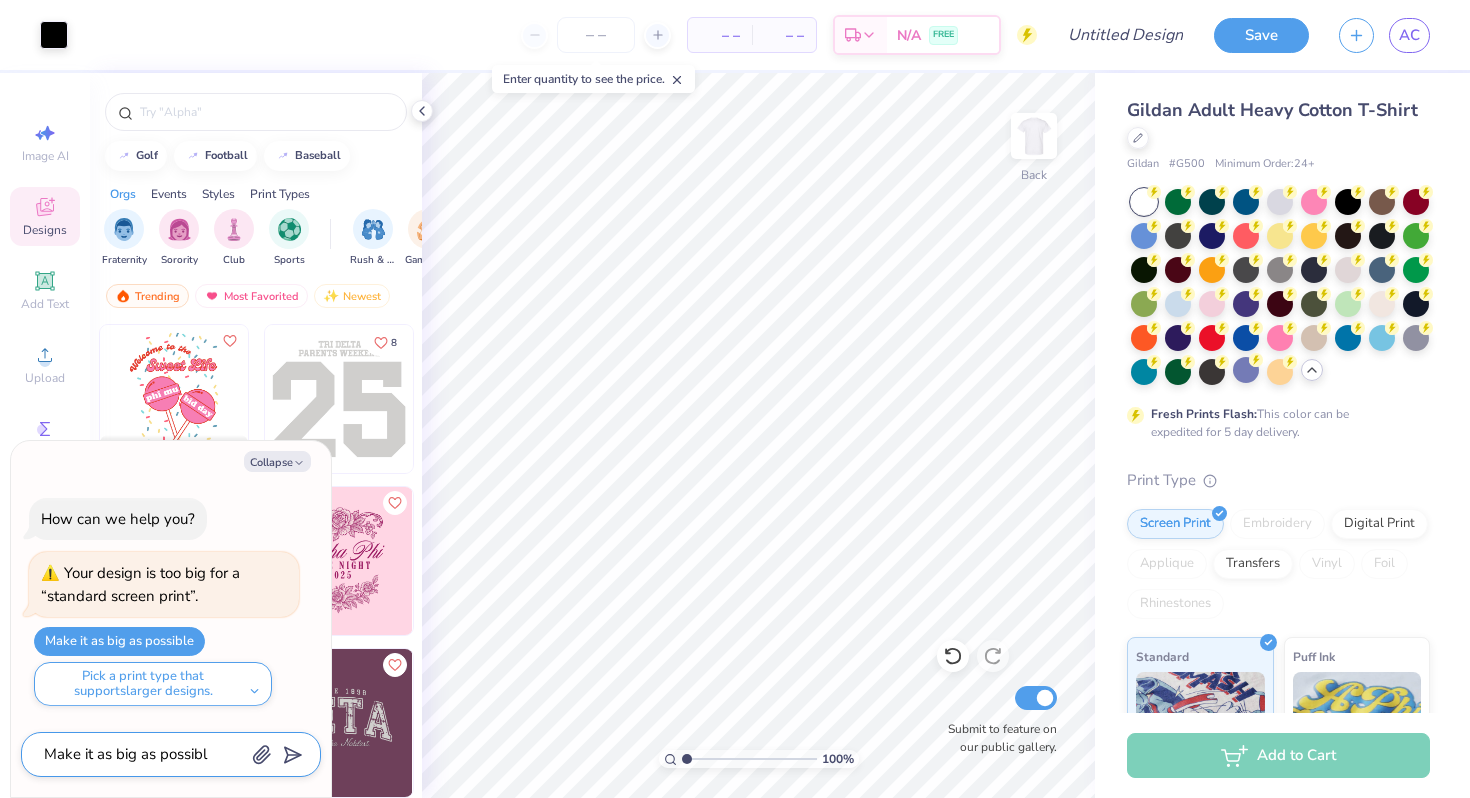 type on "Make it as big as possible" 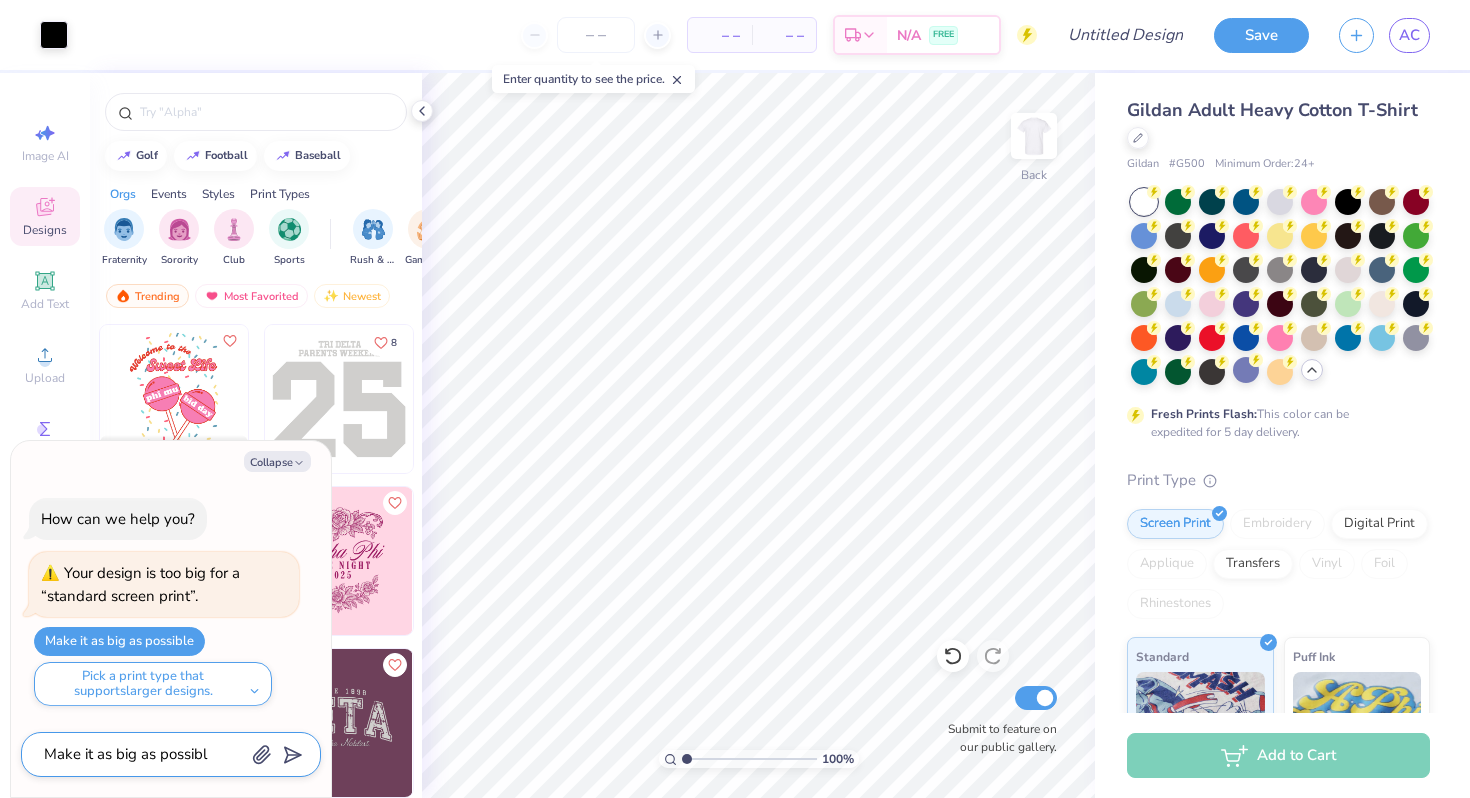 type on "x" 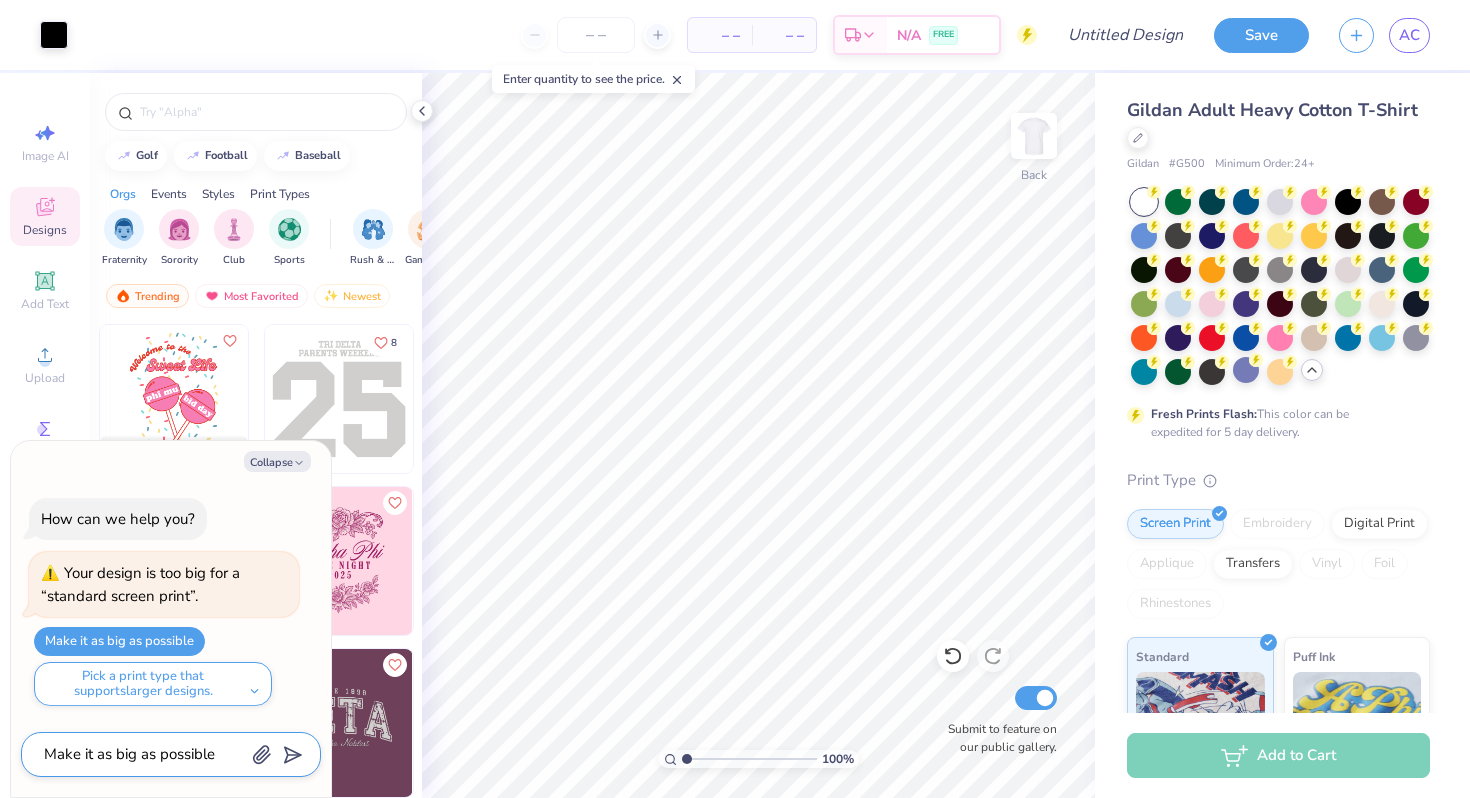 type on "Make it as big as possible" 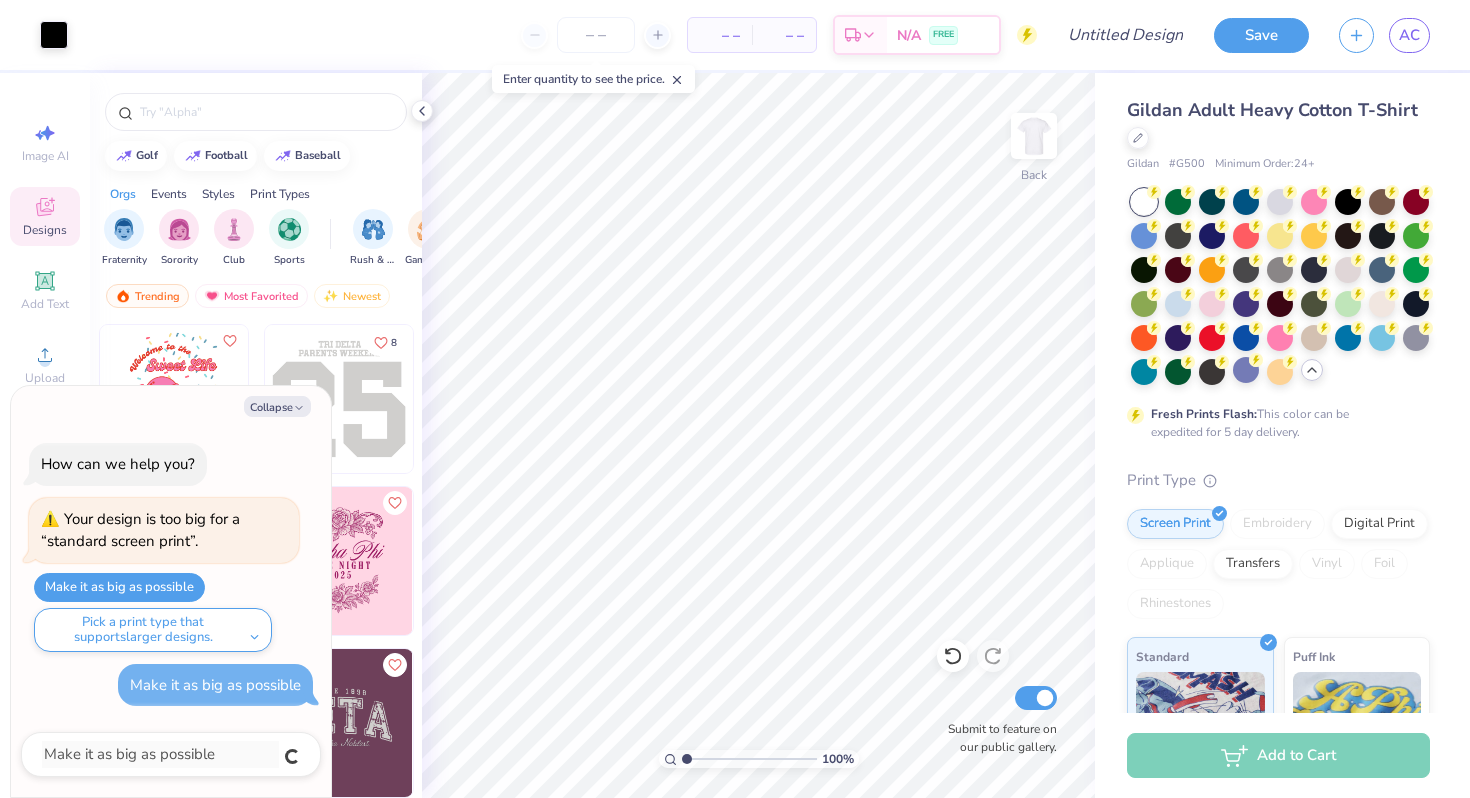 type on "x" 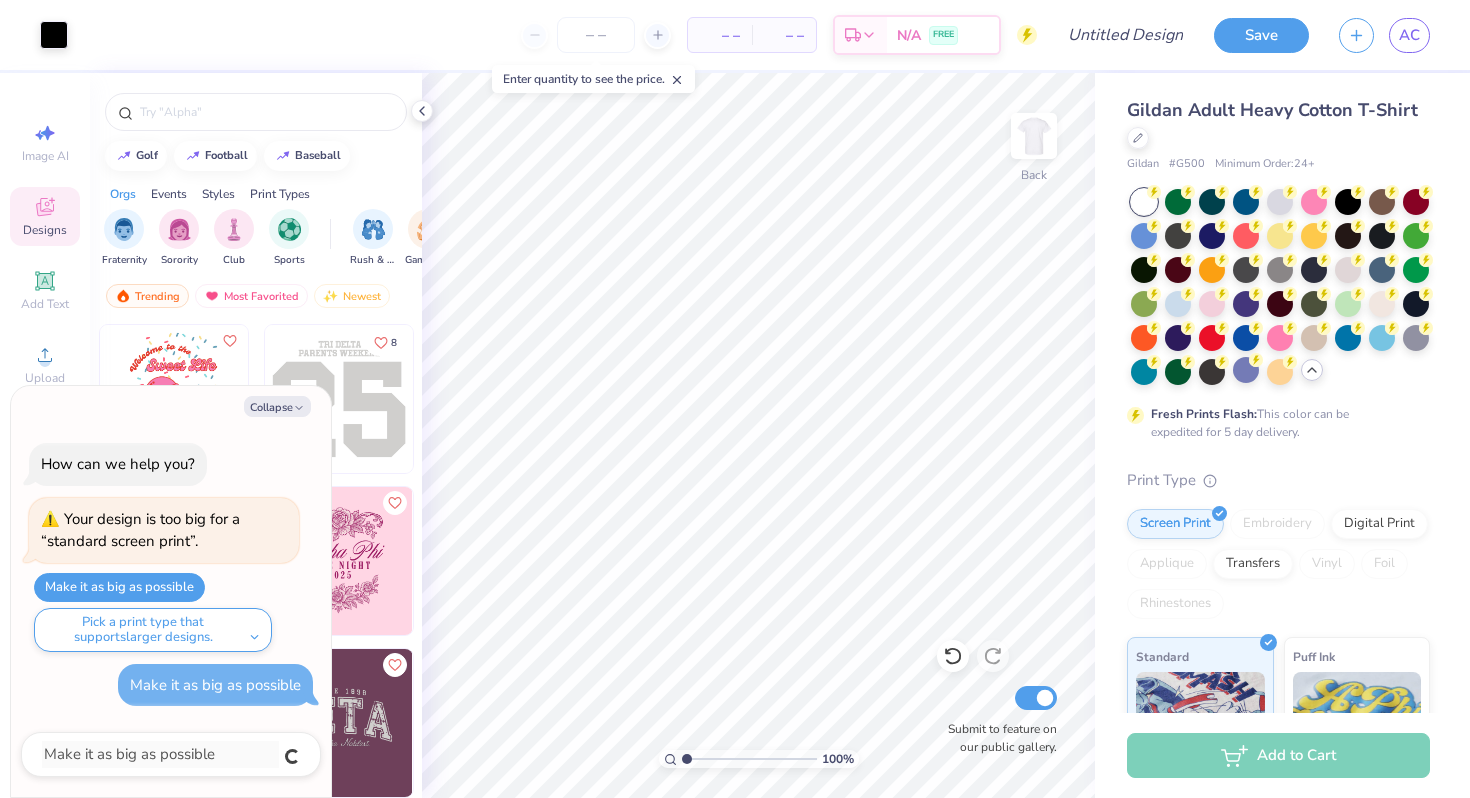 type 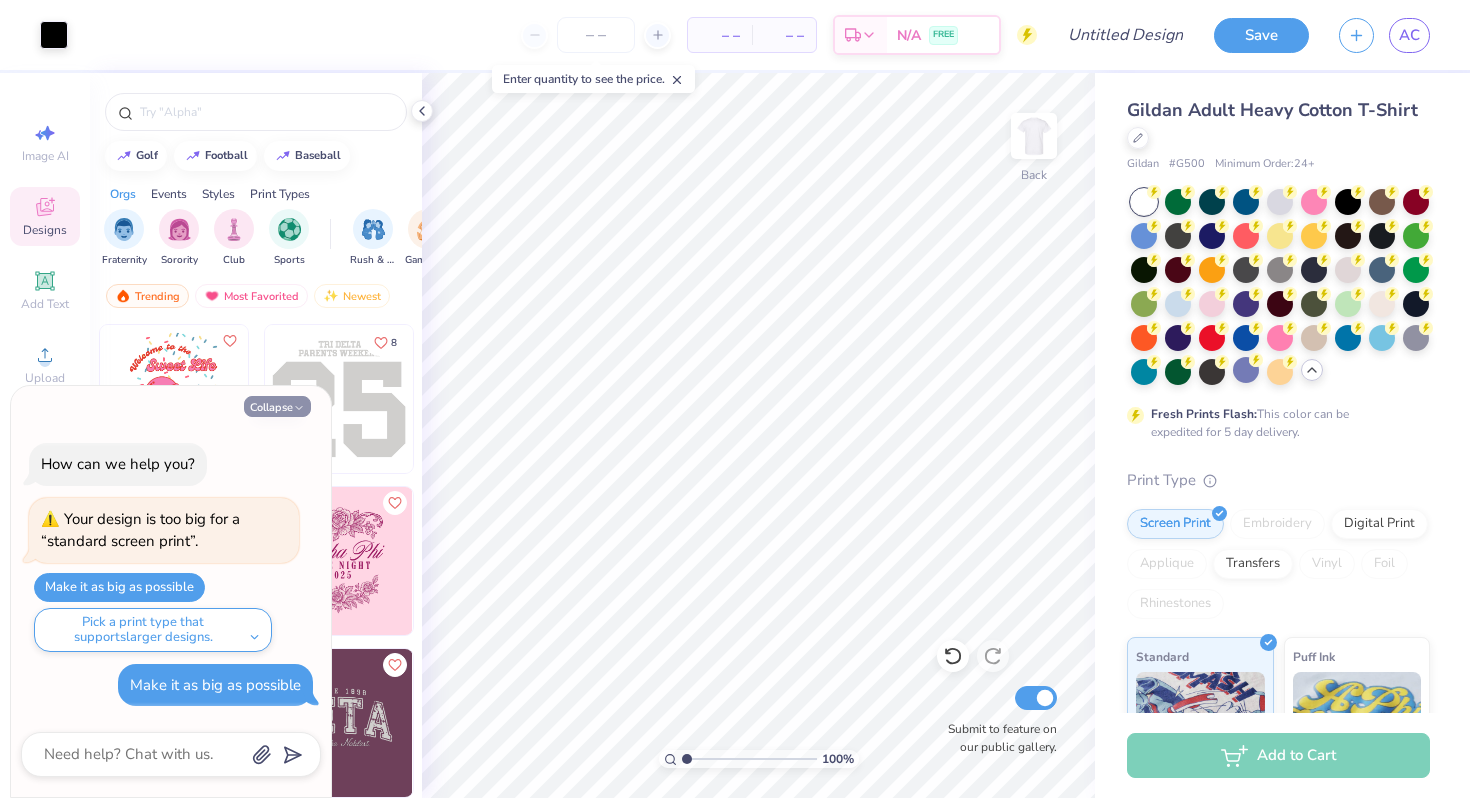 click on "Collapse" at bounding box center (277, 406) 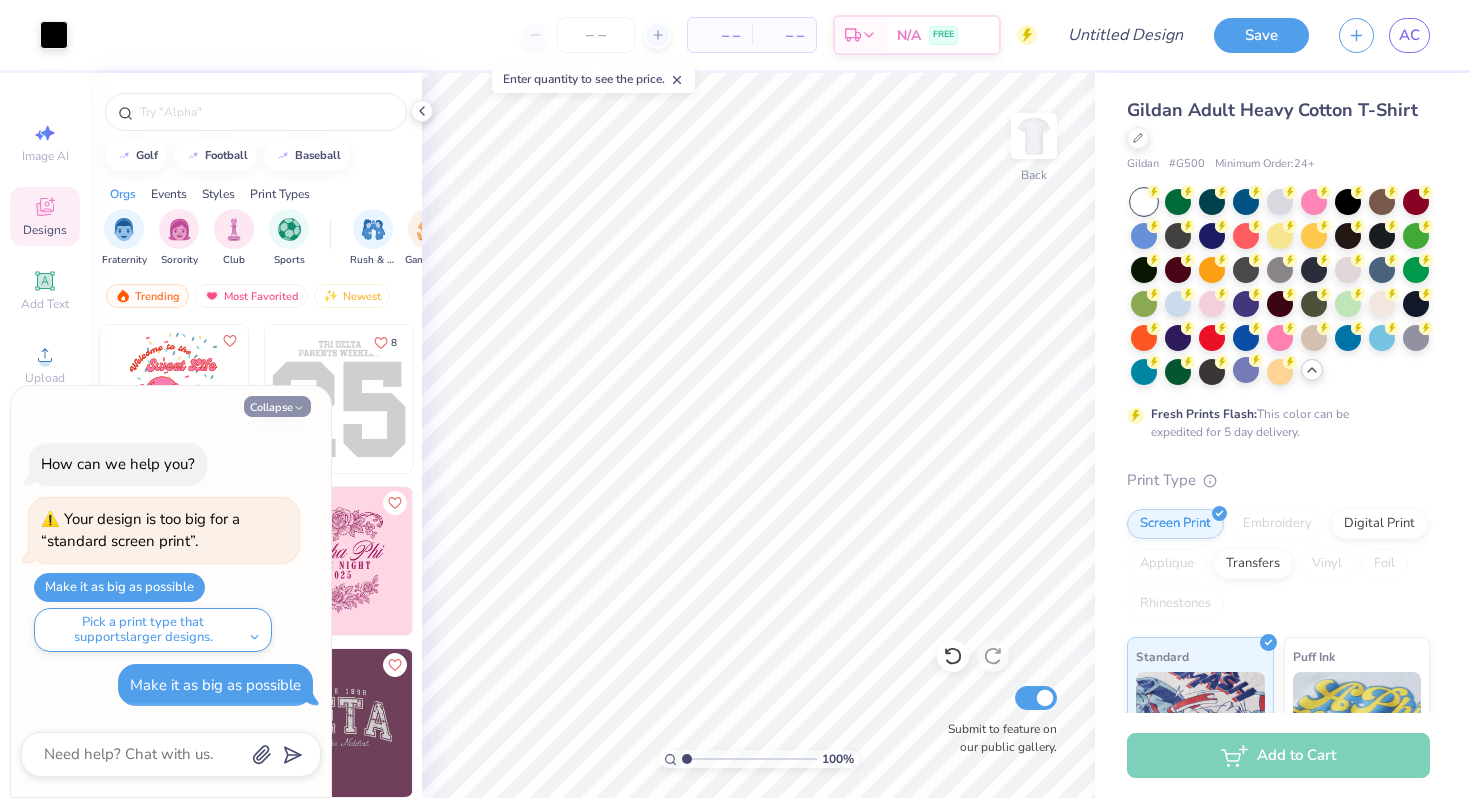 type on "x" 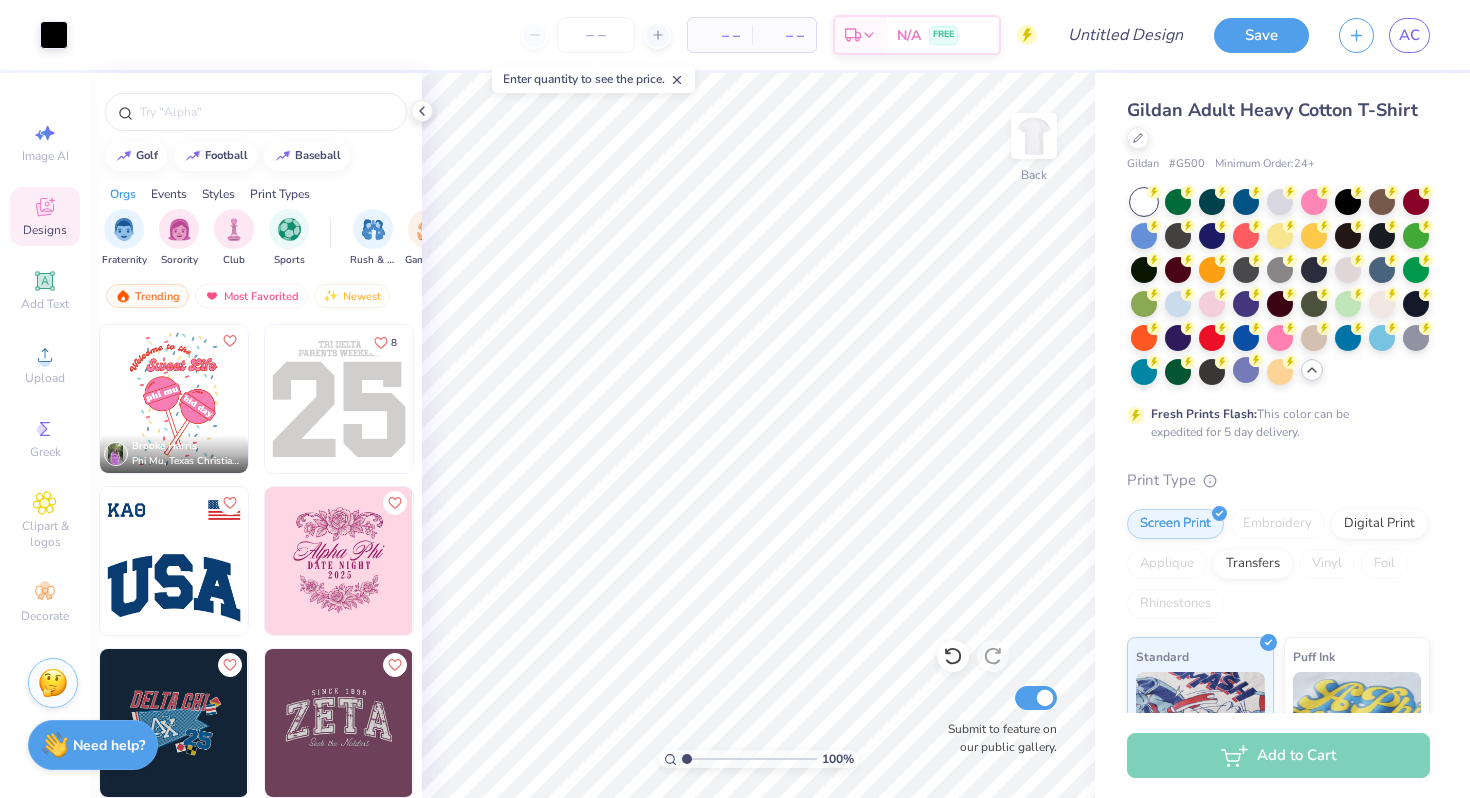 click on "Add to Cart" at bounding box center [1278, 755] 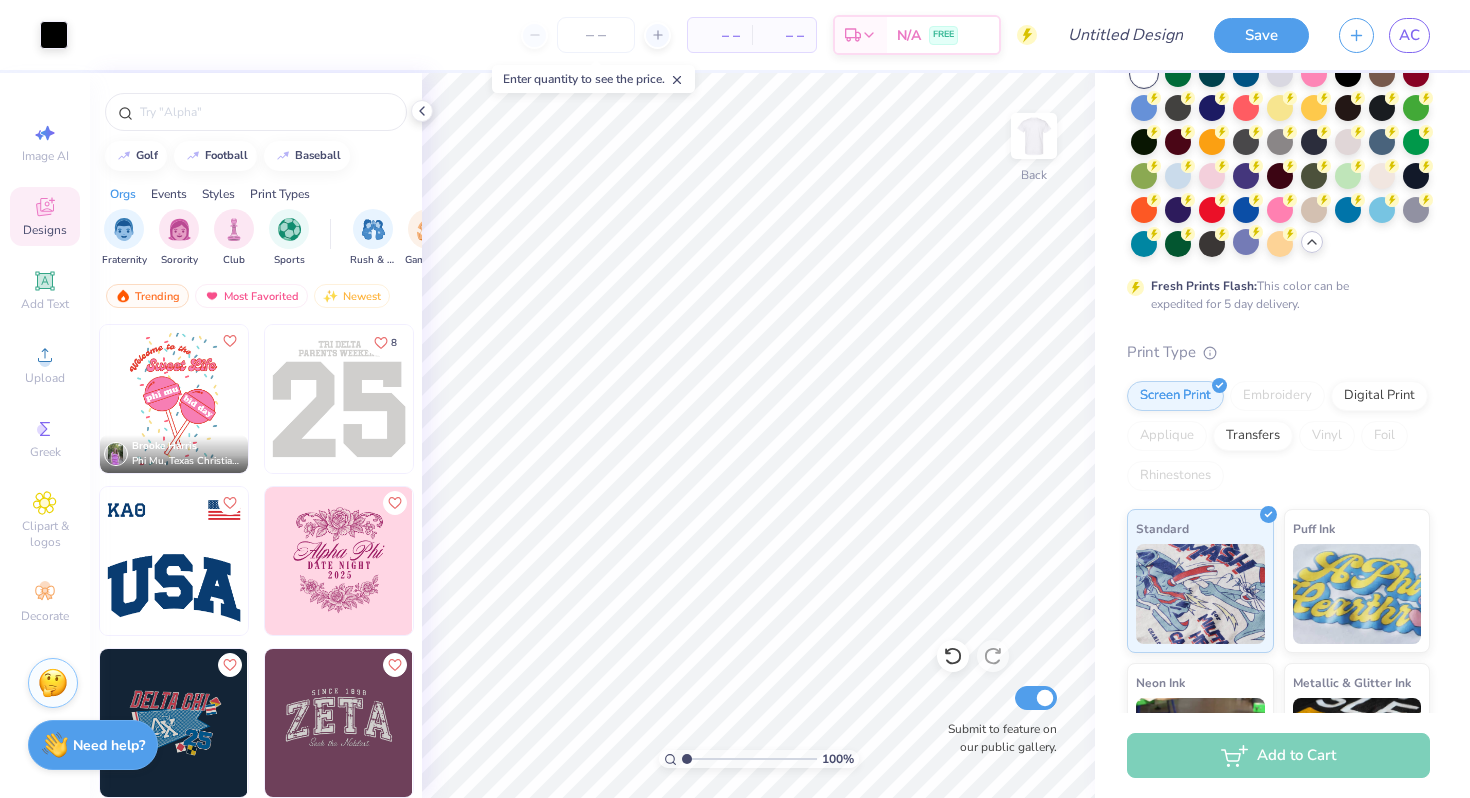 scroll, scrollTop: 0, scrollLeft: 0, axis: both 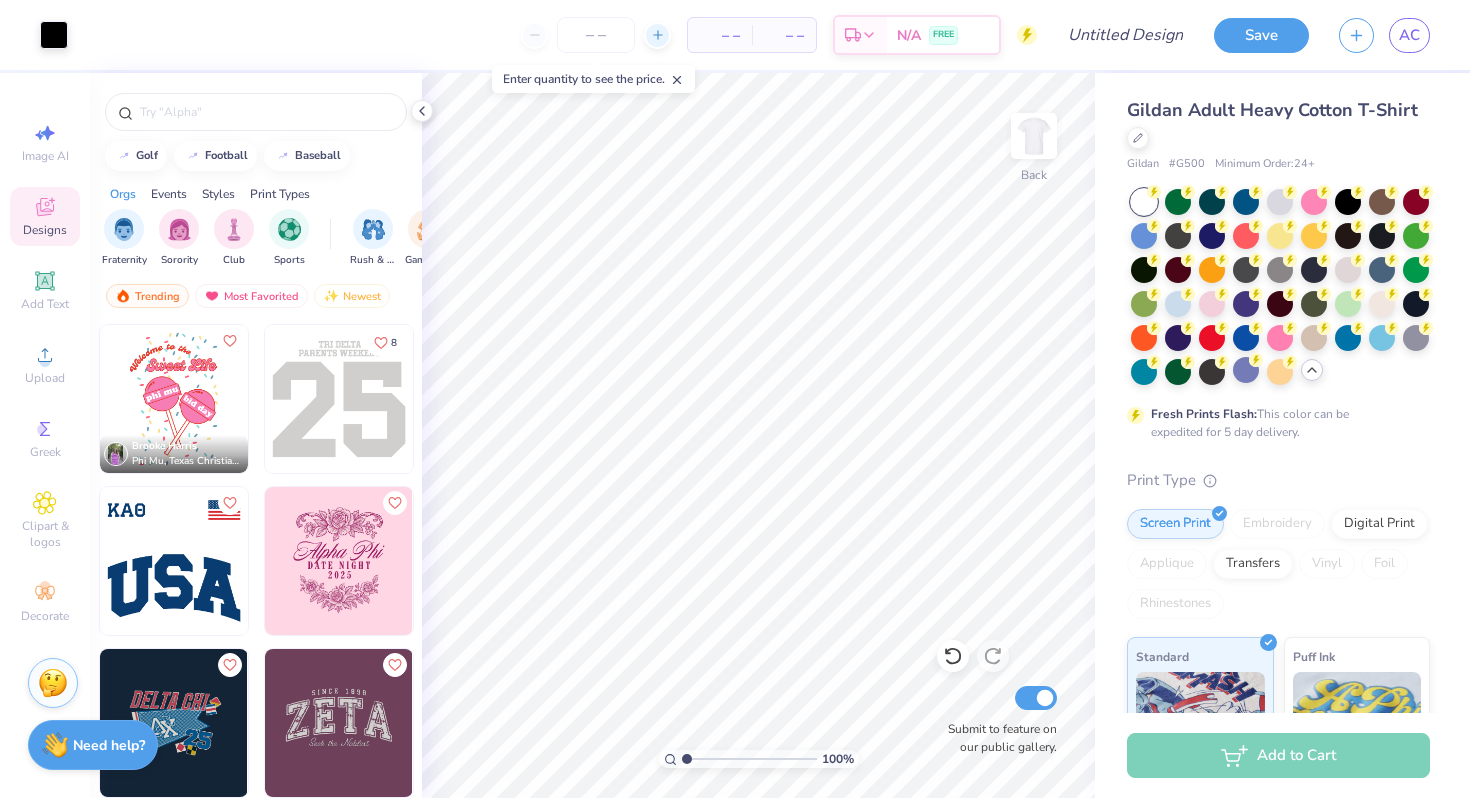 click 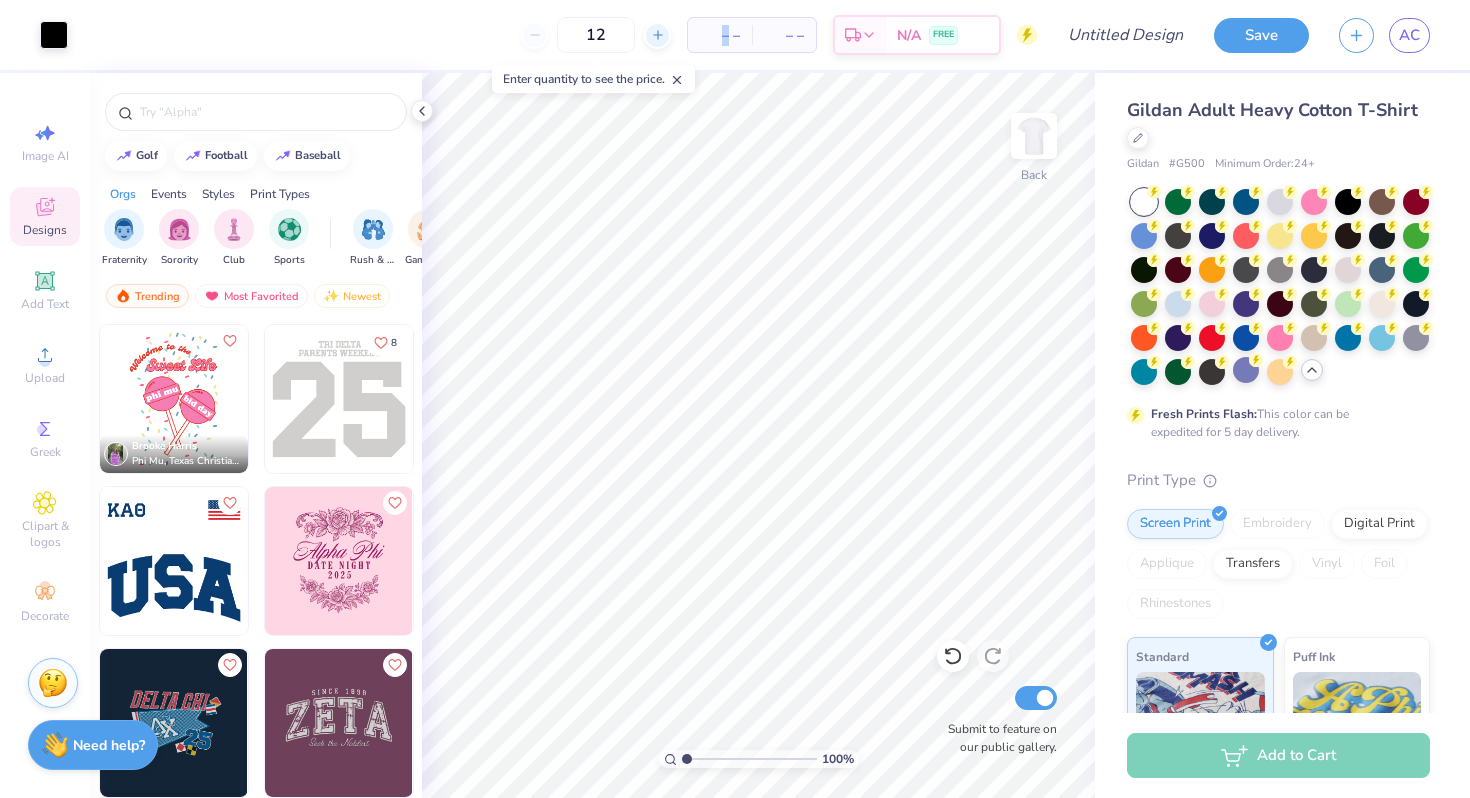 click 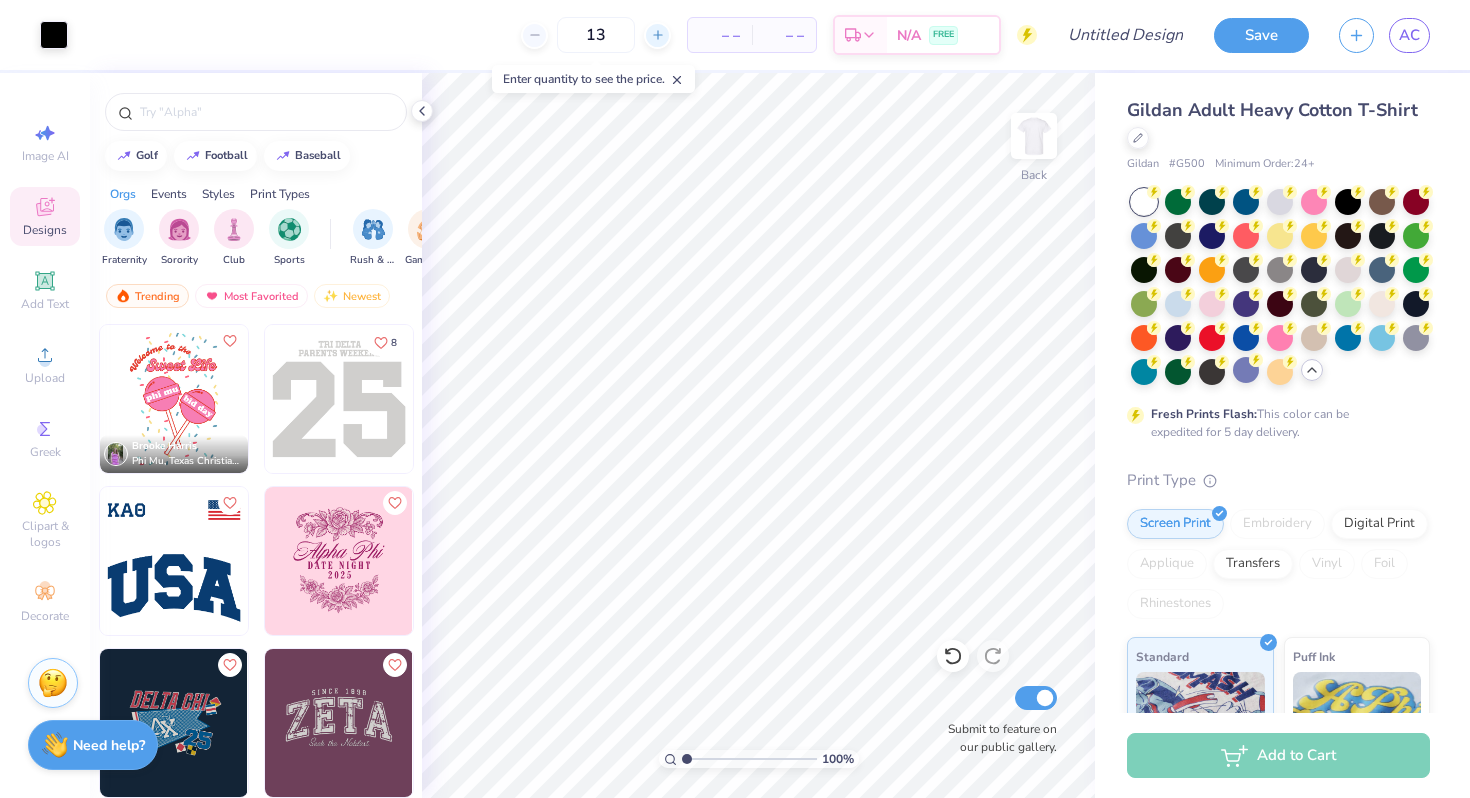 click 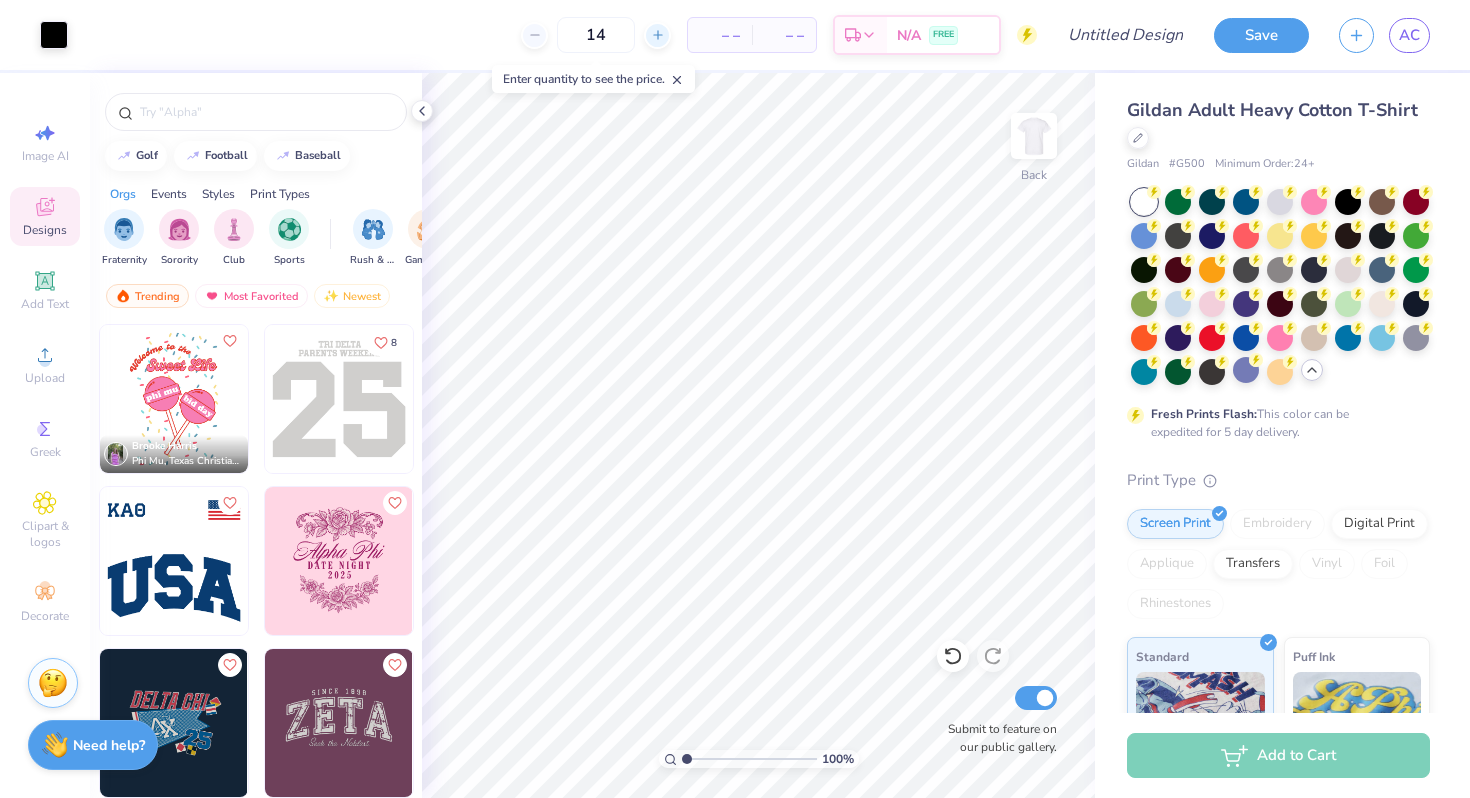click 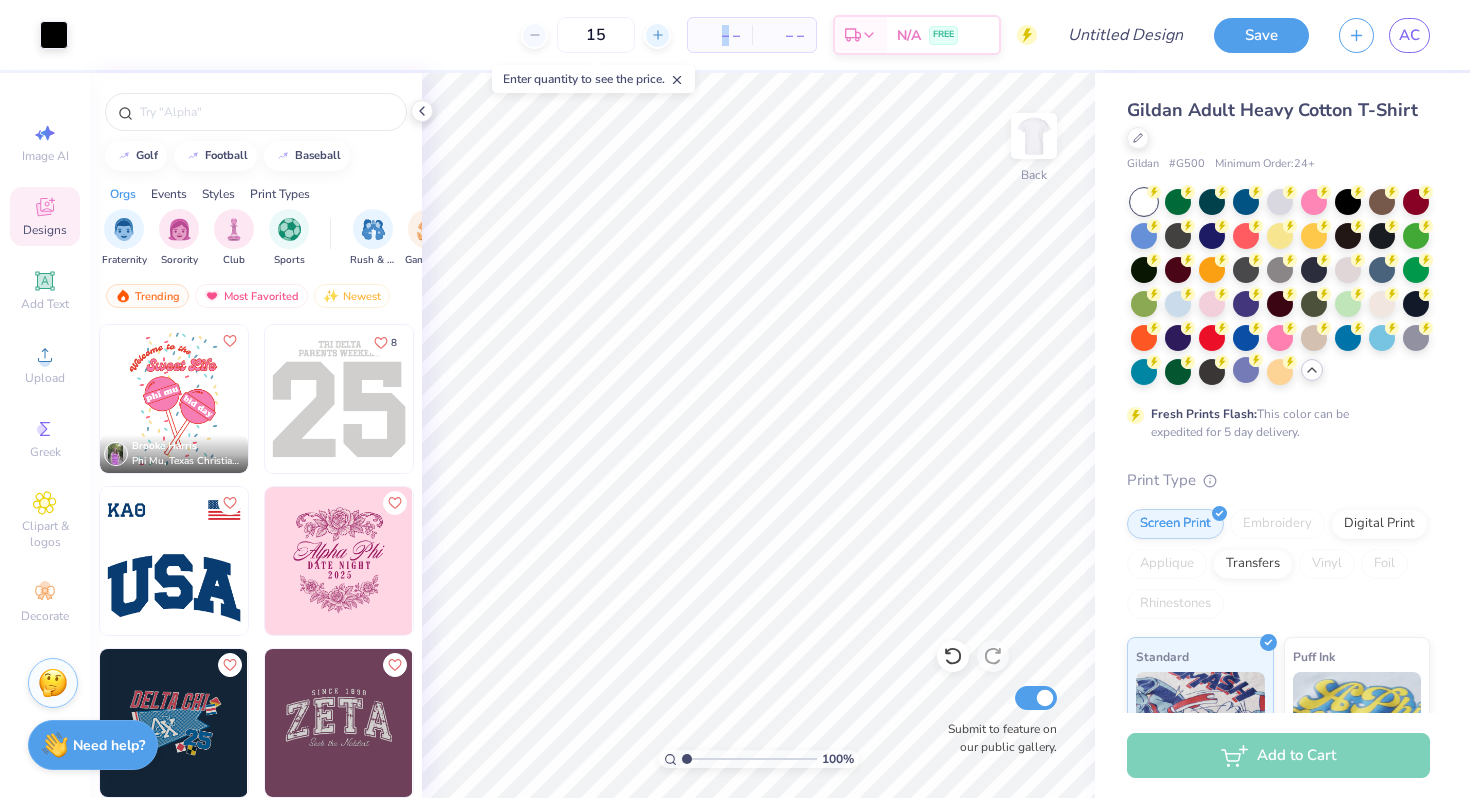 click 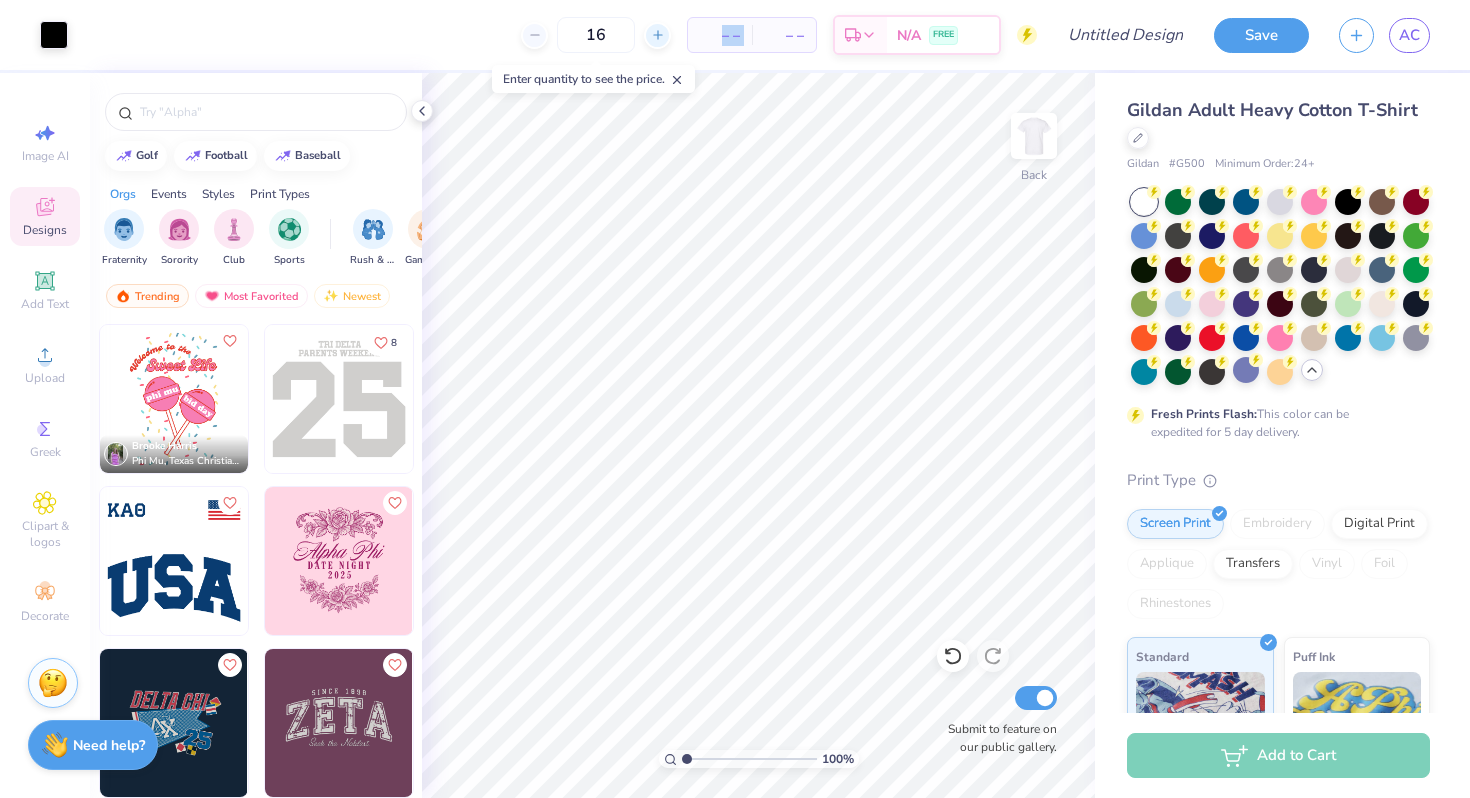 click 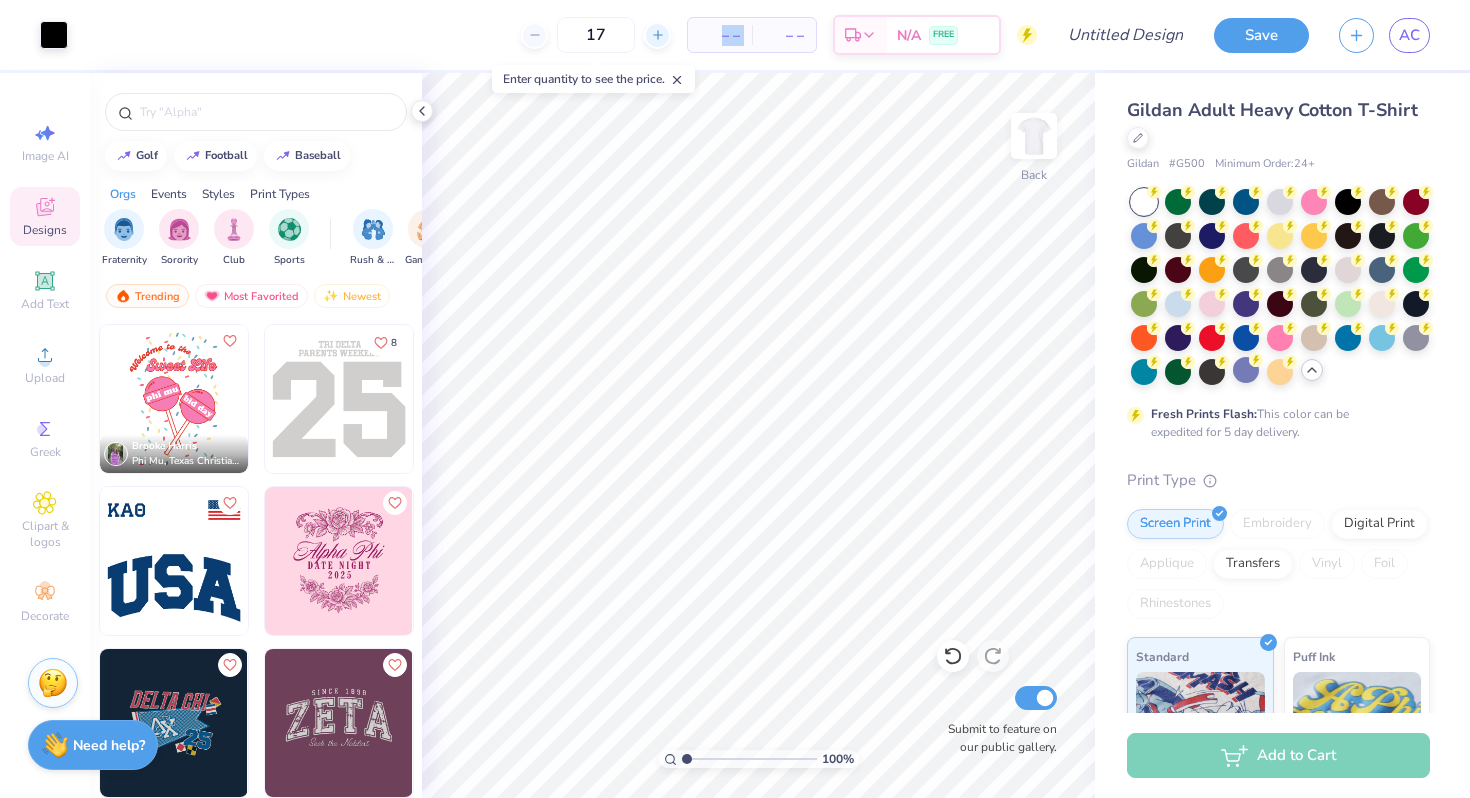 click 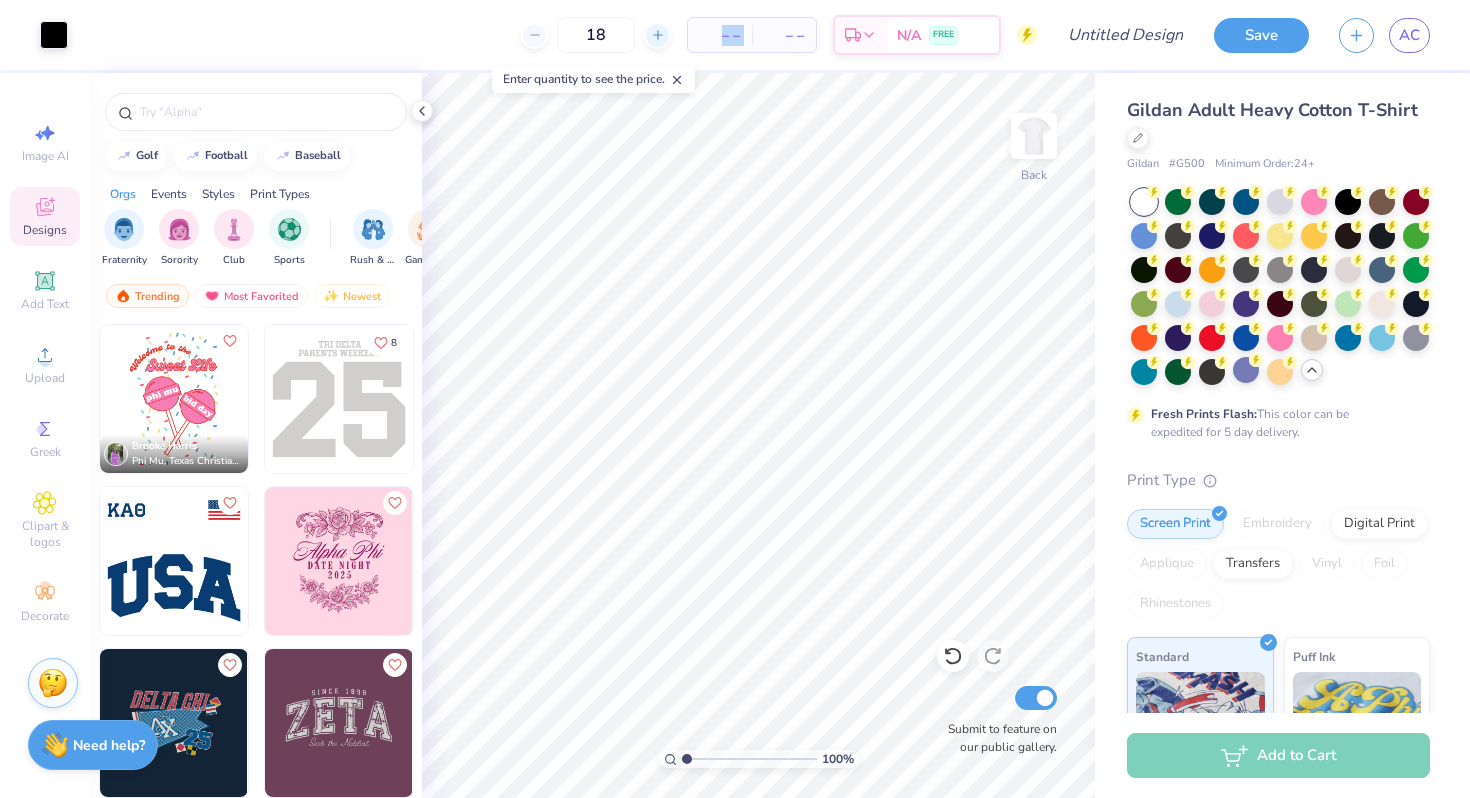 click 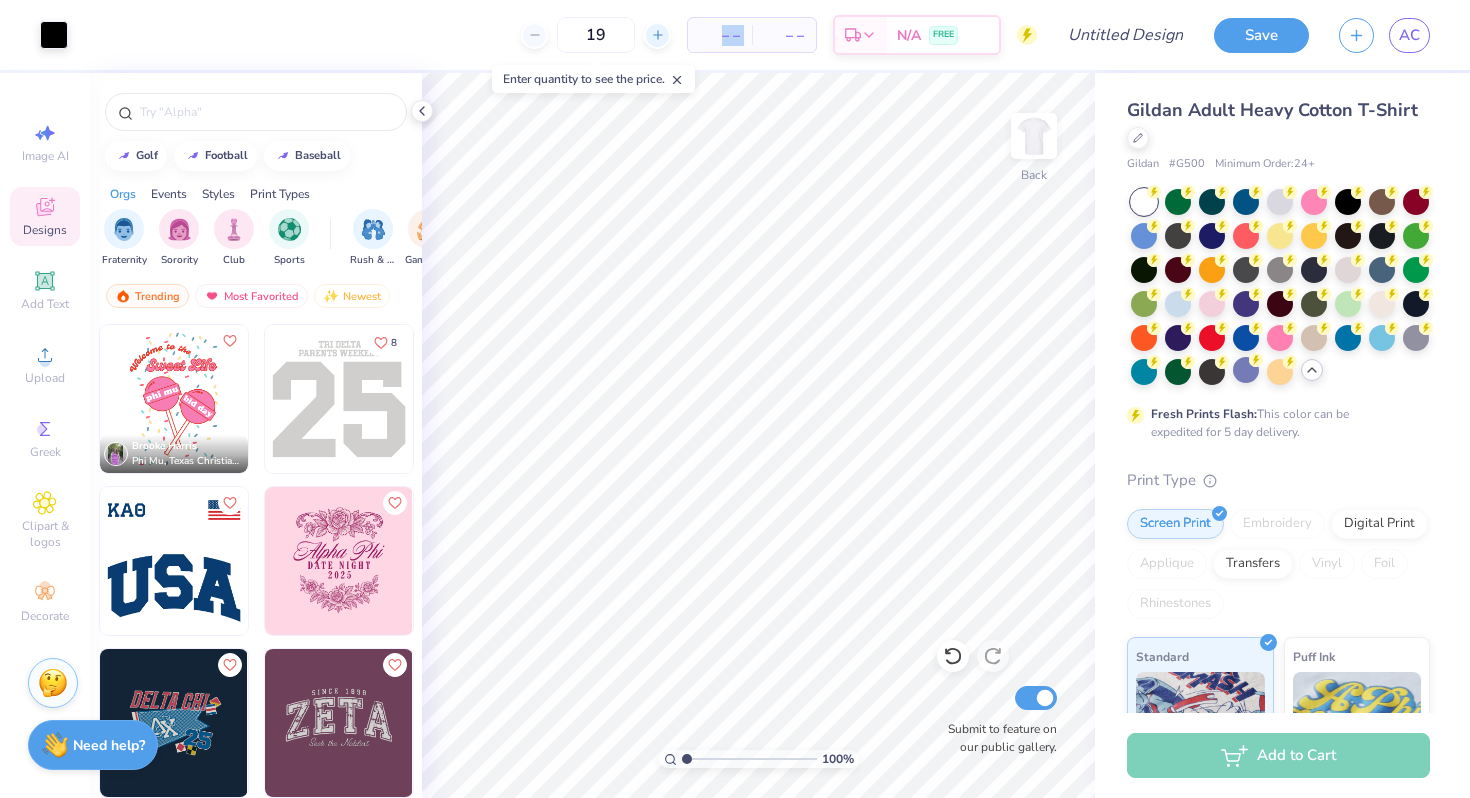 click 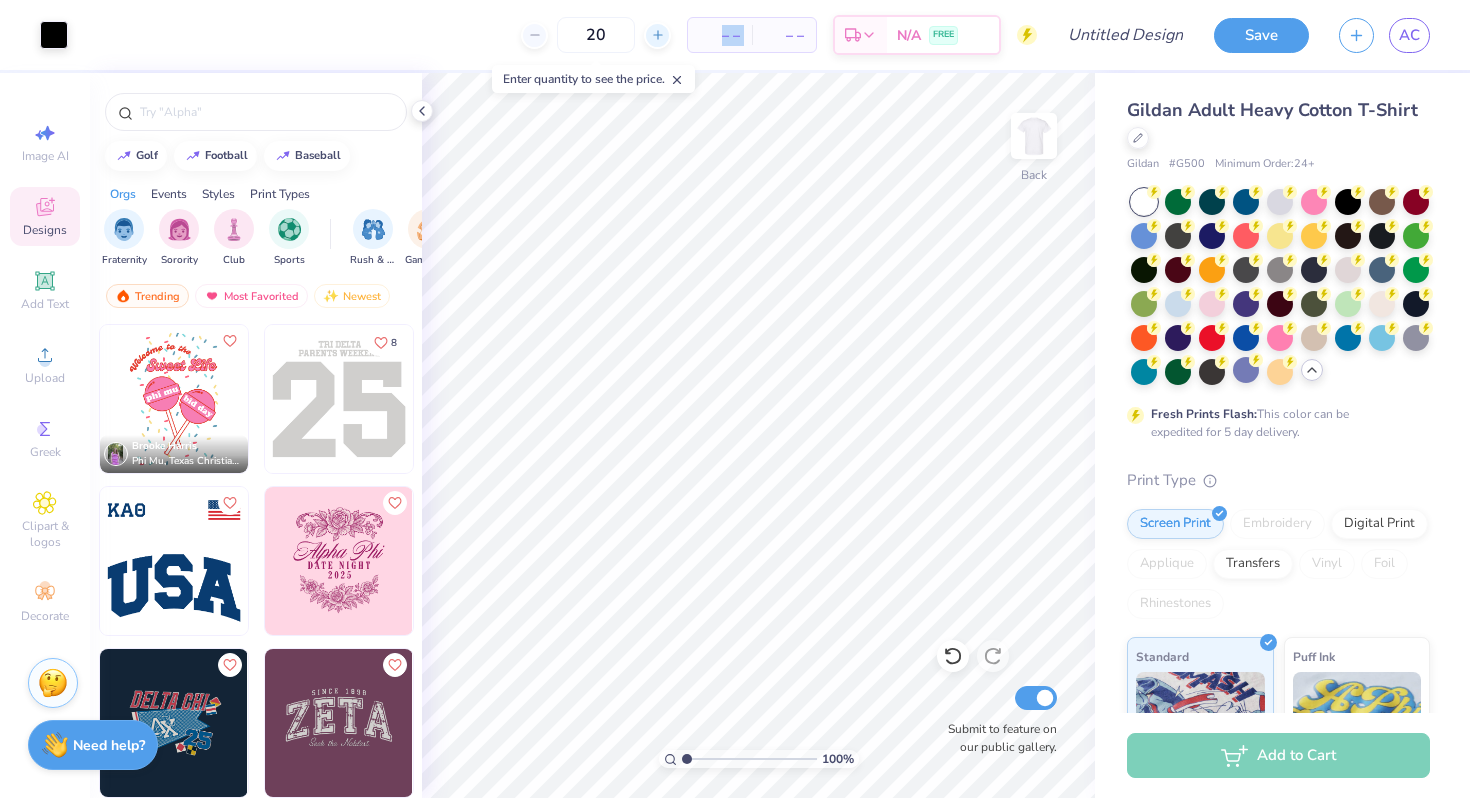 click 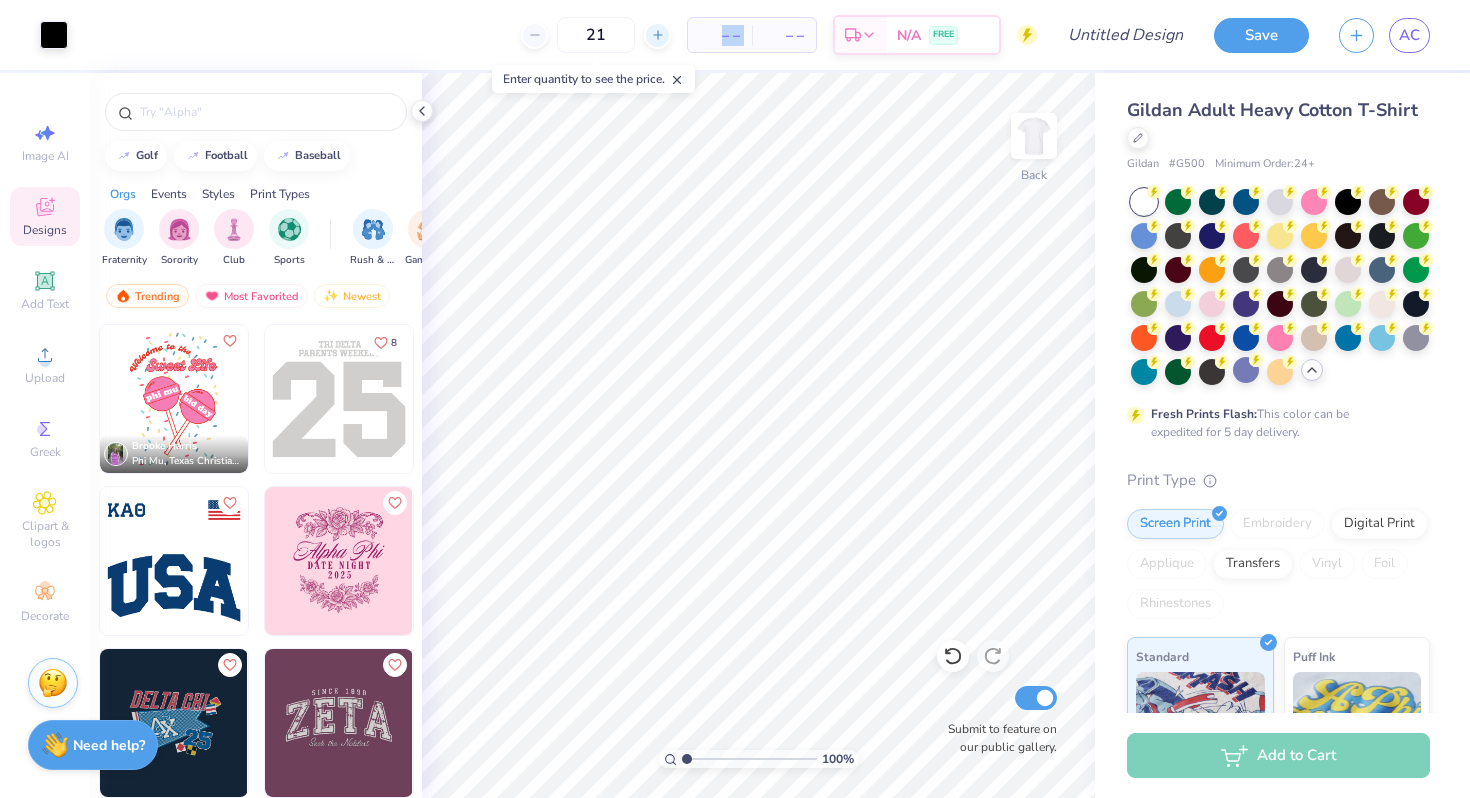 click 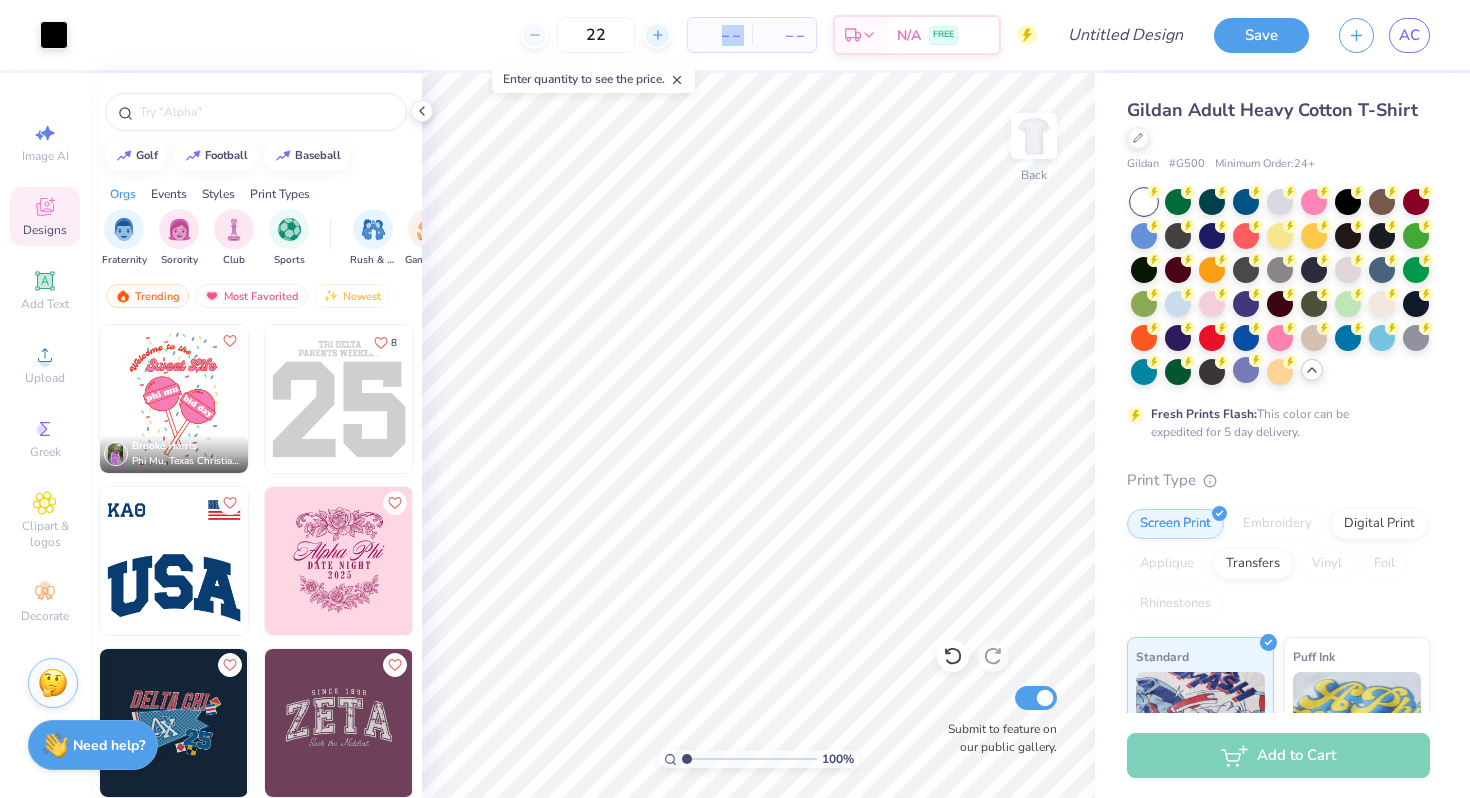 click 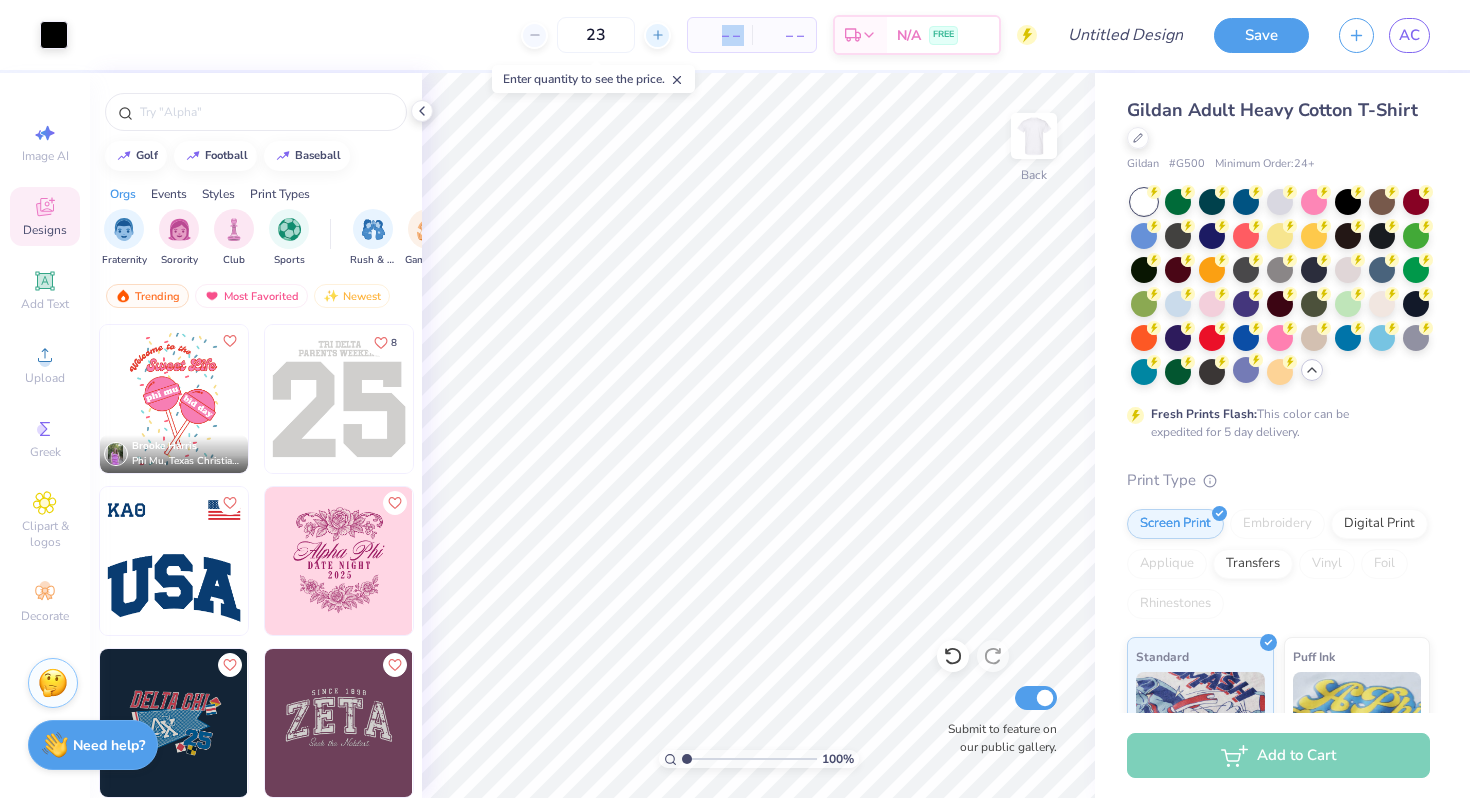 click 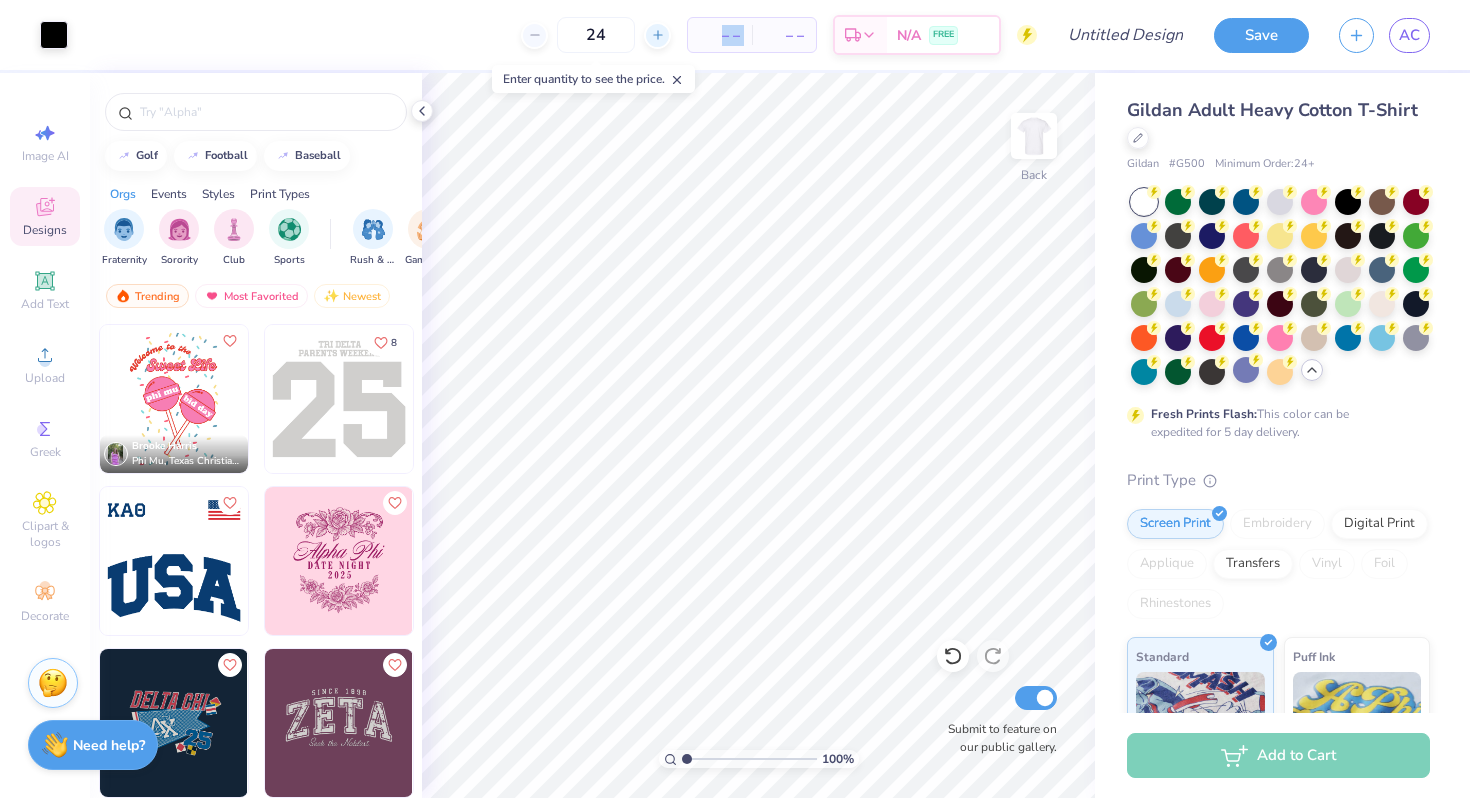 click 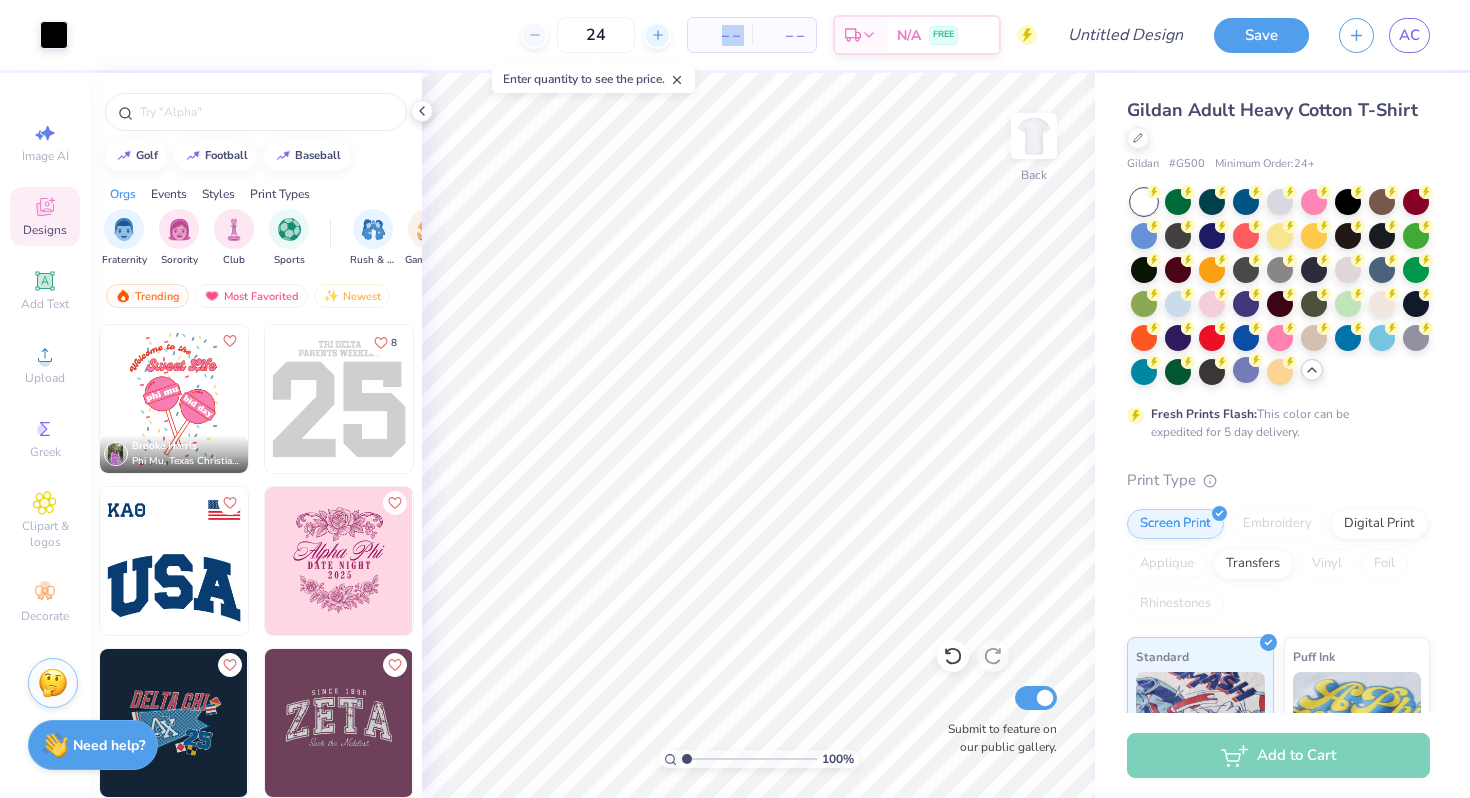 type on "25" 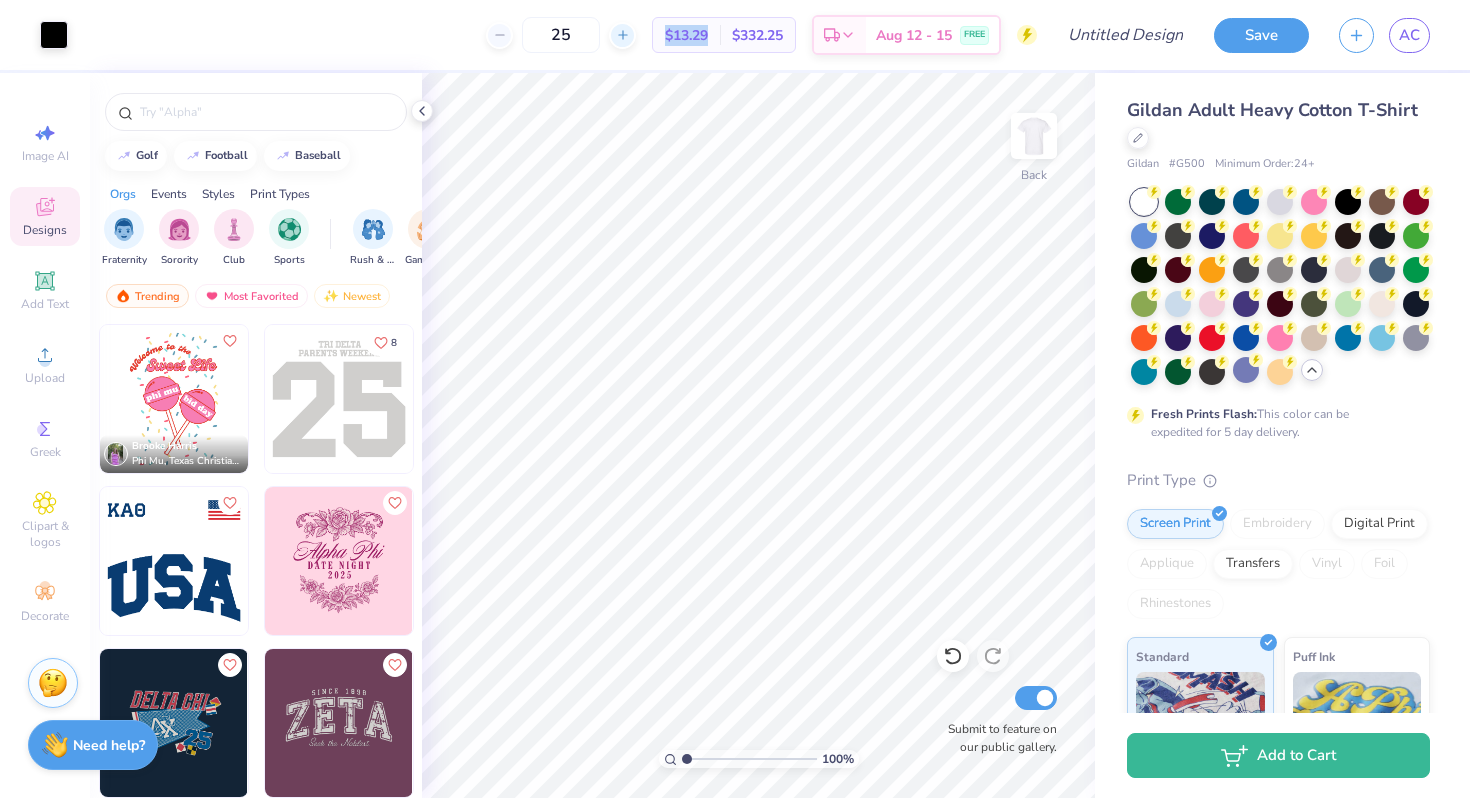 type on "x" 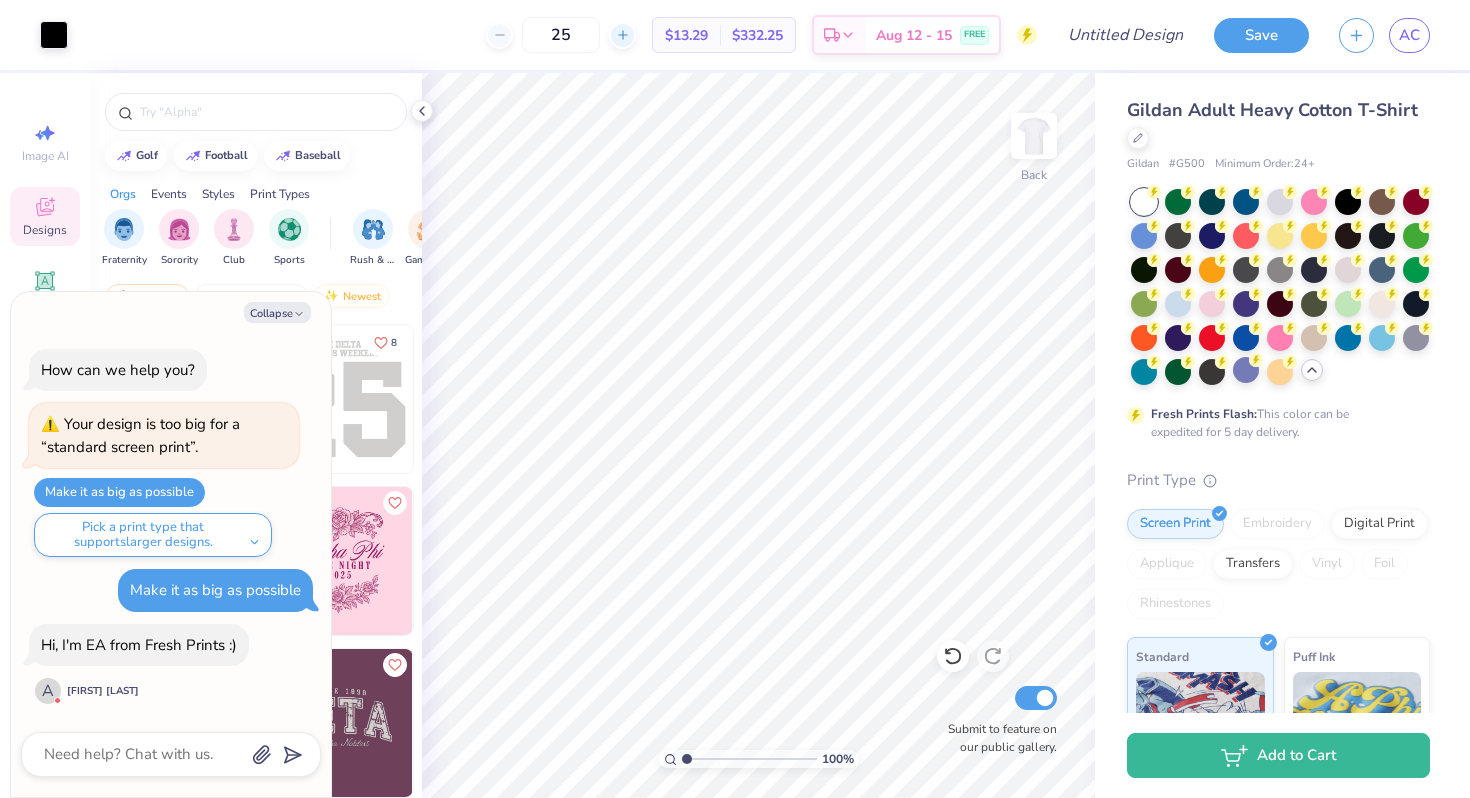 click 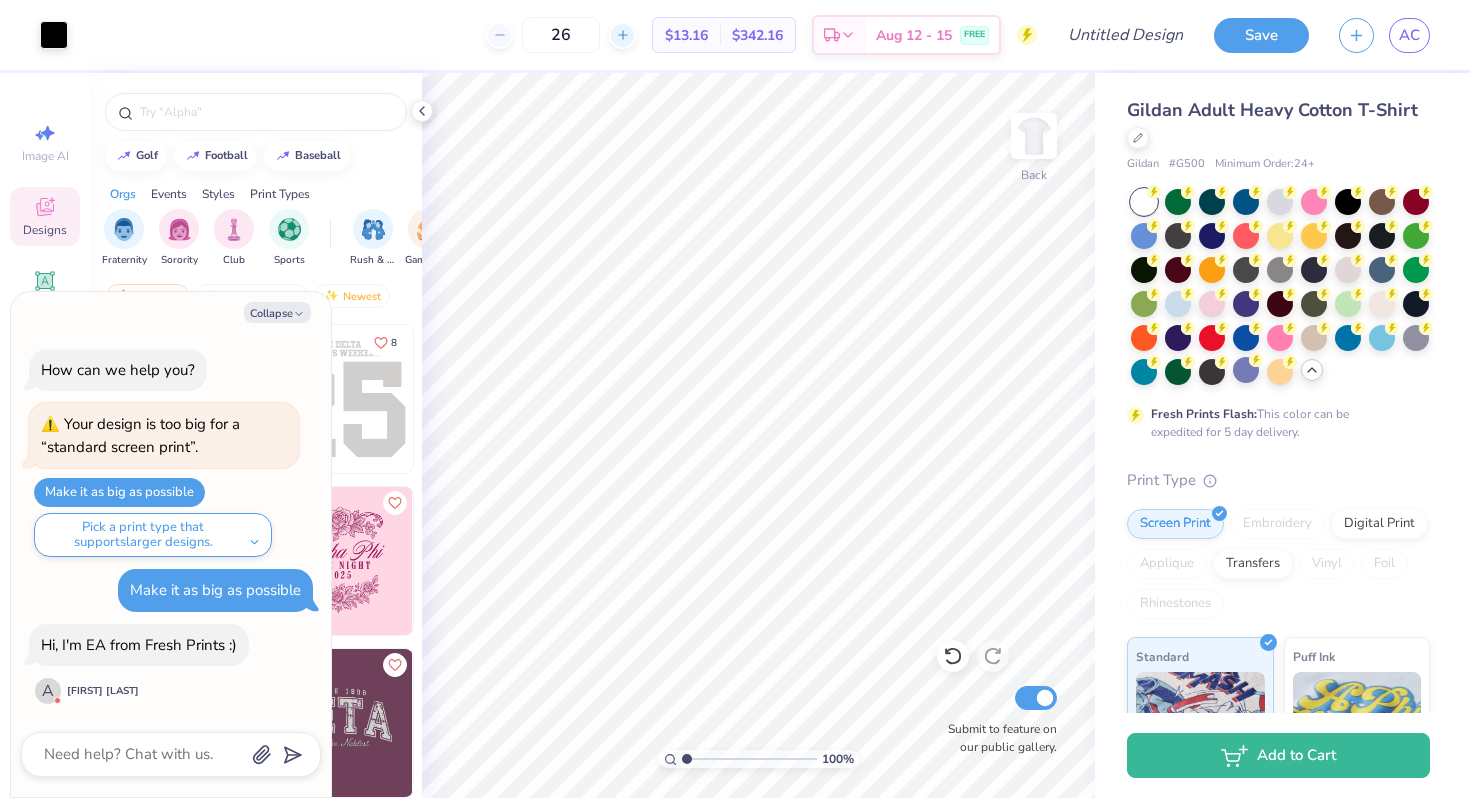 click 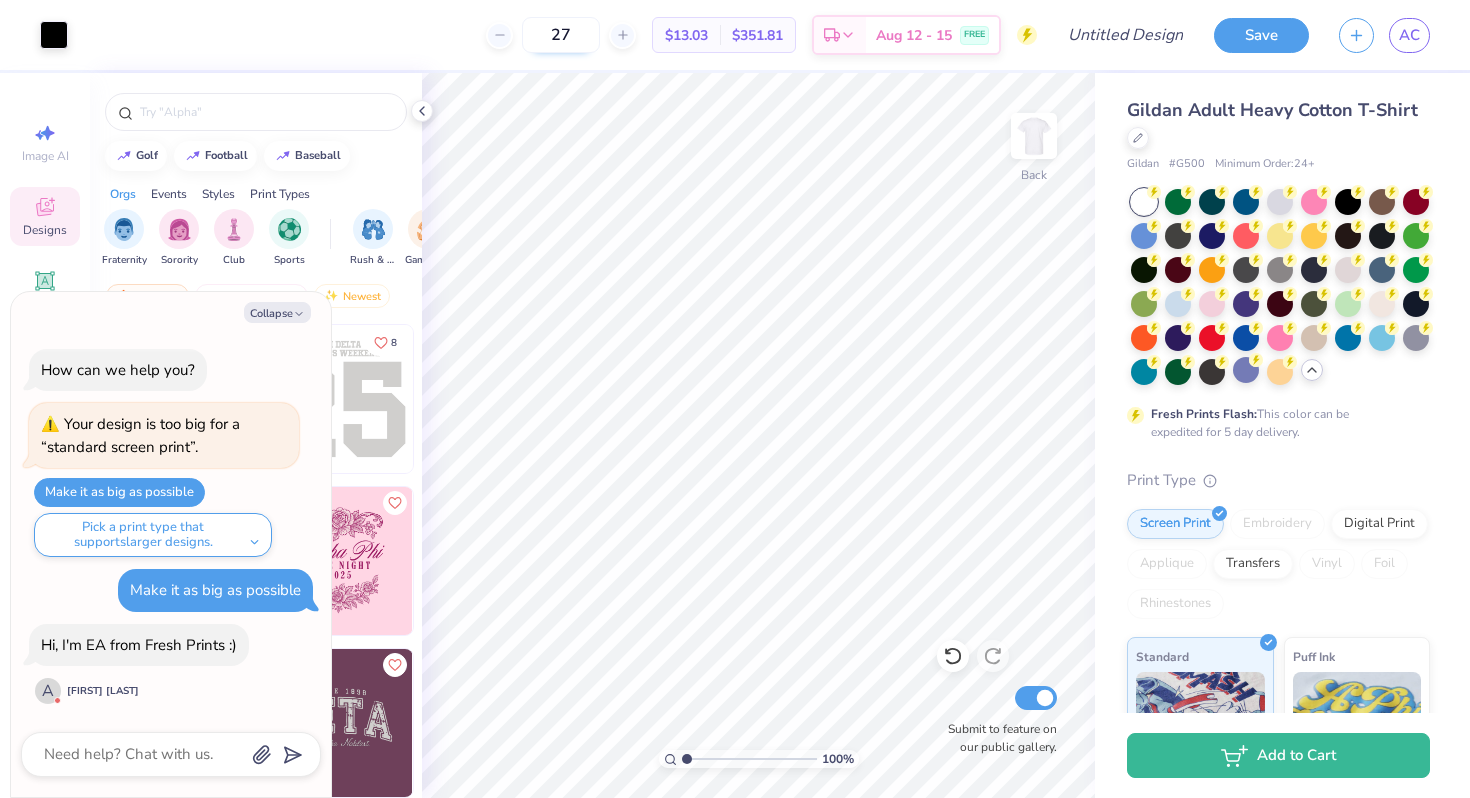click on "27" at bounding box center [561, 35] 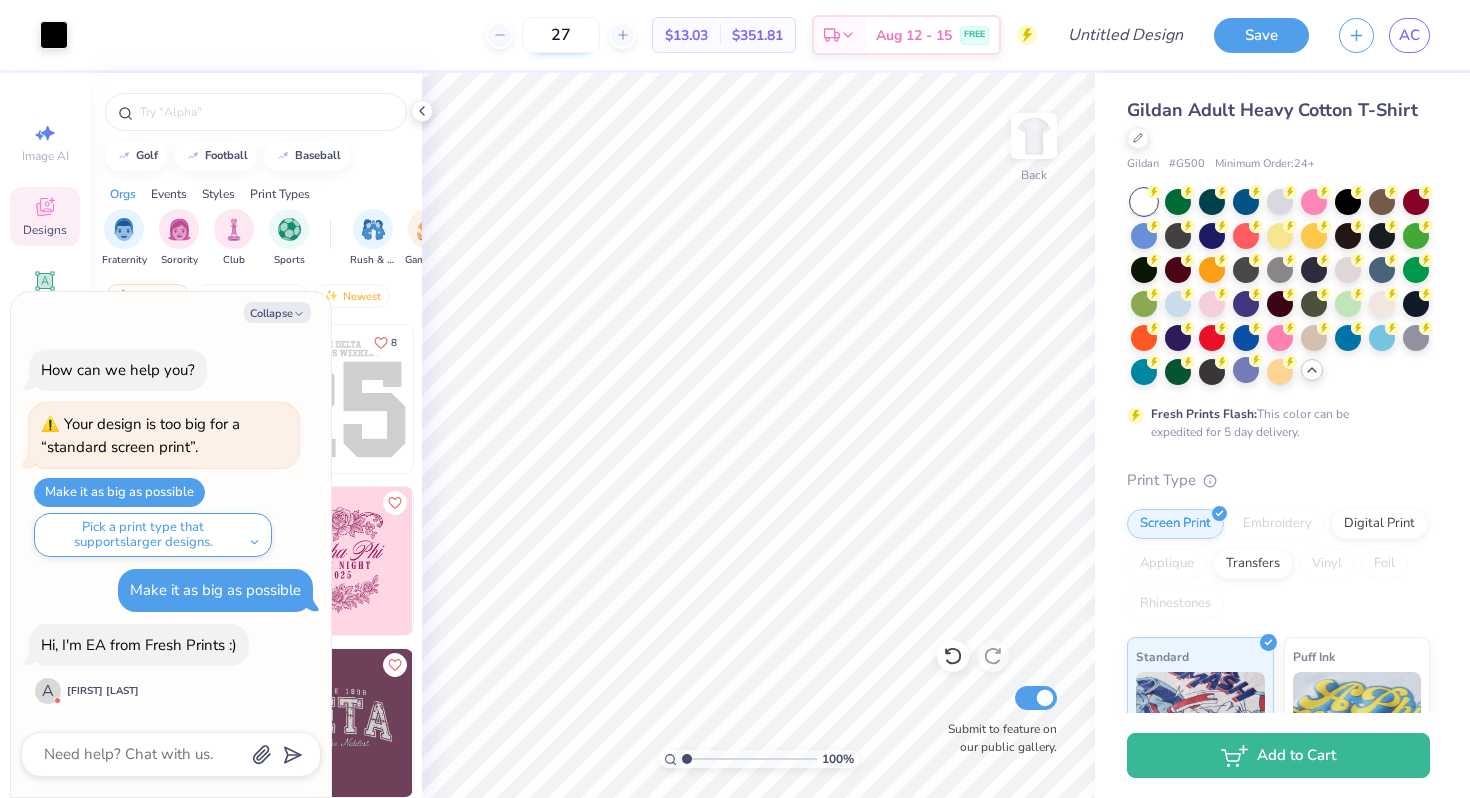 type on "2" 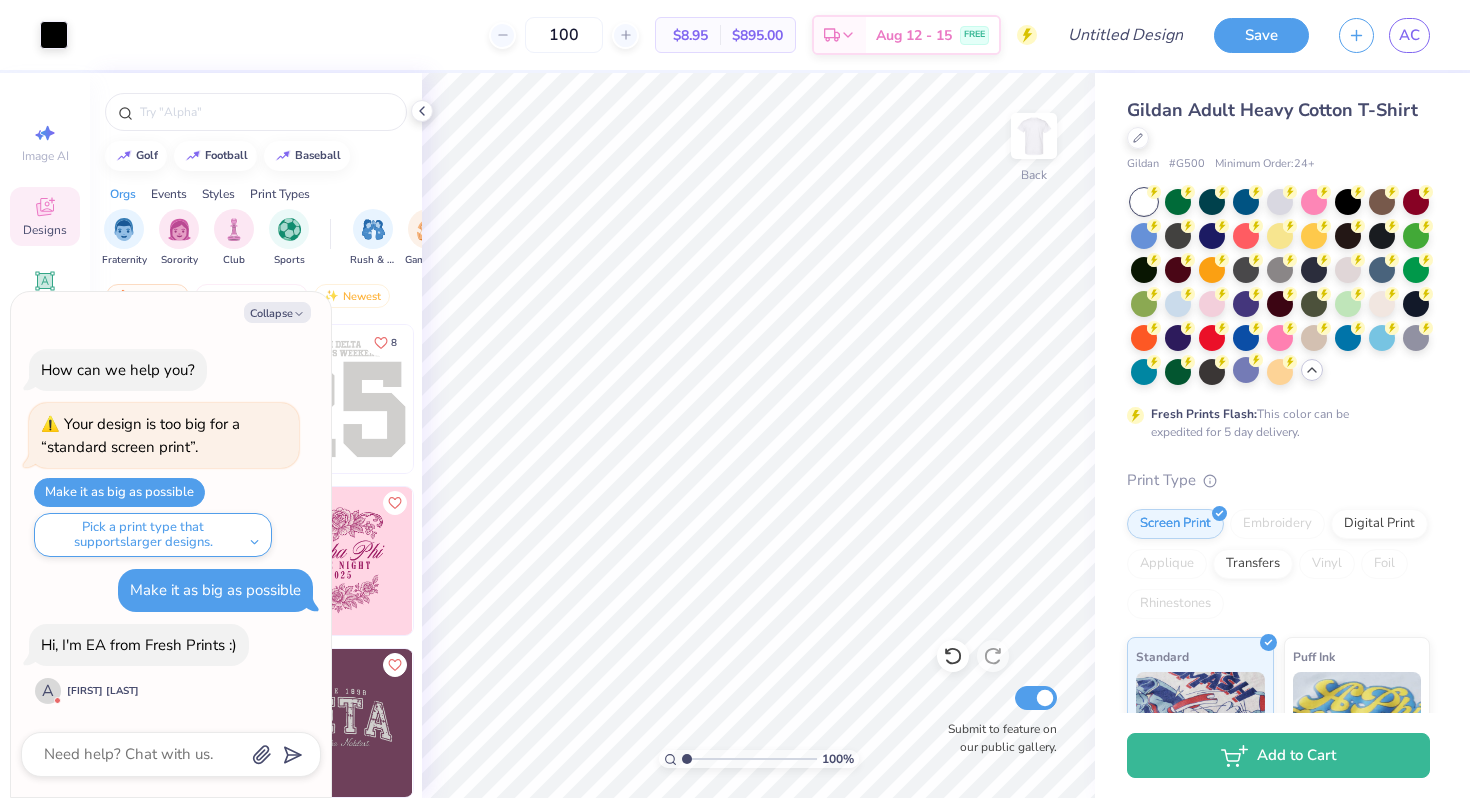 type on "100" 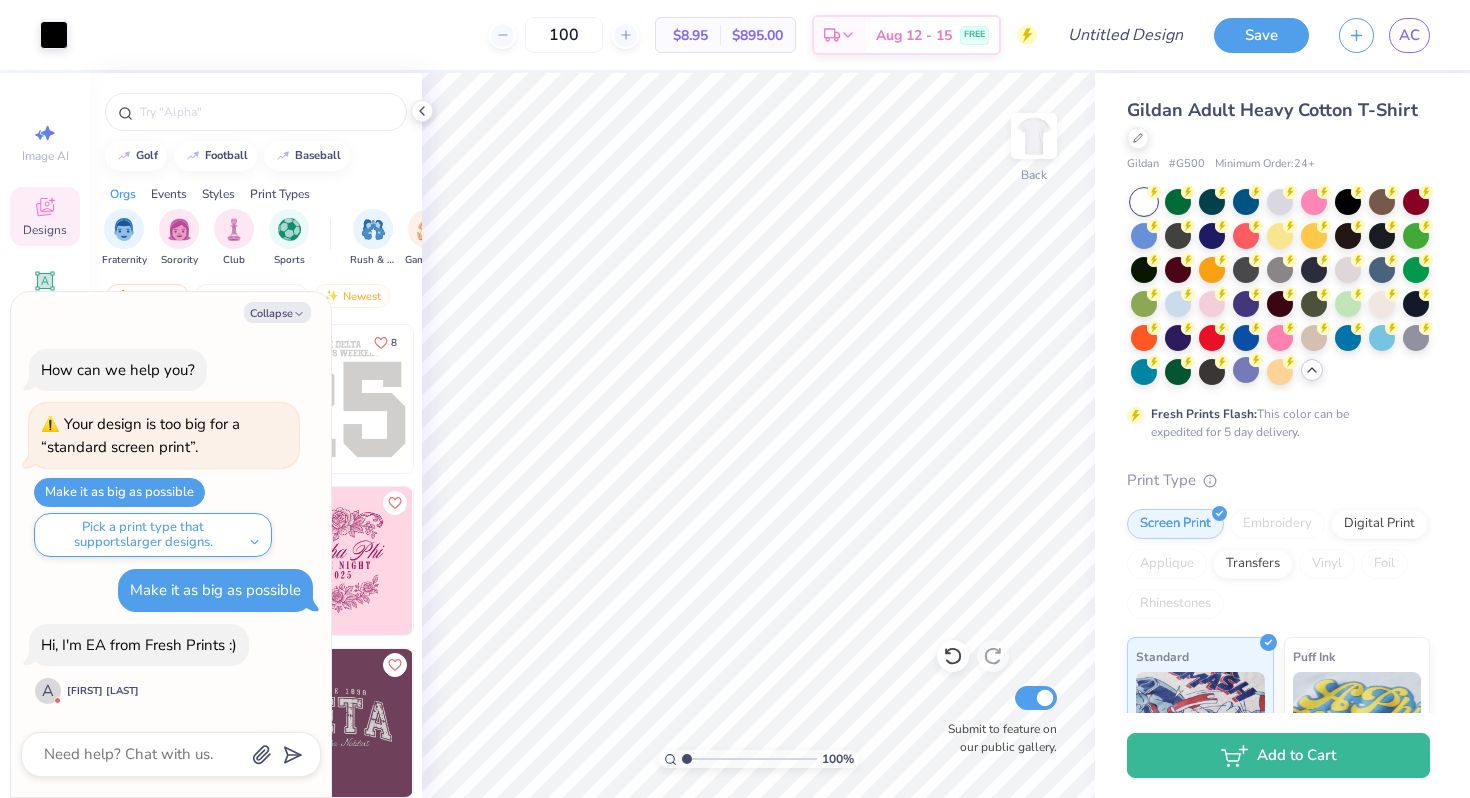 click on "[NUMBER] $[PRICE] Per Item $[PRICE] Total Est. Delivery [DATE] - [DATE] FREE" at bounding box center [560, 35] 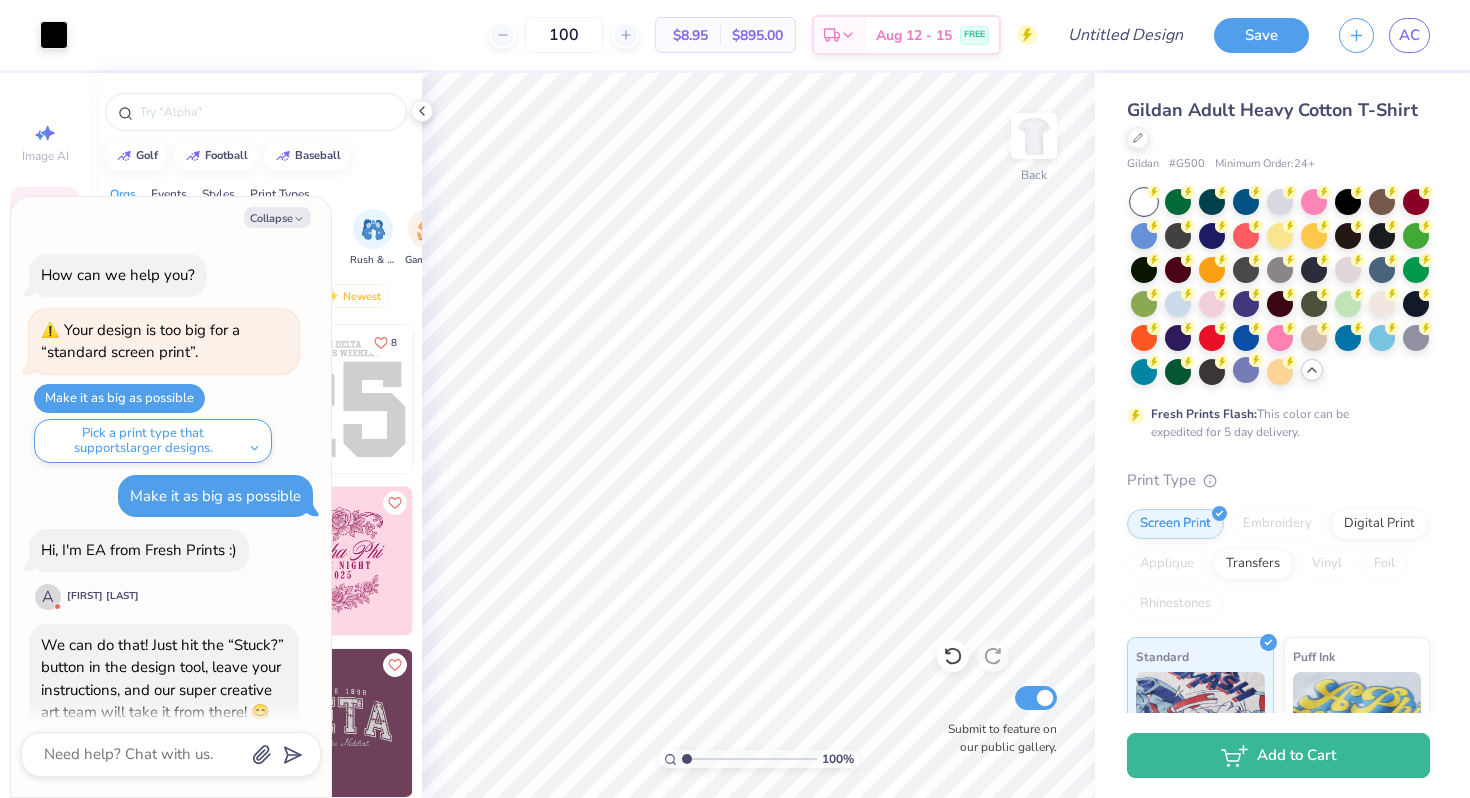 scroll, scrollTop: 67, scrollLeft: 0, axis: vertical 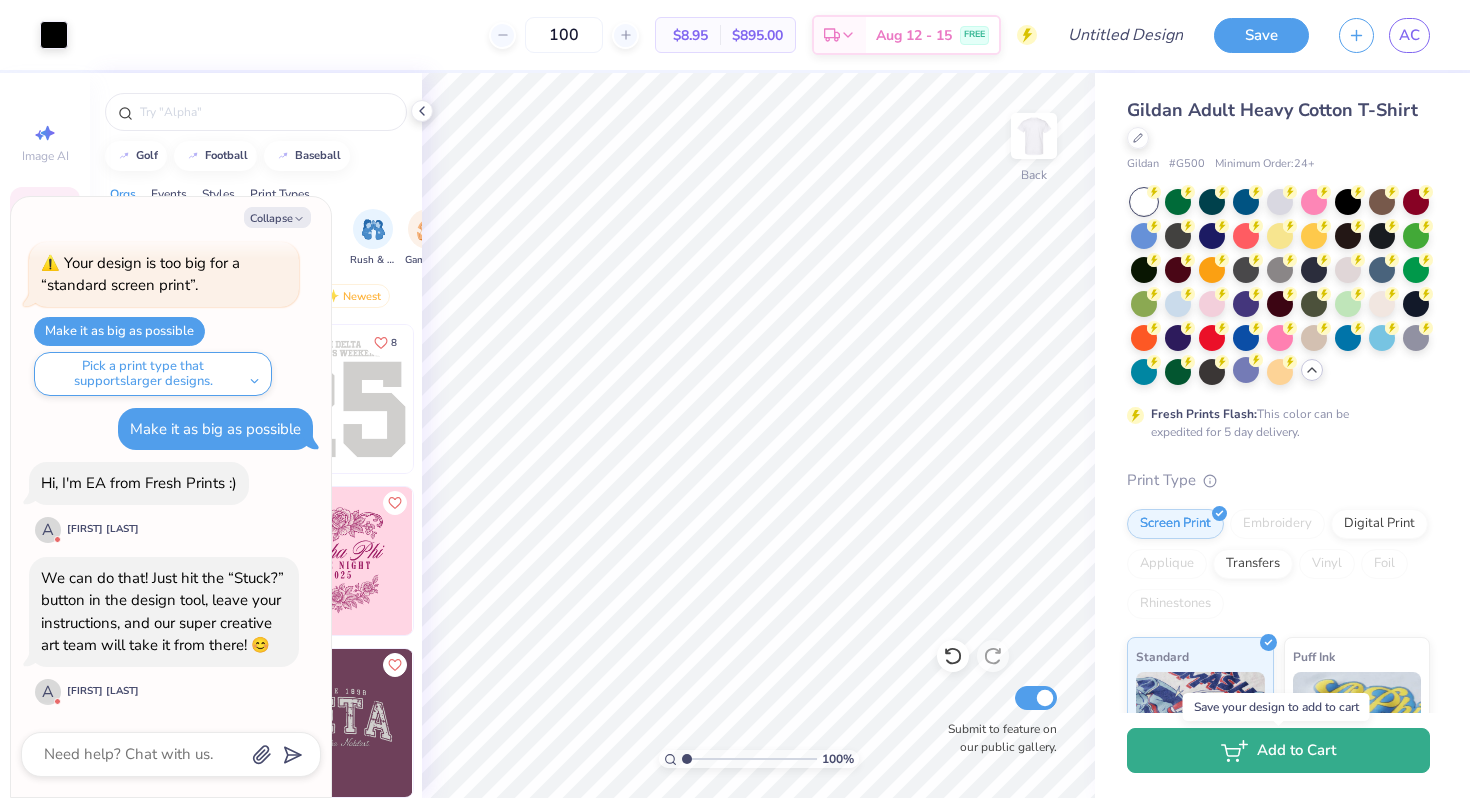 click 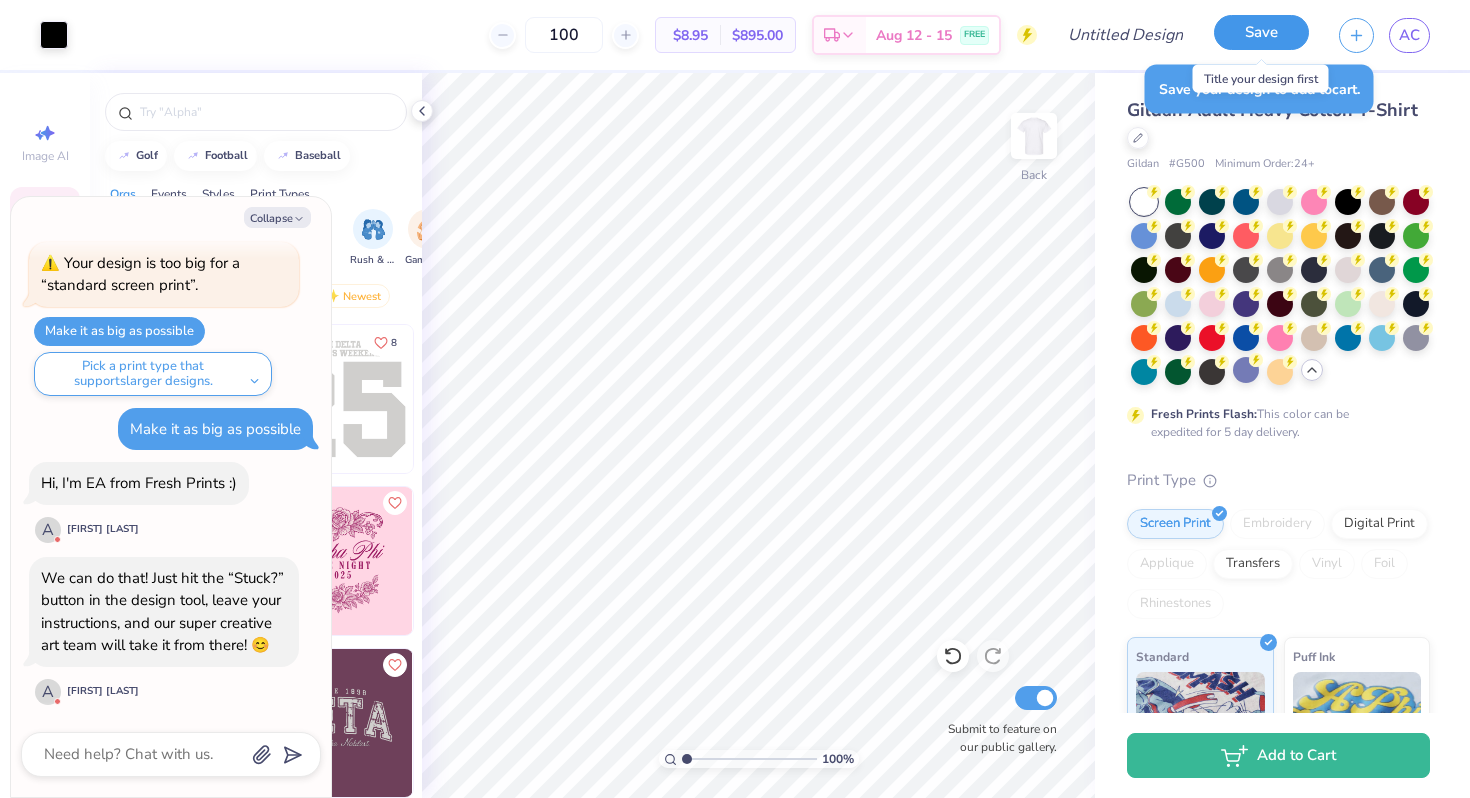 click on "Save" at bounding box center [1261, 32] 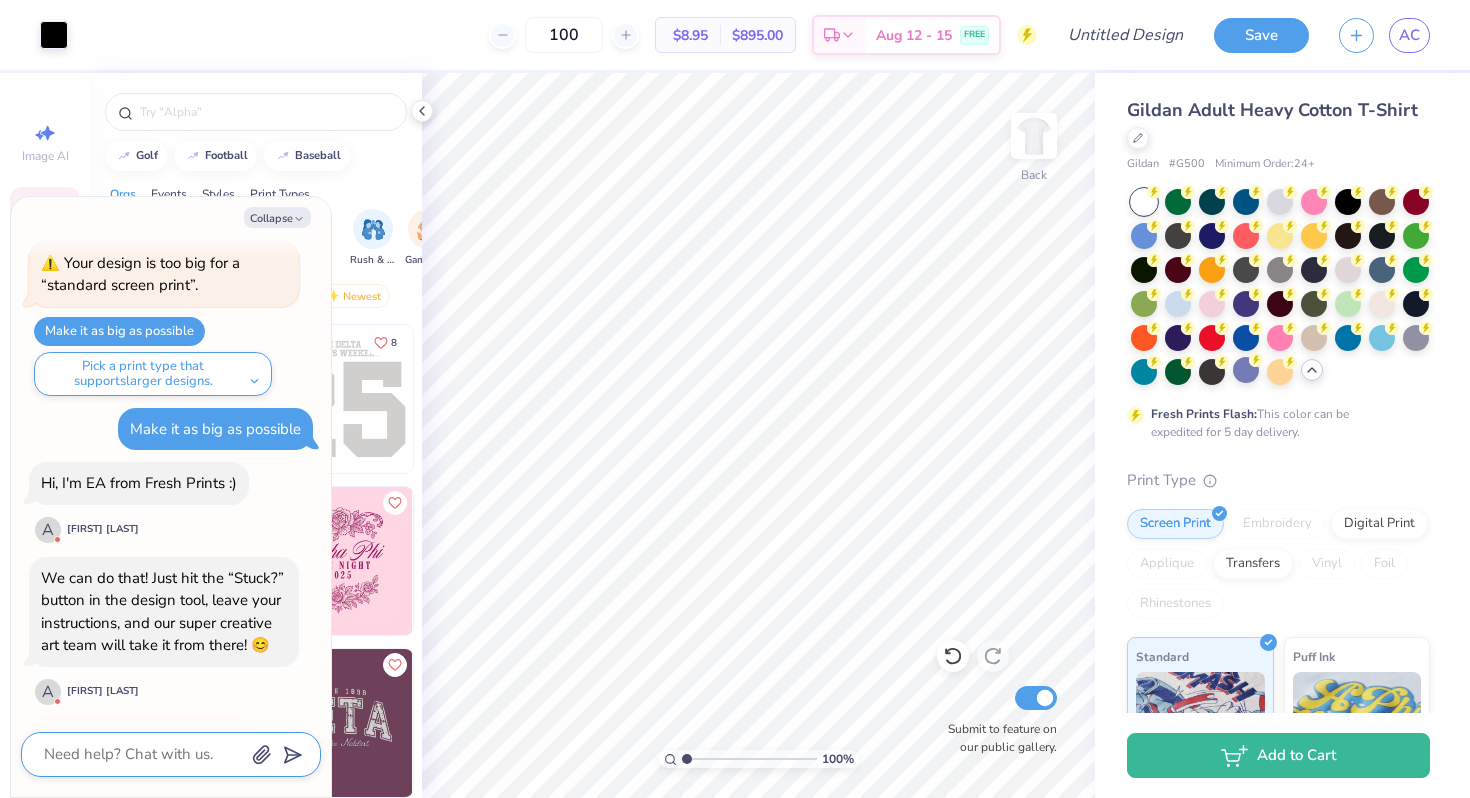 scroll, scrollTop: 122, scrollLeft: 0, axis: vertical 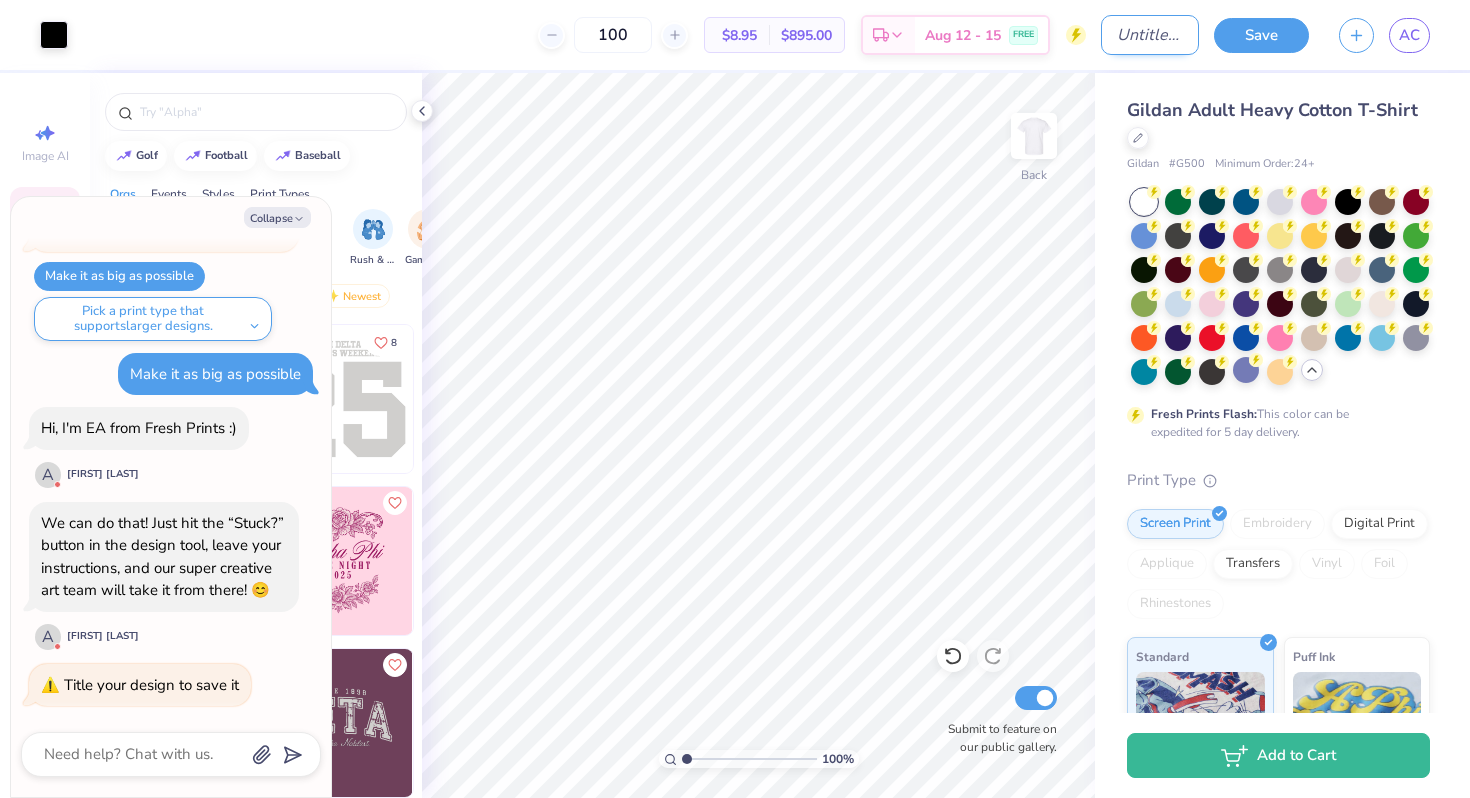 type on "x" 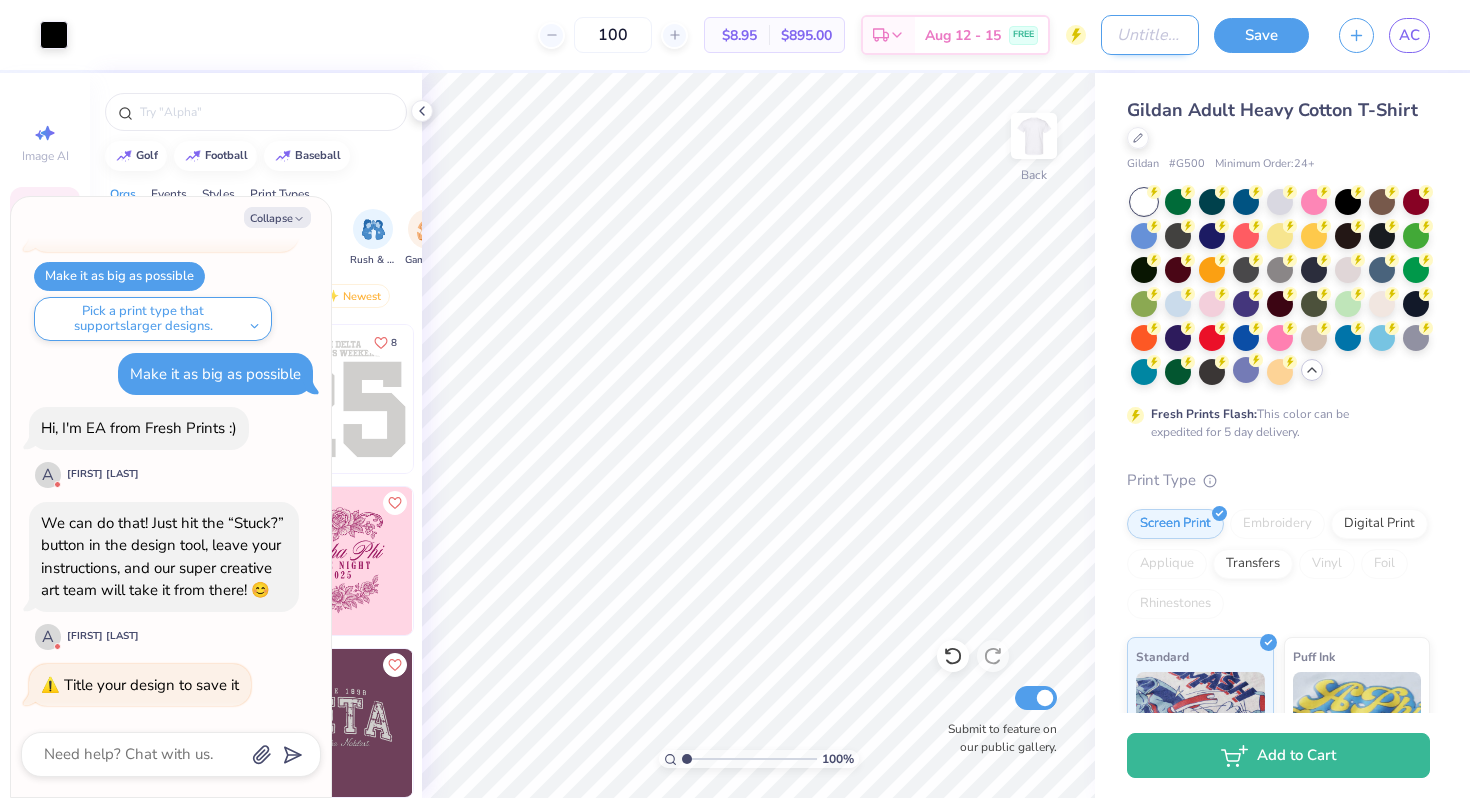 click on "Design Title" at bounding box center [1150, 35] 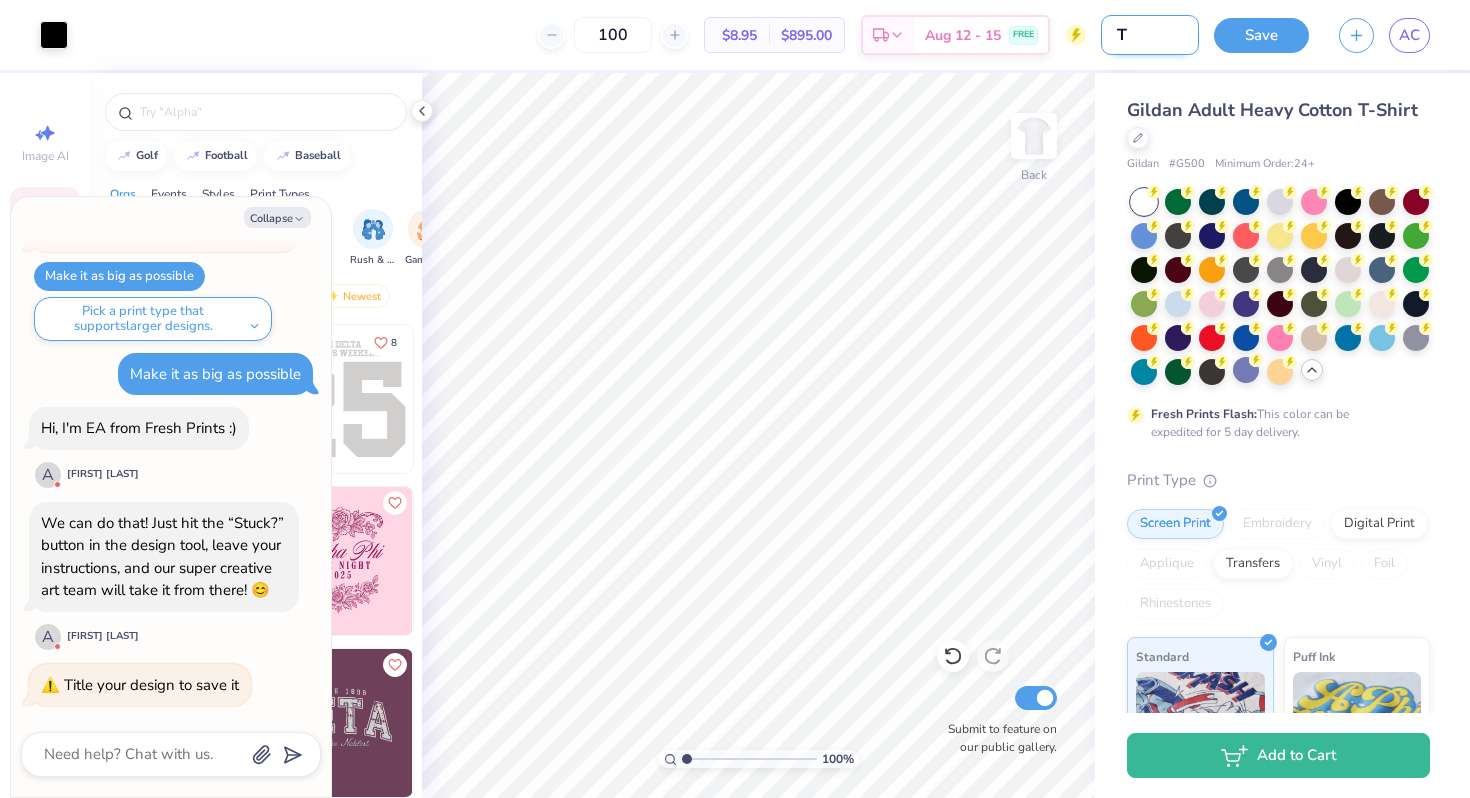 type on "T" 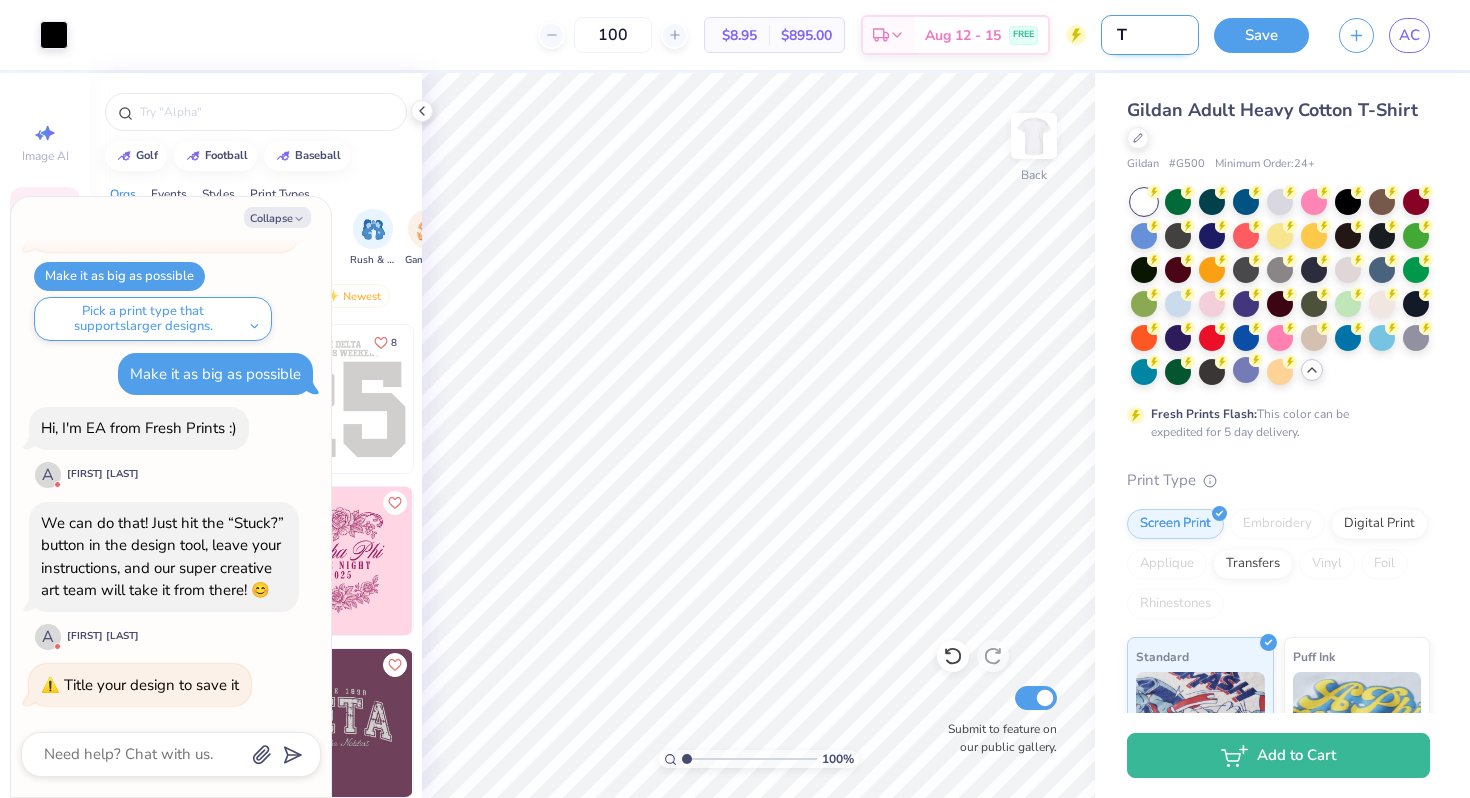type on "x" 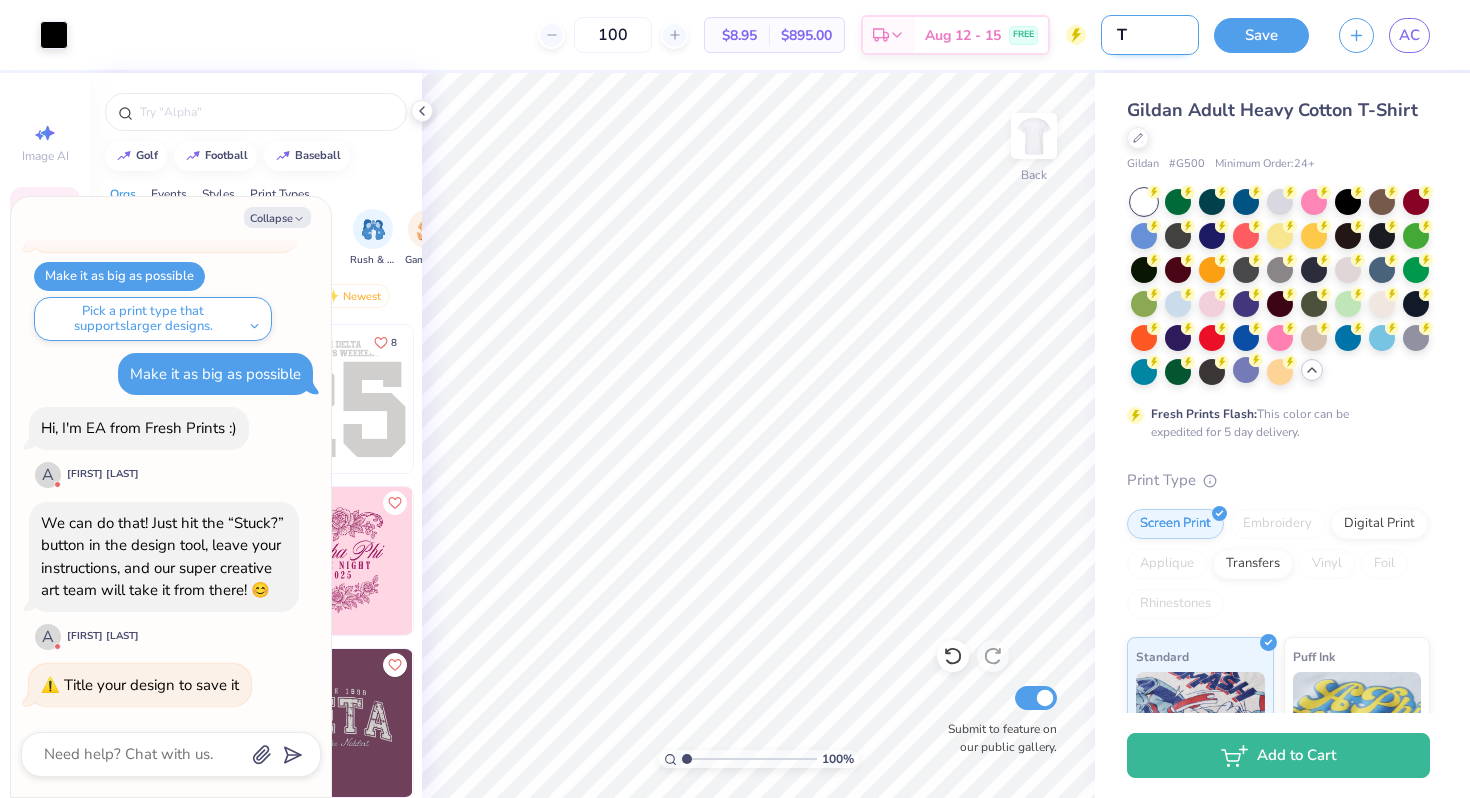type on "T-" 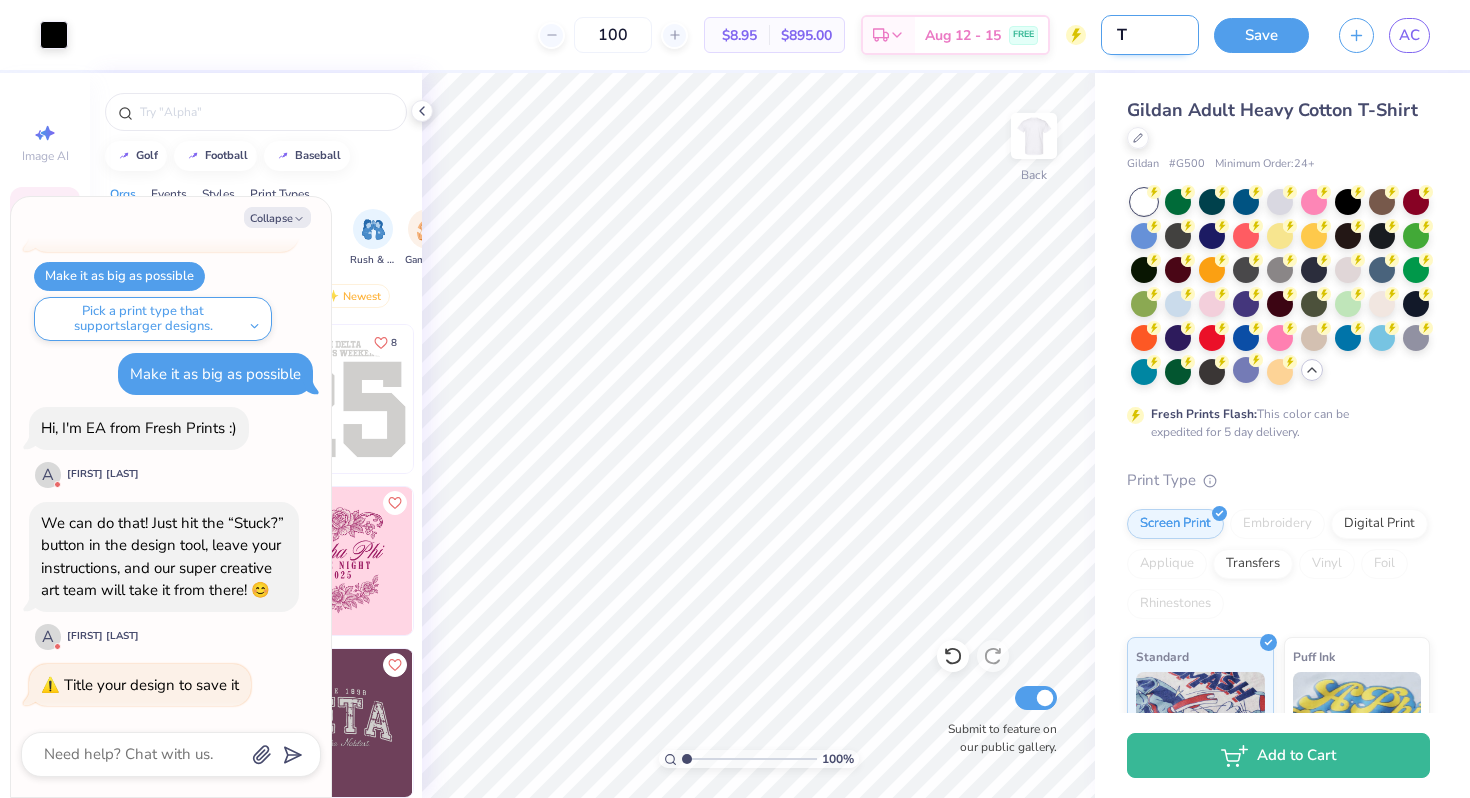 type on "x" 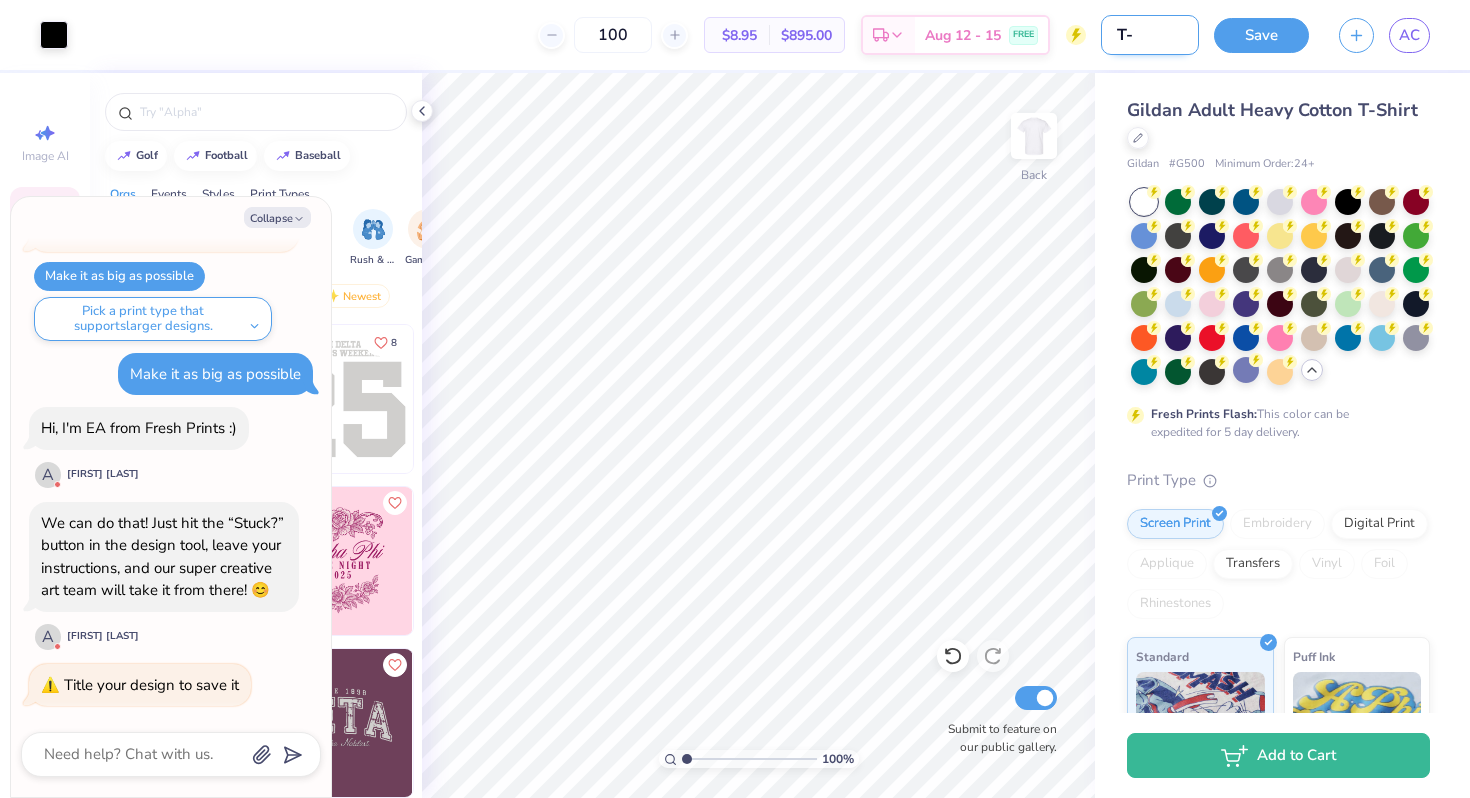 type on "T-S" 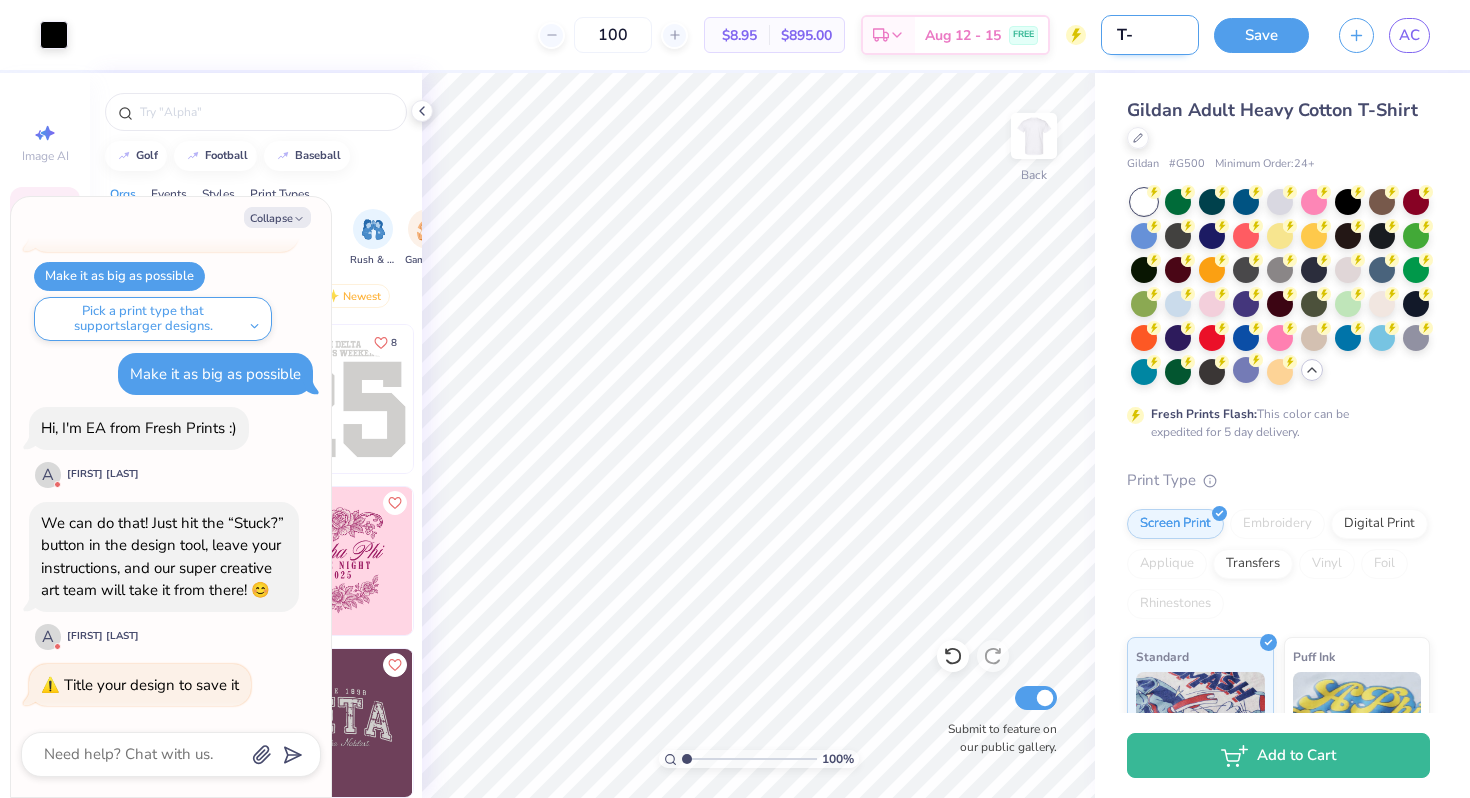 type on "x" 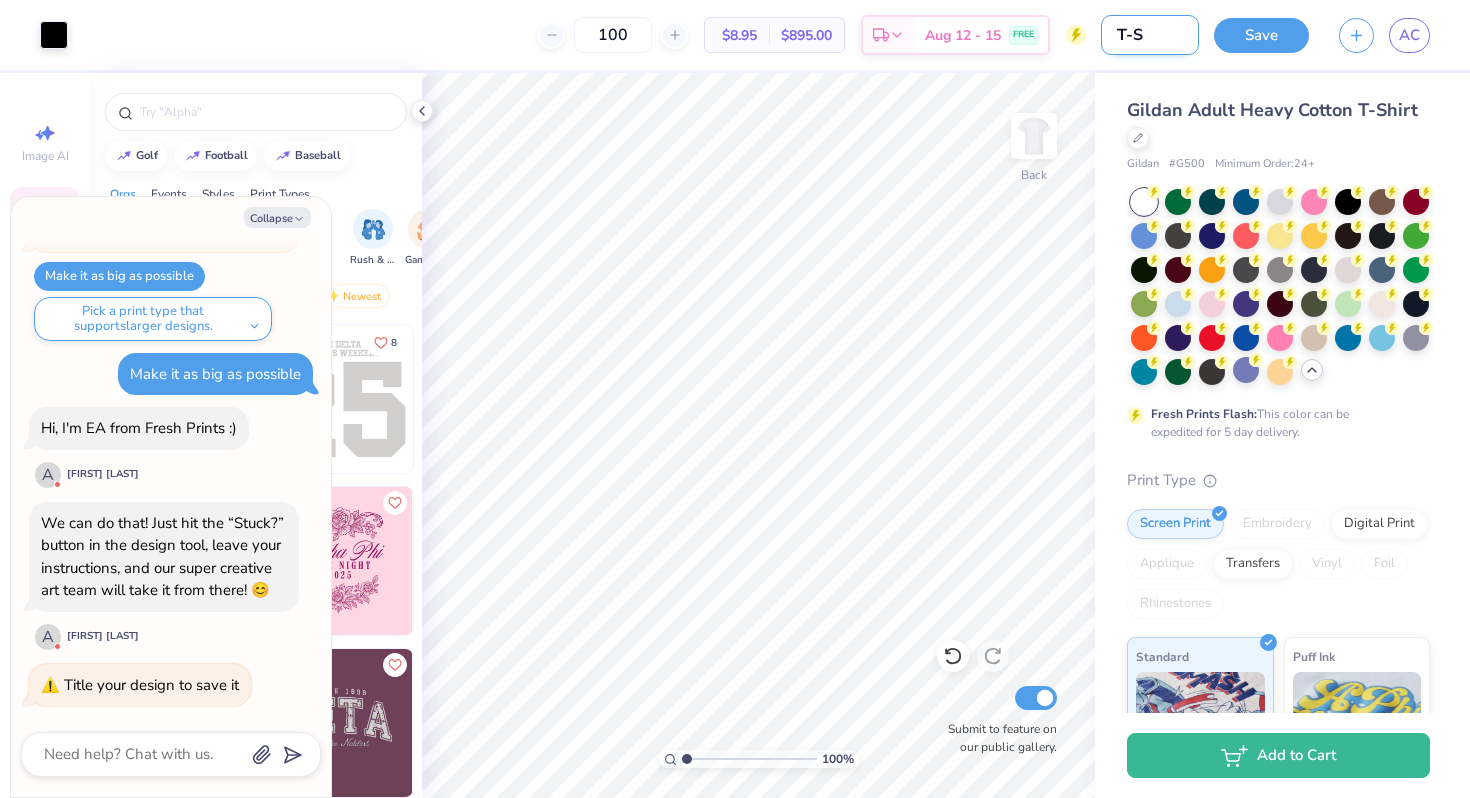 type on "T-Sh" 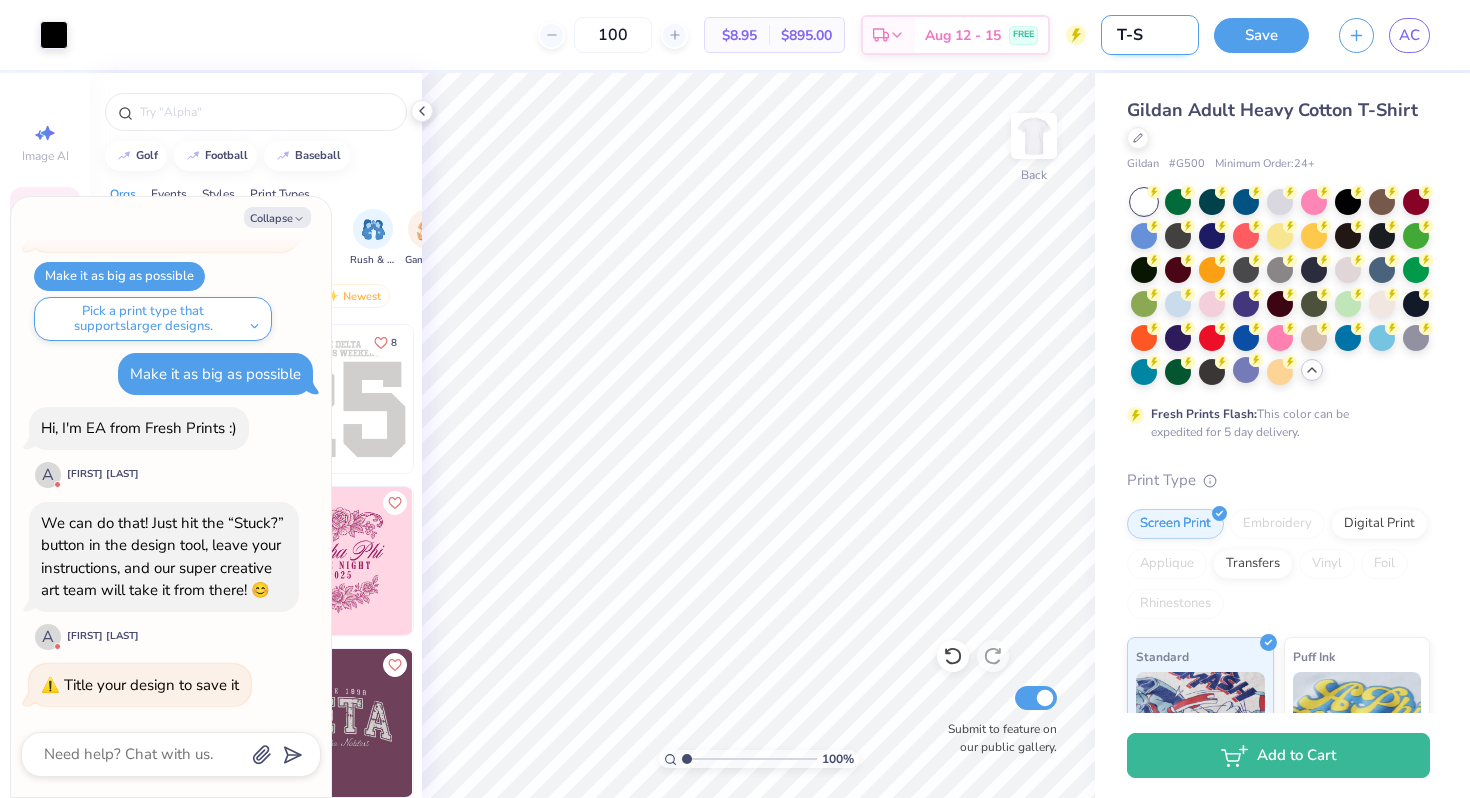 type on "x" 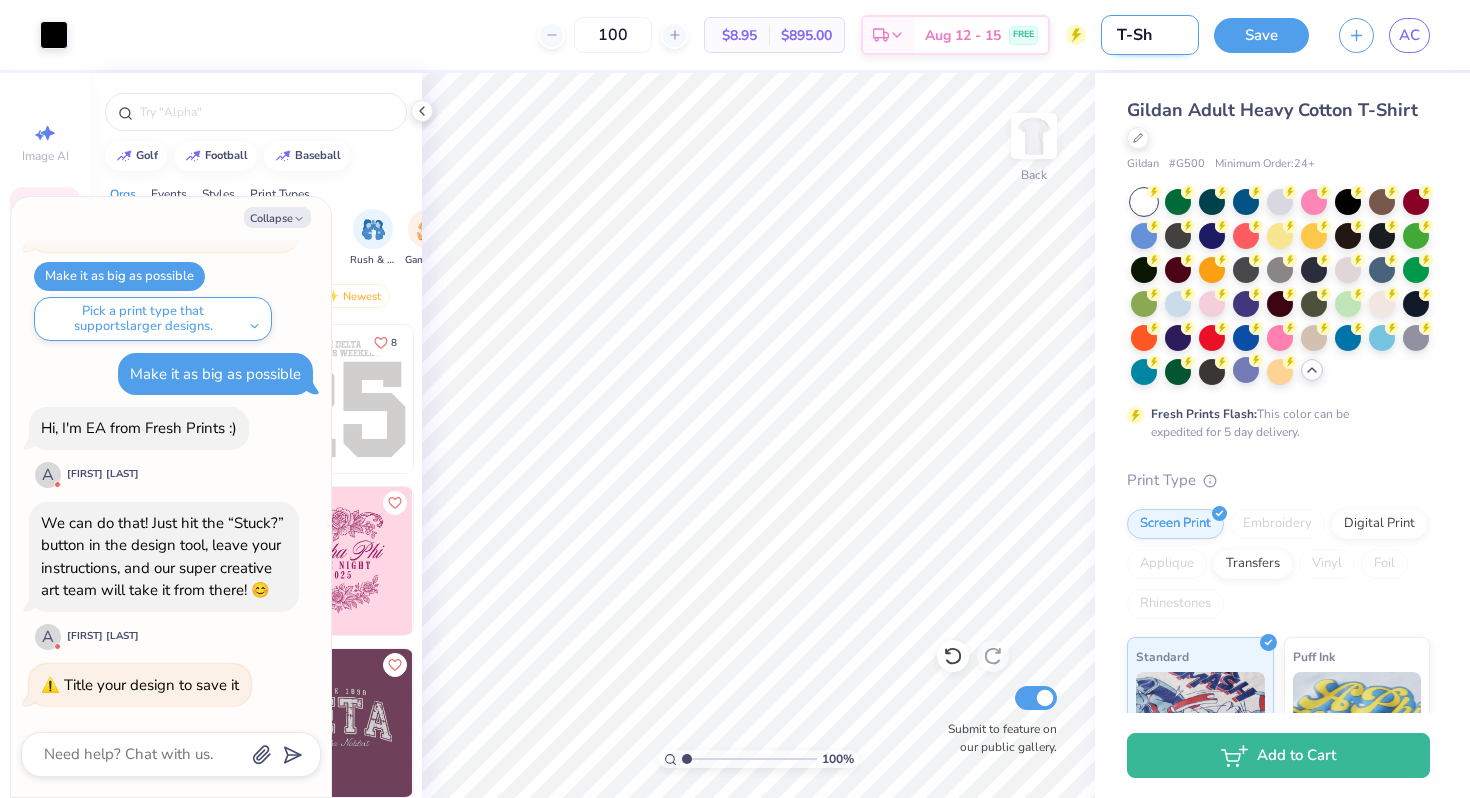 type on "T-Shi" 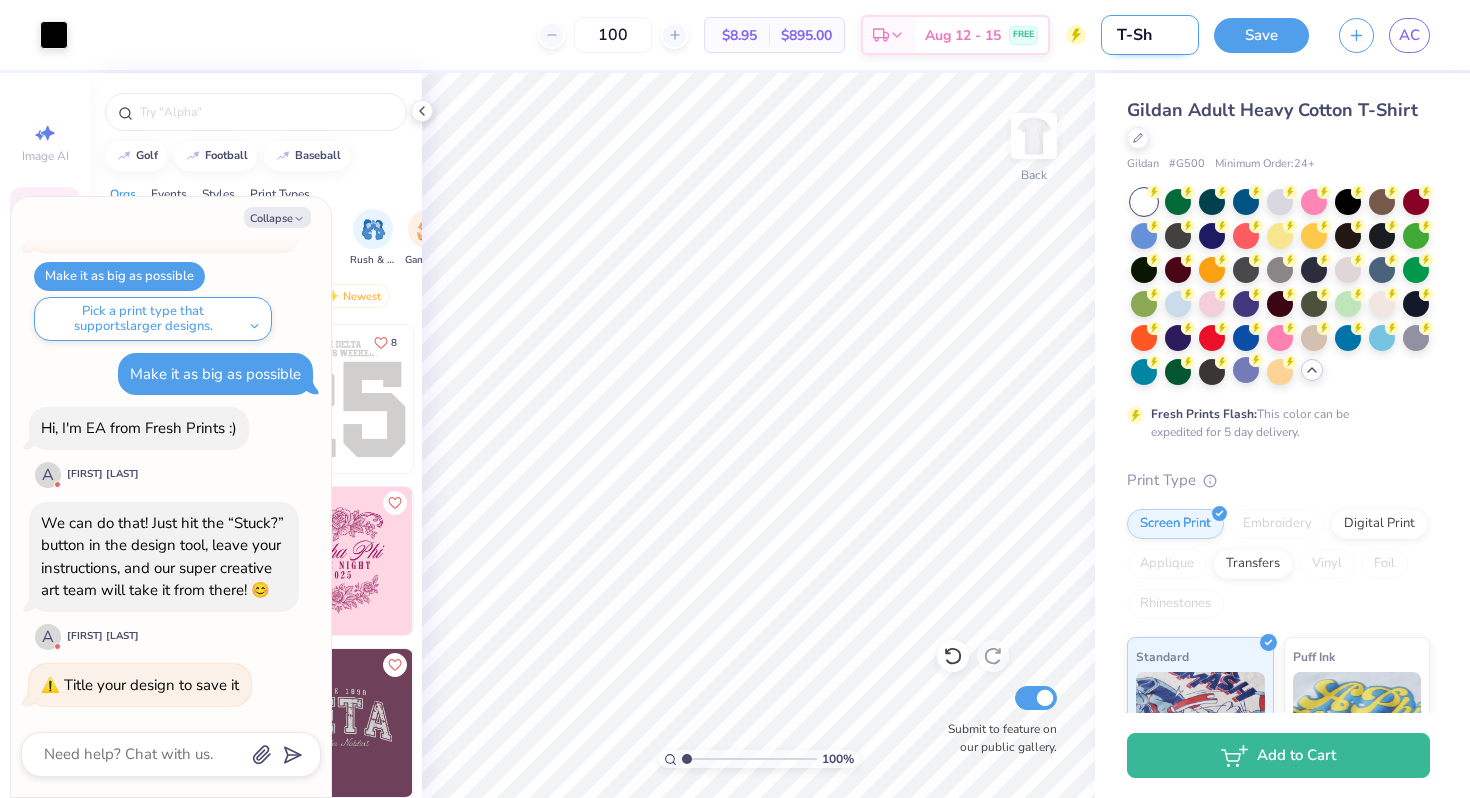 type on "x" 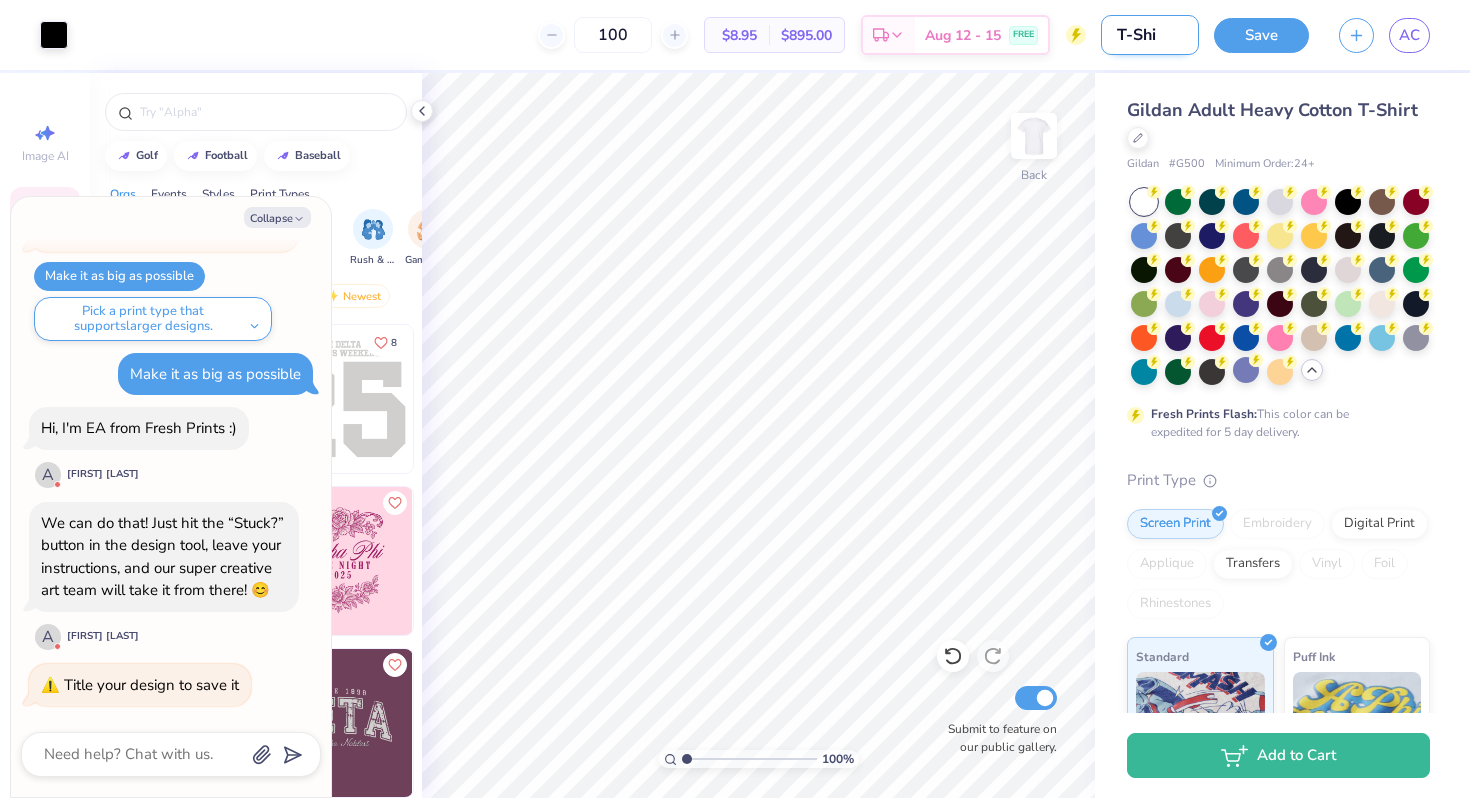 type on "T-Shir" 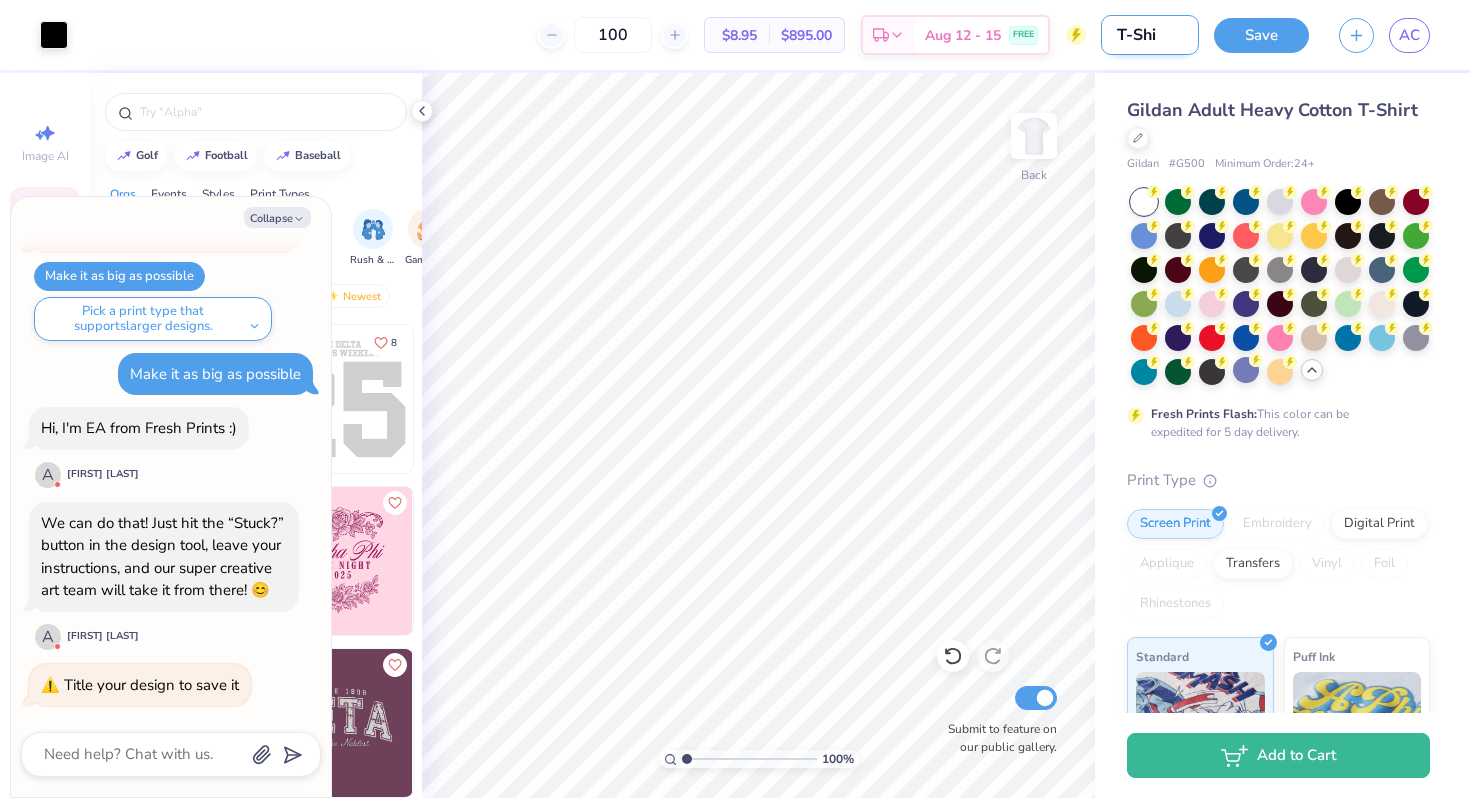 type on "x" 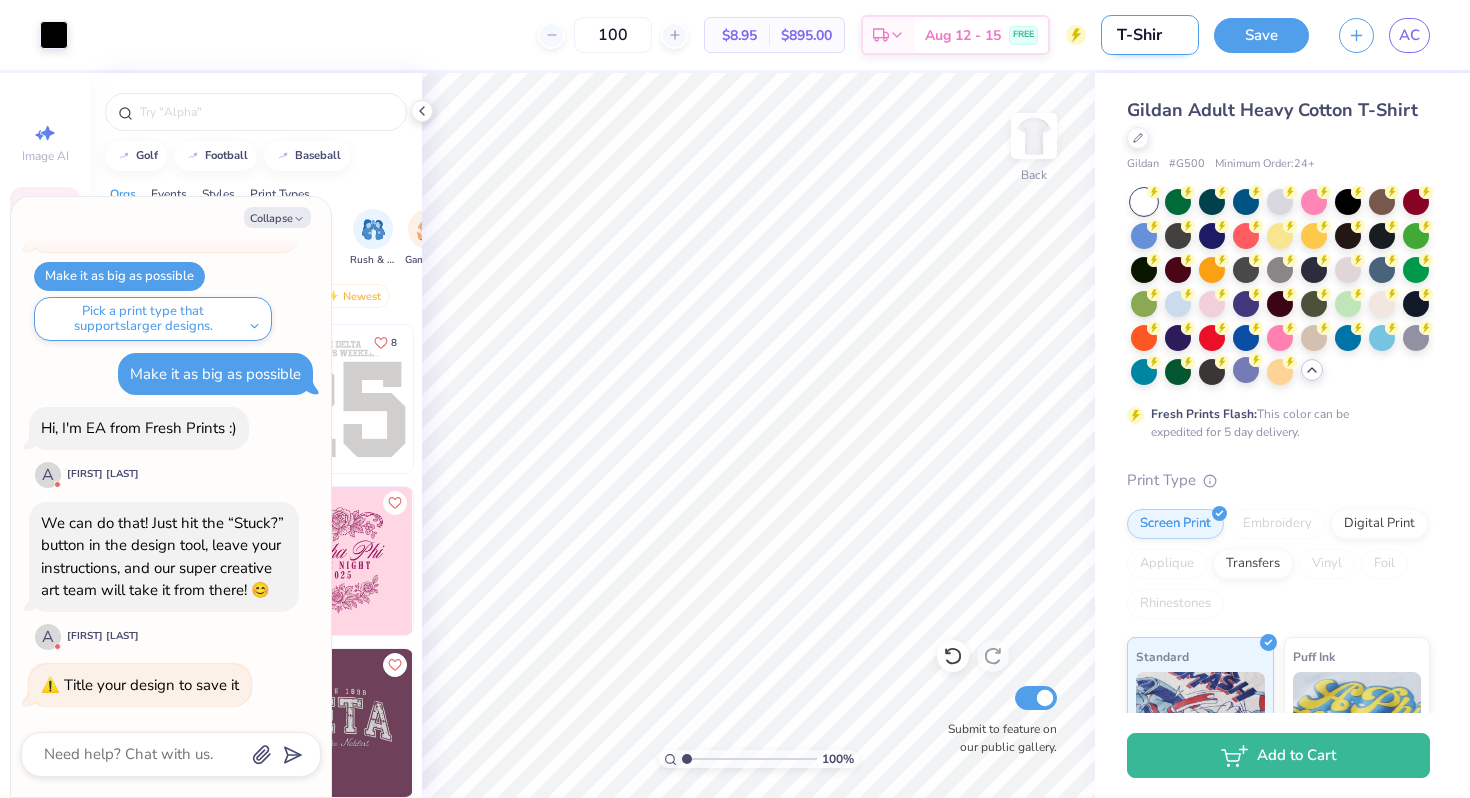 type on "T-Shirt" 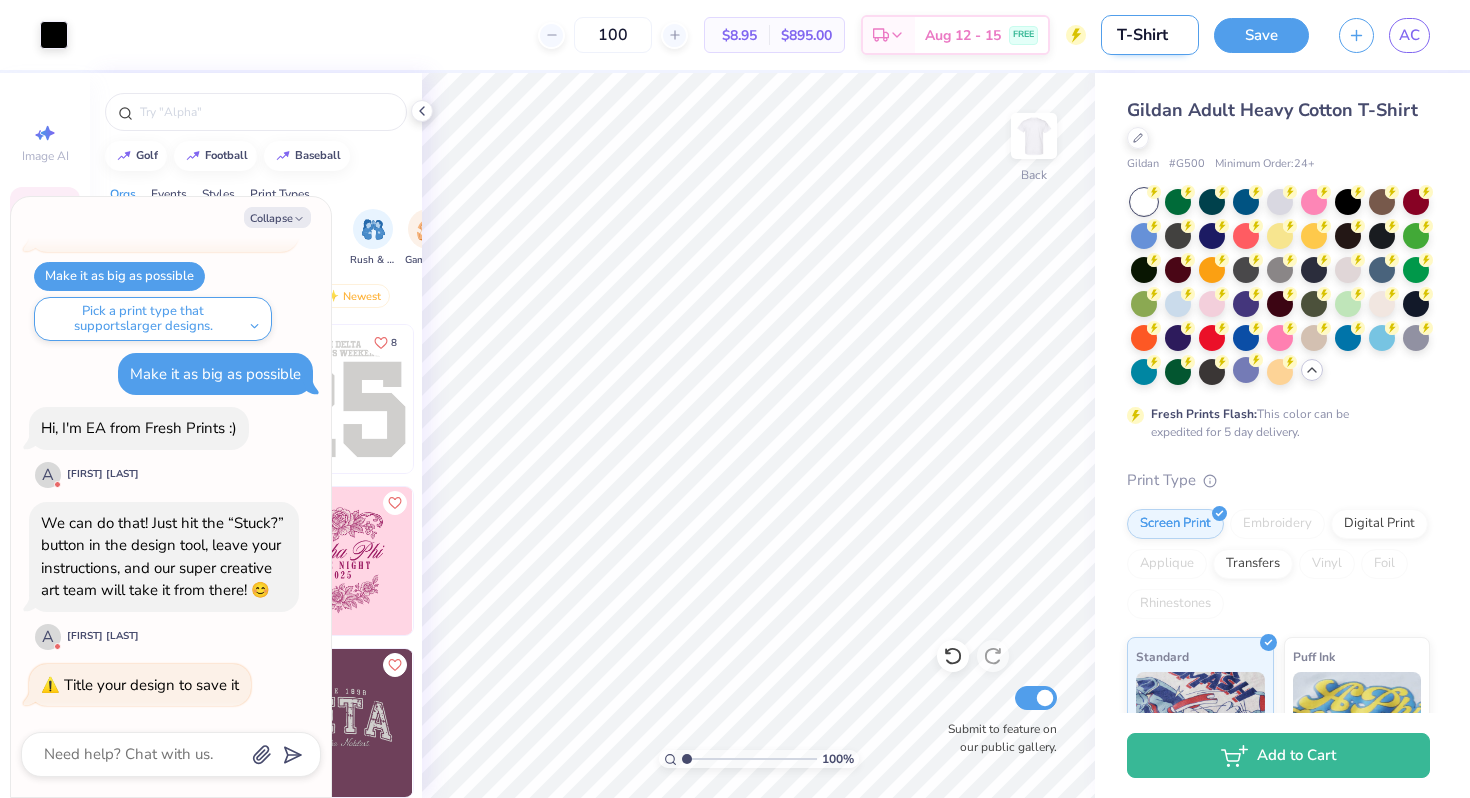 type on "x" 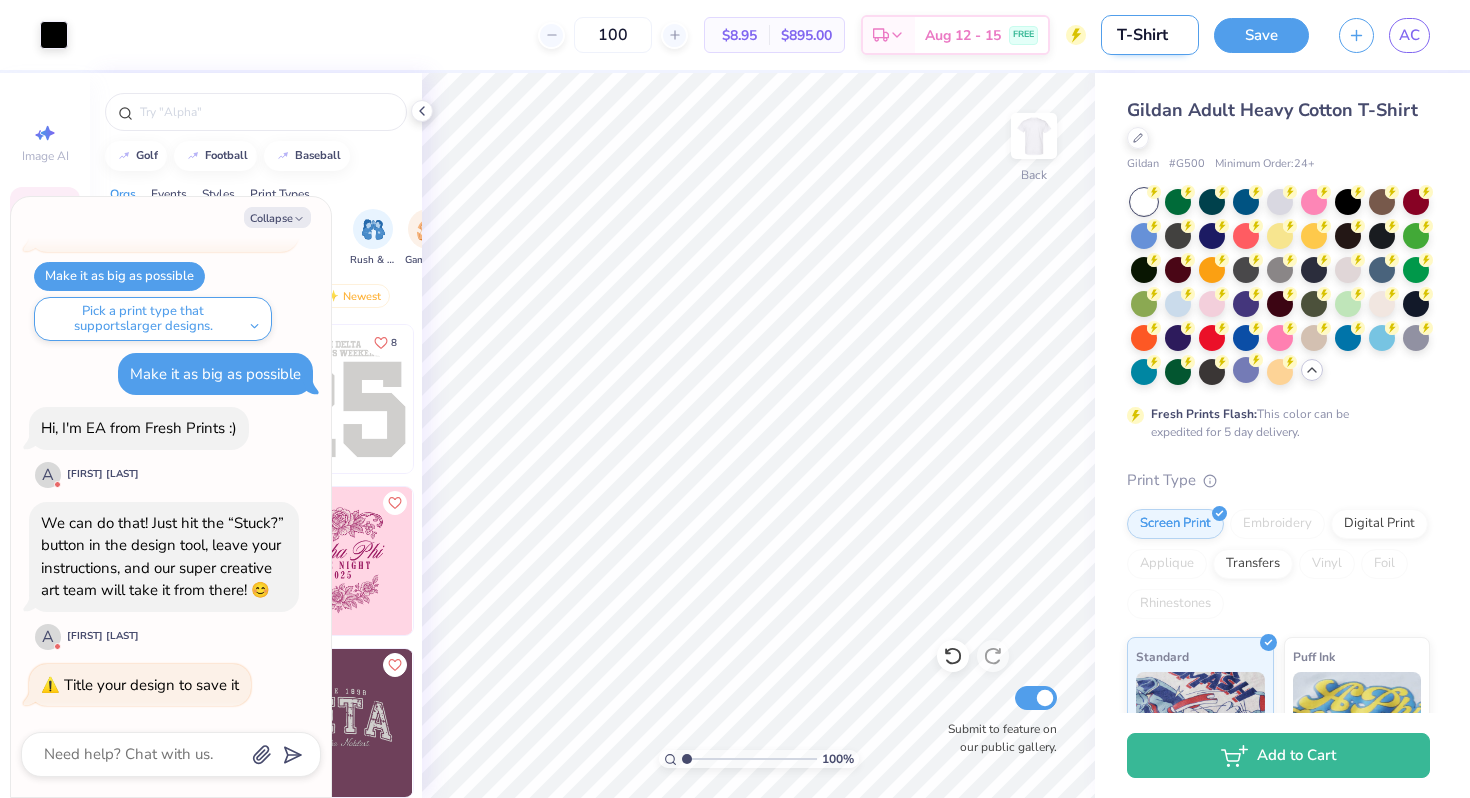 type on "T-Shirt" 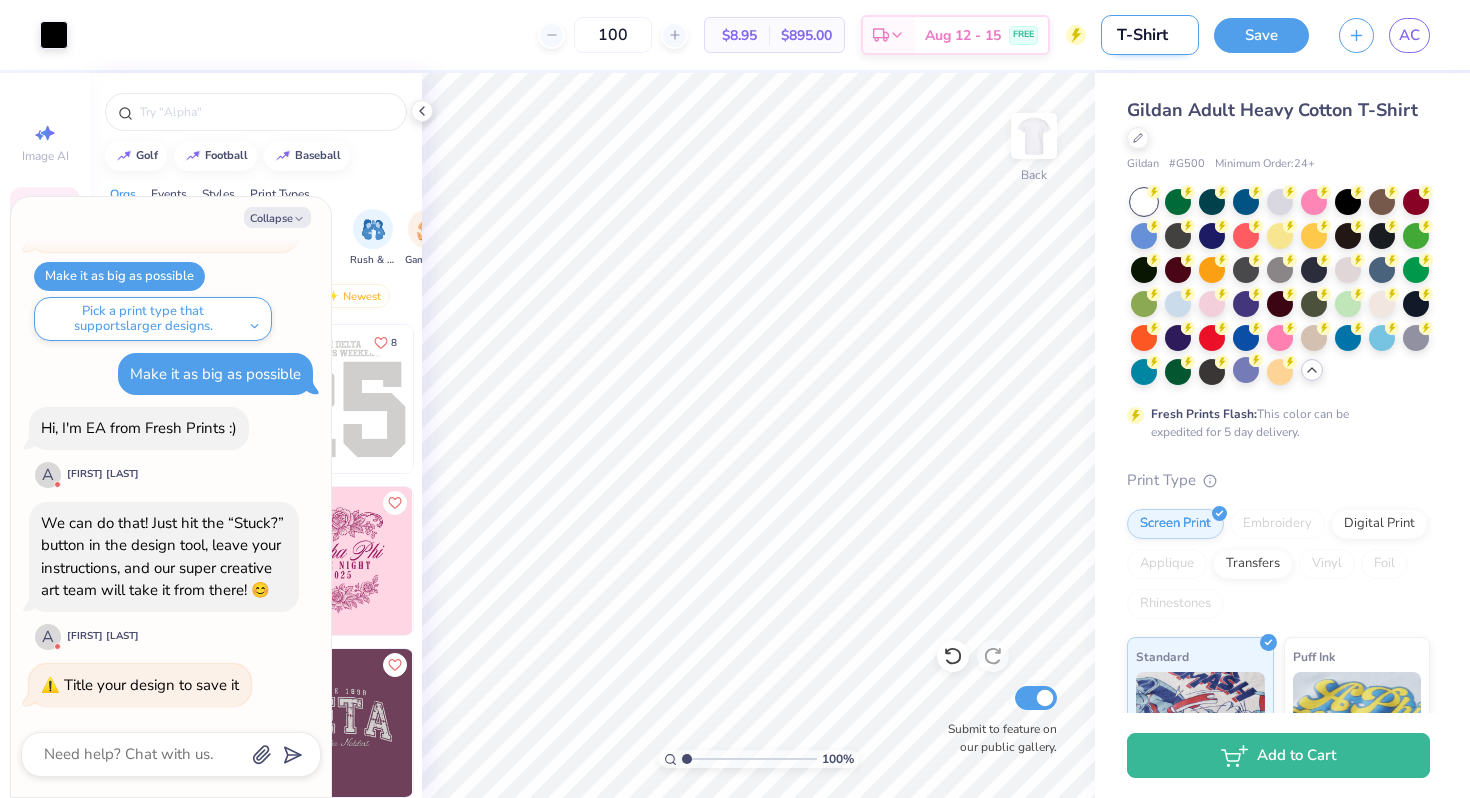 type on "x" 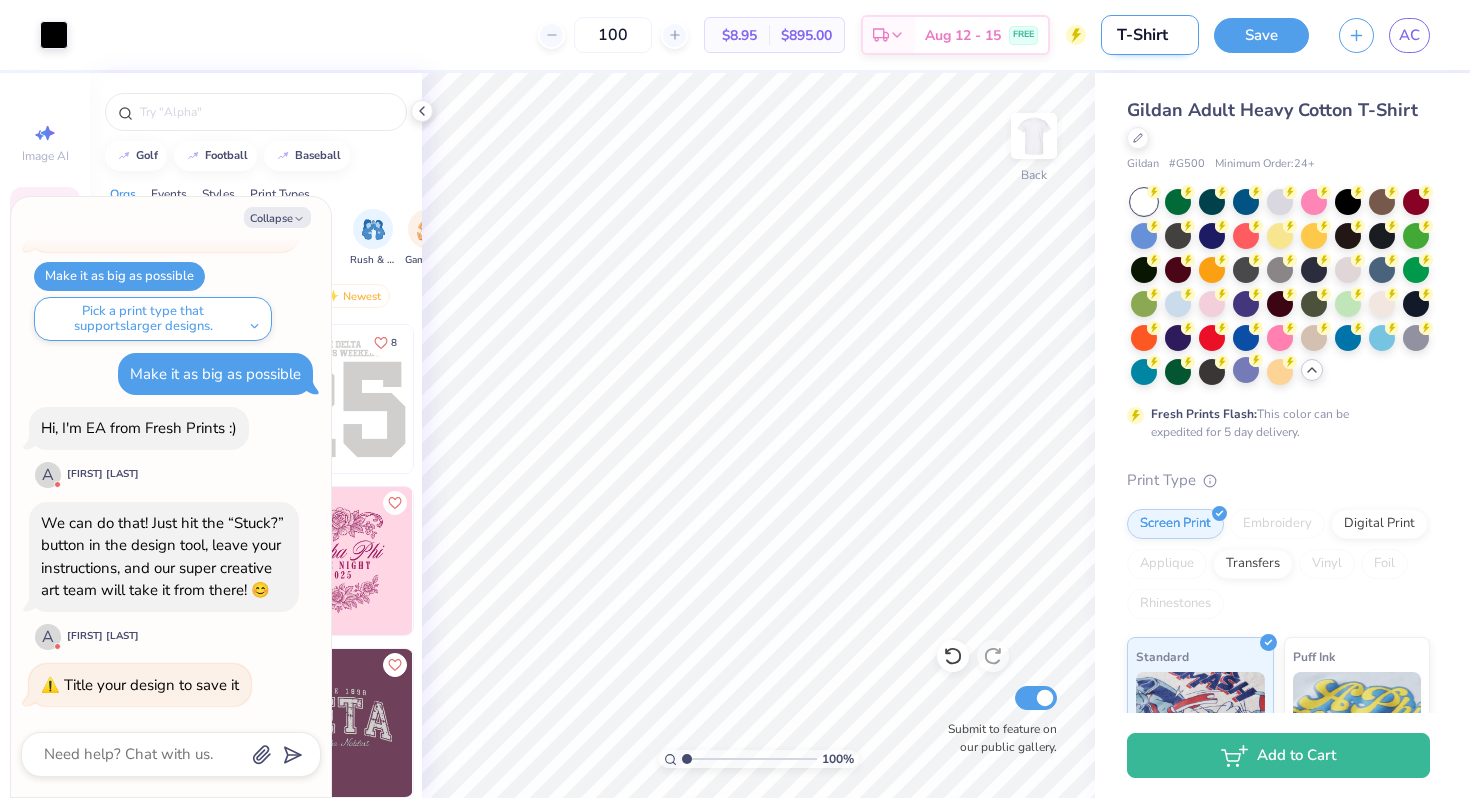 type on "T-Shirt D" 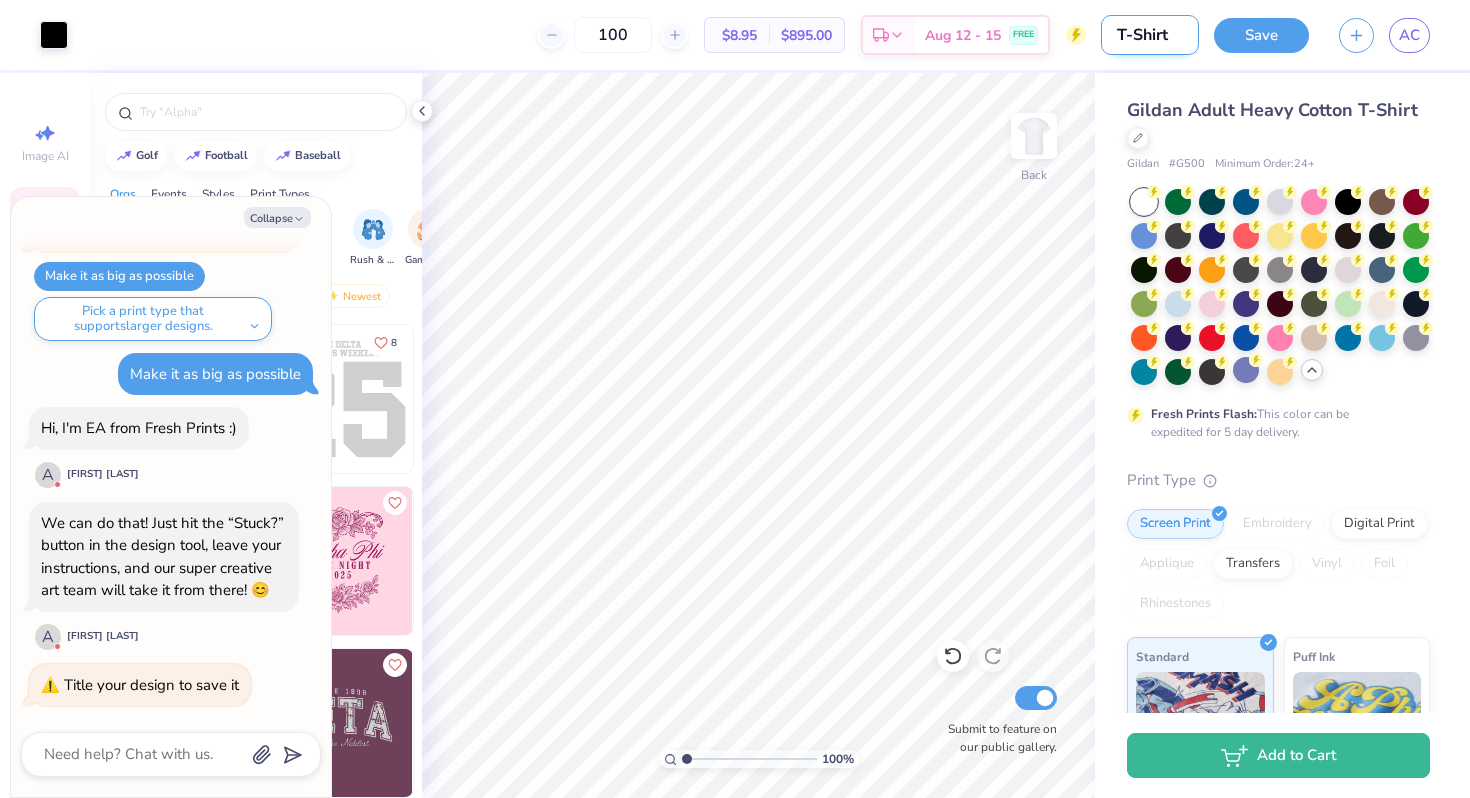 type on "x" 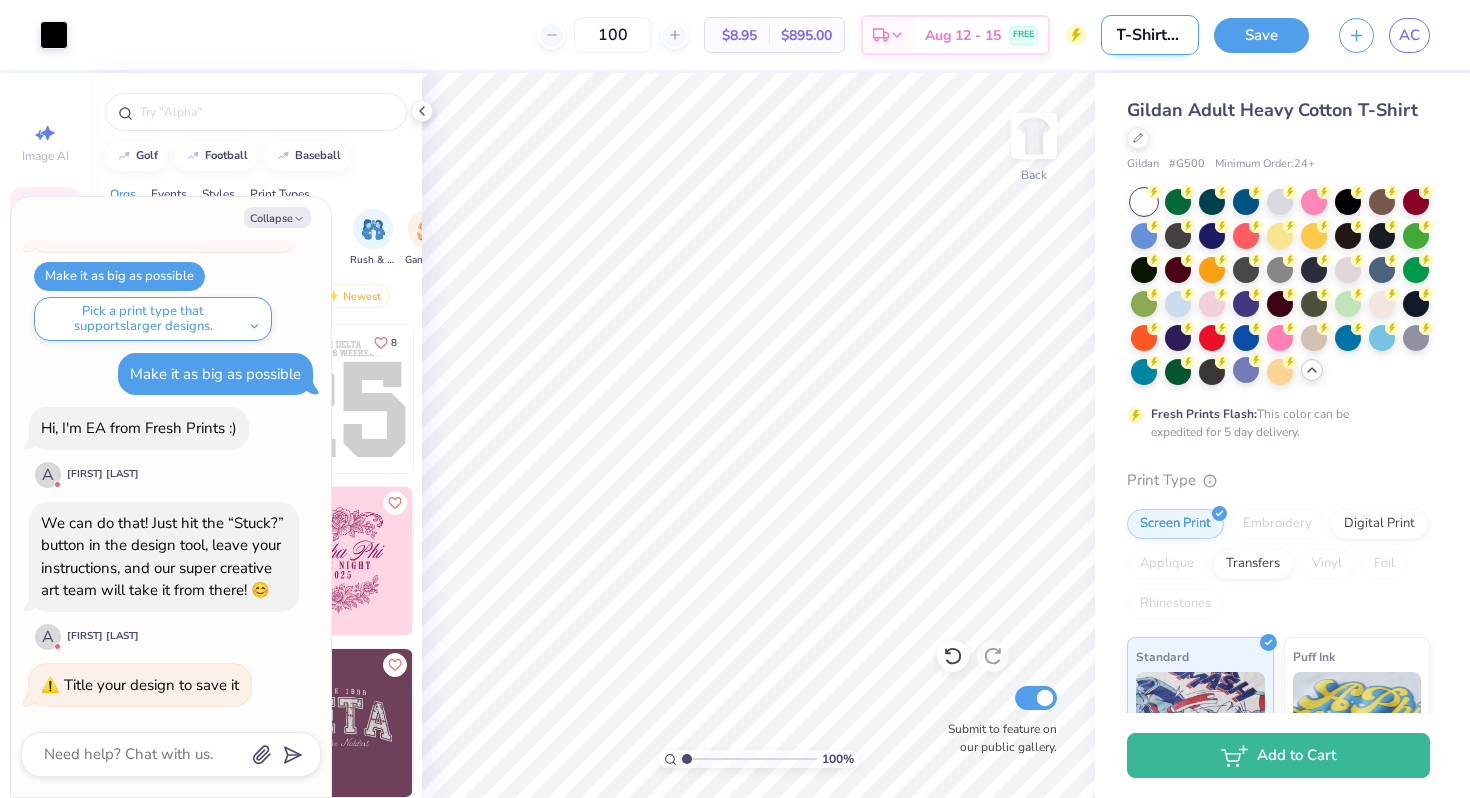 type on "T-Shirt De" 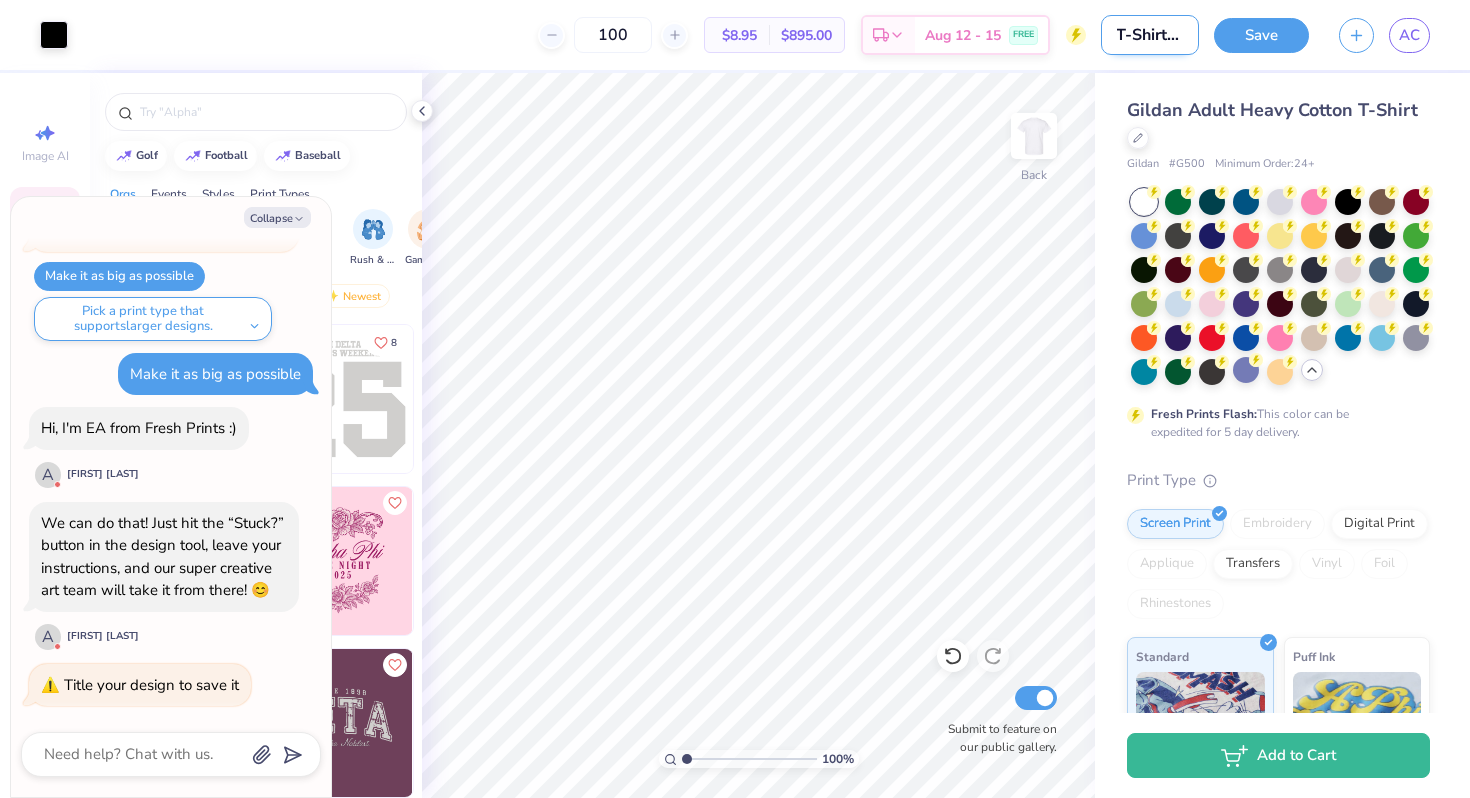 type on "x" 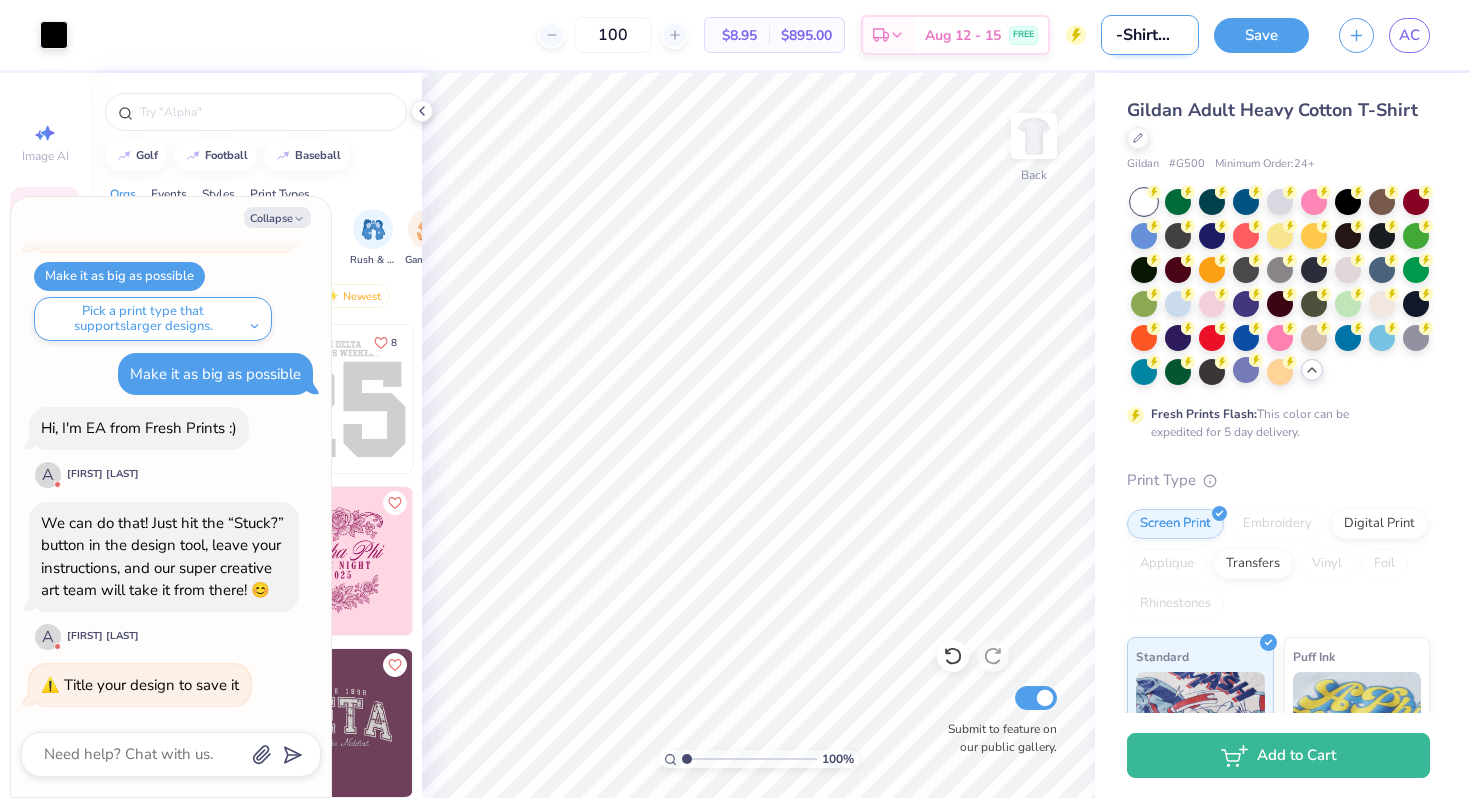 type on "T-Shirt Des" 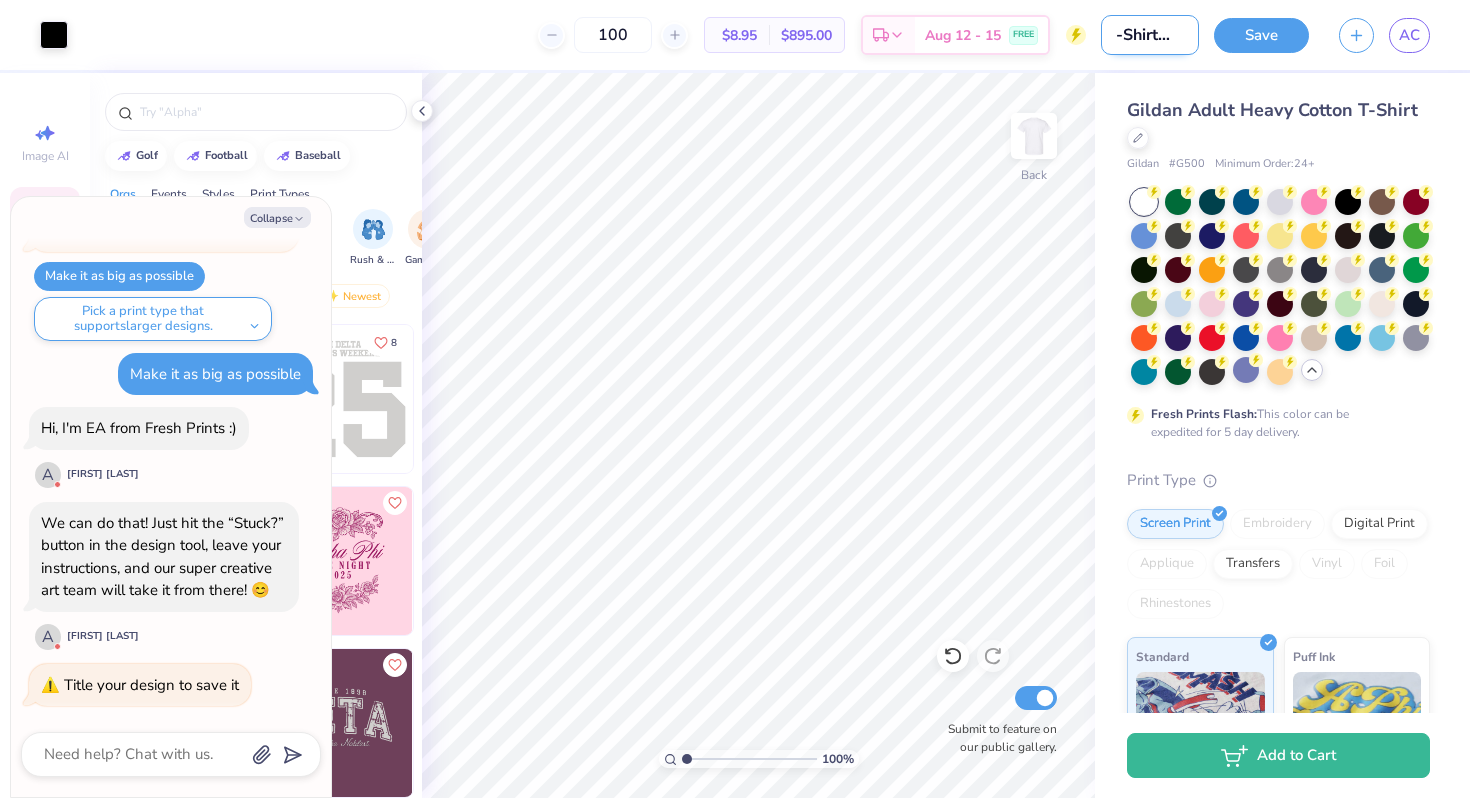 type on "x" 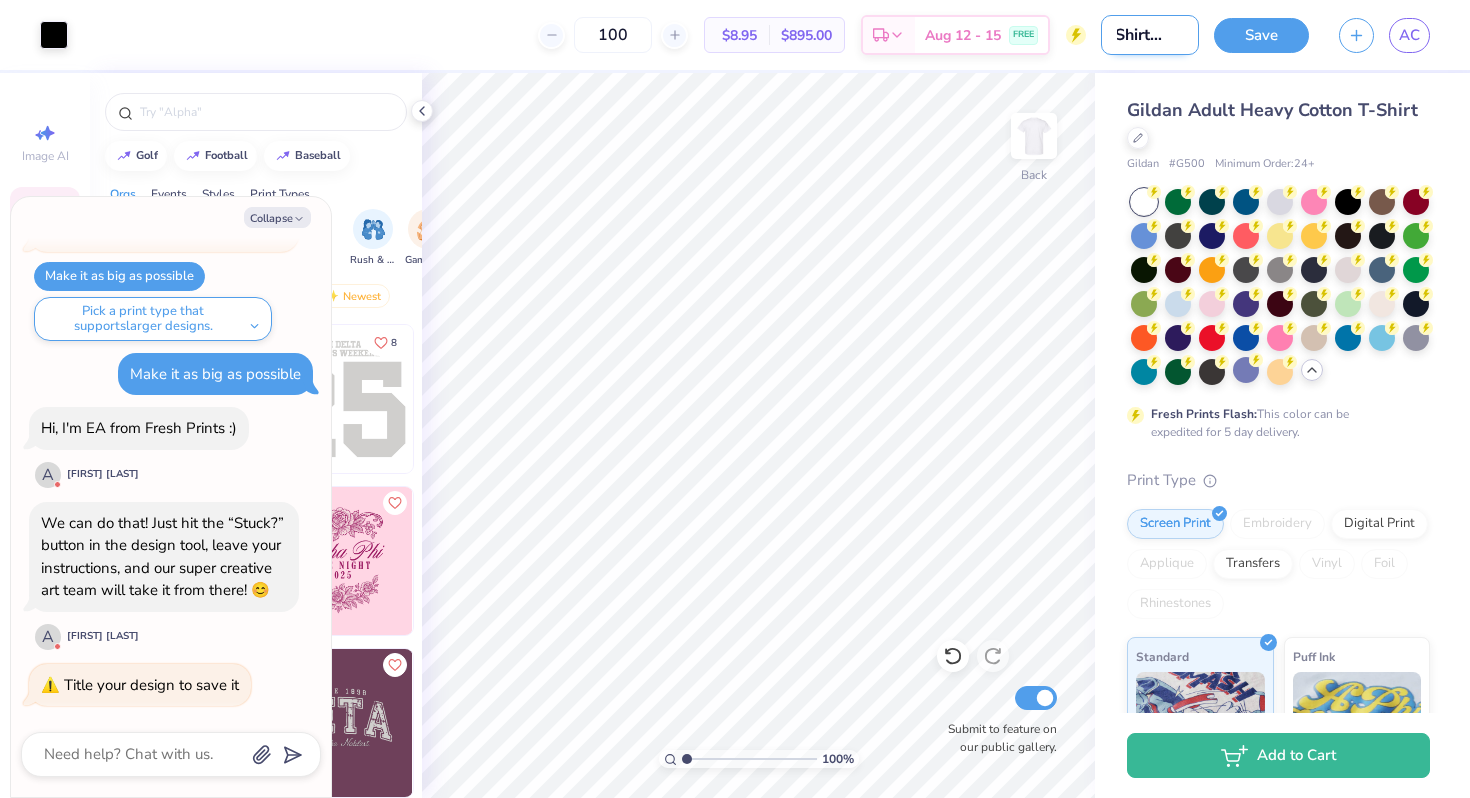 type on "T-Shirt Desi" 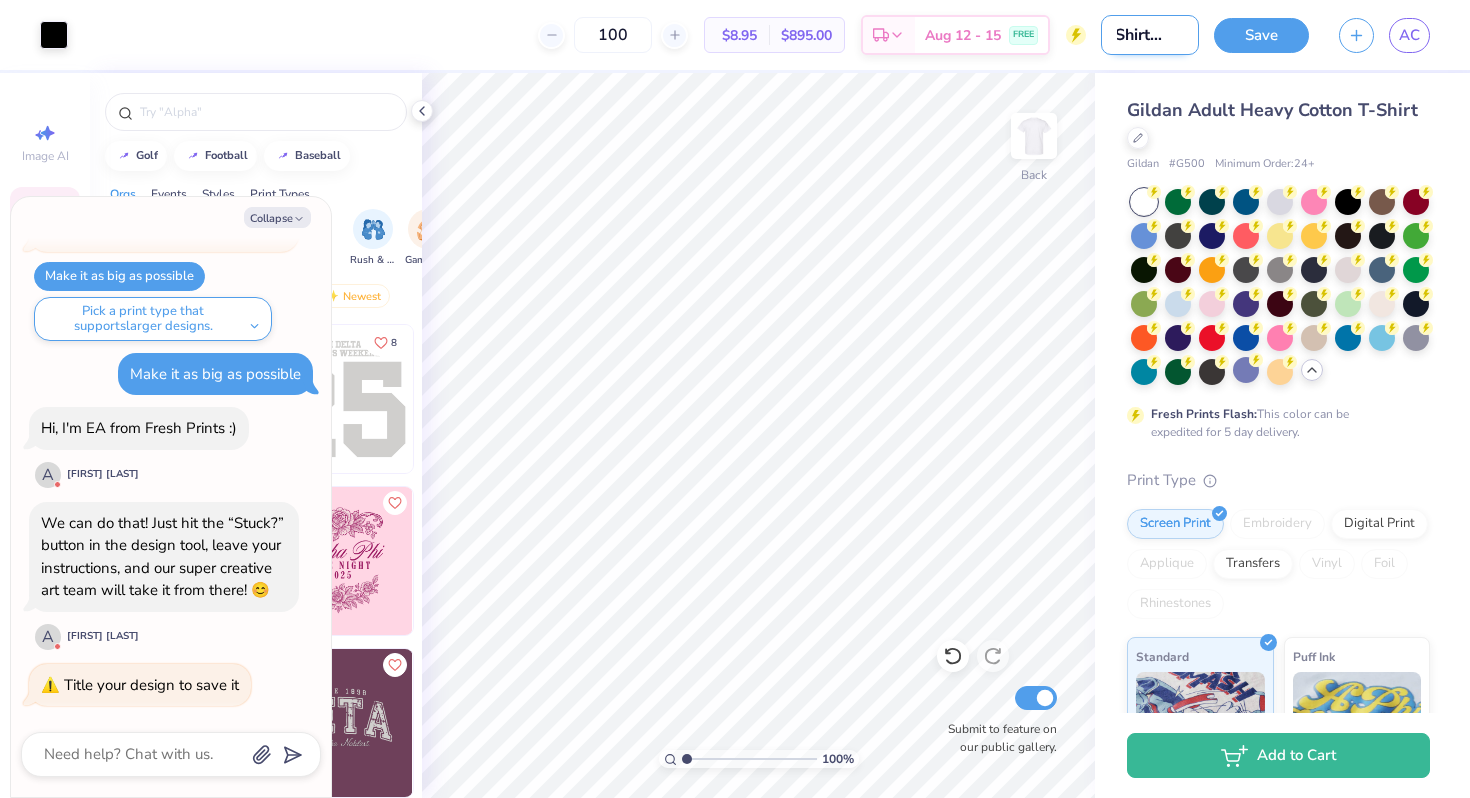 type on "x" 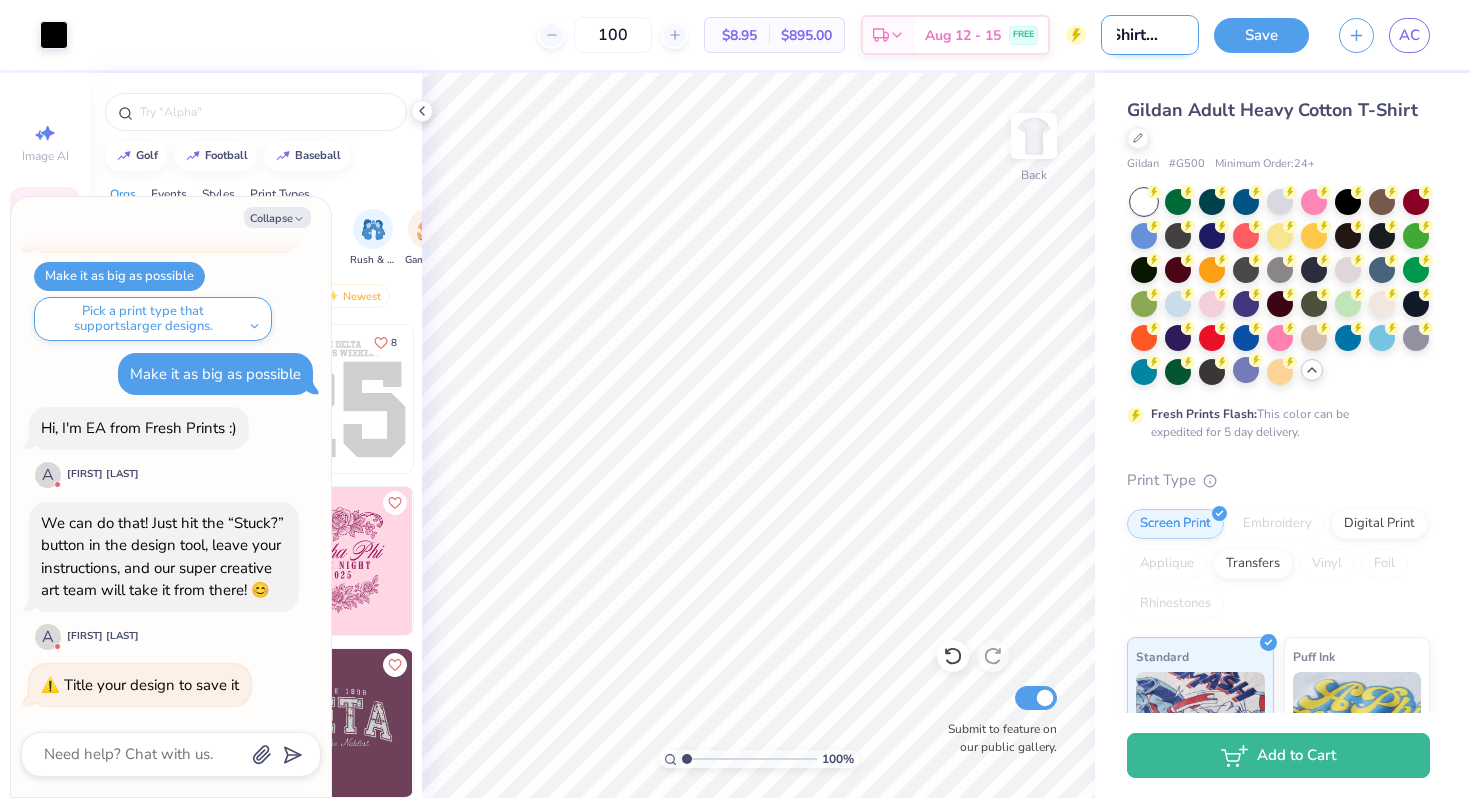 type on "T-Shirt Desig" 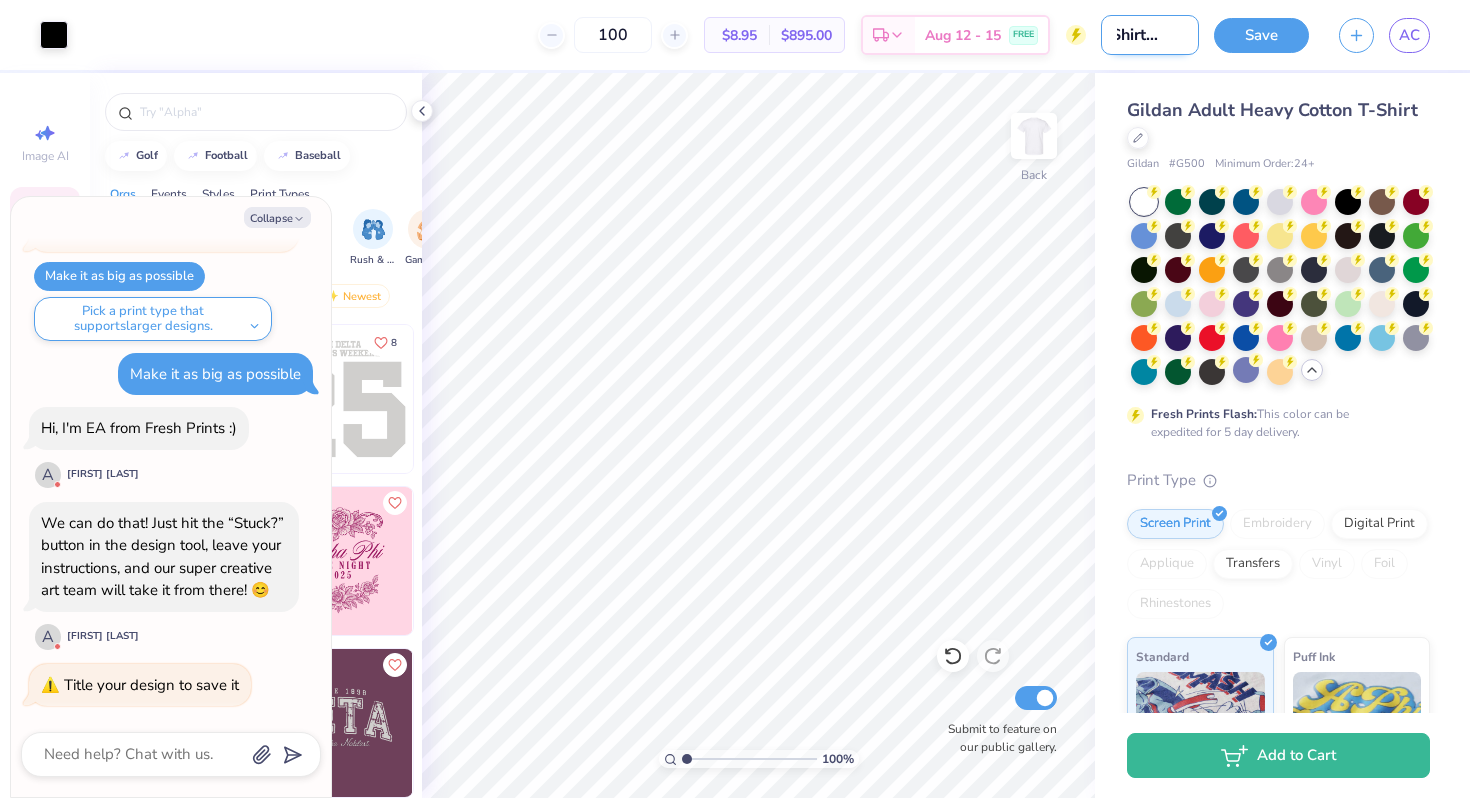 type on "x" 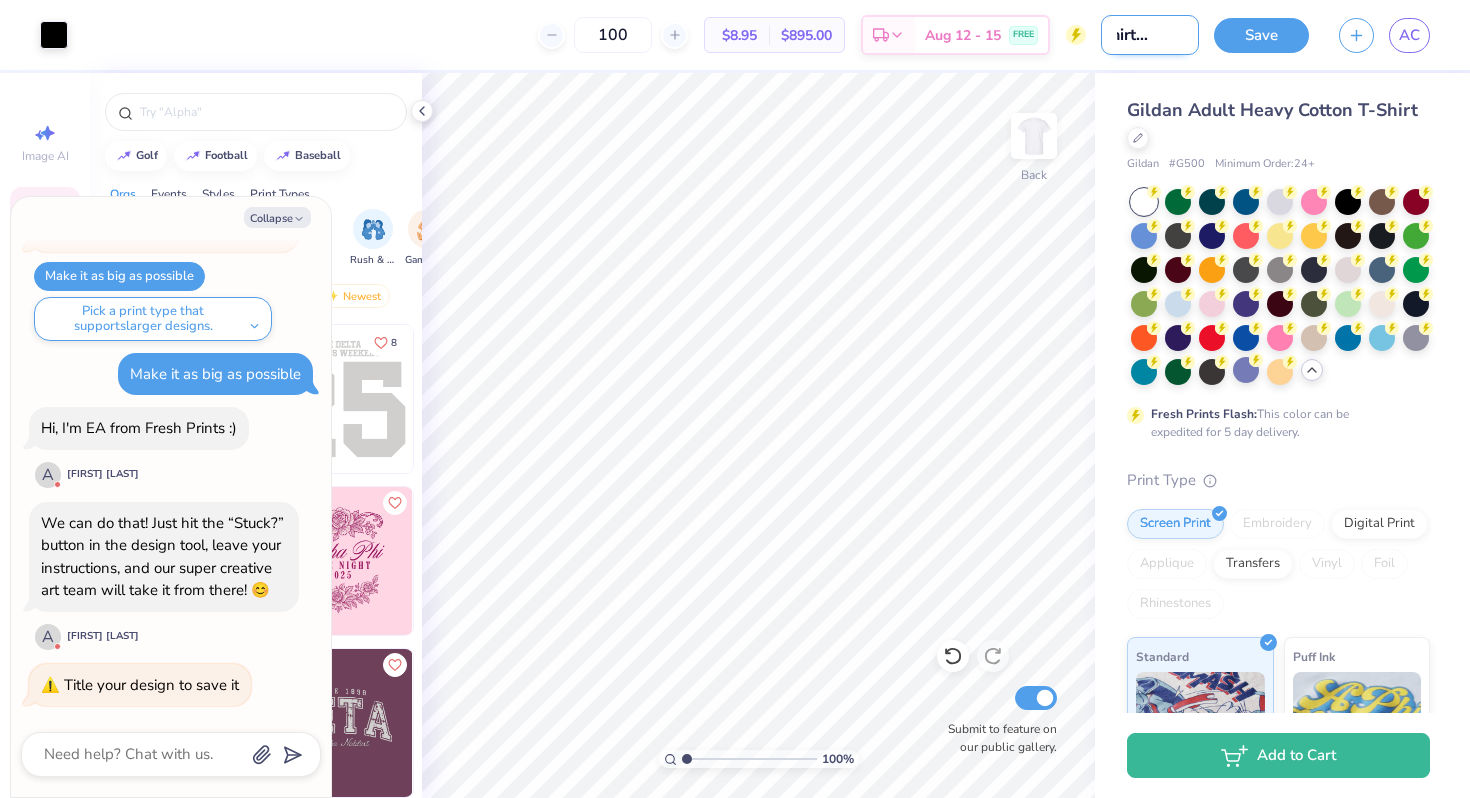 type on "T-Shirt Design" 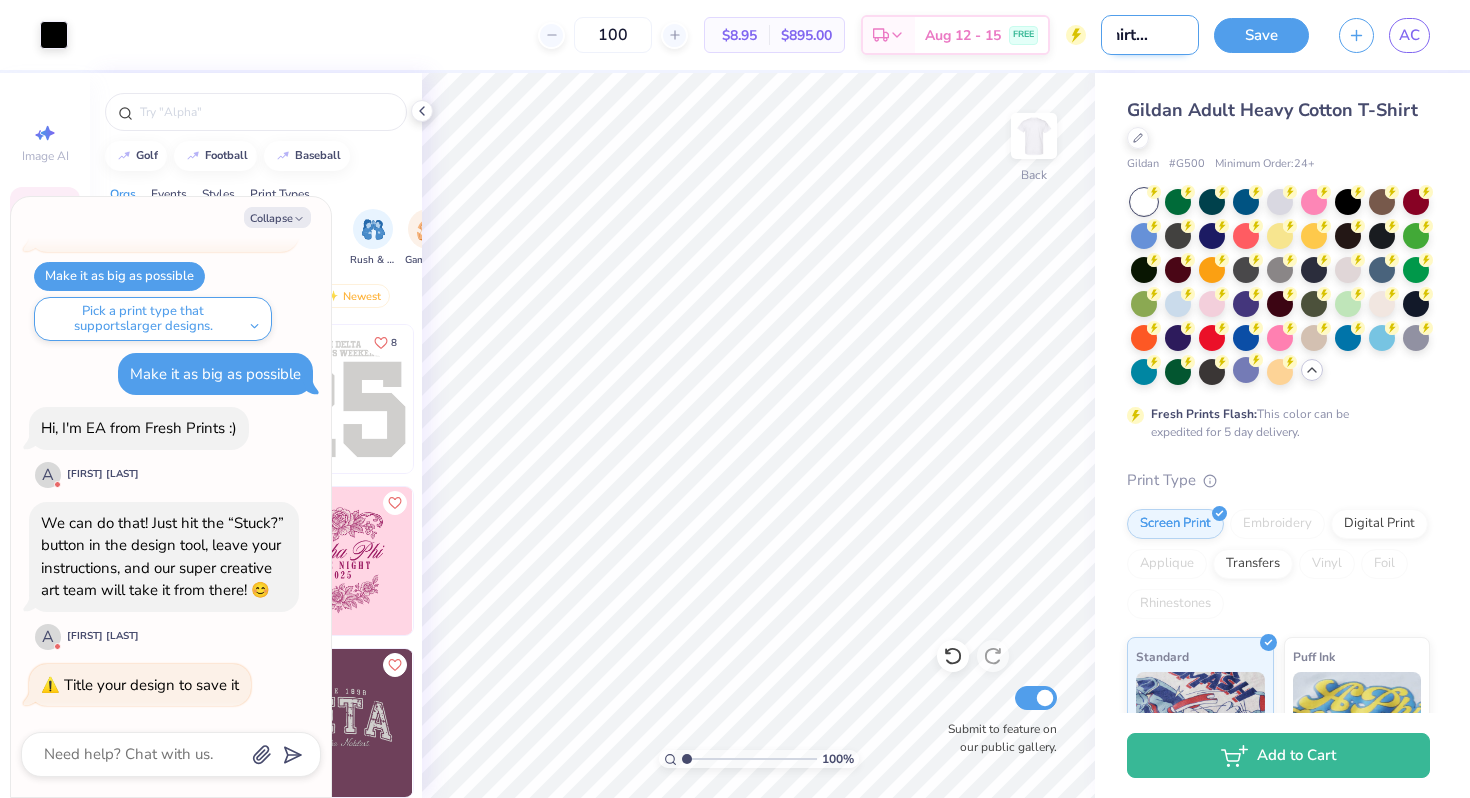 type on "x" 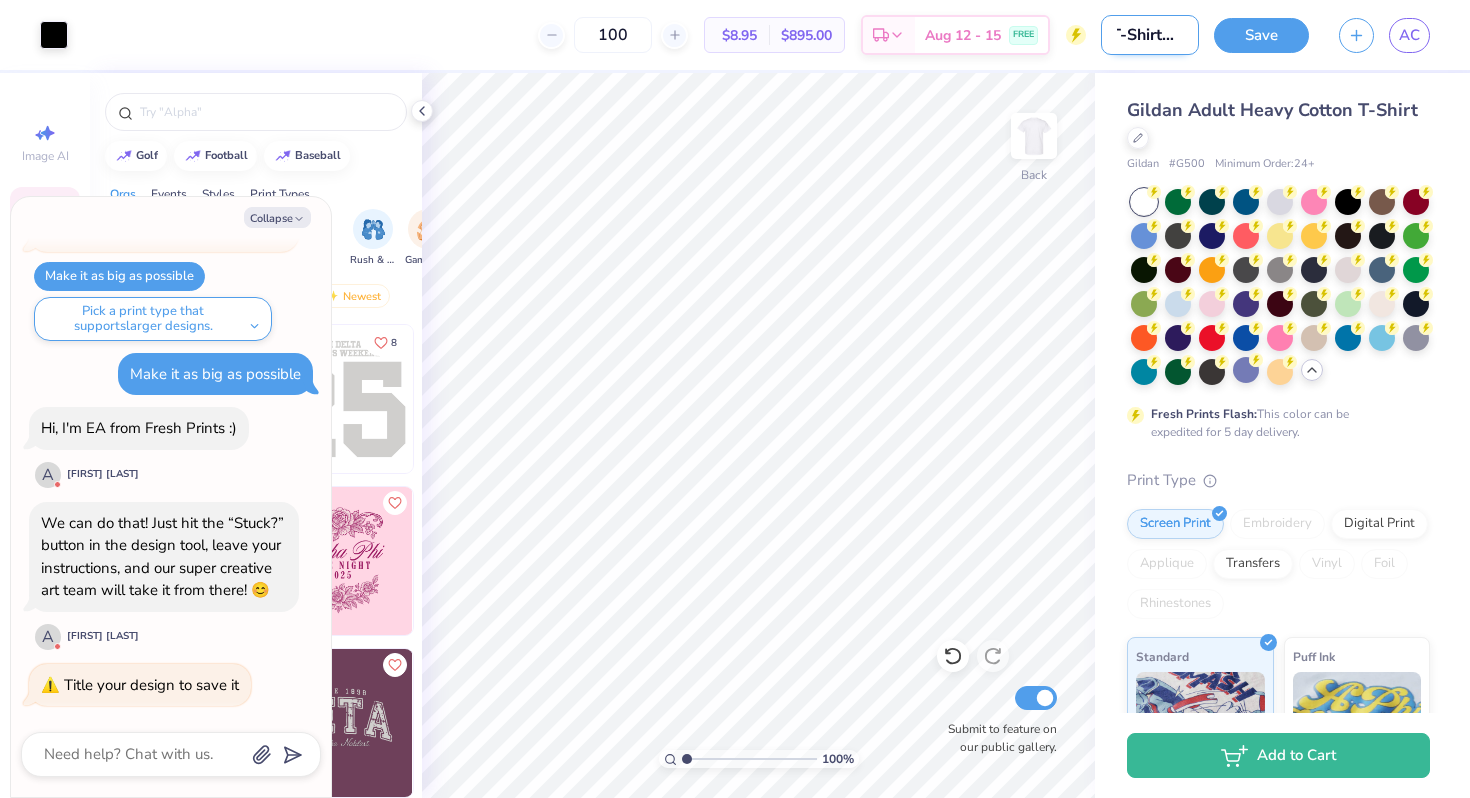 scroll, scrollTop: 0, scrollLeft: 0, axis: both 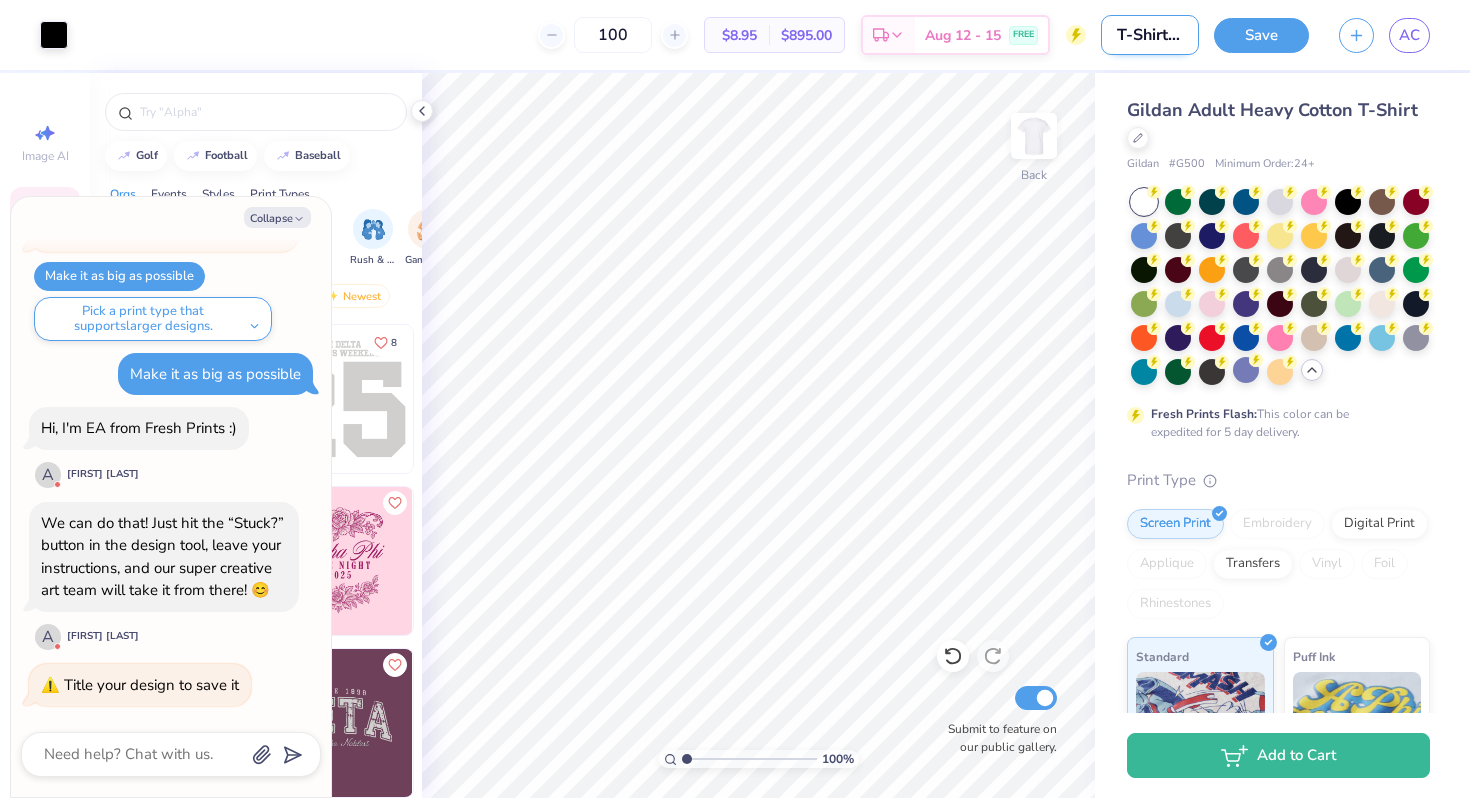 type on "FT-Shirt Design" 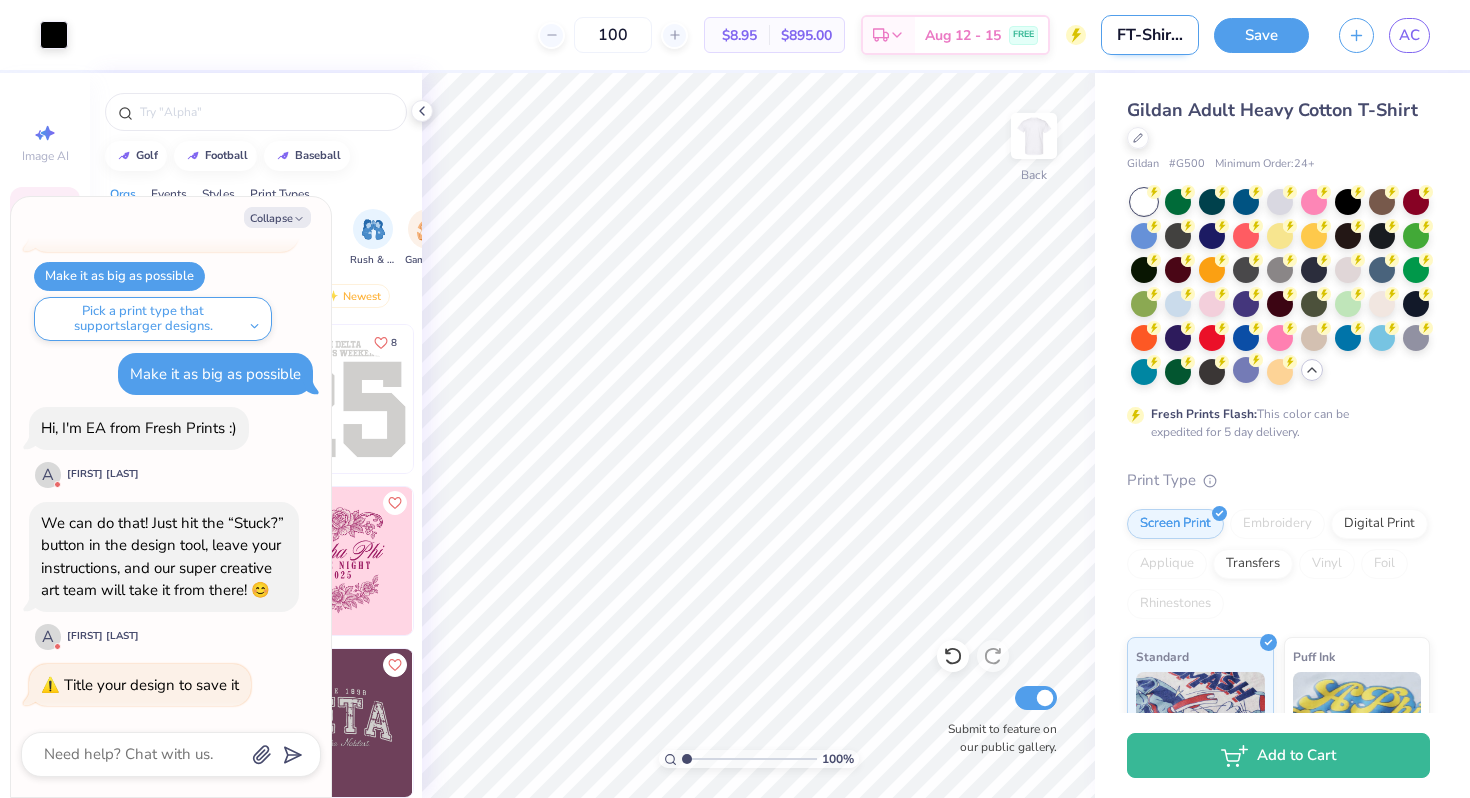 type on "x" 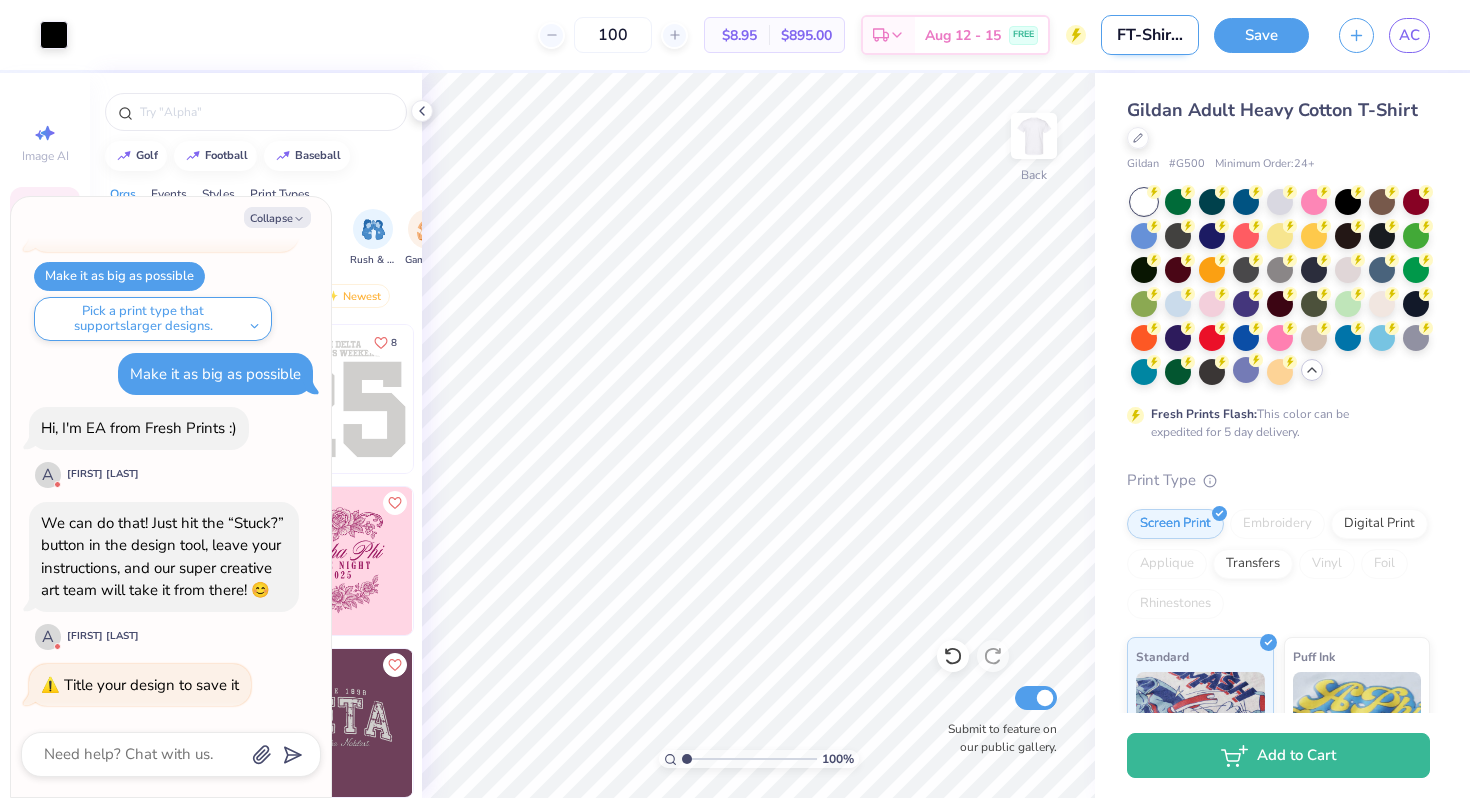 type on "FAT-Shirt Design" 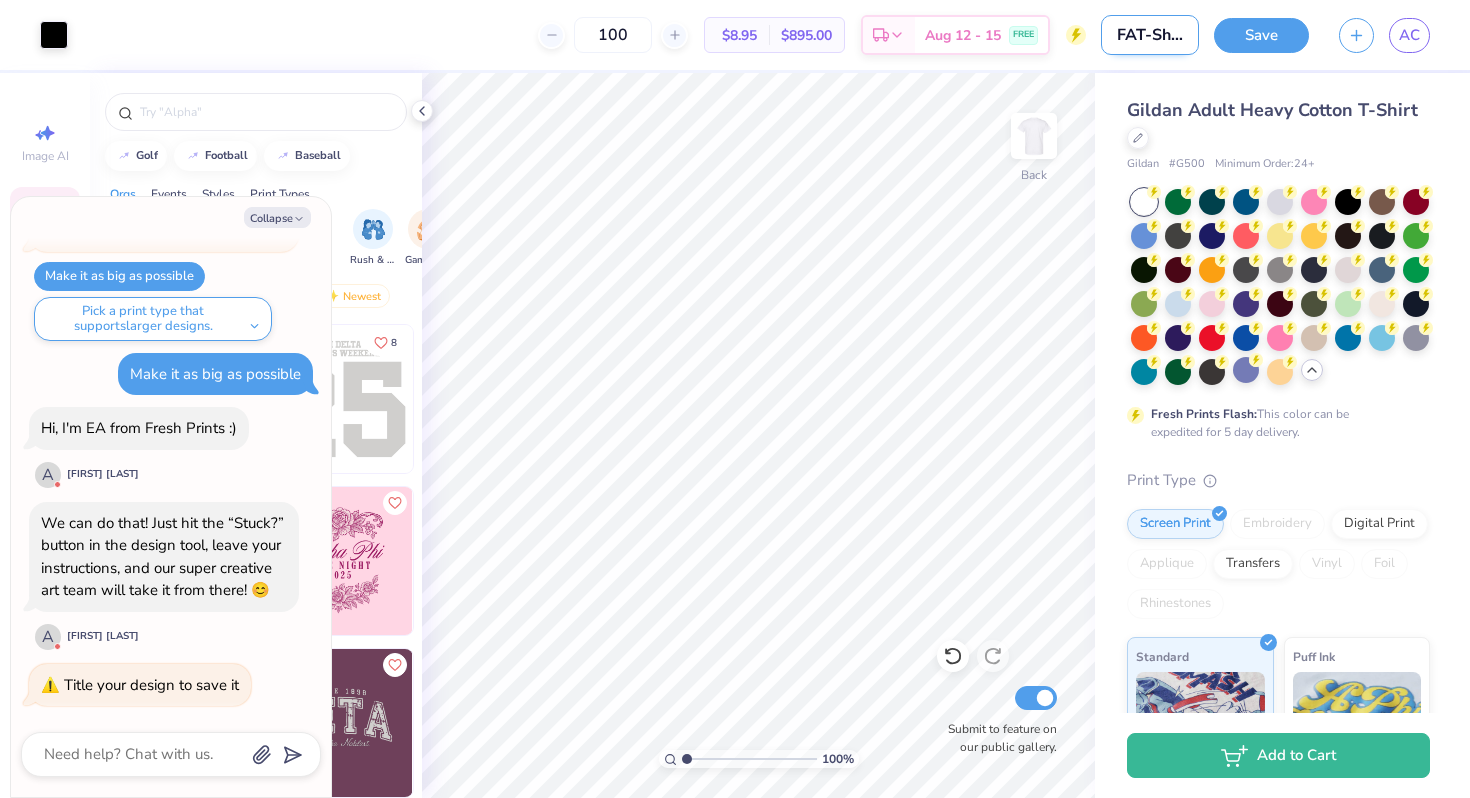 type on "x" 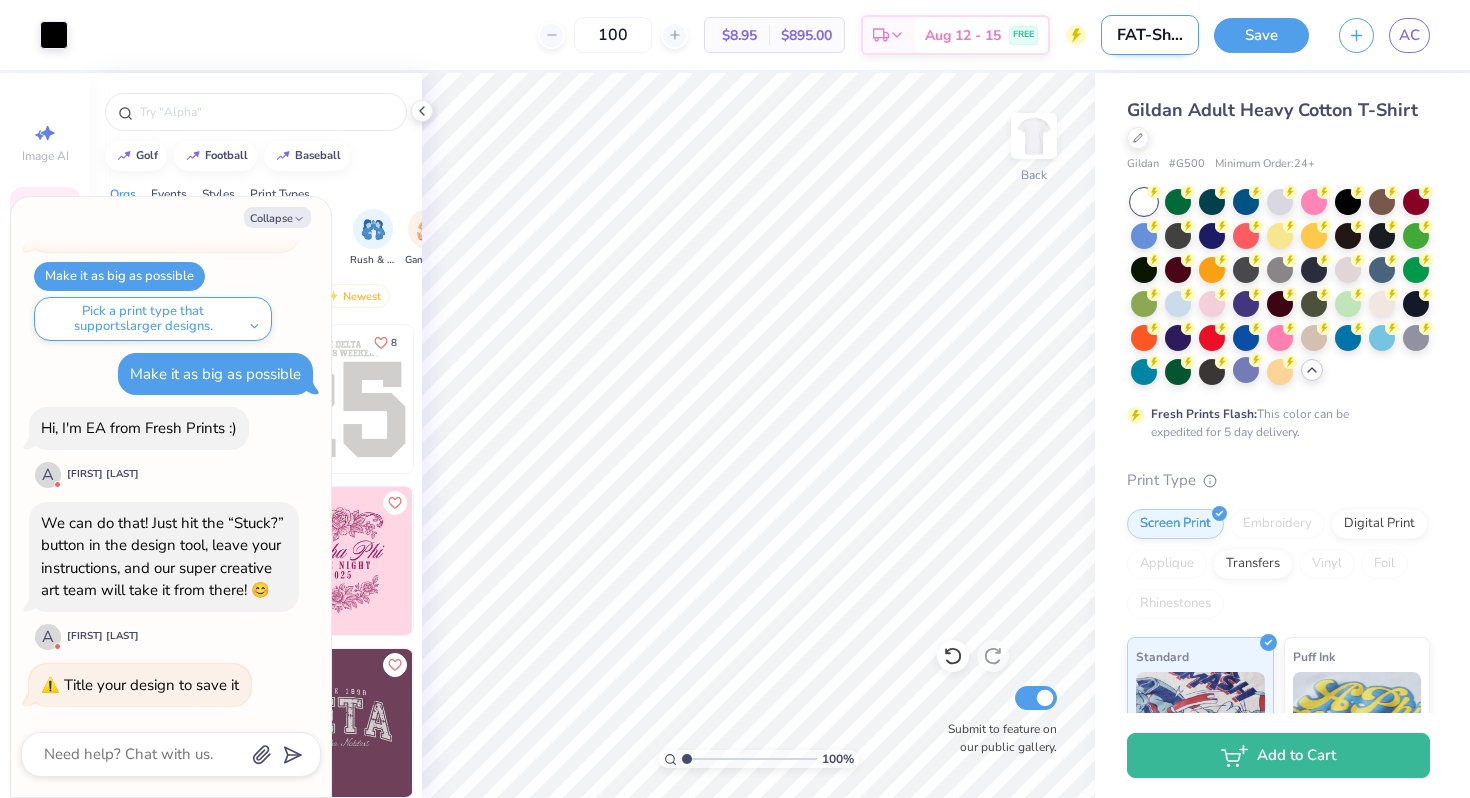 type on "FA2T-Shirt Design" 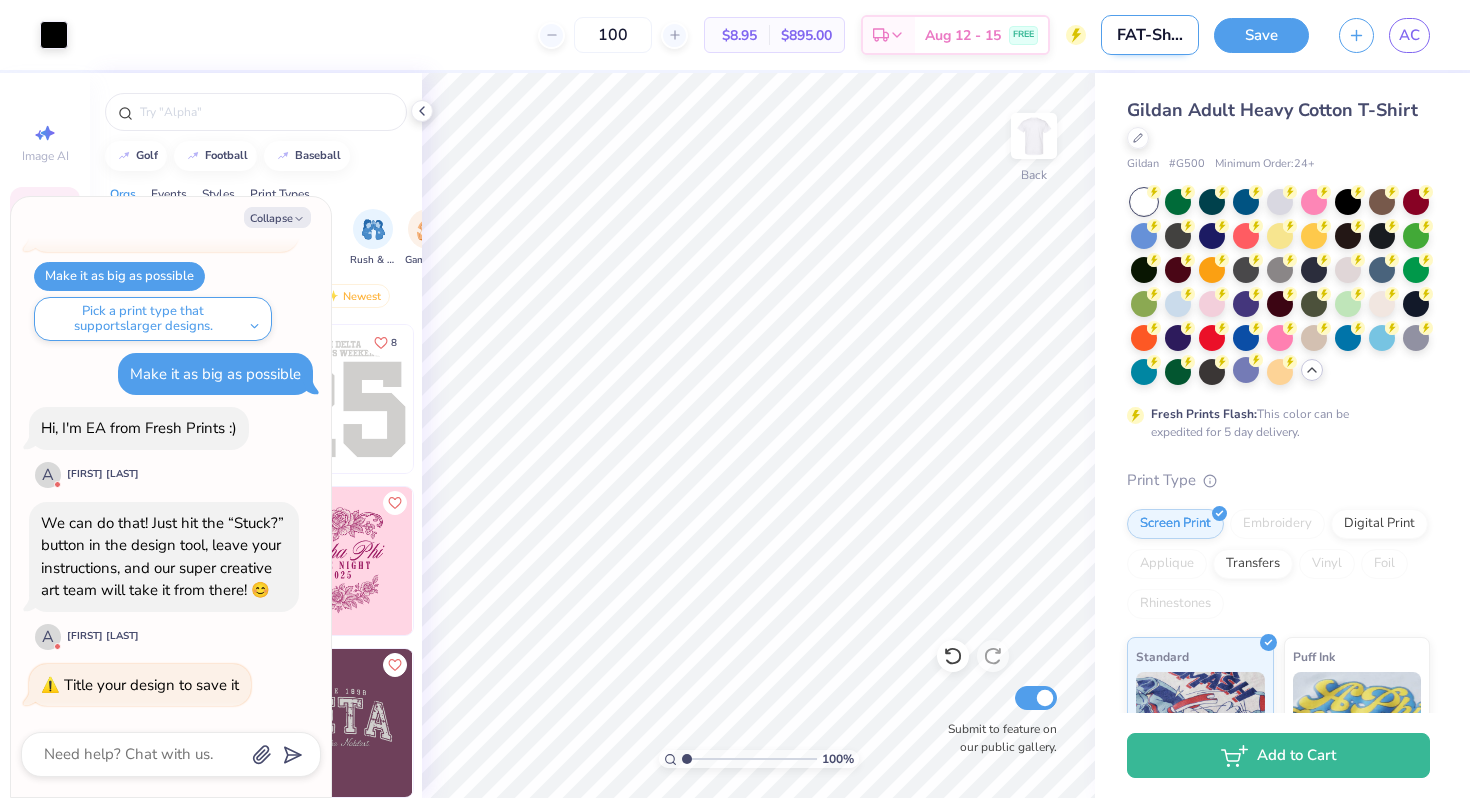 type on "x" 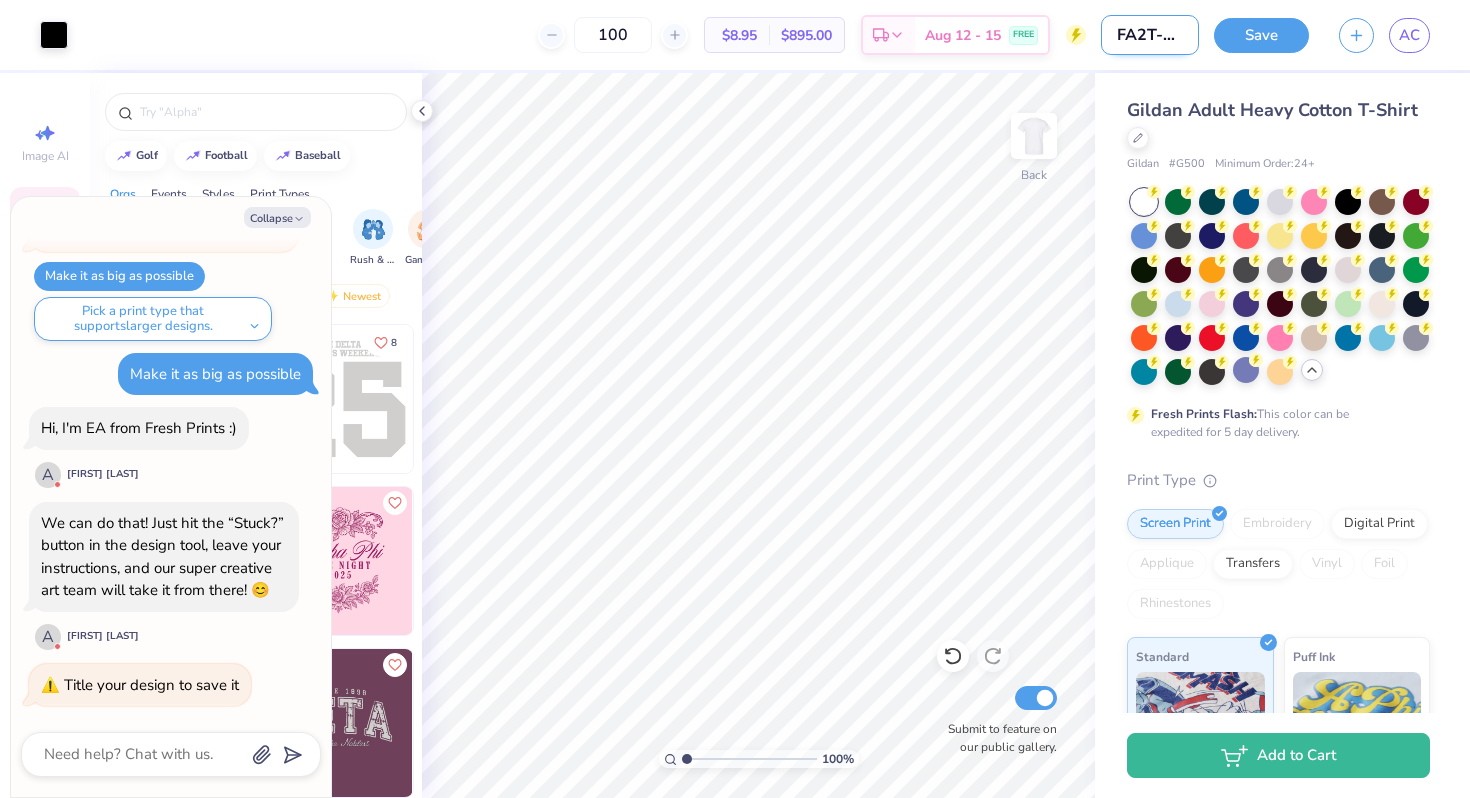 type on "FA25T-Shirt Design" 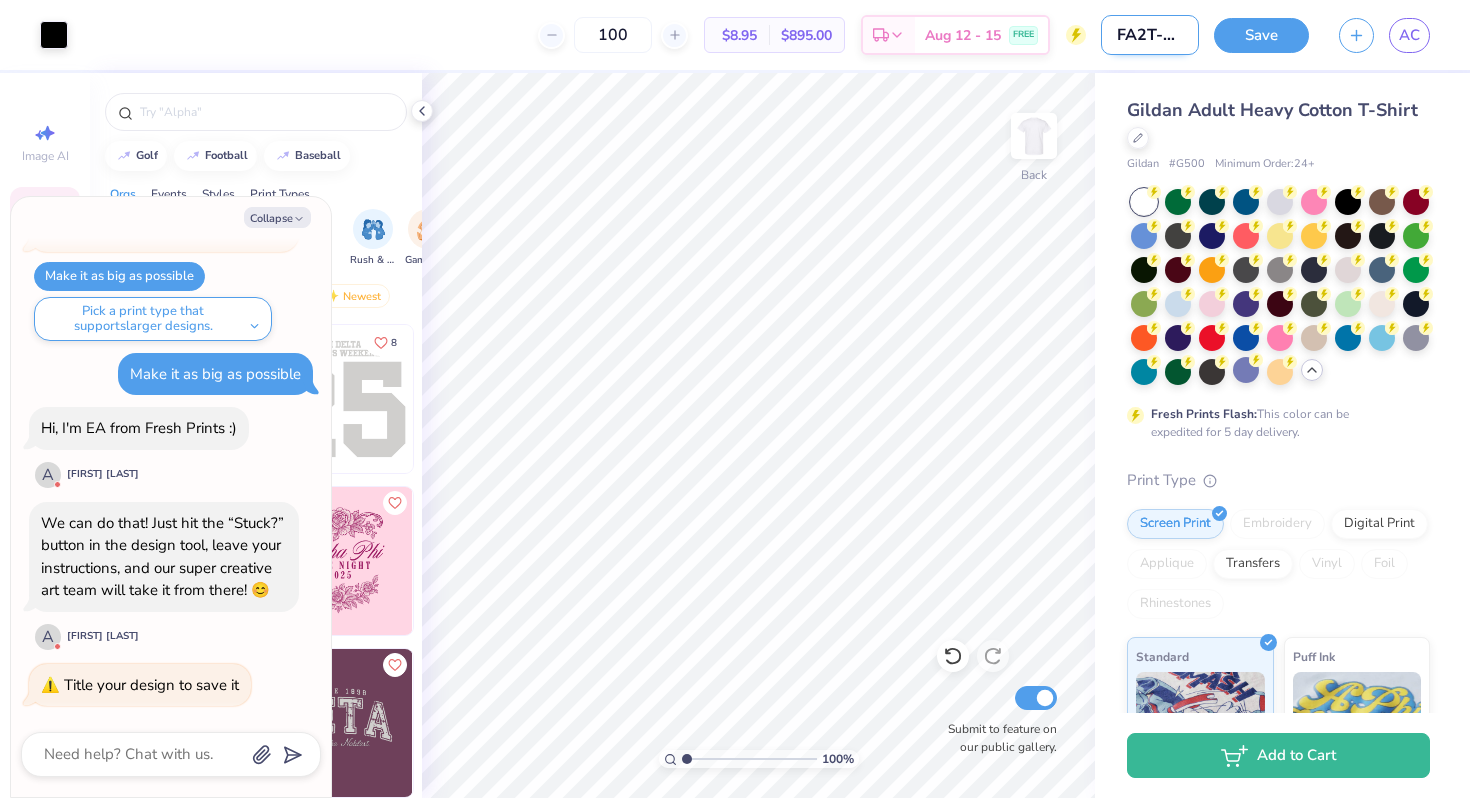 type on "x" 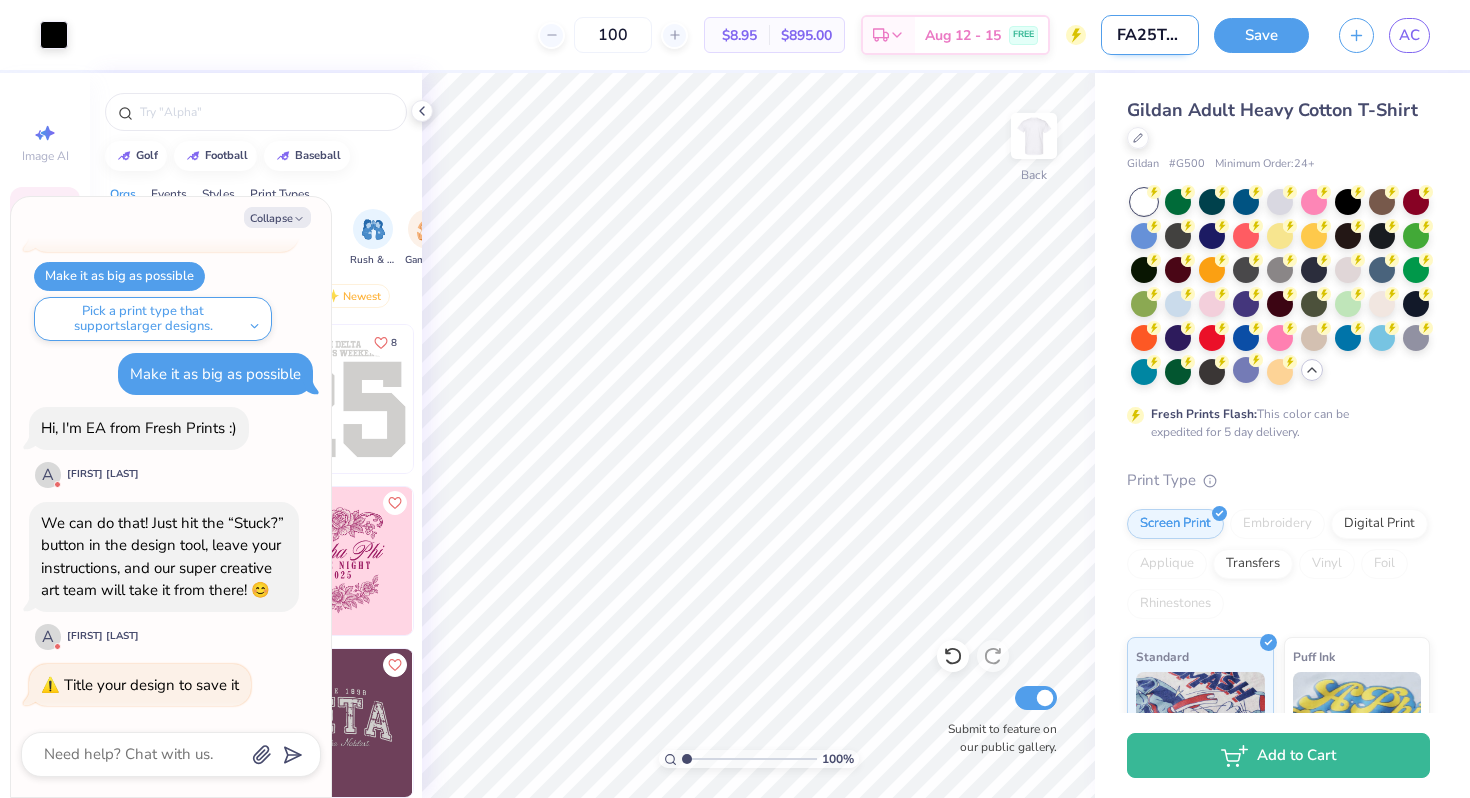 type on "FA25 T-Shirt Design" 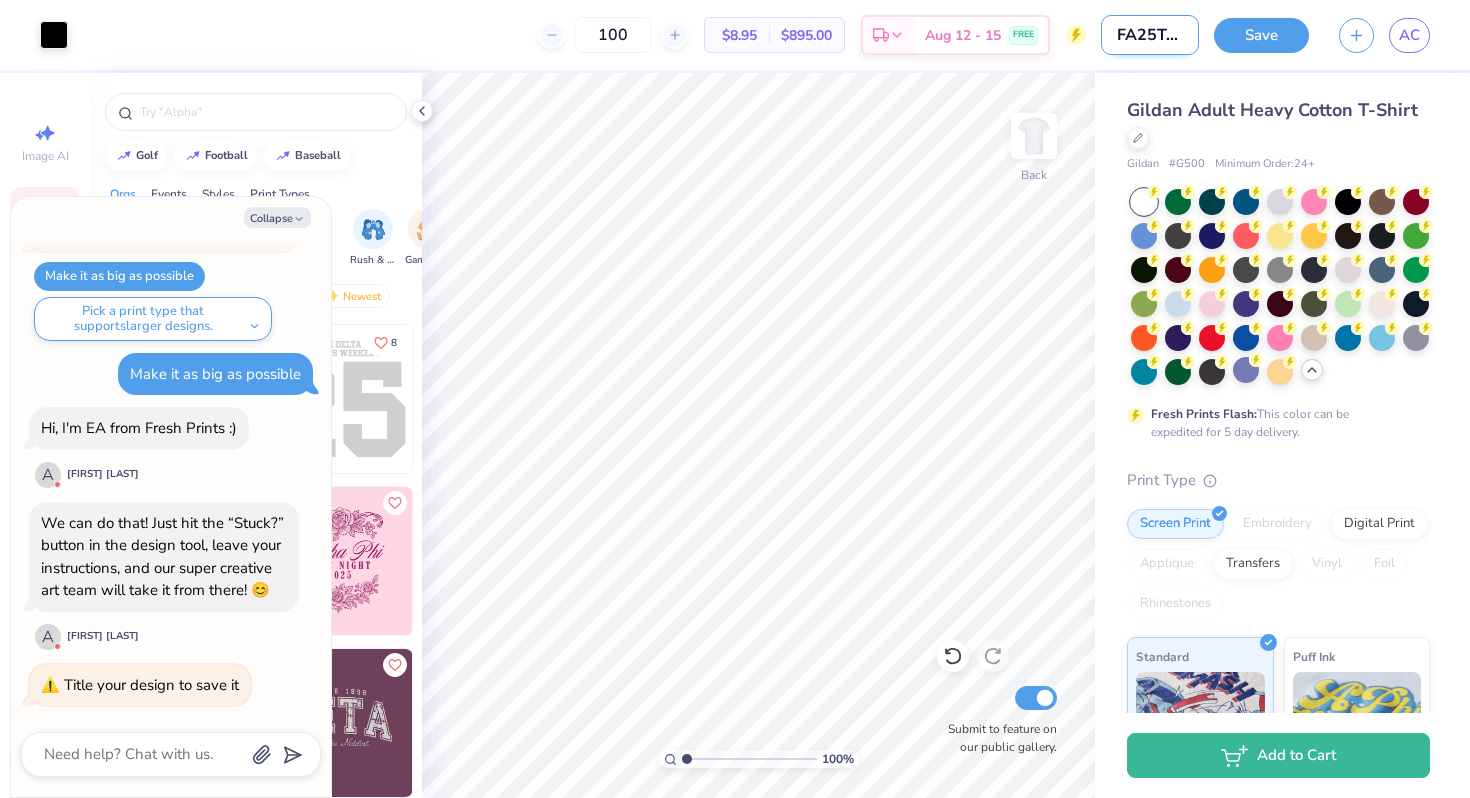 type on "x" 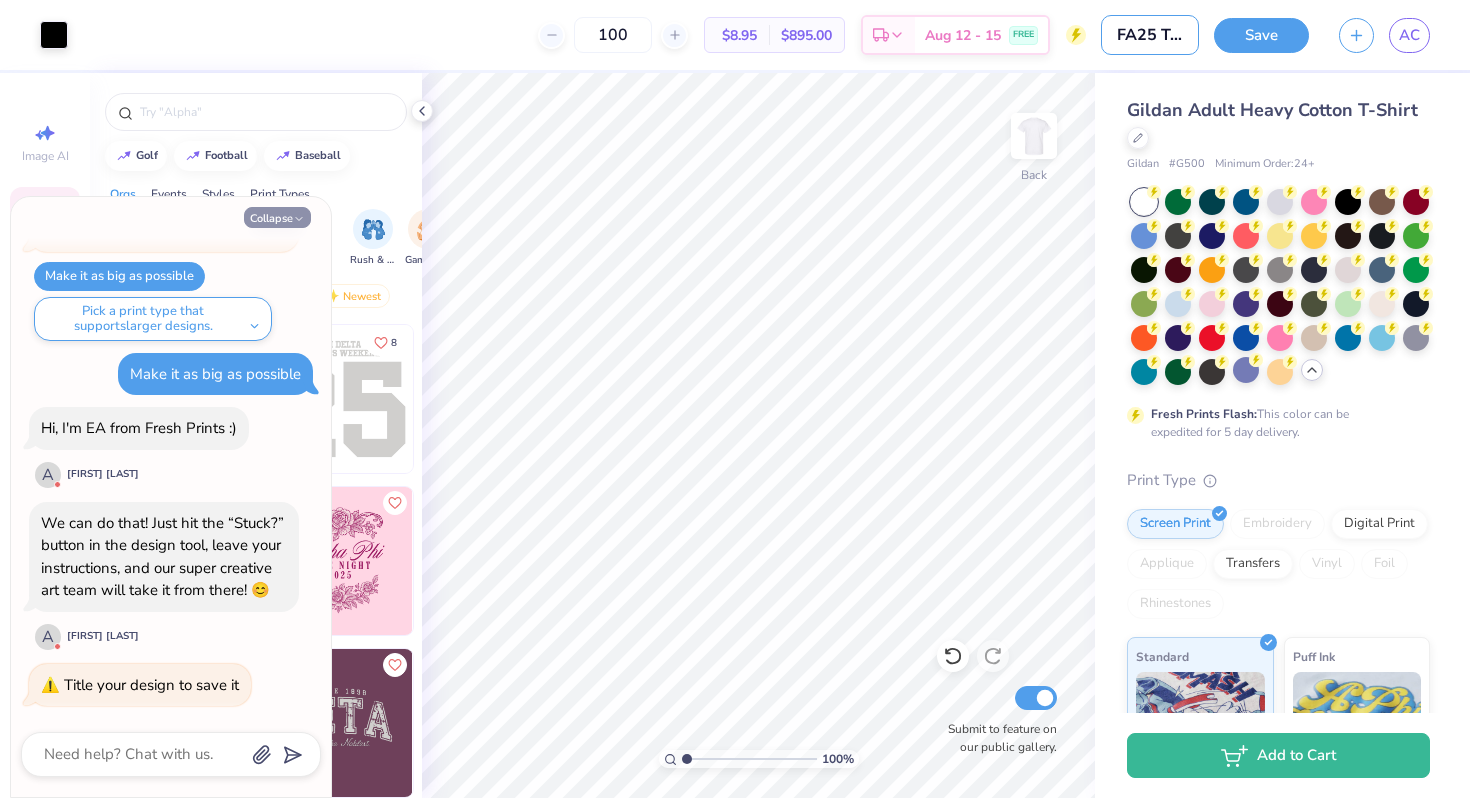 type on "FA25 T-Shirt Design" 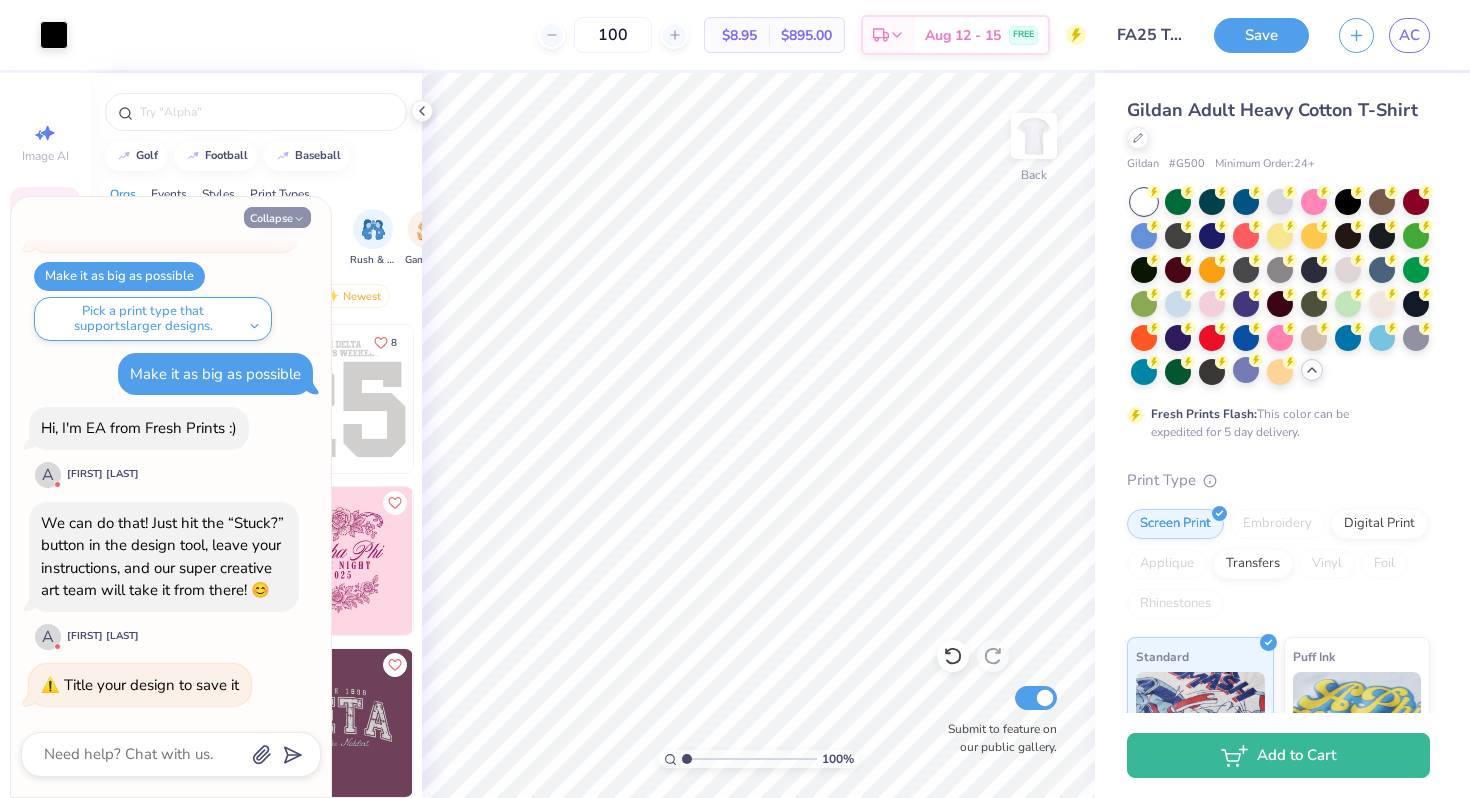 click on "Collapse" at bounding box center (277, 217) 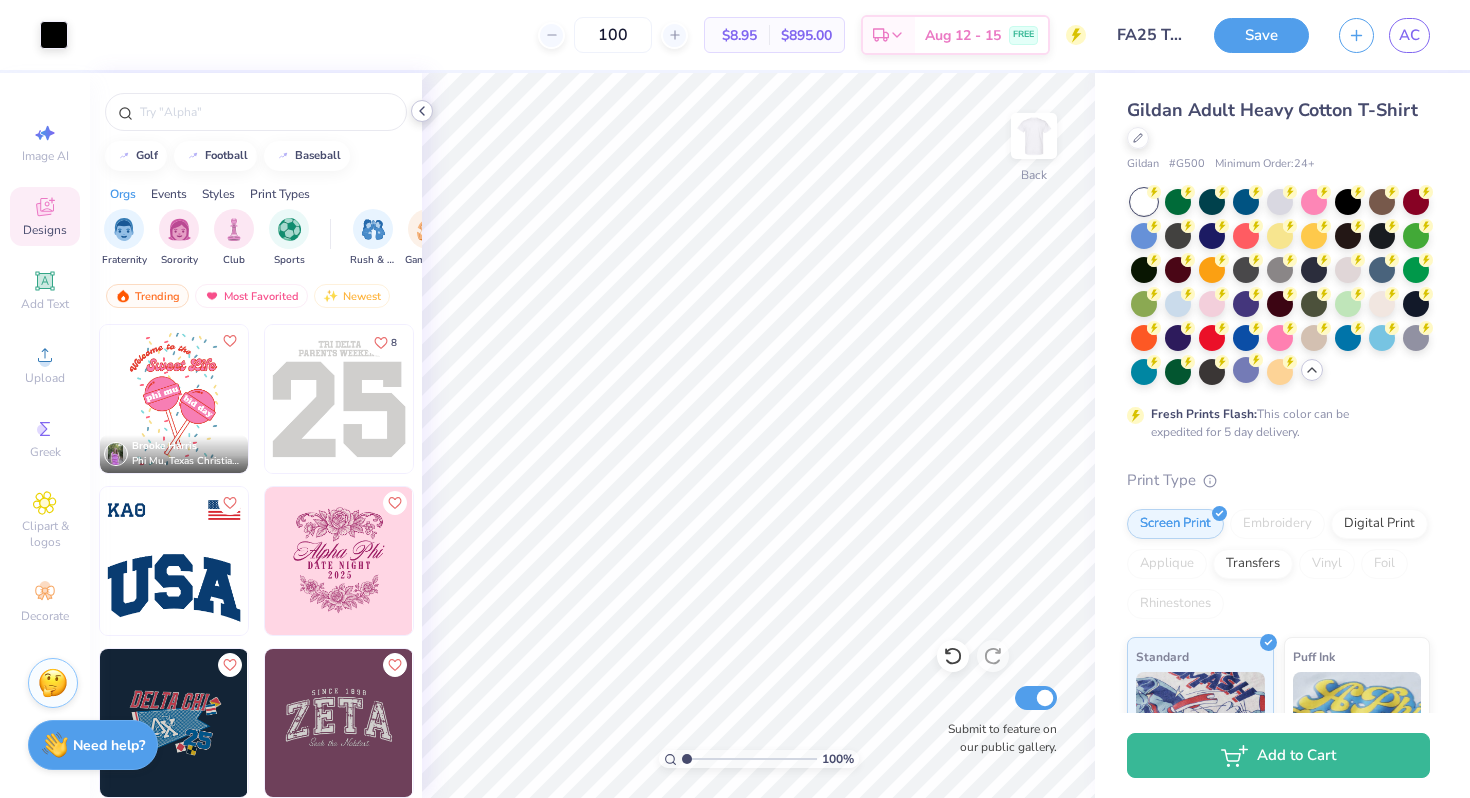 click 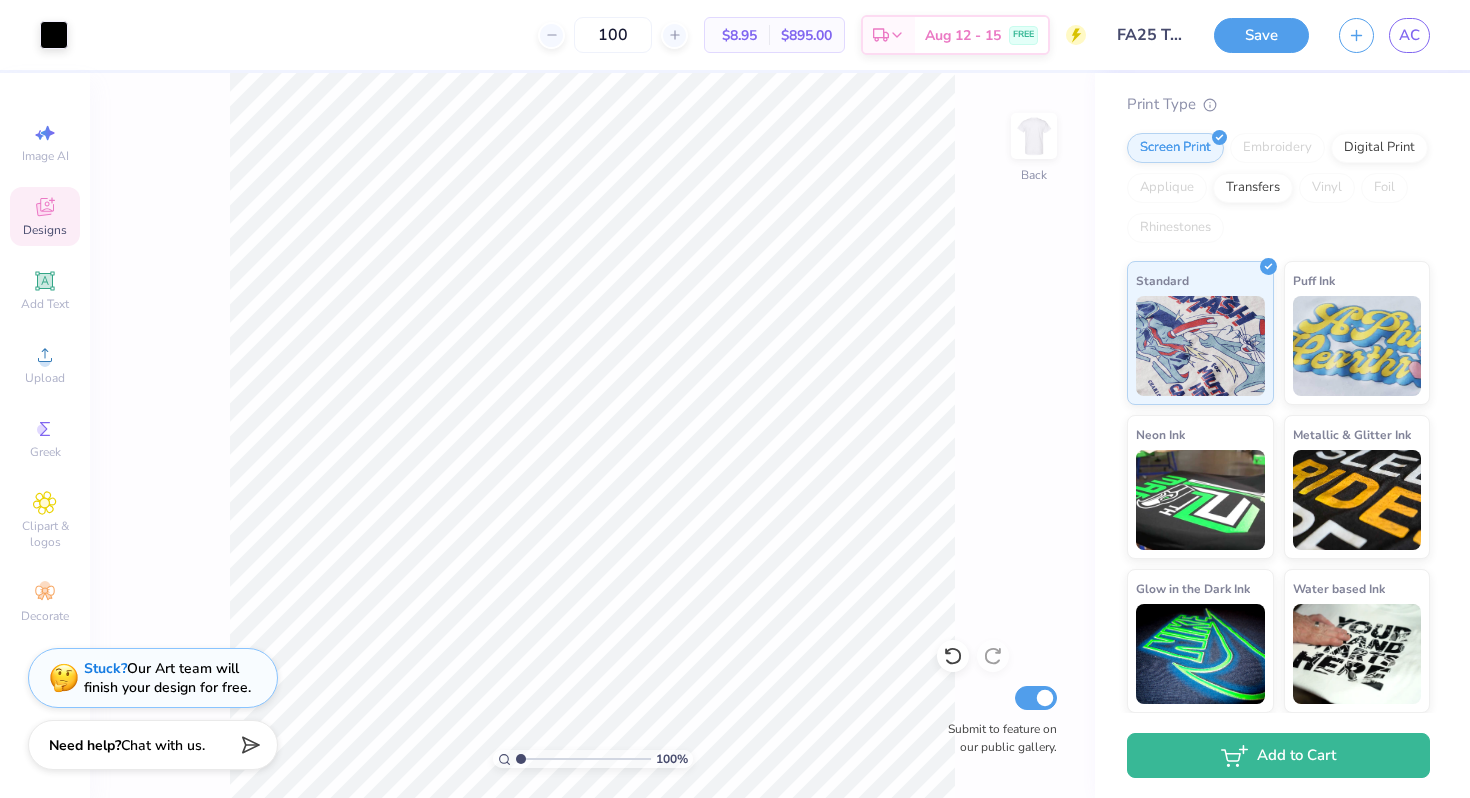 scroll, scrollTop: 0, scrollLeft: 0, axis: both 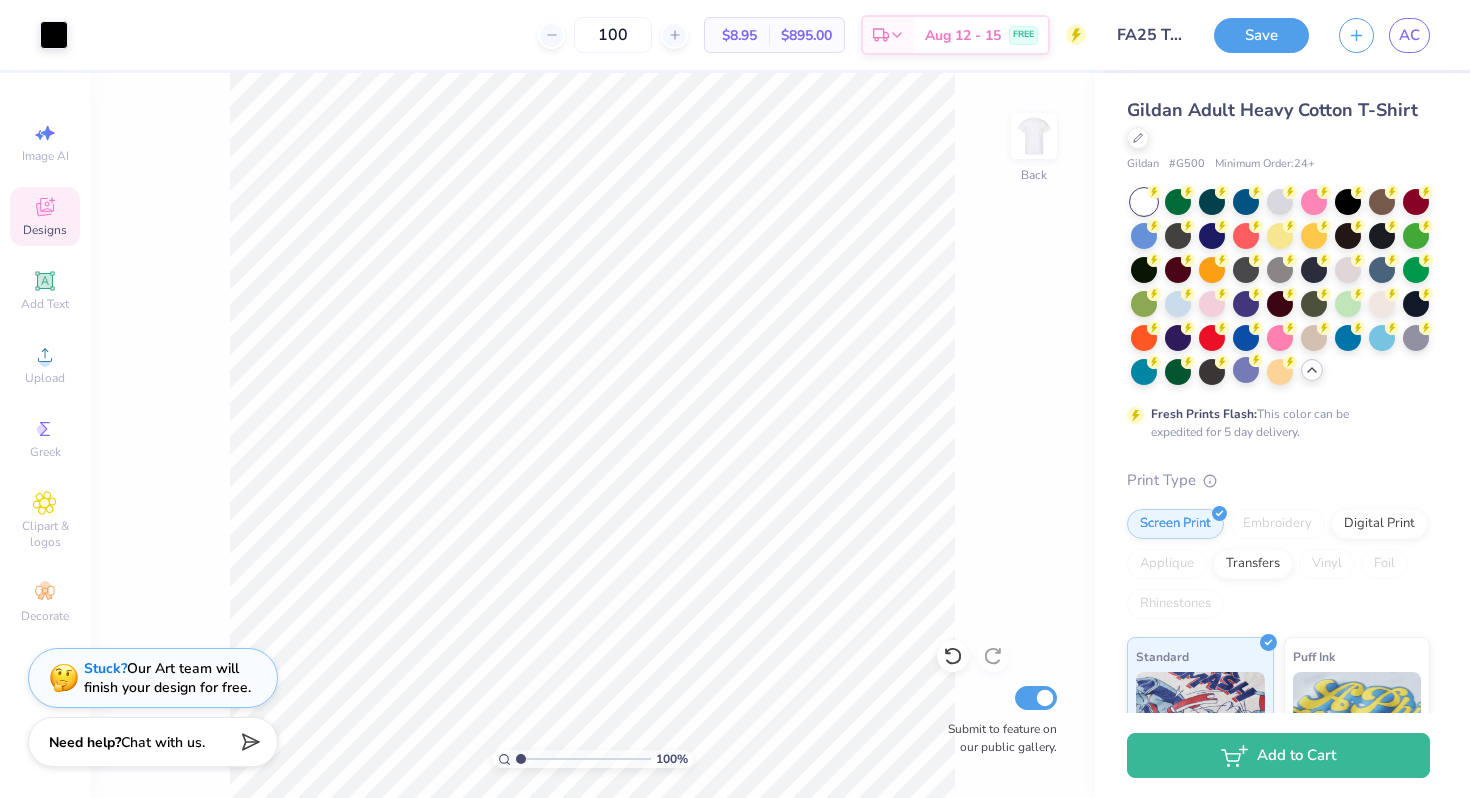 click on "Chat with us." at bounding box center [163, 742] 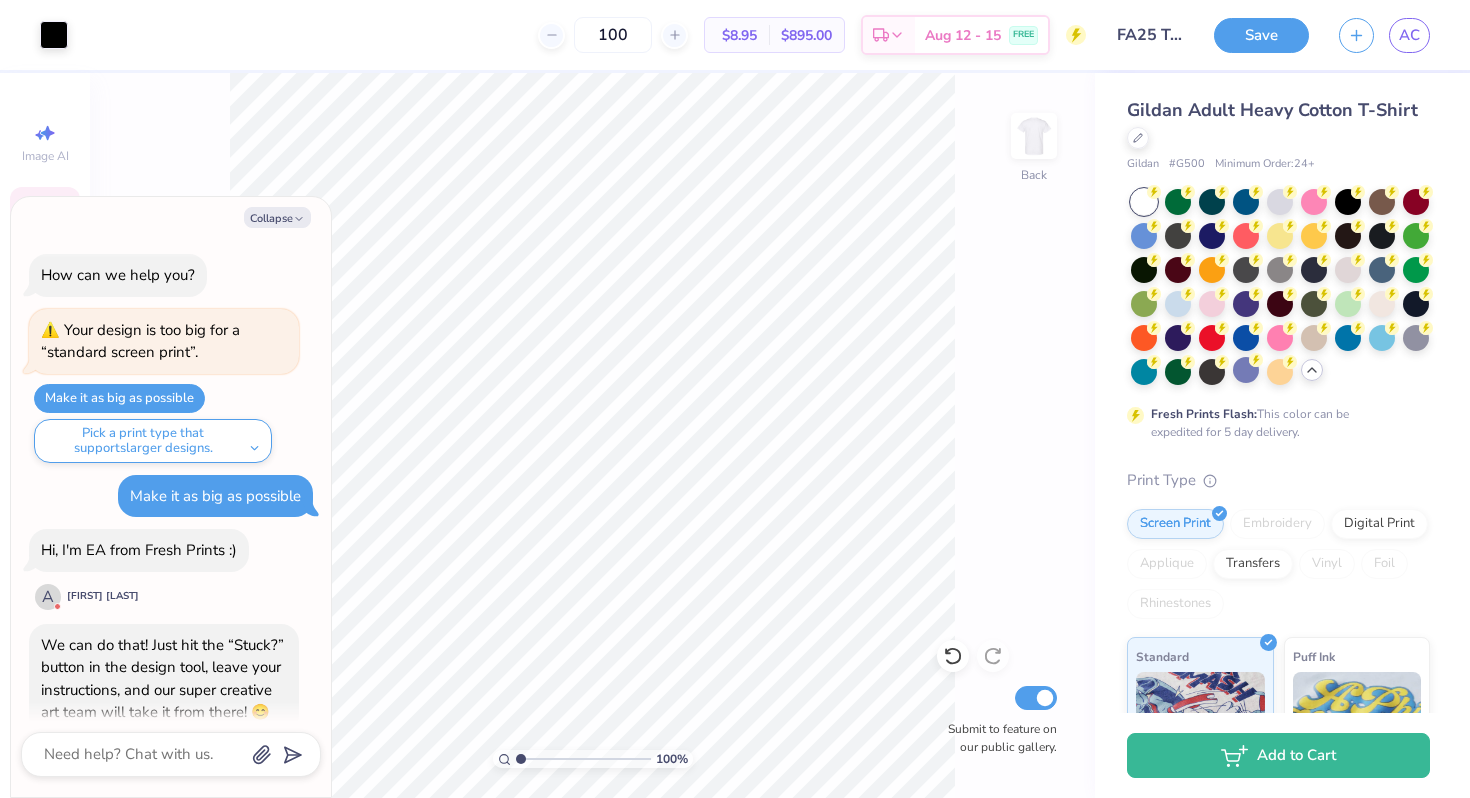 scroll, scrollTop: 122, scrollLeft: 0, axis: vertical 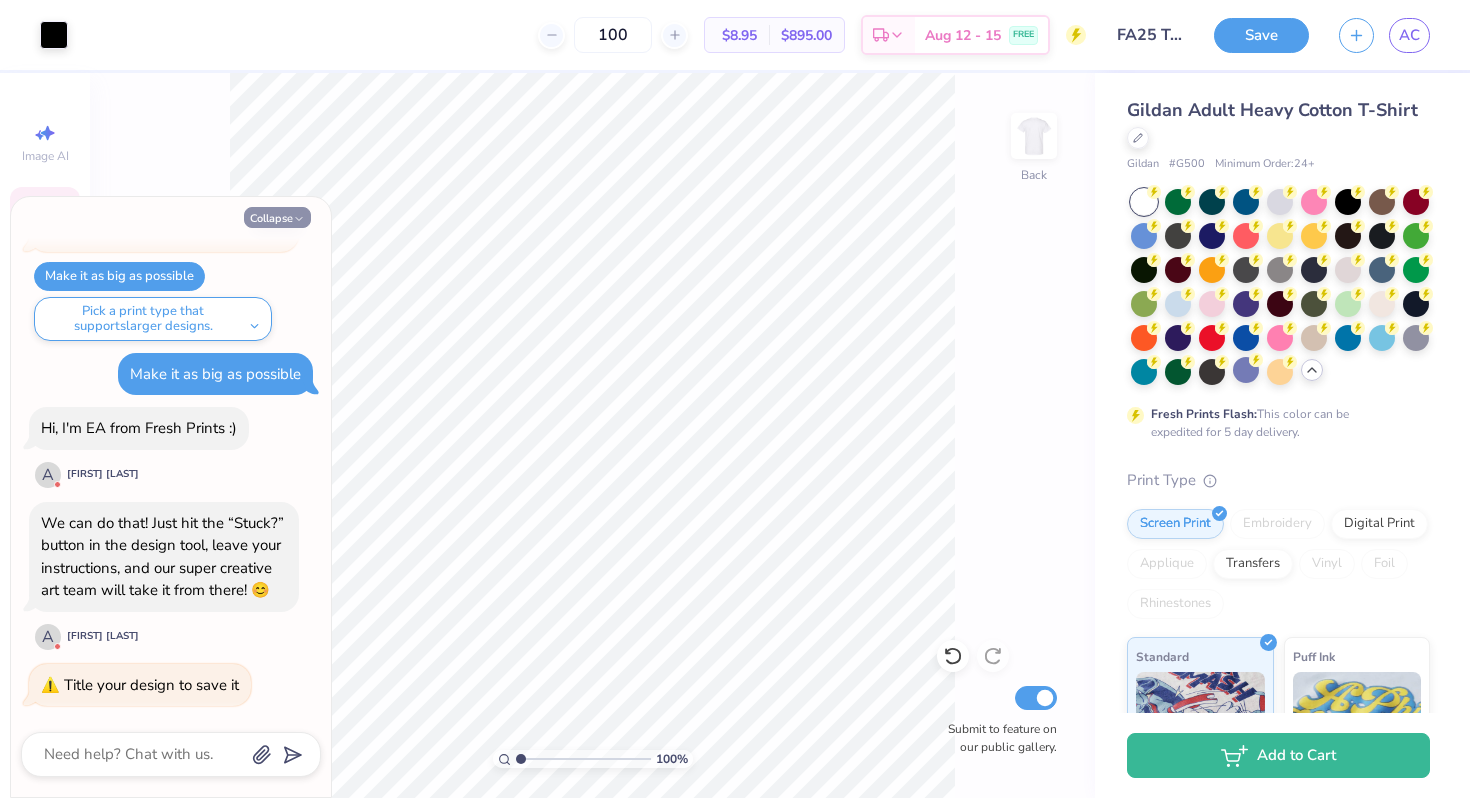 click on "Collapse" at bounding box center [277, 217] 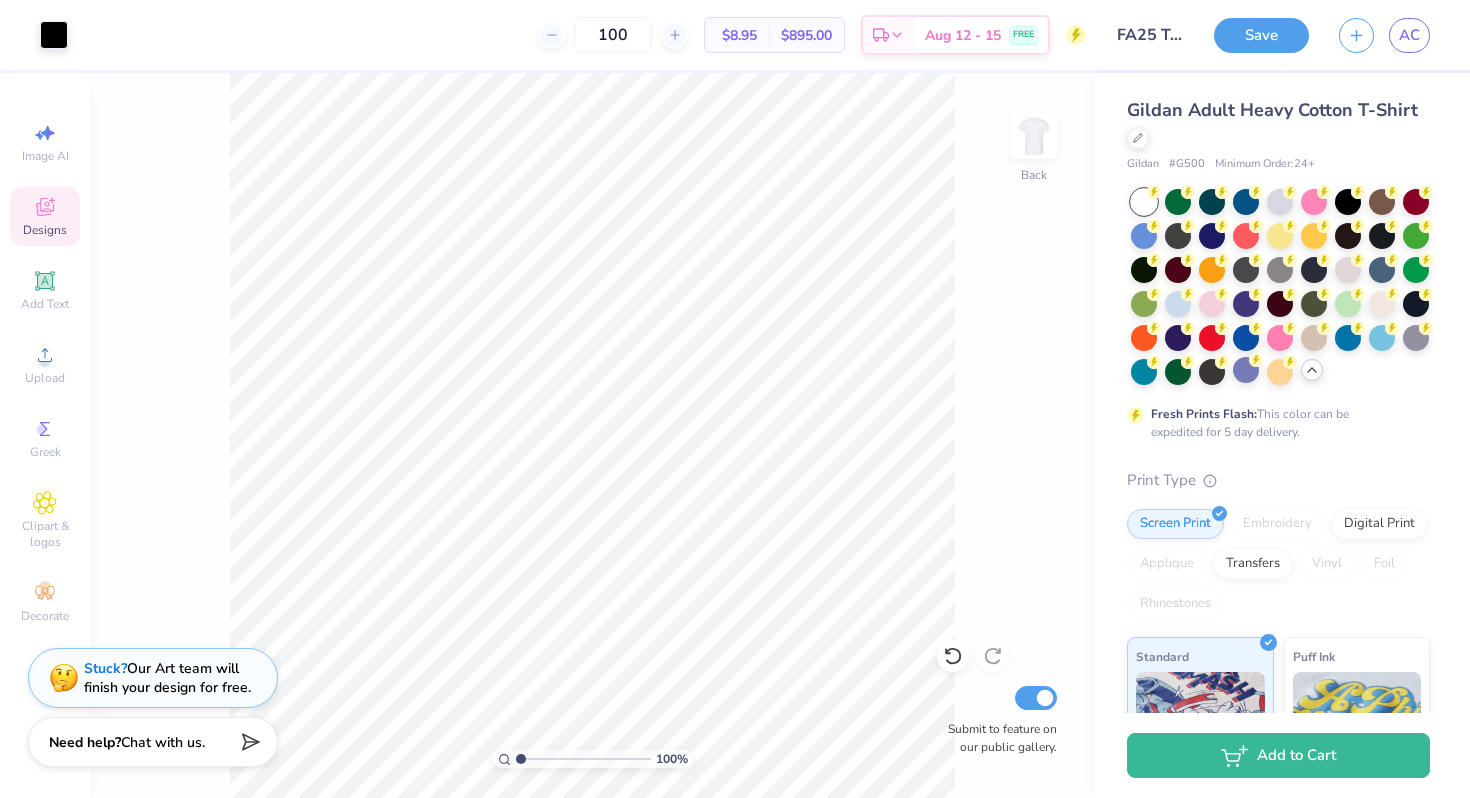 click on "Chat with us." at bounding box center [163, 742] 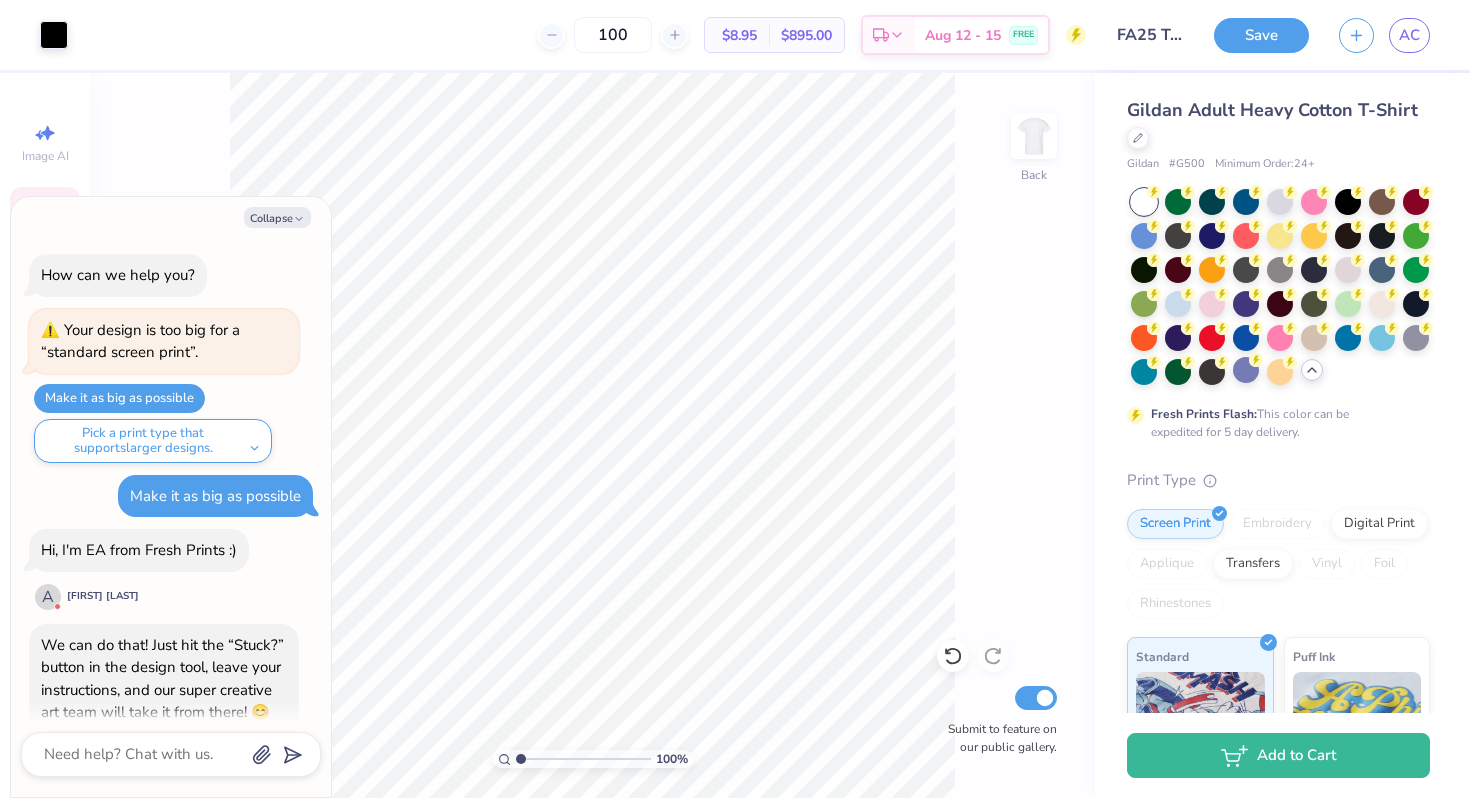 scroll, scrollTop: 122, scrollLeft: 0, axis: vertical 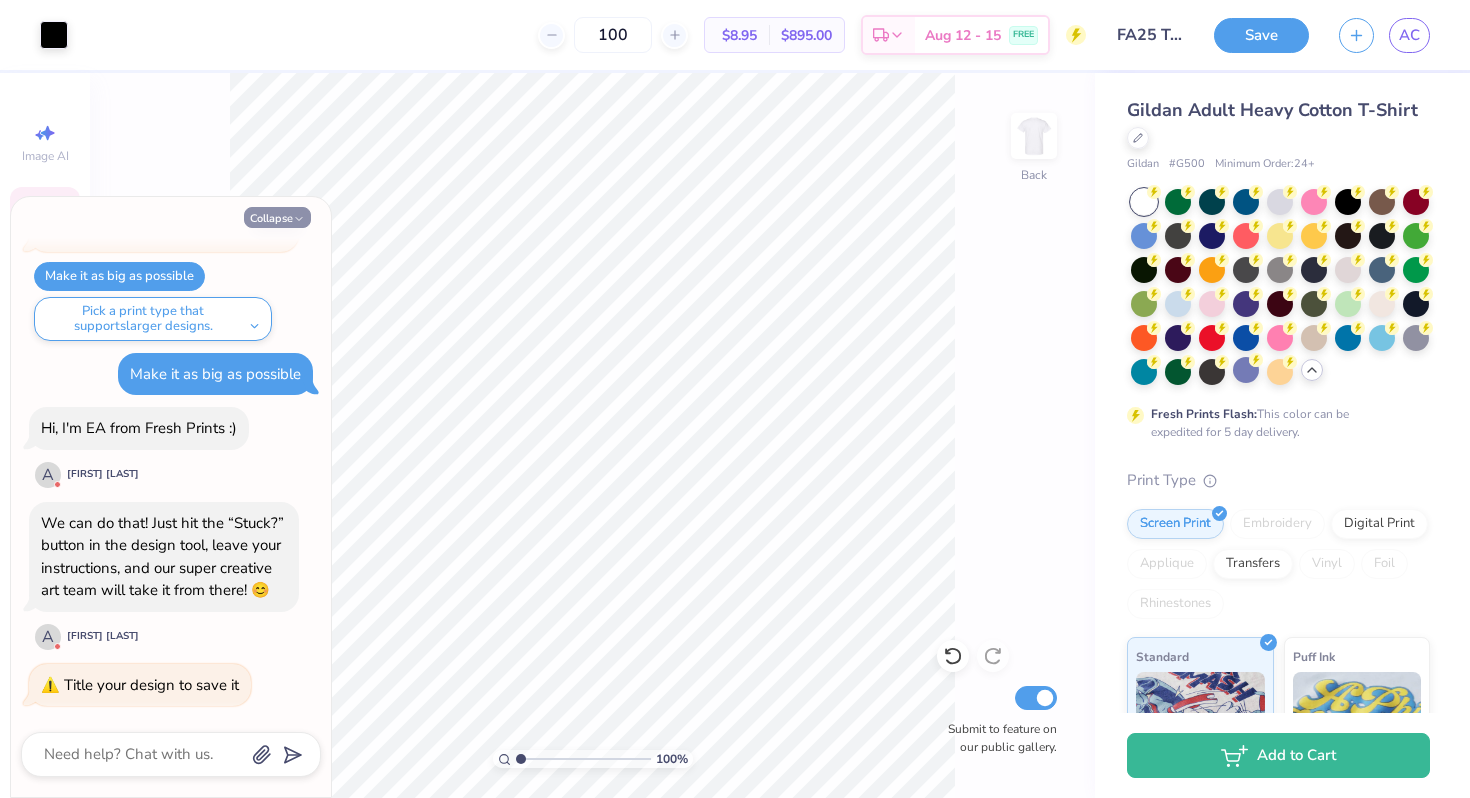 click on "Collapse" at bounding box center (277, 217) 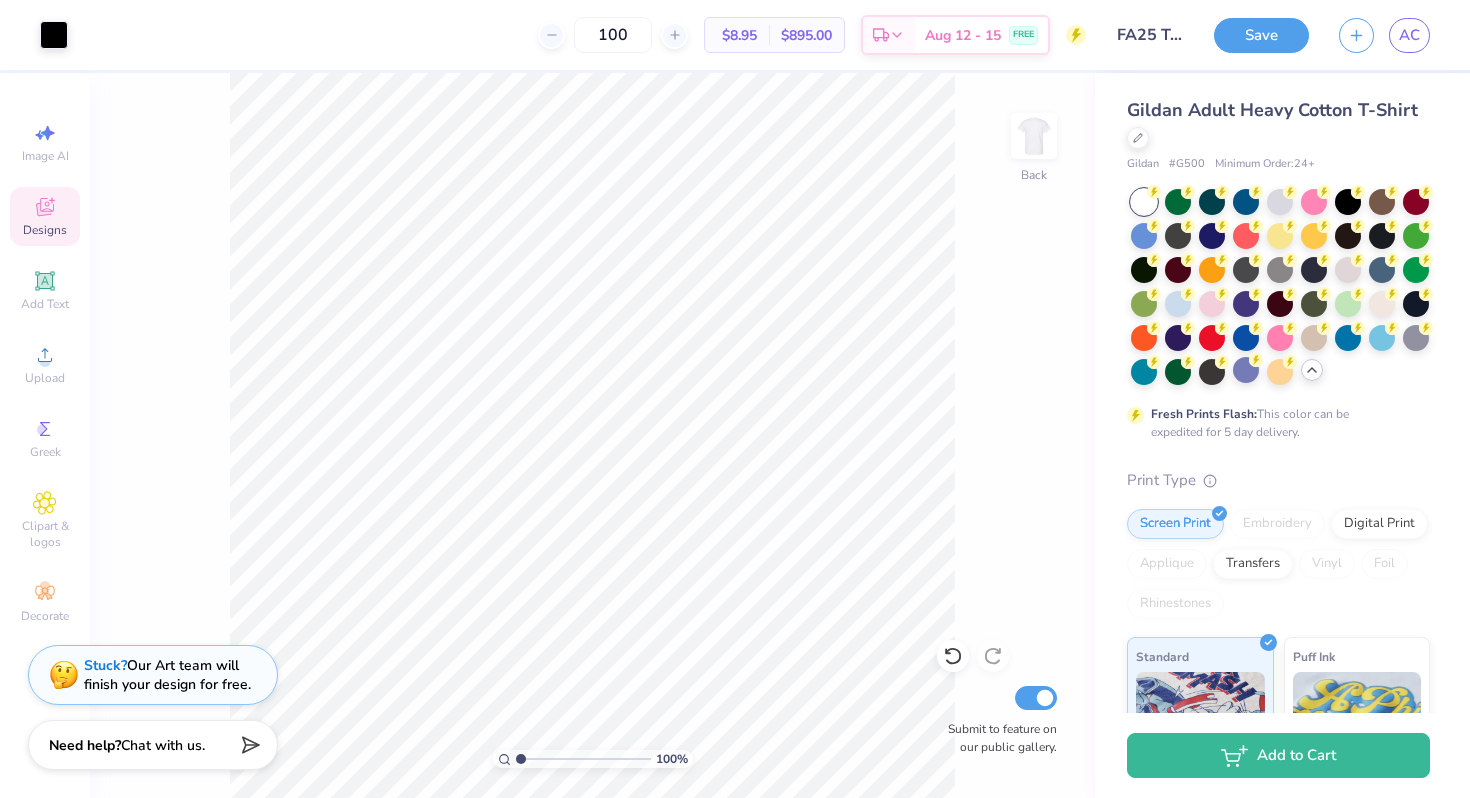click on "Stuck?" at bounding box center (105, 665) 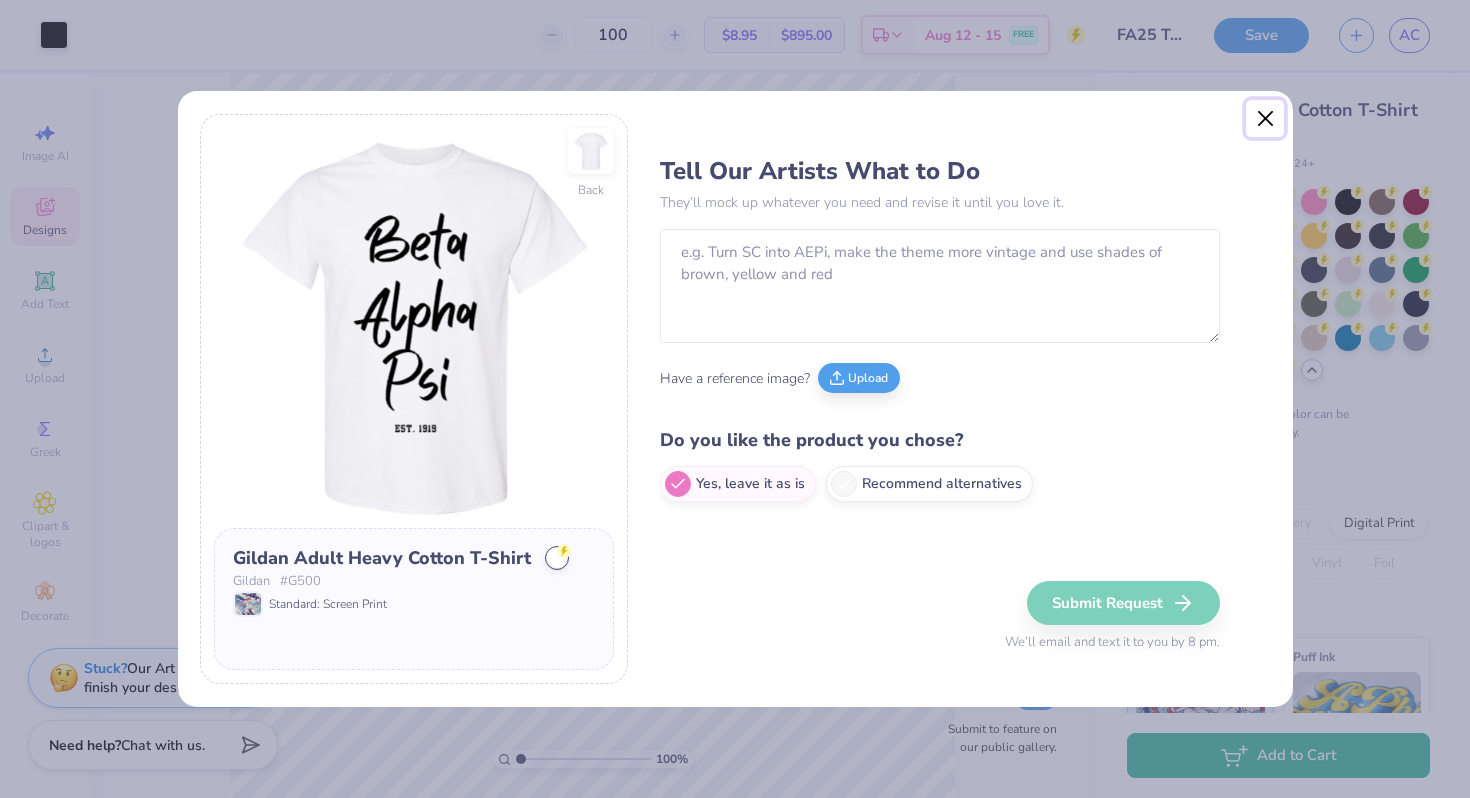 click at bounding box center (1265, 119) 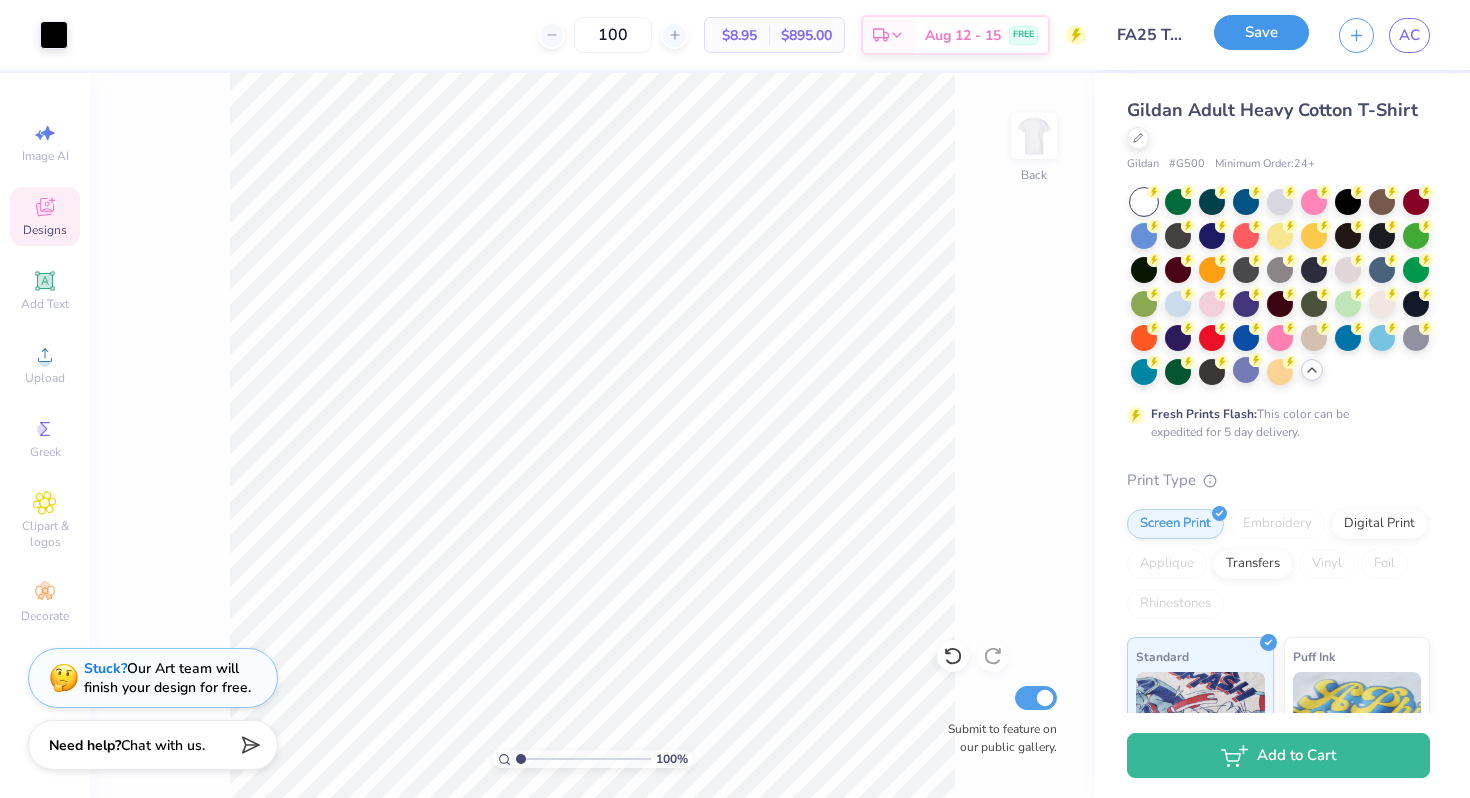 click on "Save" at bounding box center [1261, 32] 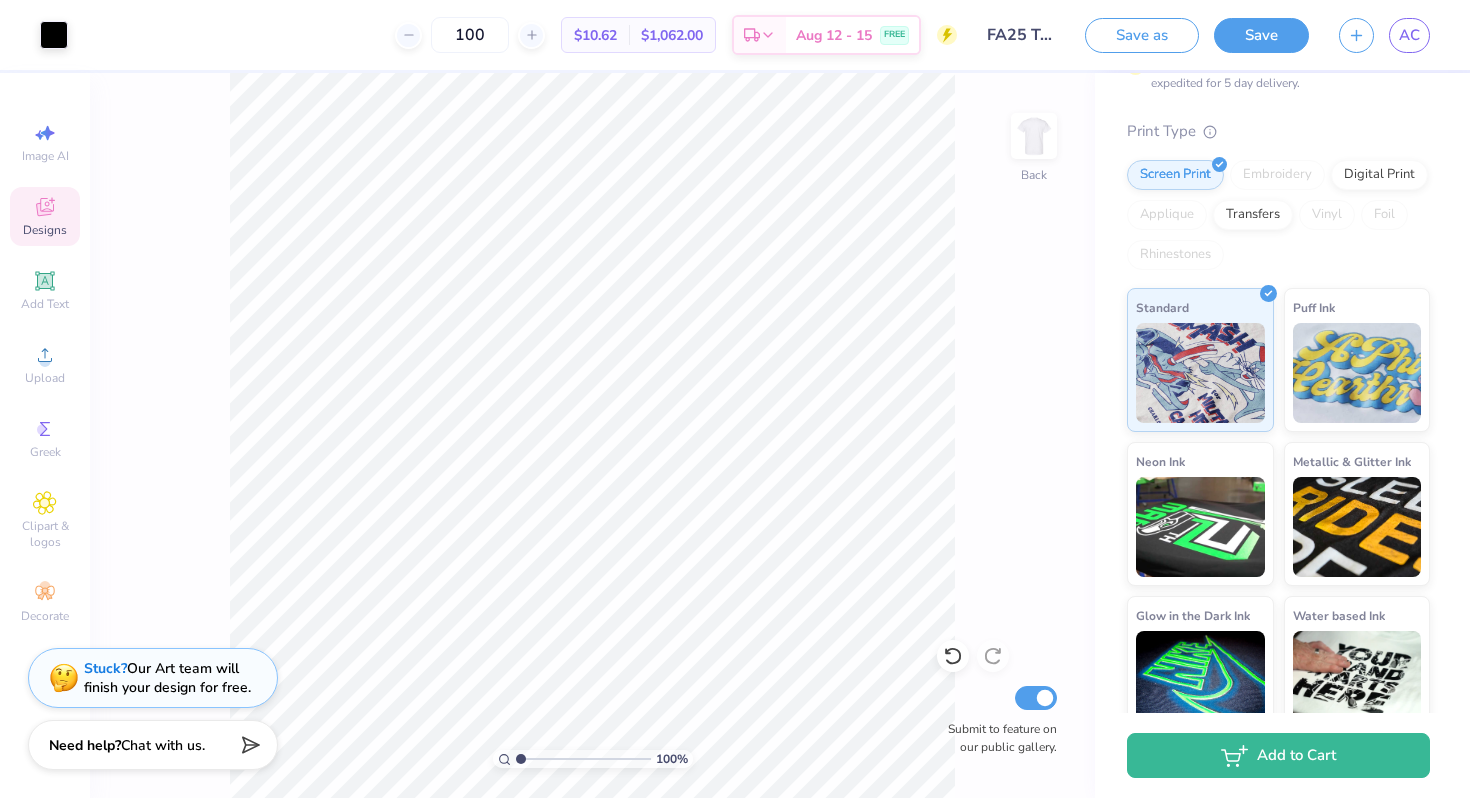 scroll, scrollTop: 409, scrollLeft: 0, axis: vertical 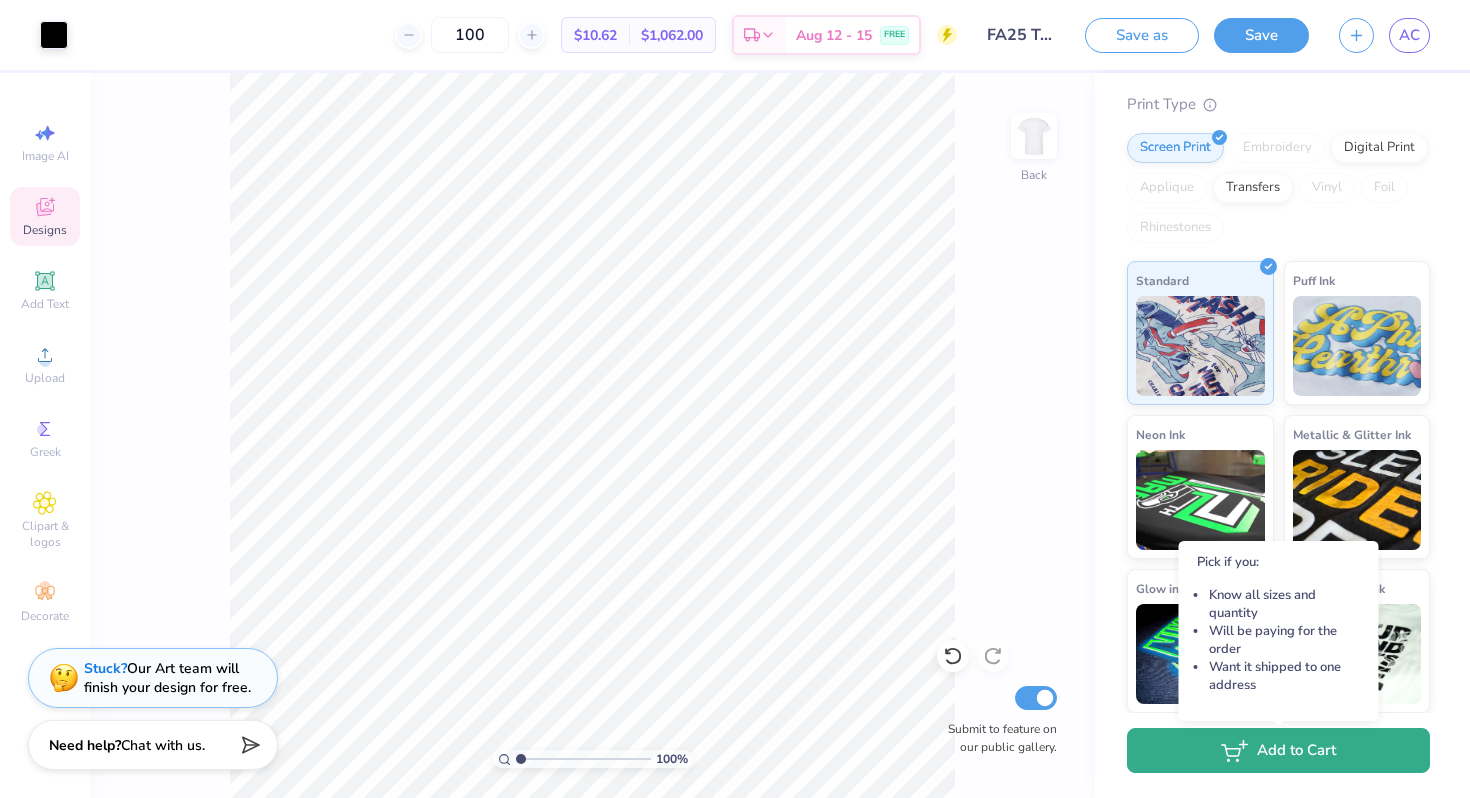 click on "Add to Cart" at bounding box center [1278, 750] 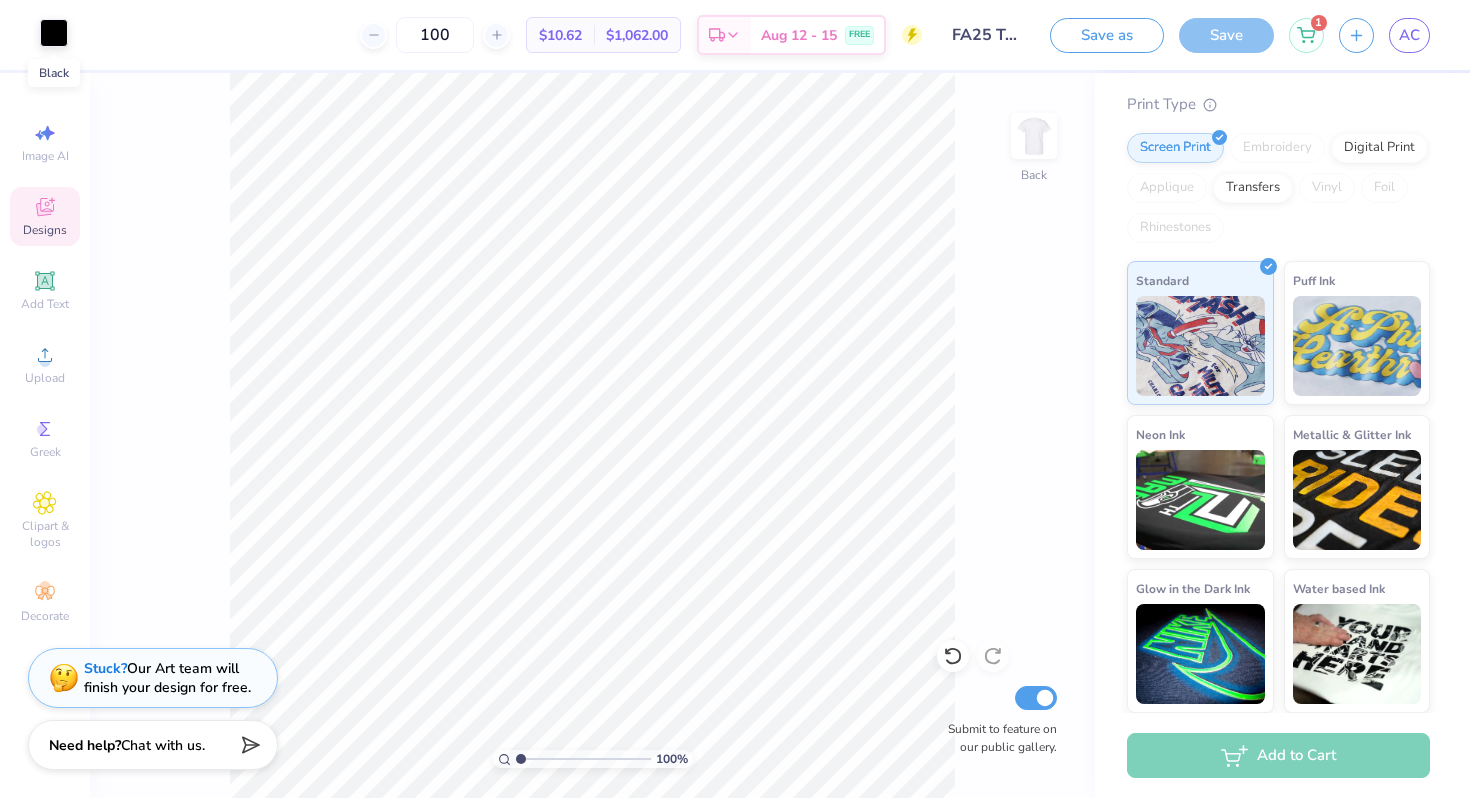 click at bounding box center [54, 33] 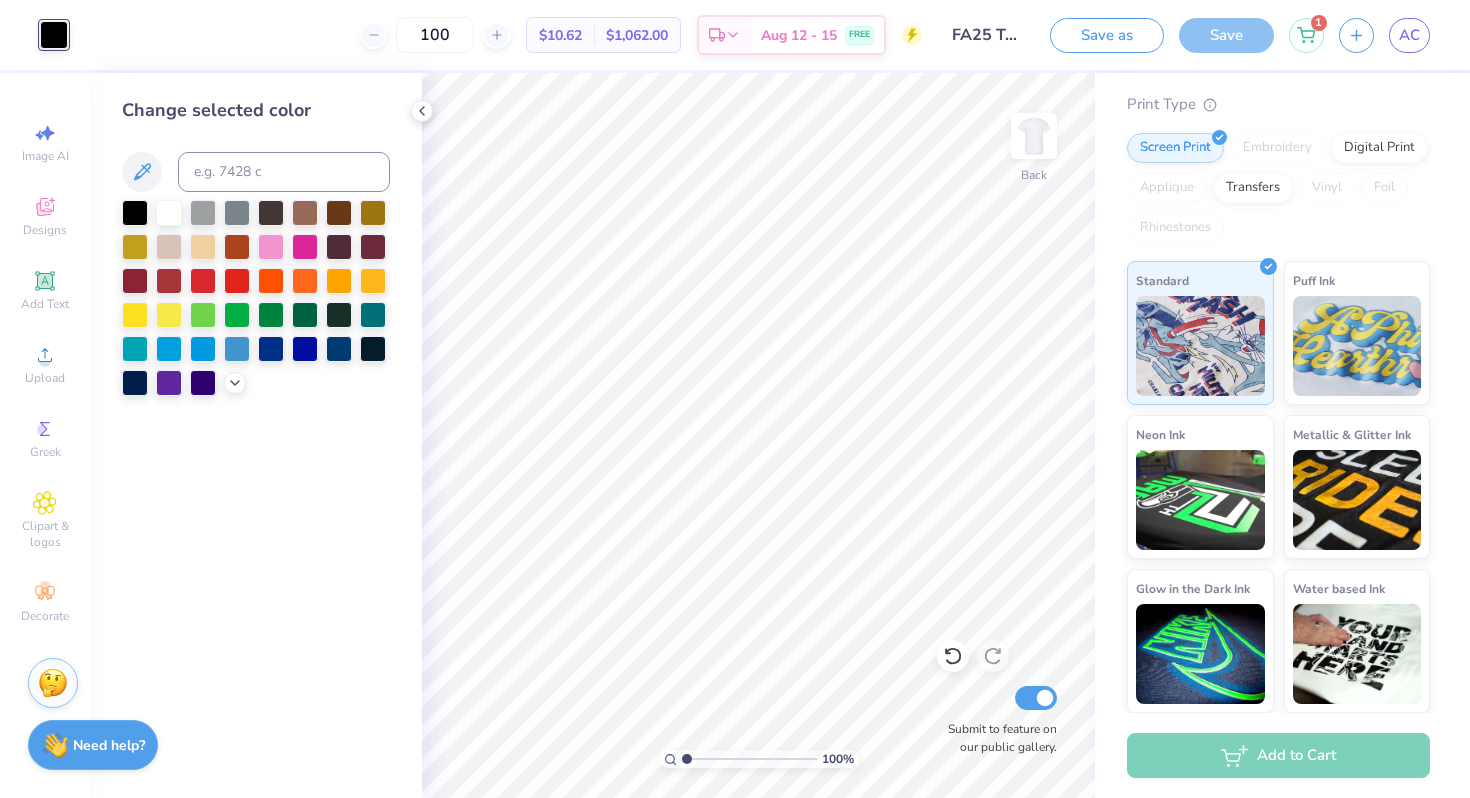 click on "[NUMBER] $[PRICE] Per Item $[PRICE] Total Est. Delivery [DATE] - [DATE] FREE" at bounding box center [502, 35] 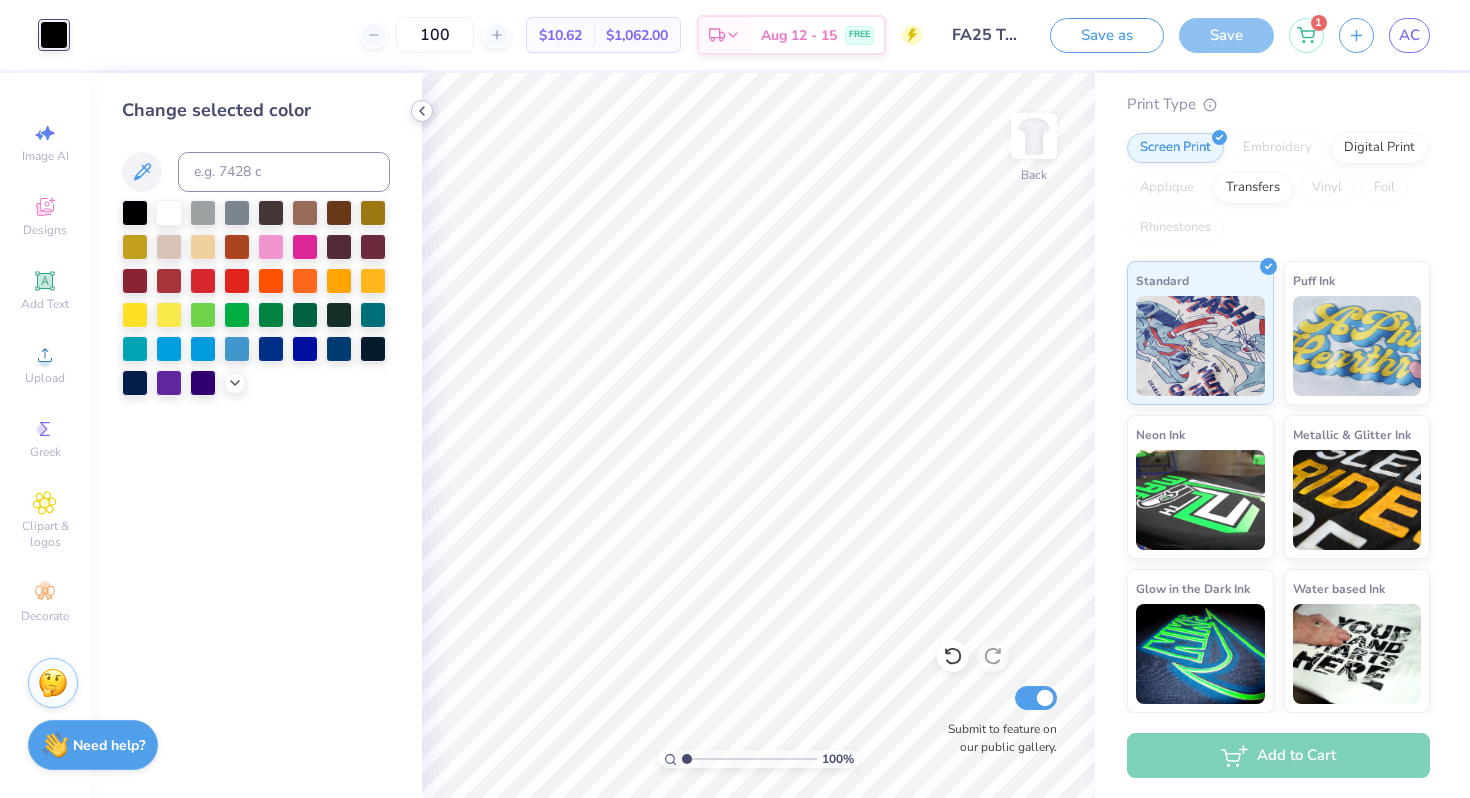 click 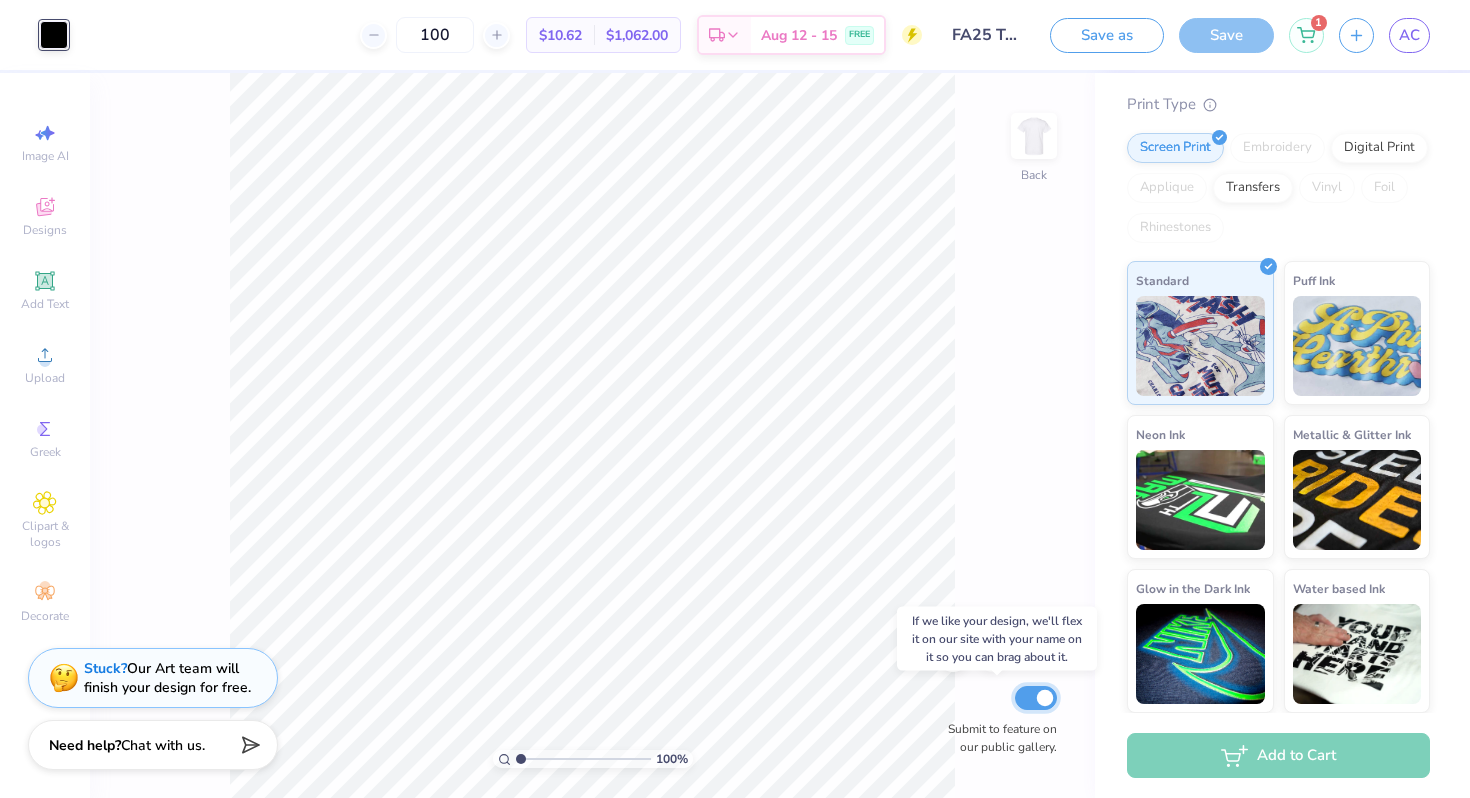 click on "Submit to feature on our public gallery." at bounding box center (1036, 698) 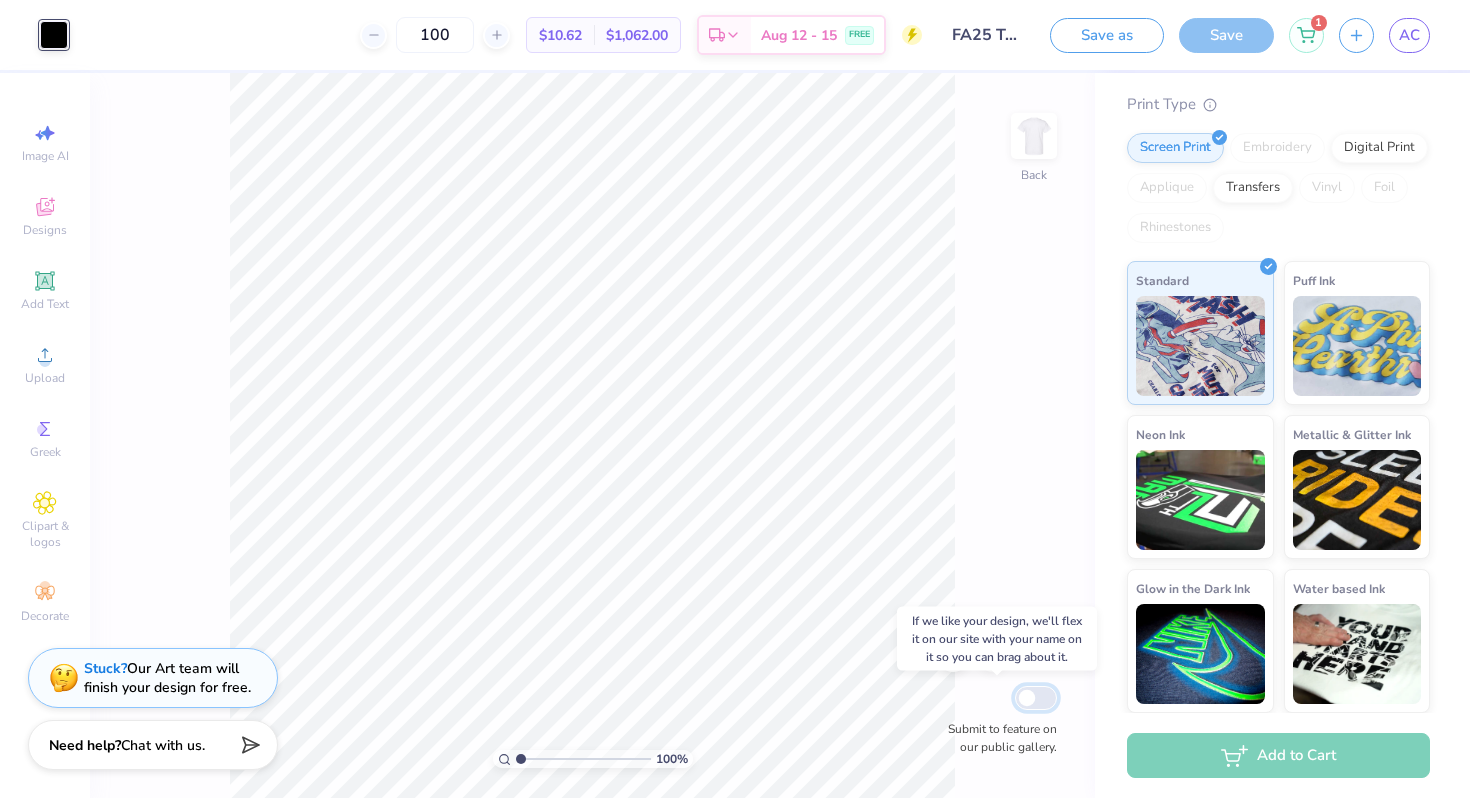 checkbox on "false" 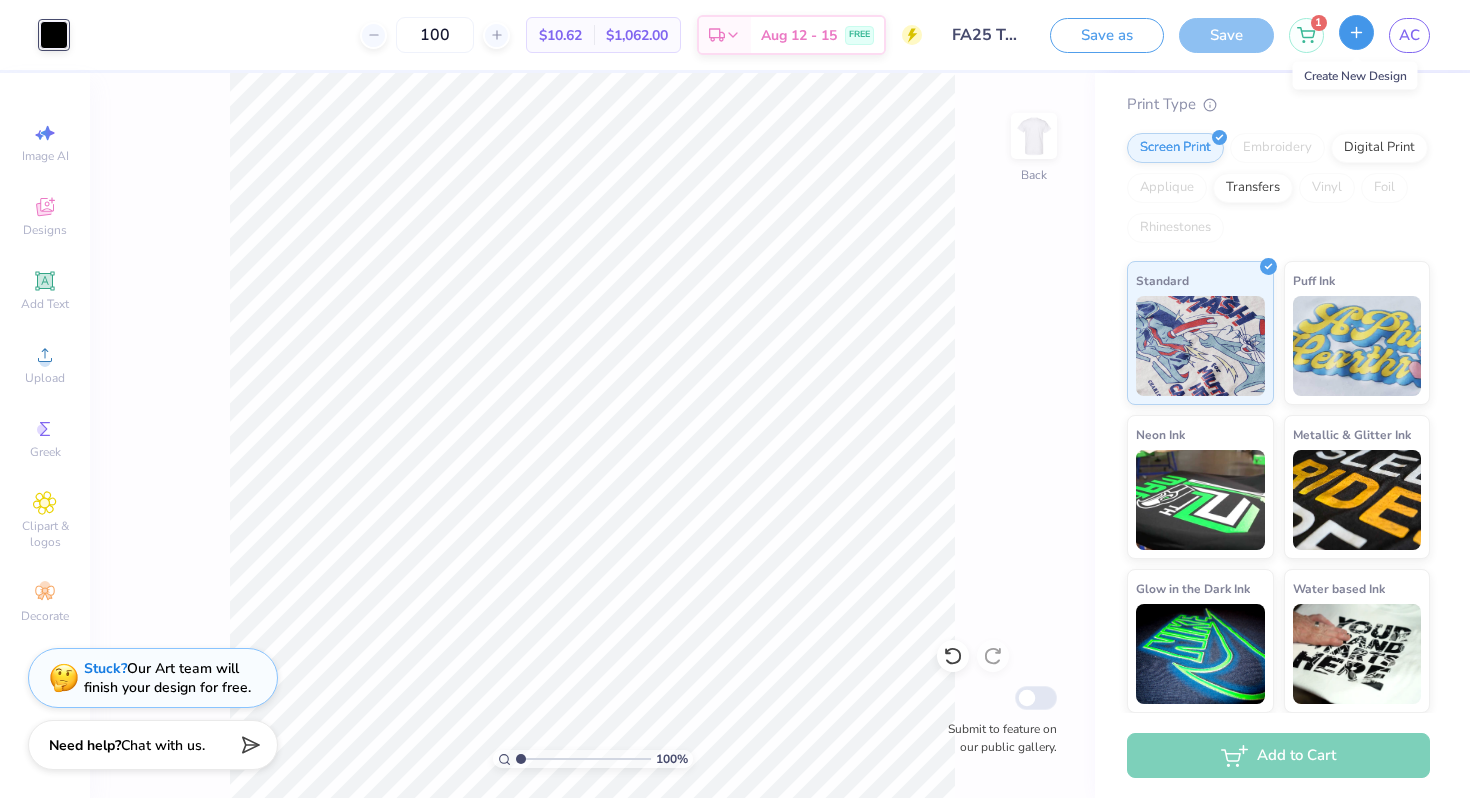 click 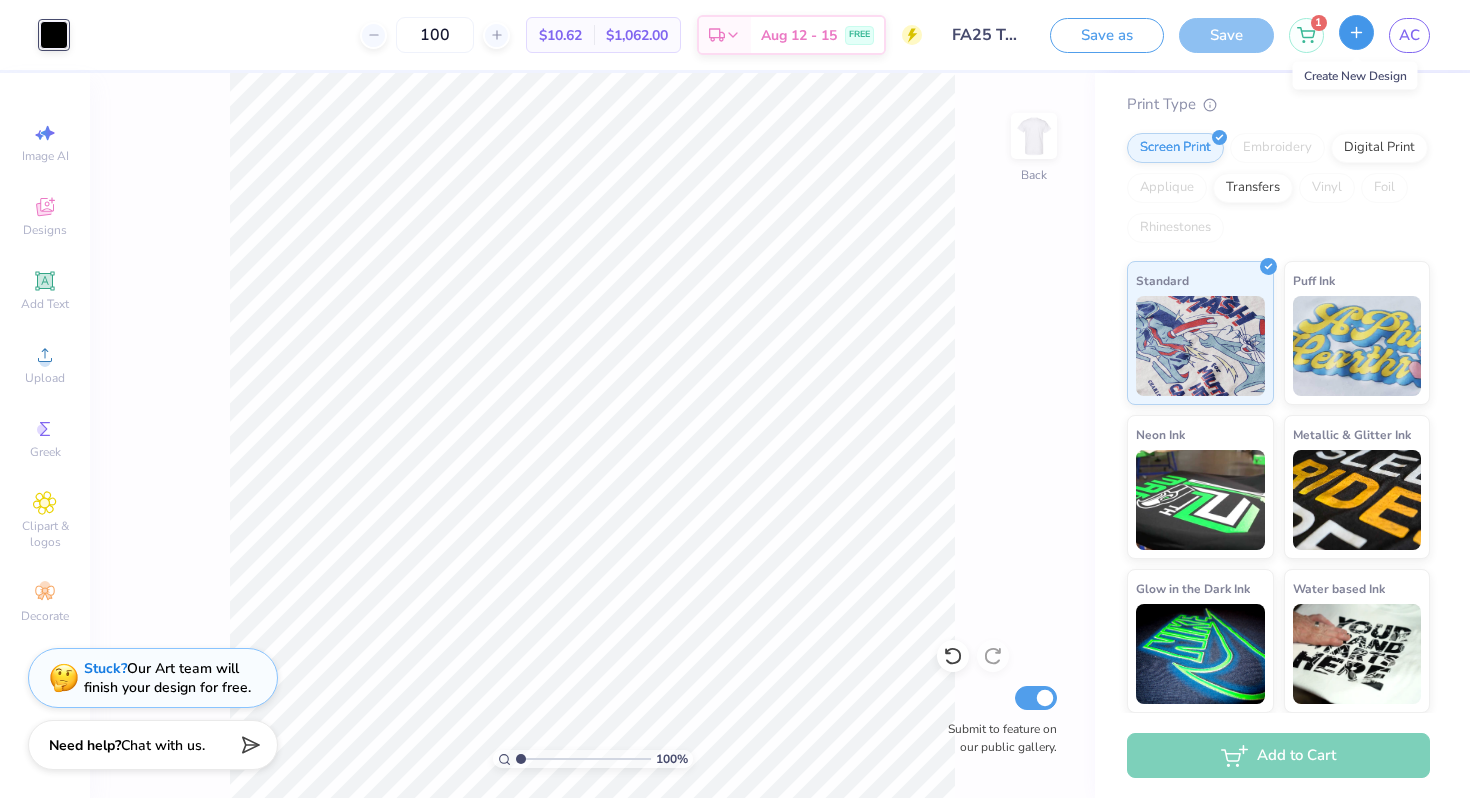 type 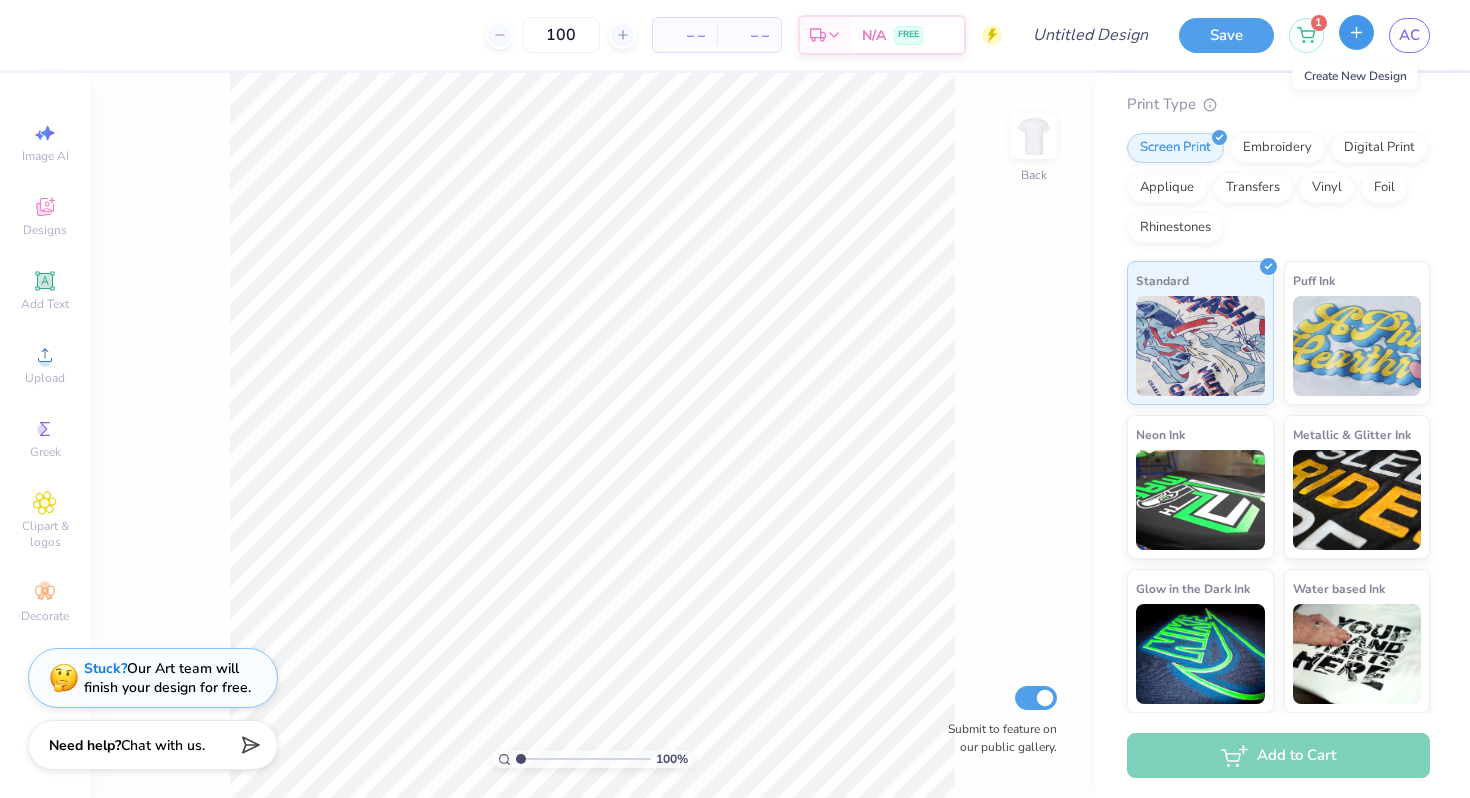 type 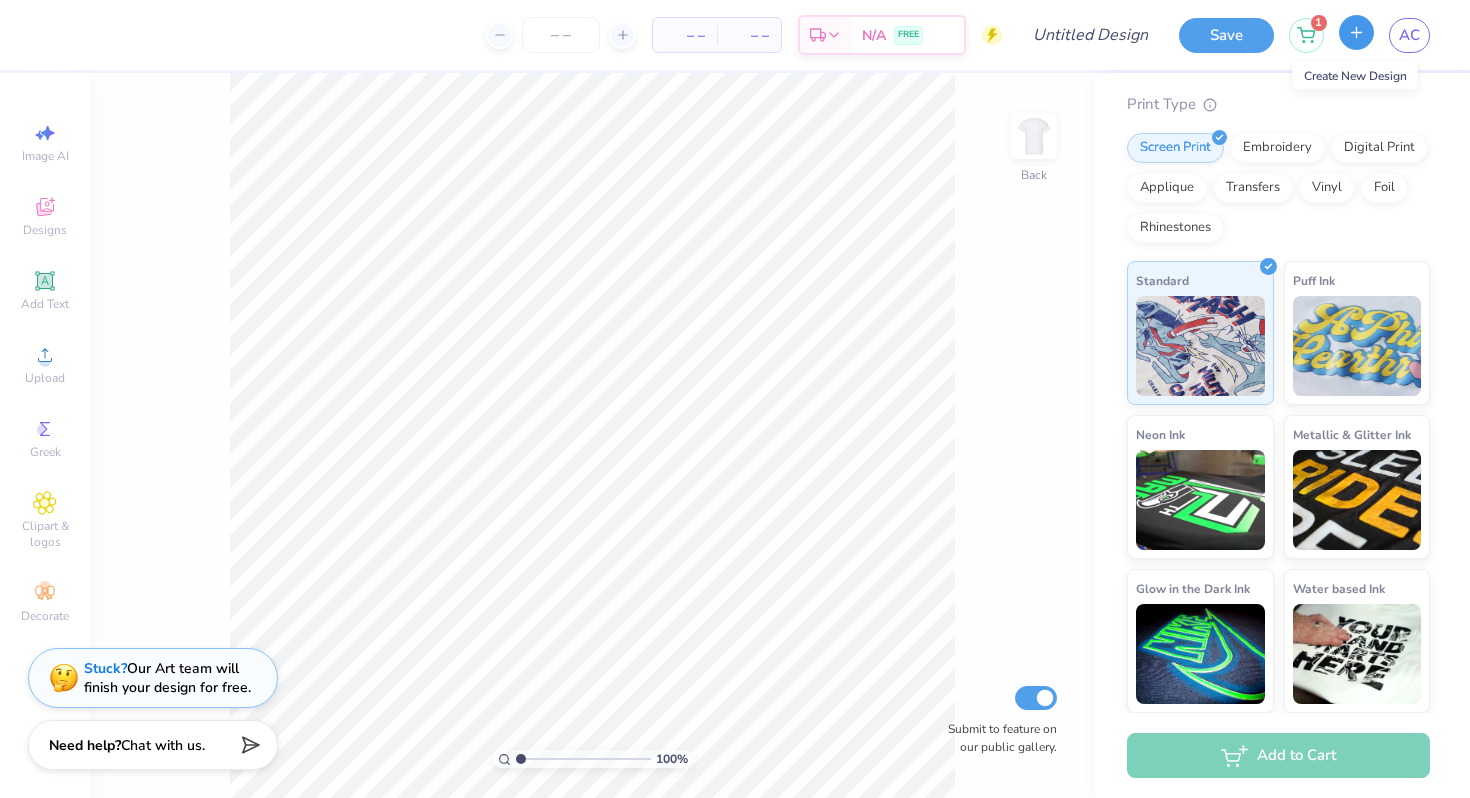 scroll, scrollTop: 376, scrollLeft: 0, axis: vertical 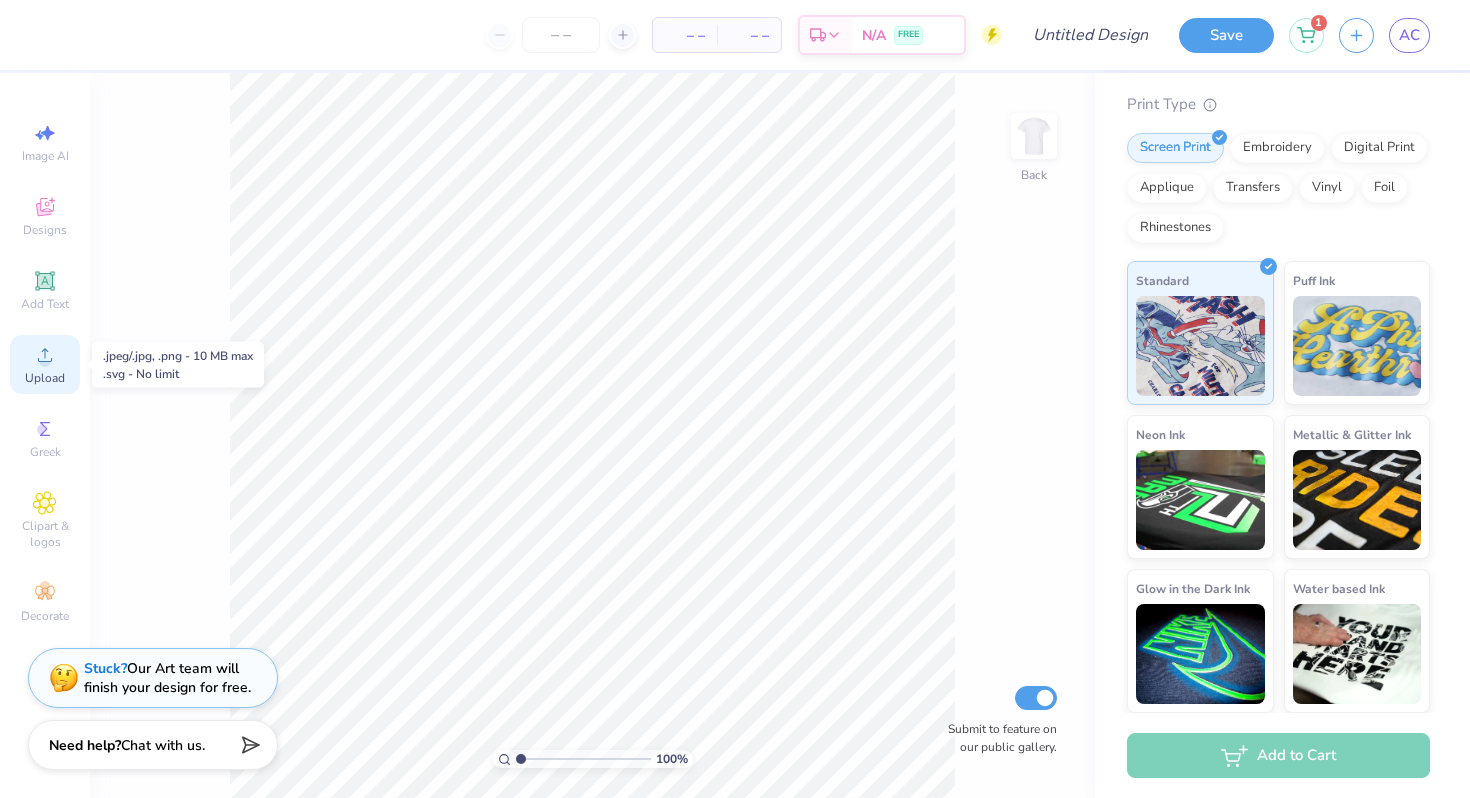 click 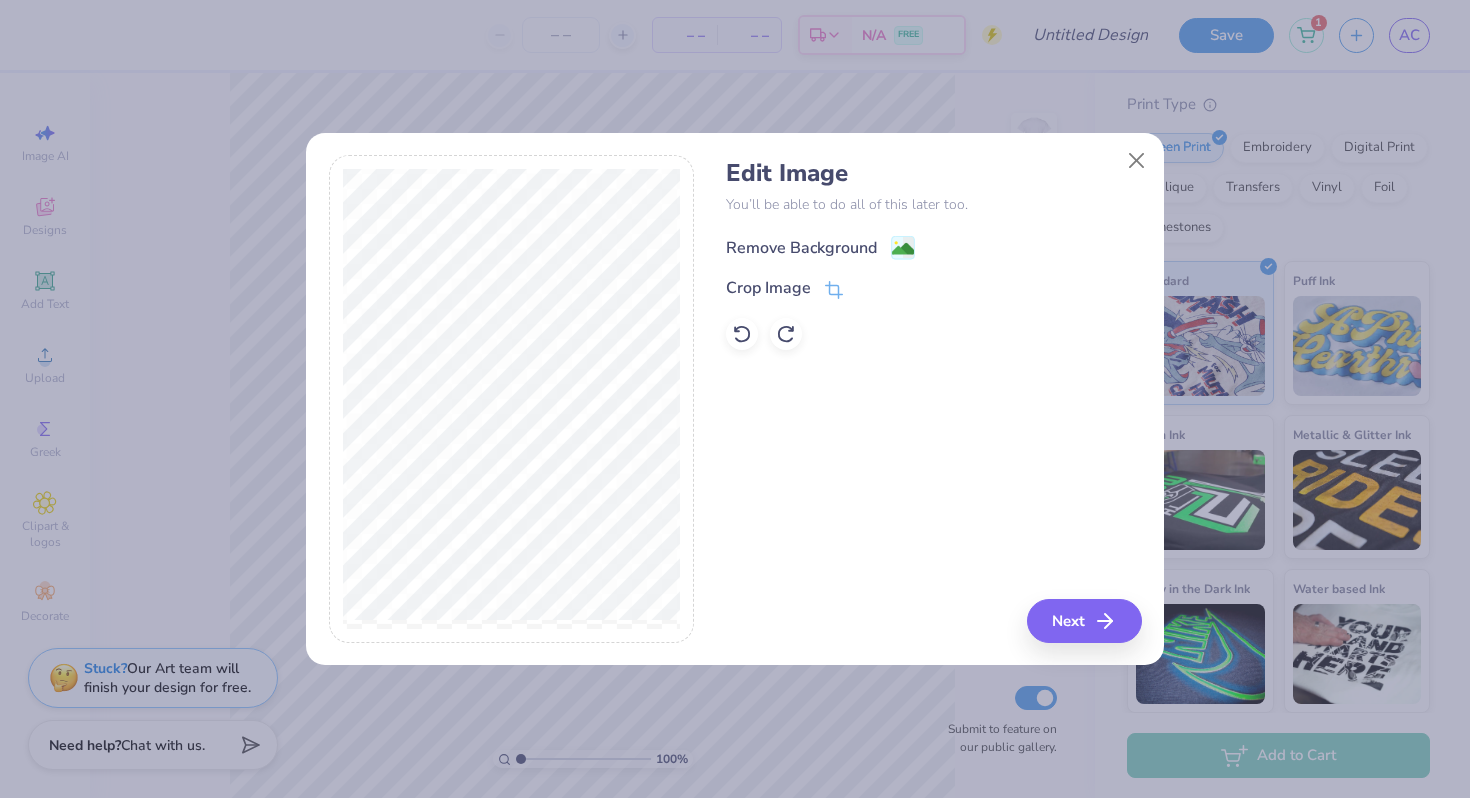 click on "Remove Background" at bounding box center [801, 248] 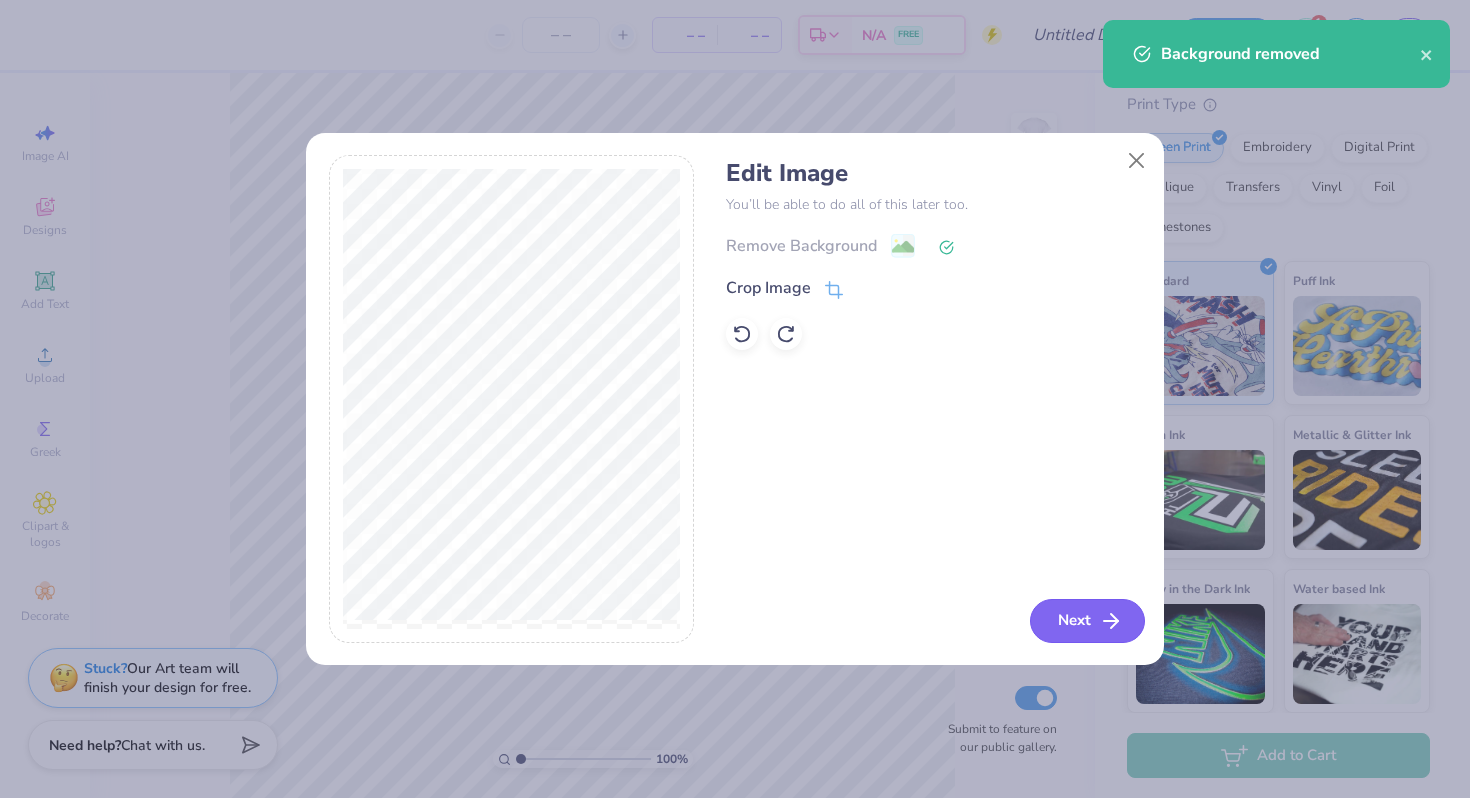 click on "Next" at bounding box center [1087, 621] 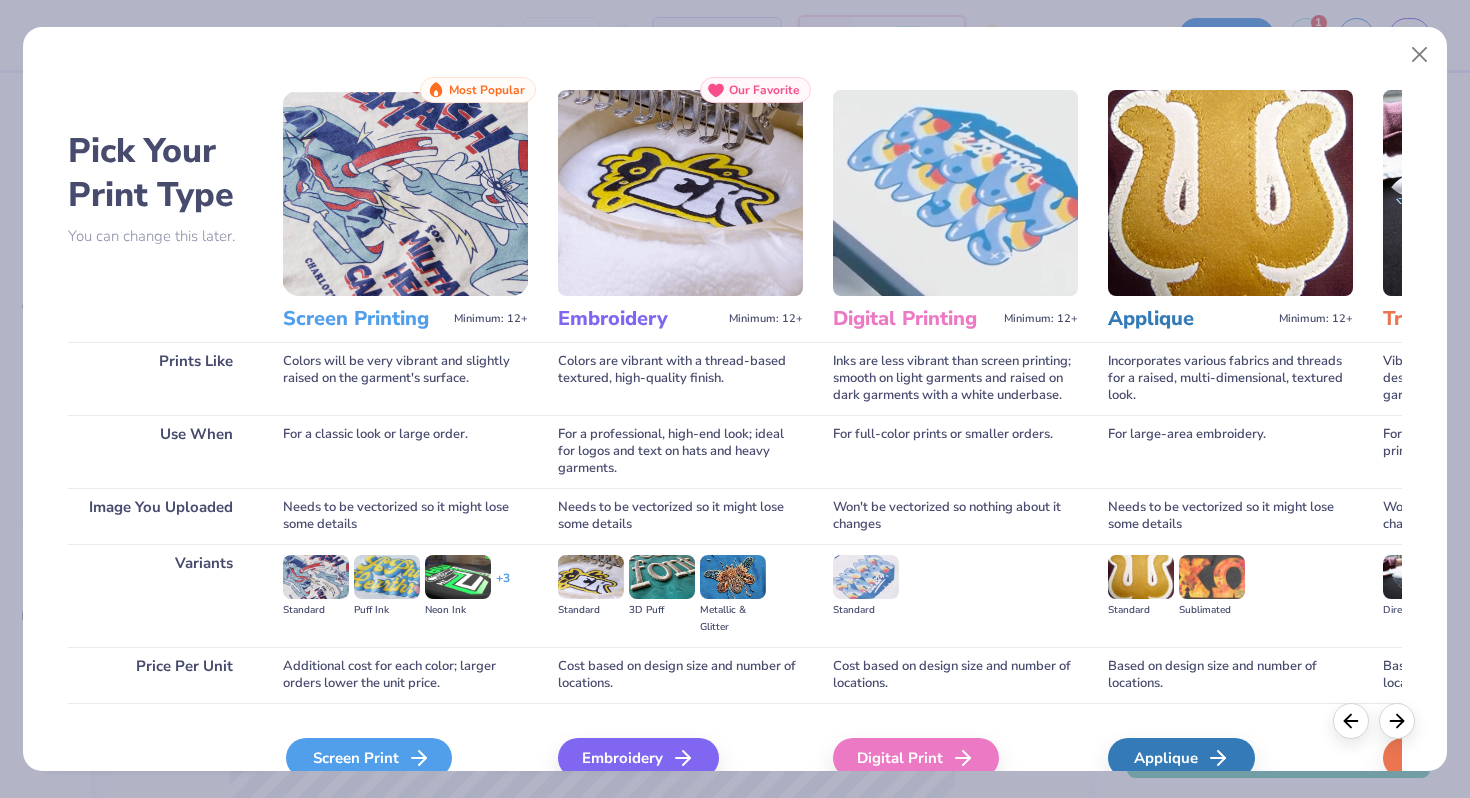 click on "Screen Print" at bounding box center [369, 758] 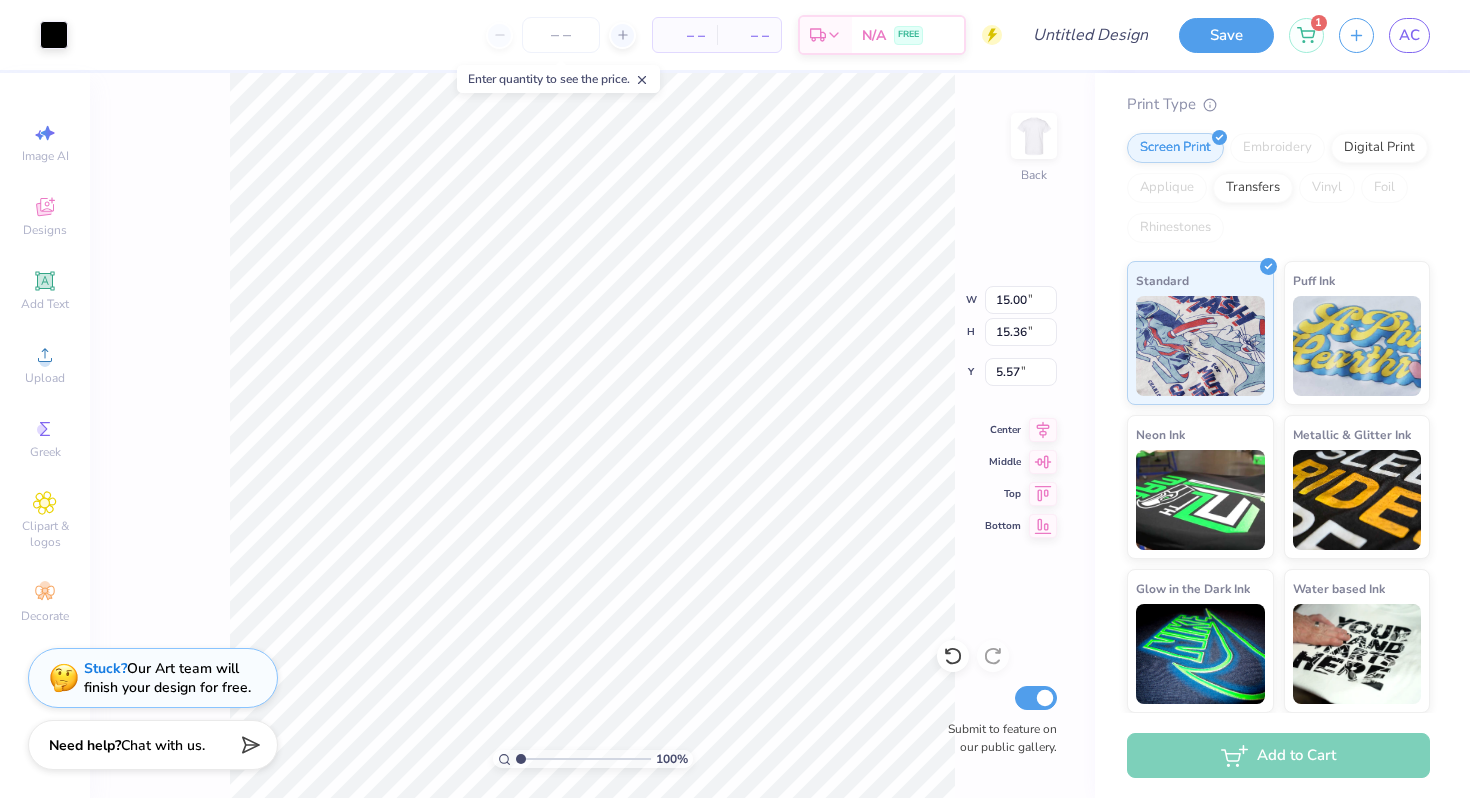 type on "11.89" 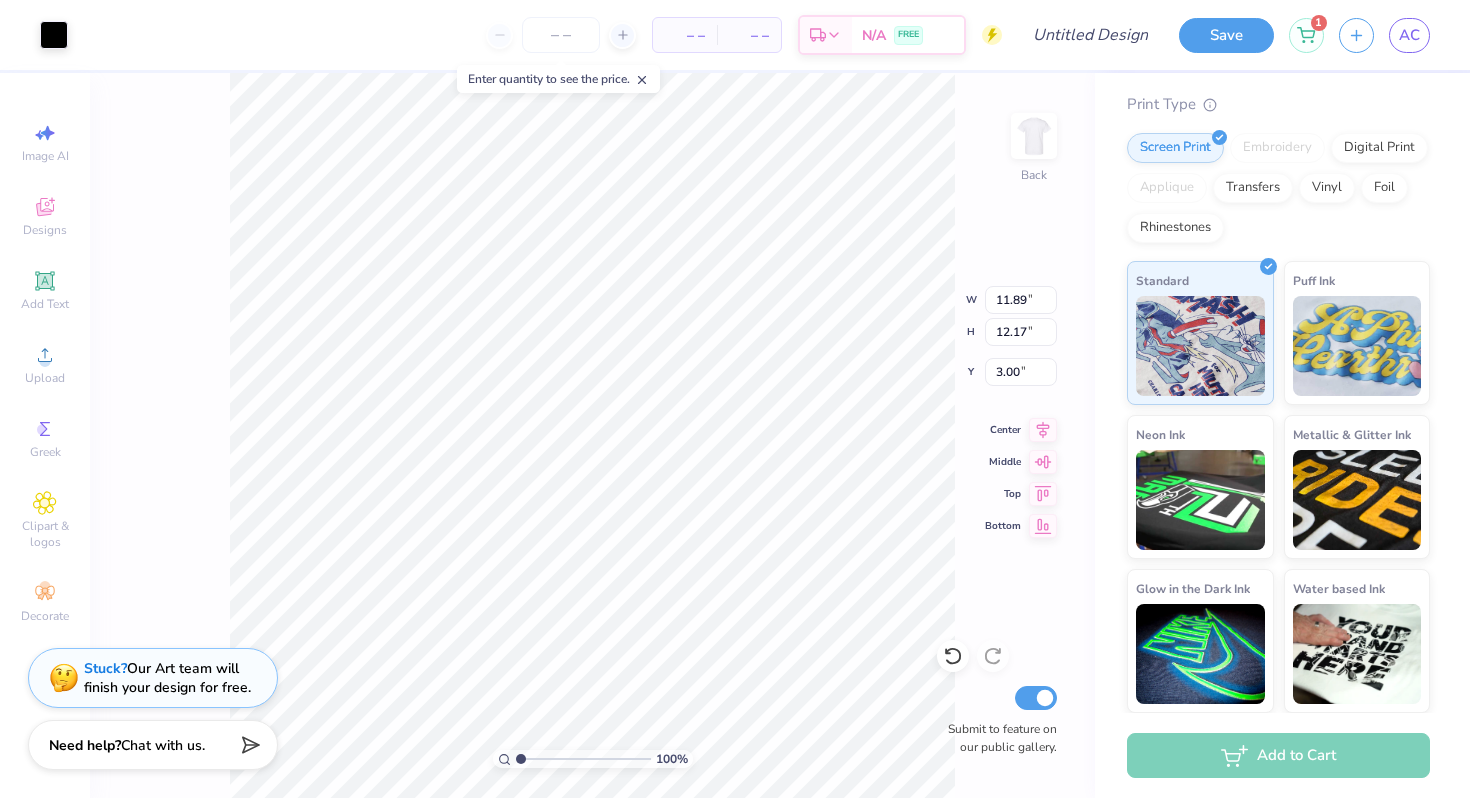 type on "3.00" 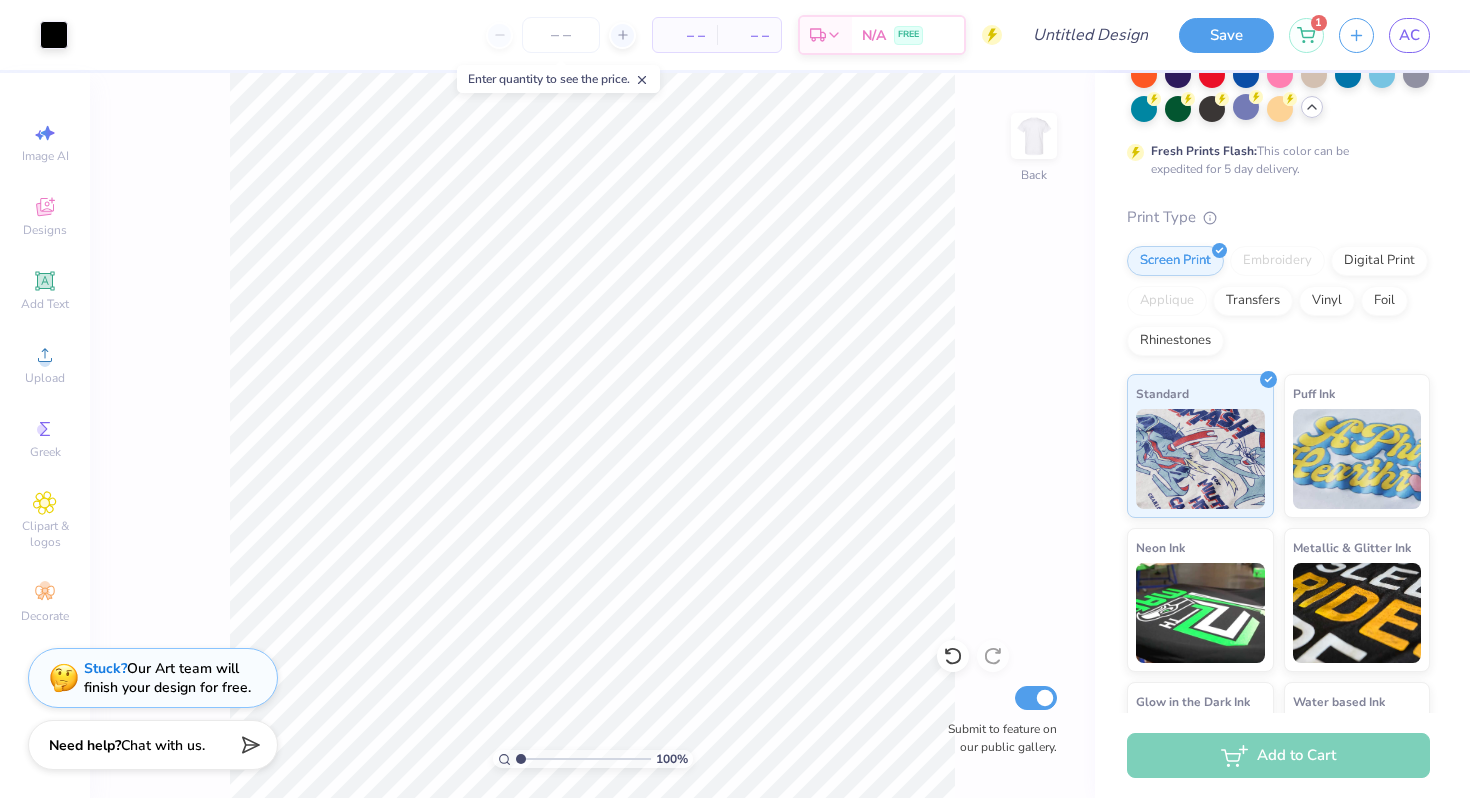 scroll, scrollTop: 0, scrollLeft: 0, axis: both 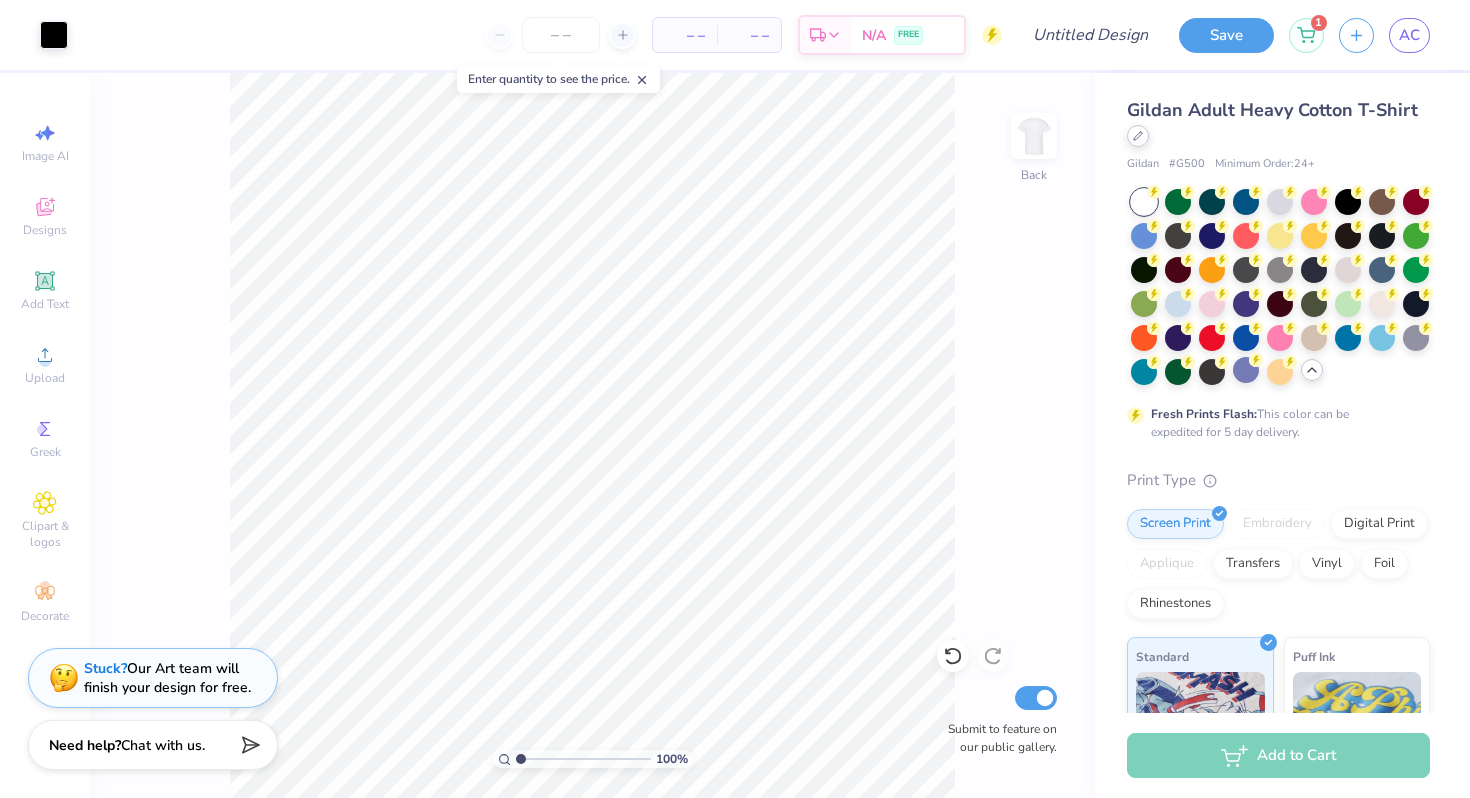 click 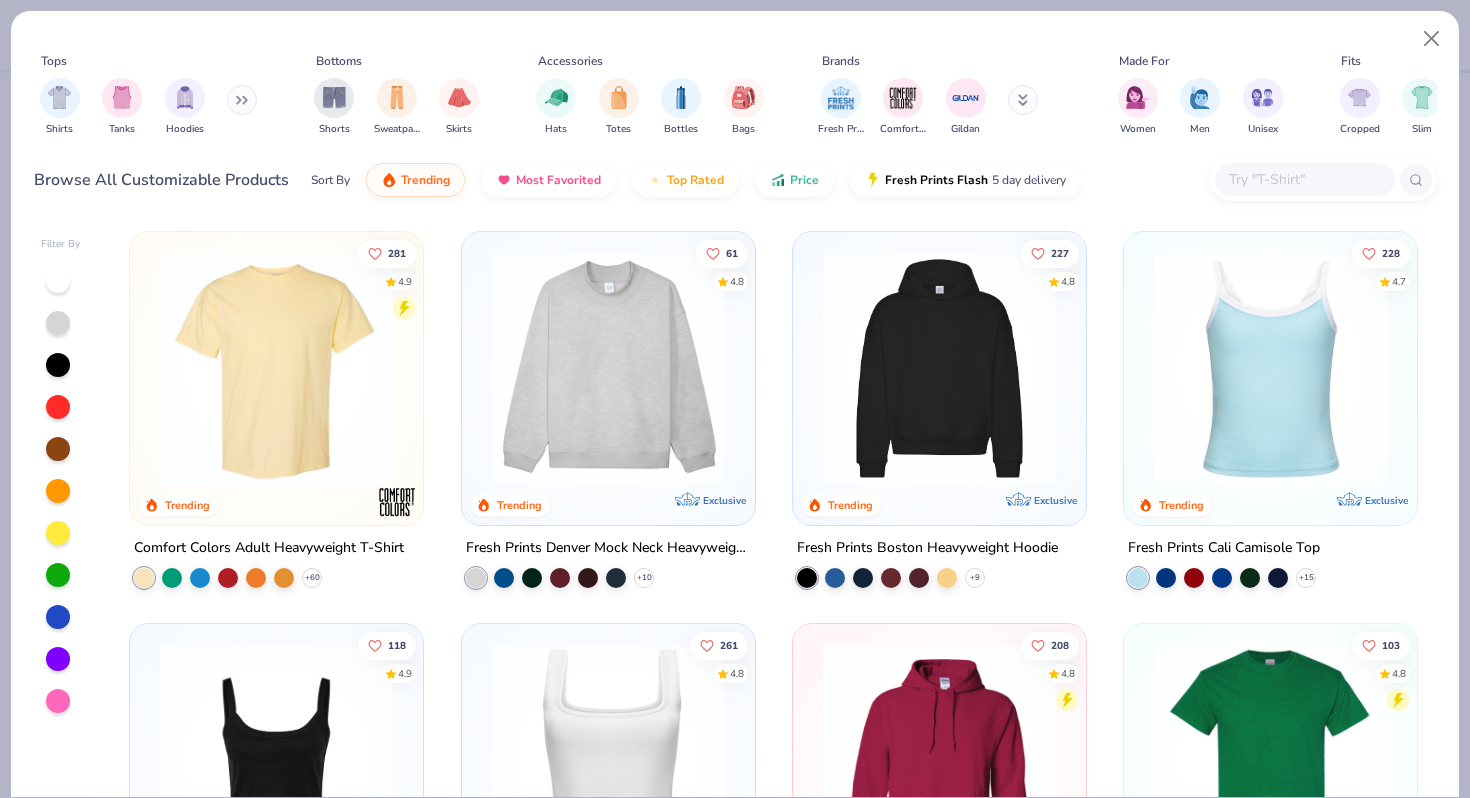 click at bounding box center (1304, 179) 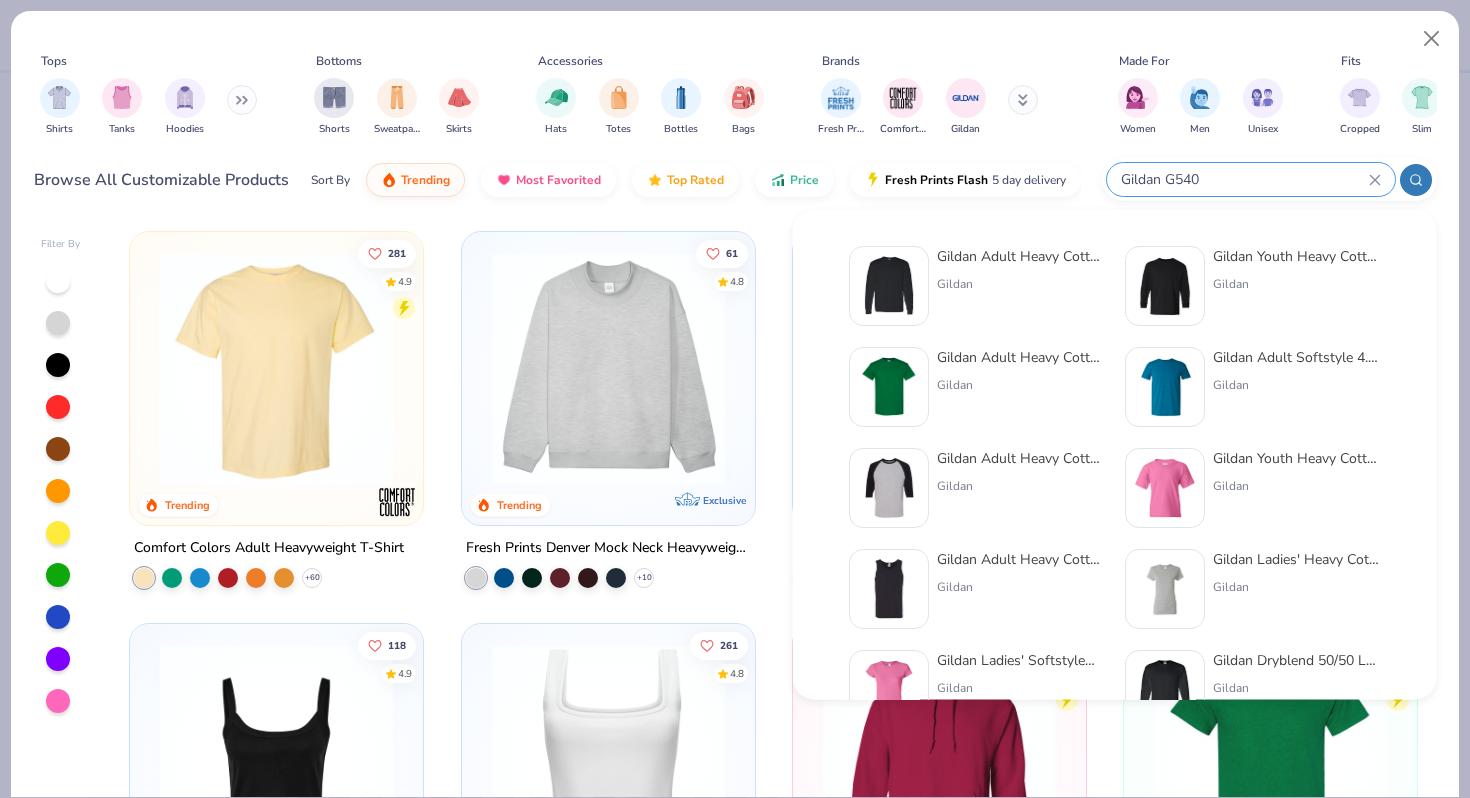 type on "Gildan G540" 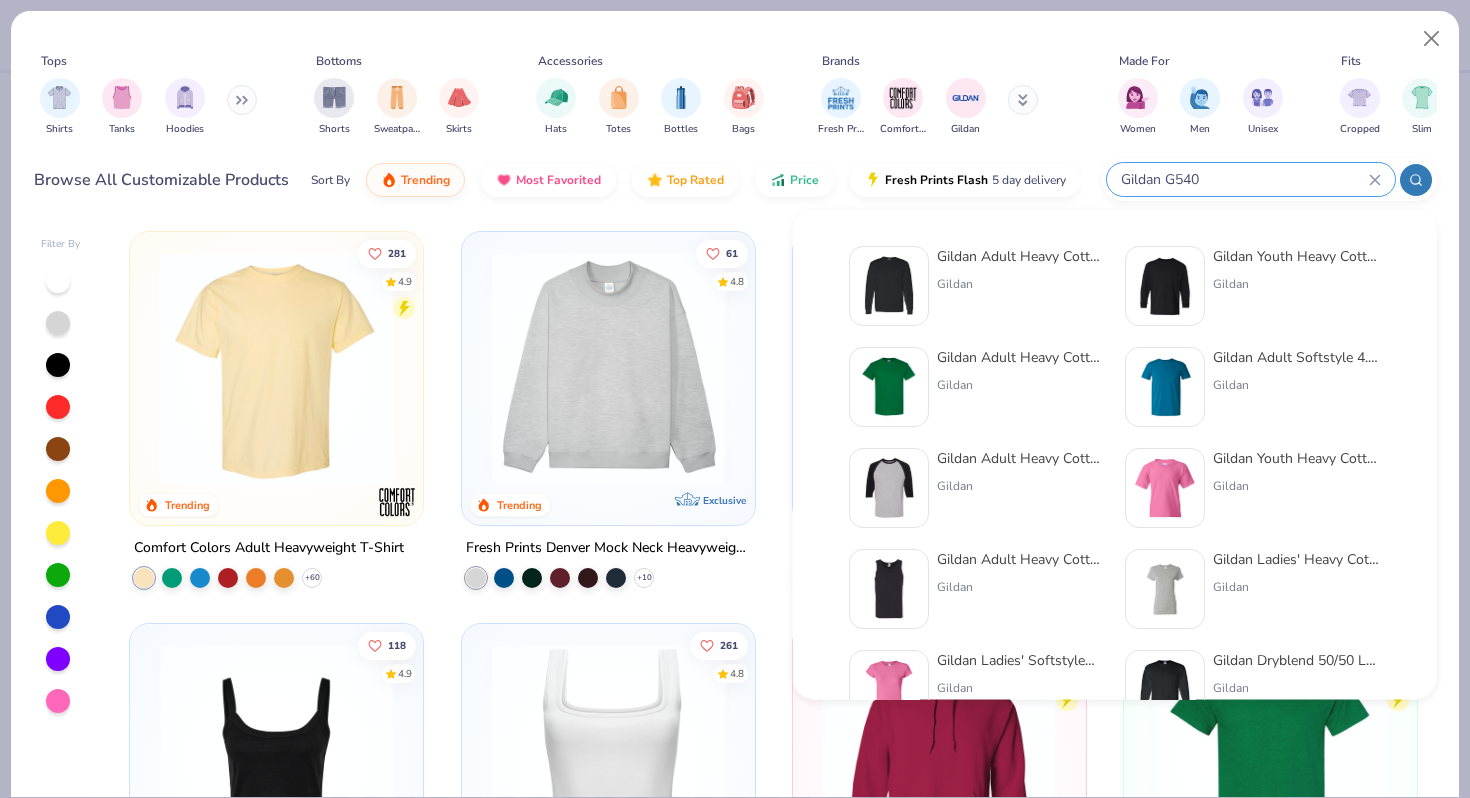 click on "Gildan Adult Heavy Cotton 5.3 Oz. Long-Sleeve T-Shirt" at bounding box center [1021, 256] 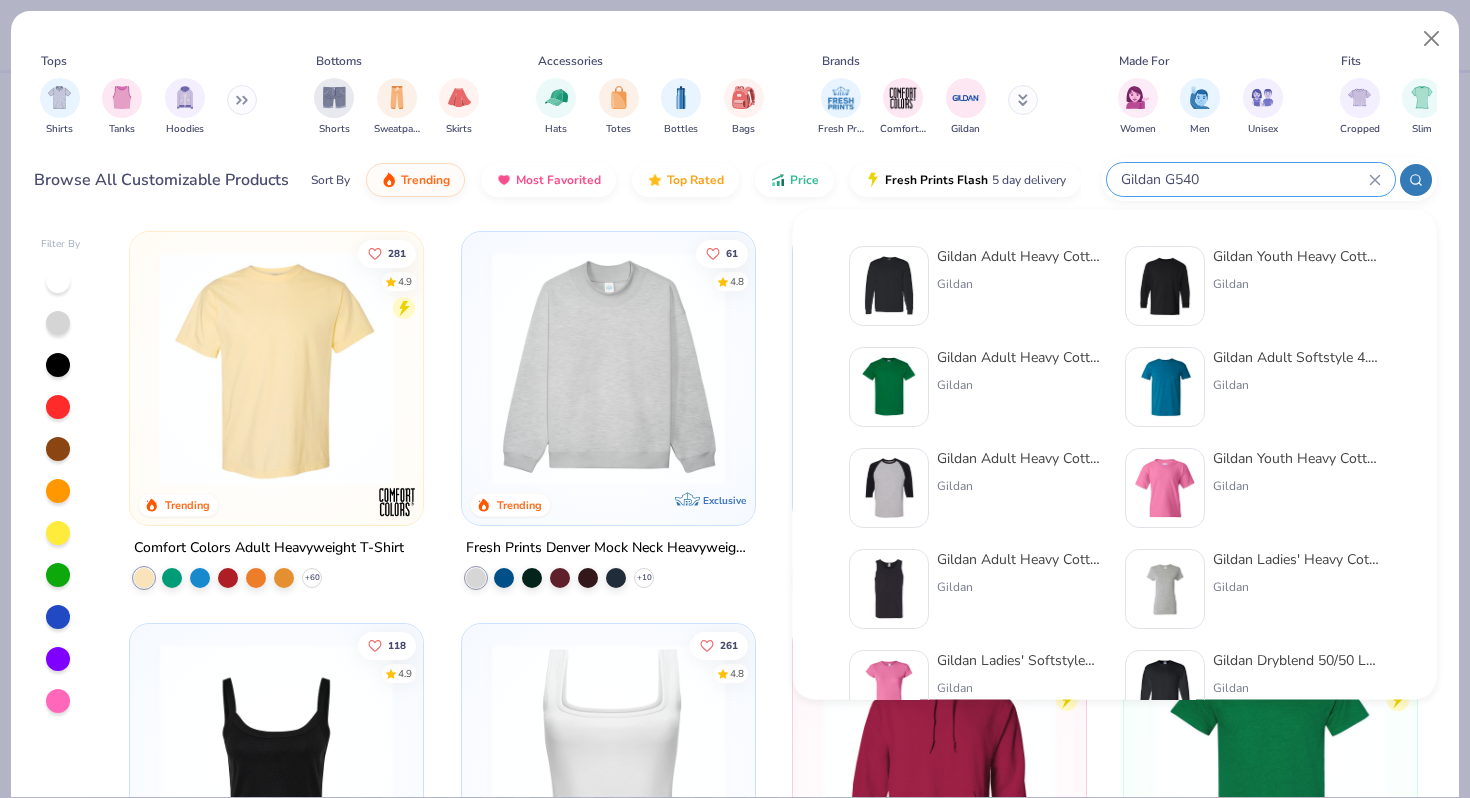 type 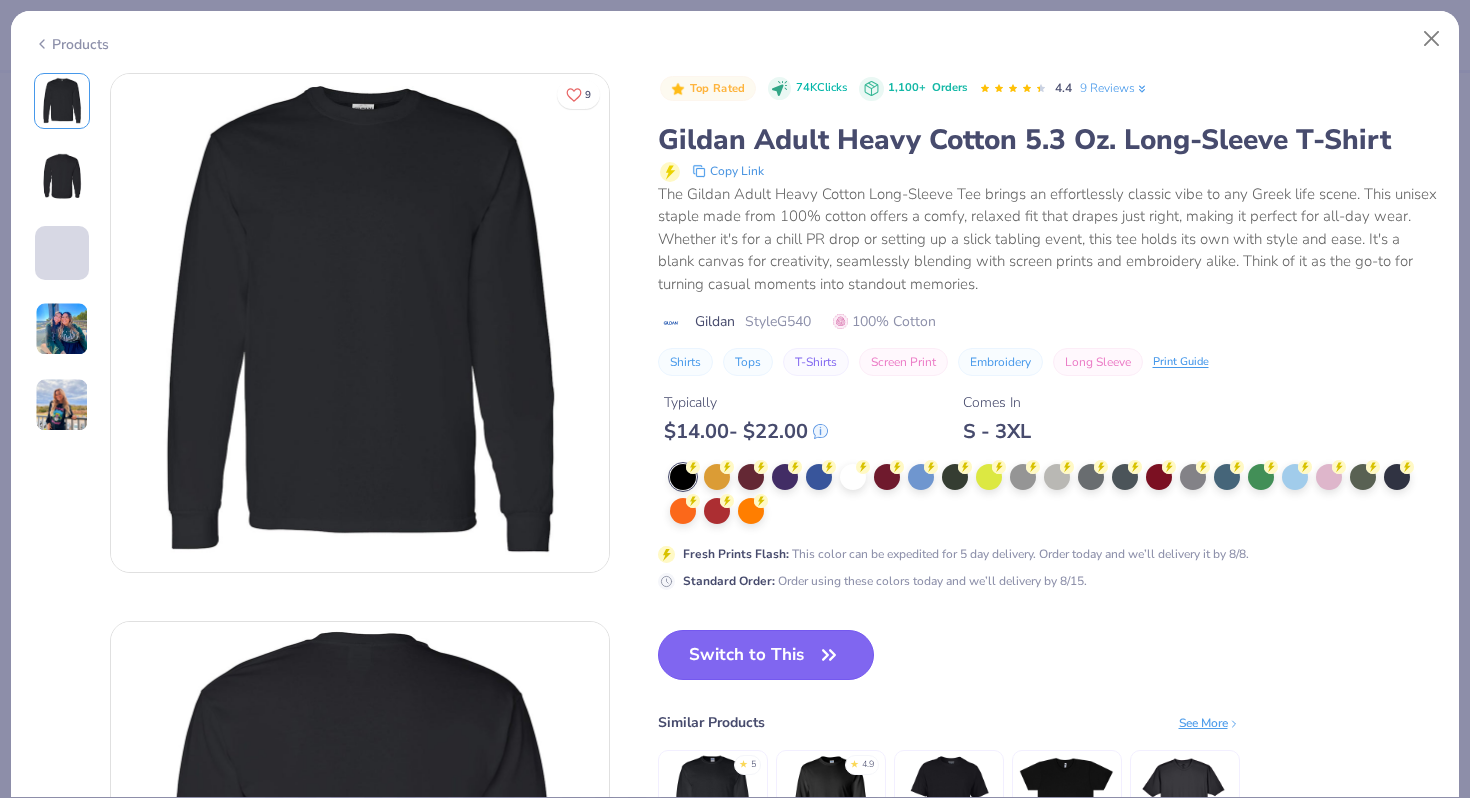 click on "Switch to This" at bounding box center (766, 655) 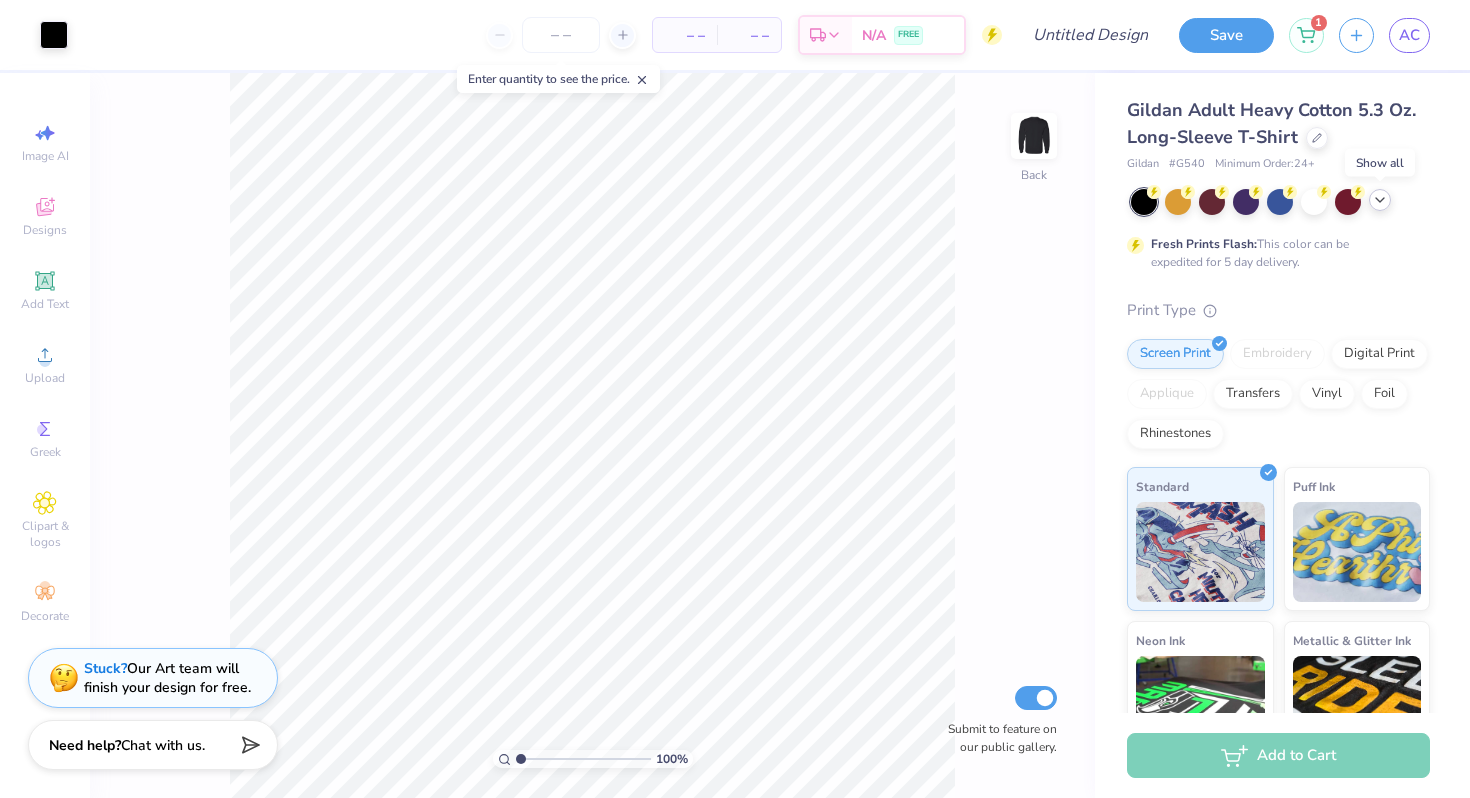 click 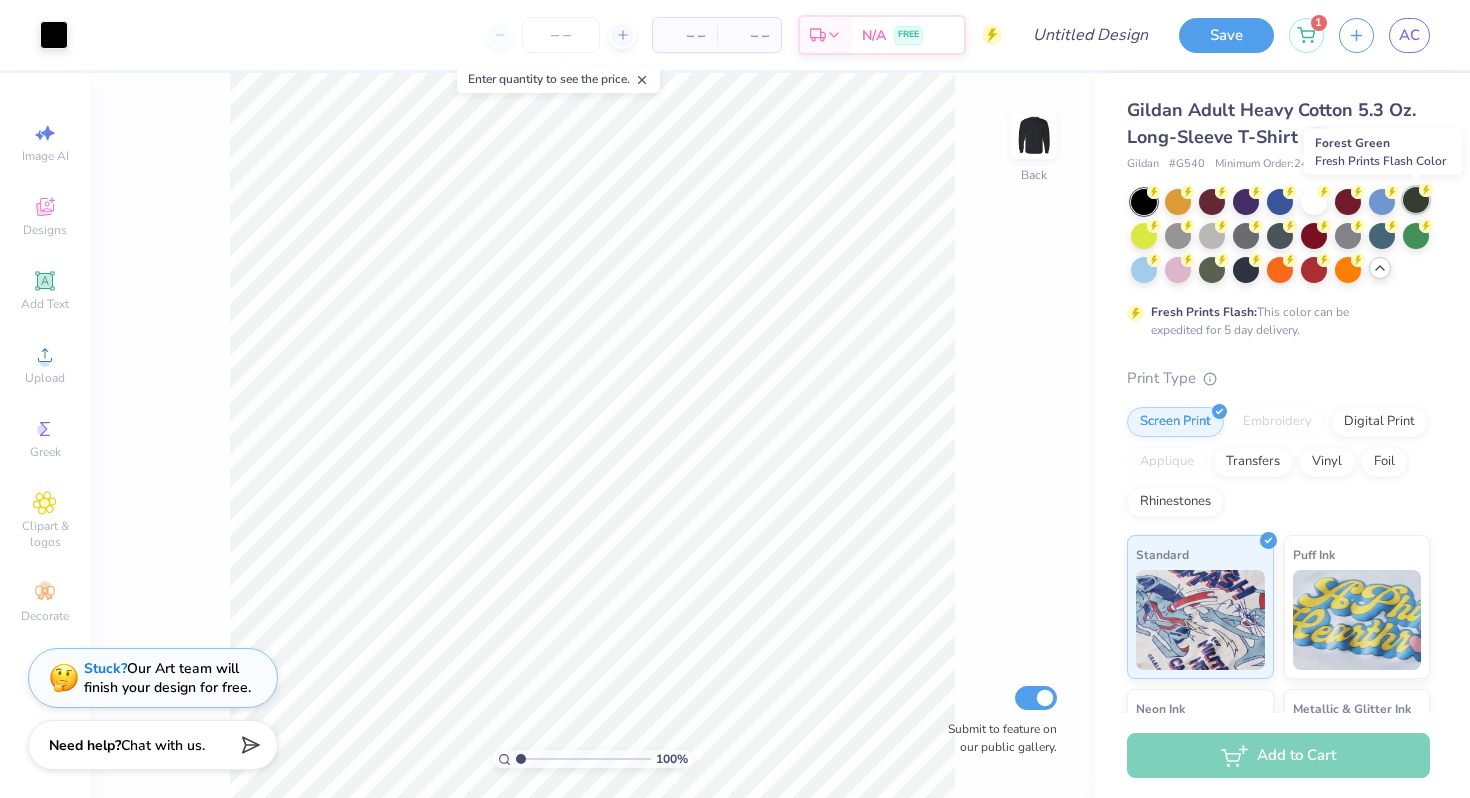 click at bounding box center [1416, 200] 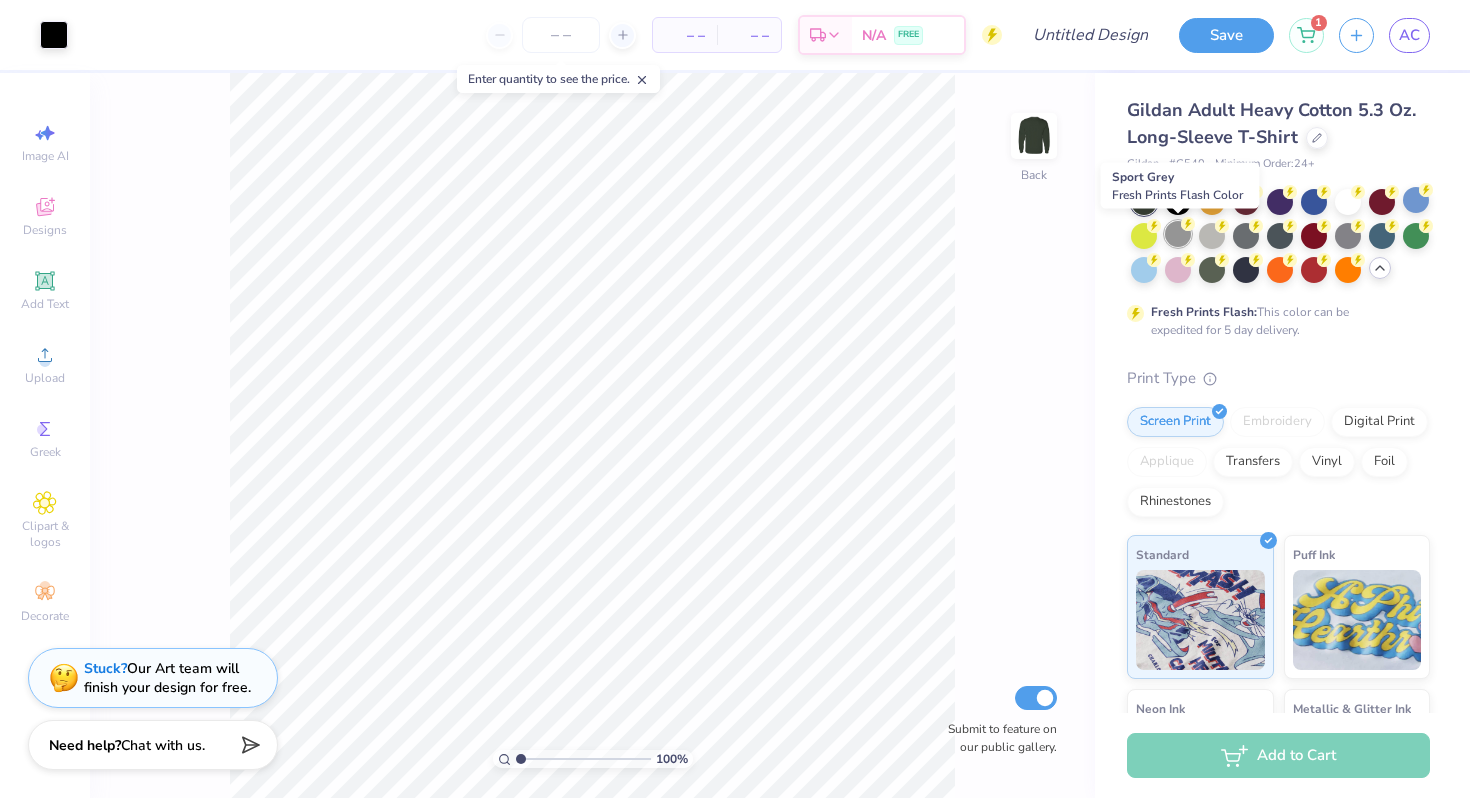 click 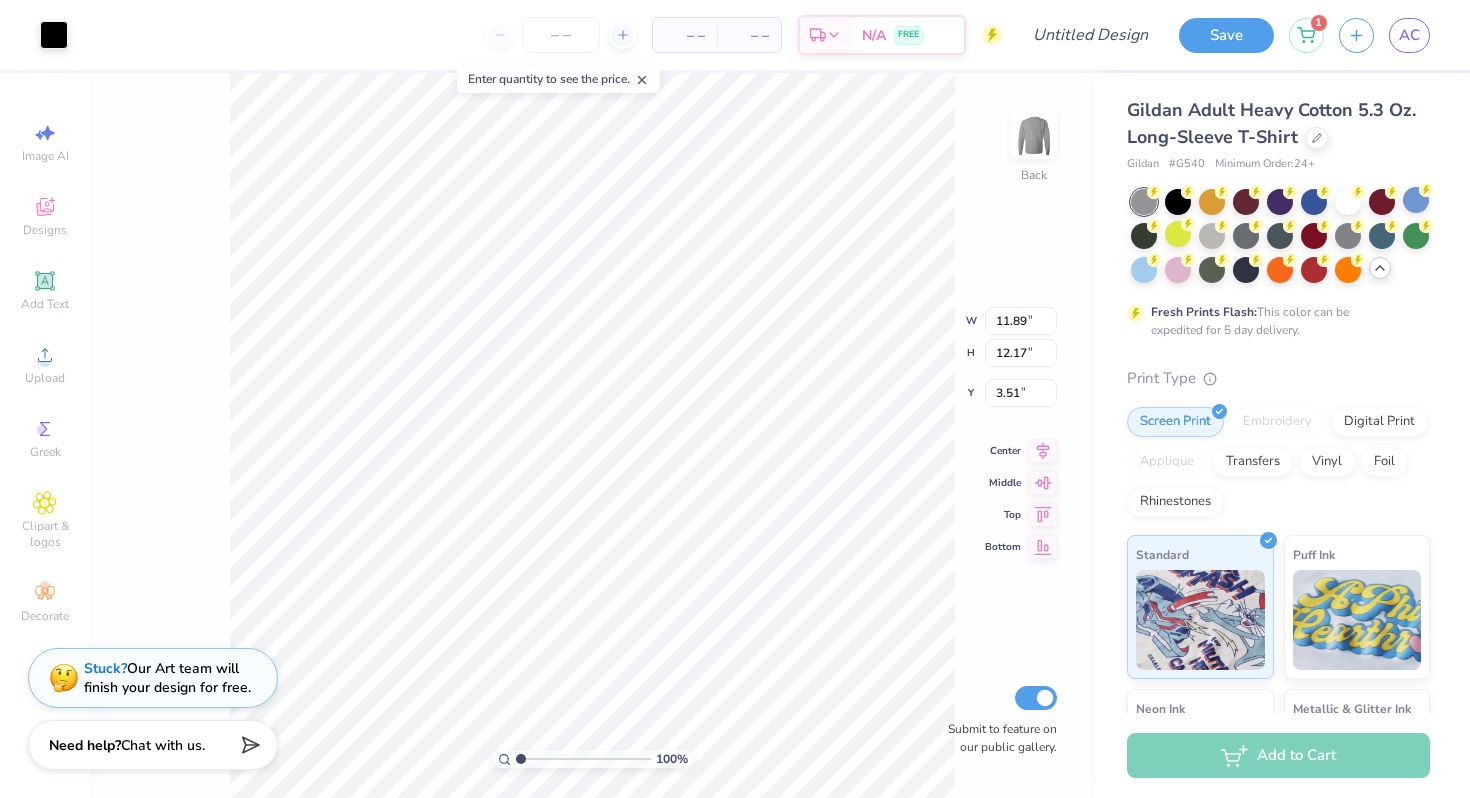 type on "3.00" 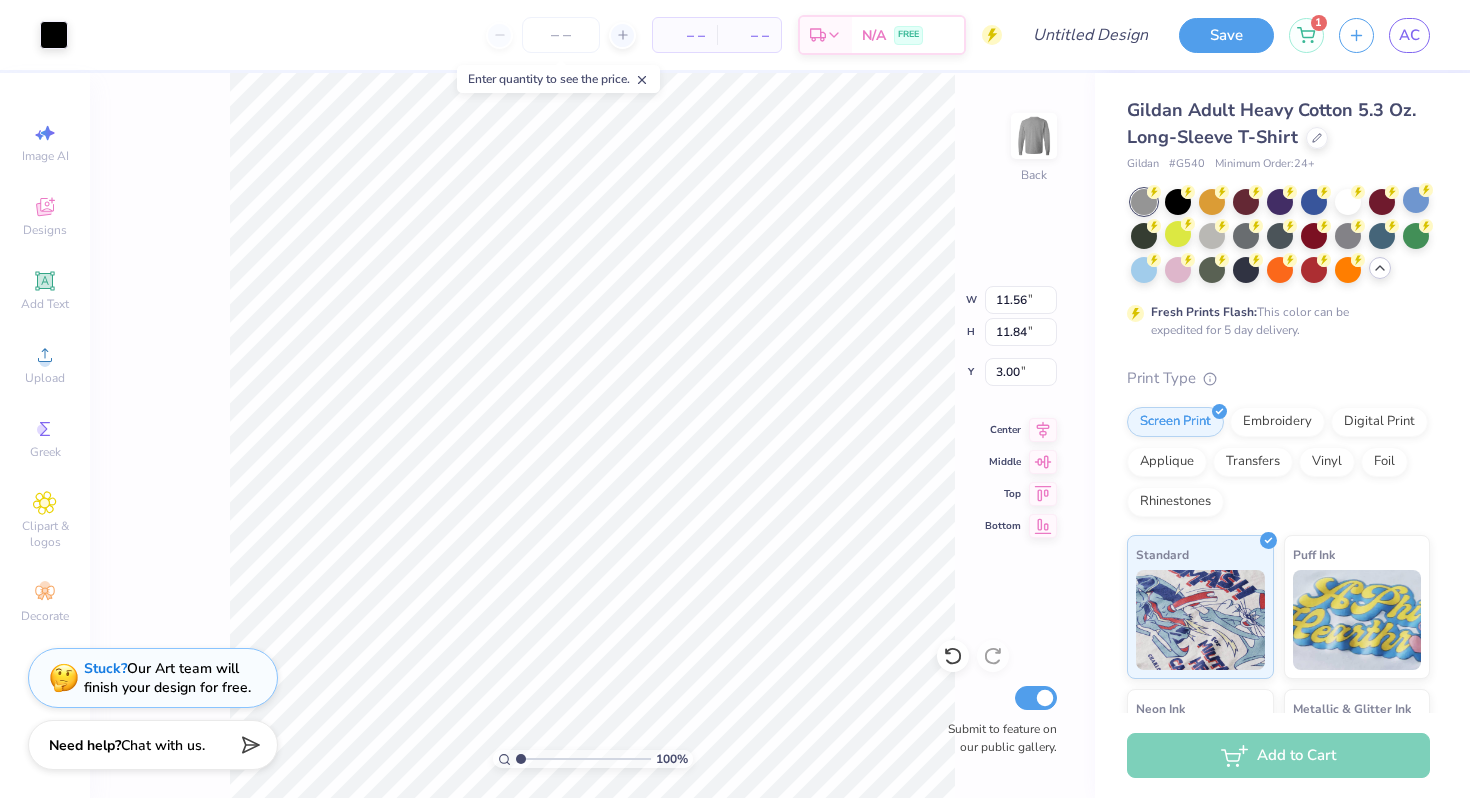 type on "11.56" 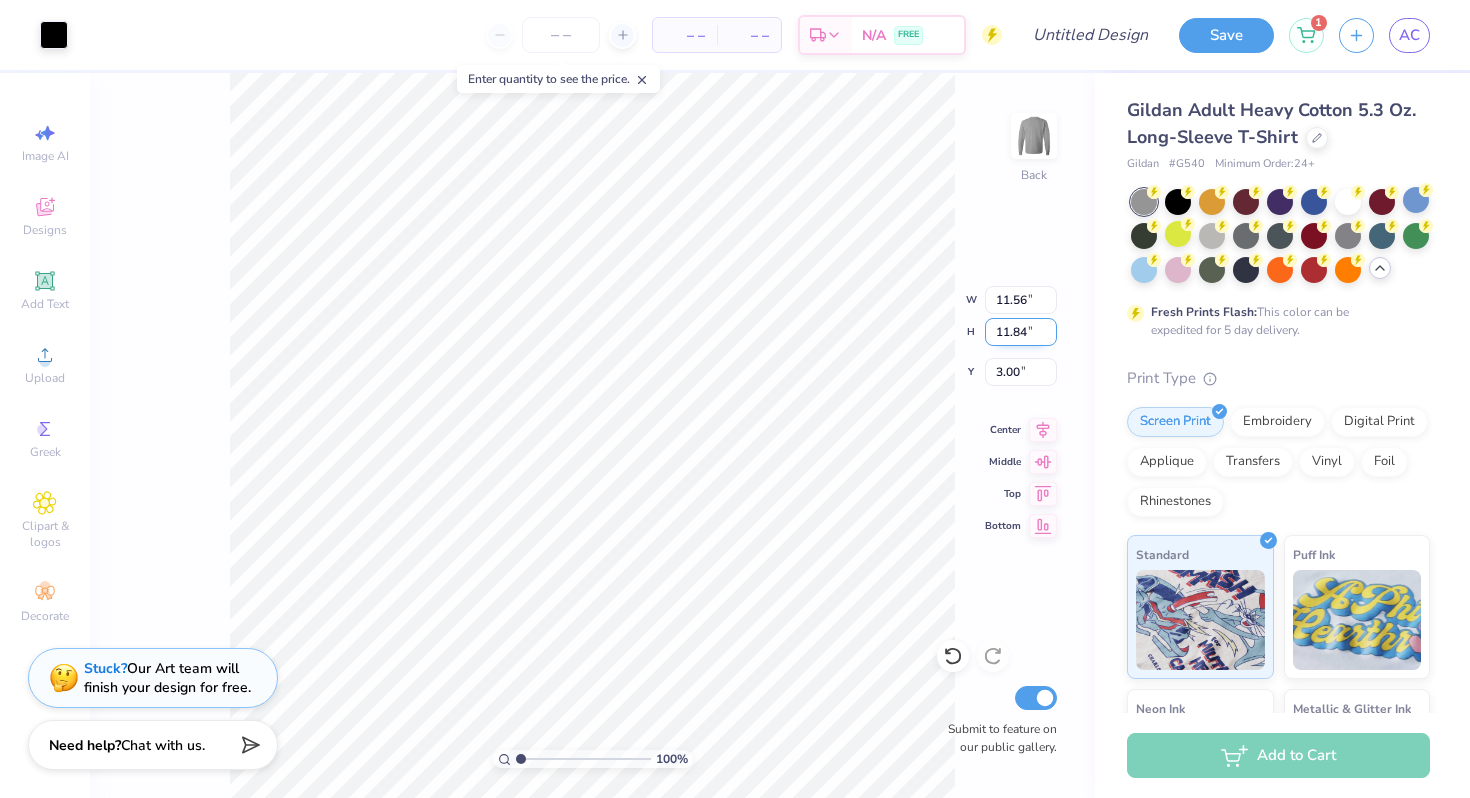 click on "[NUMBER]  % Back W [NUMBER] [NUMBER] " H [NUMBER] [NUMBER] " Y [NUMBER] [NUMBER] " Center Middle Top Bottom Submit to feature on our public gallery." at bounding box center [592, 435] 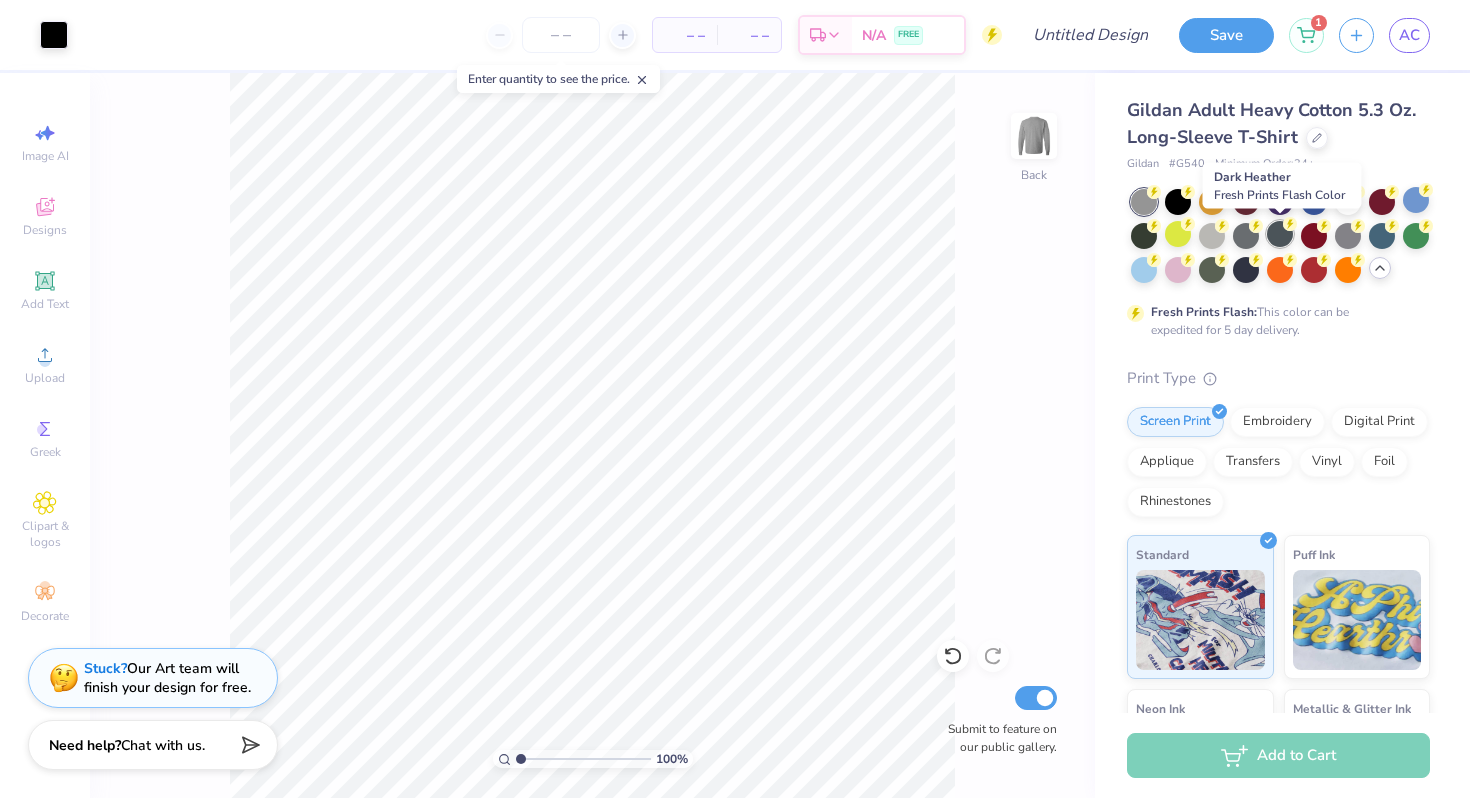click at bounding box center [1280, 234] 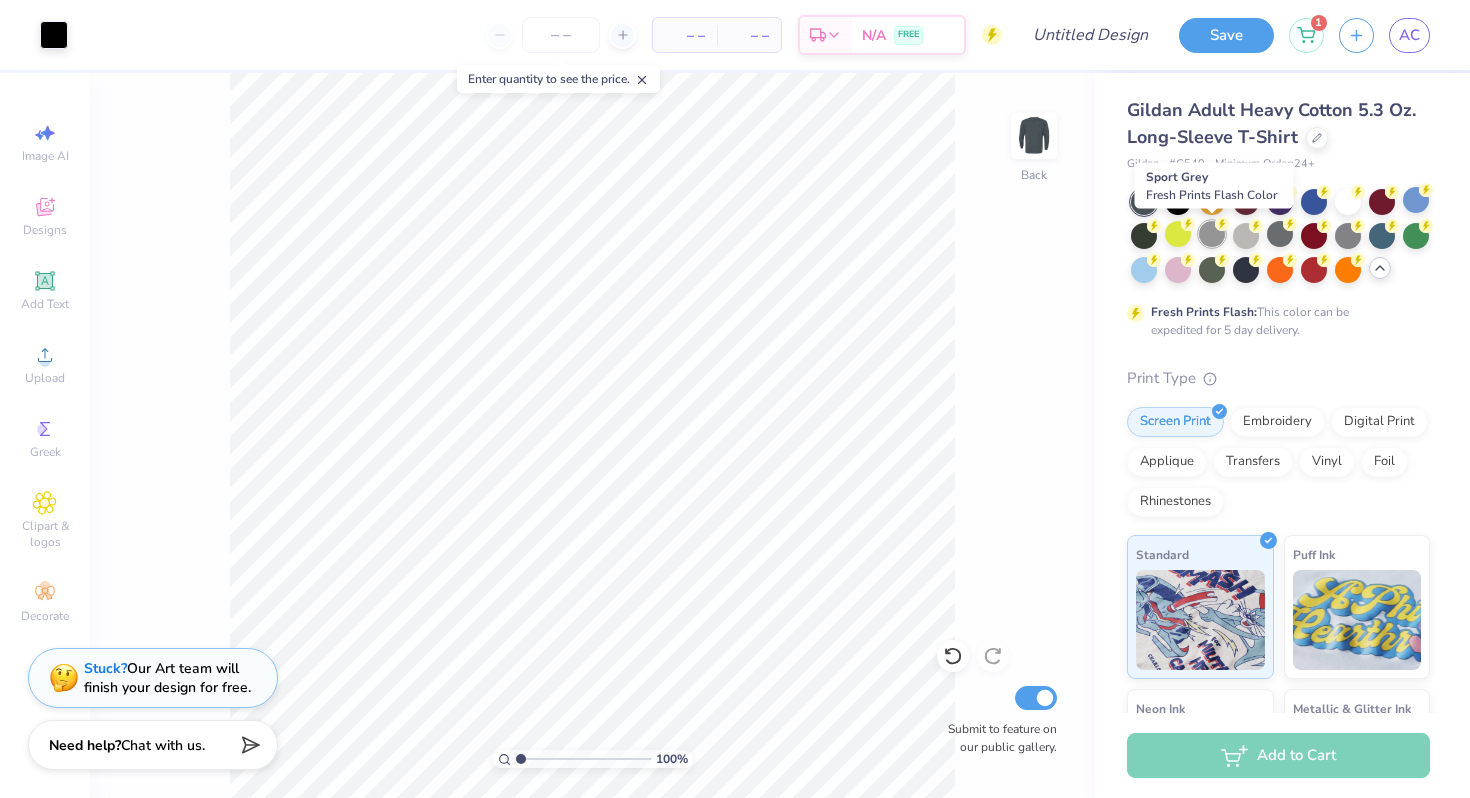 click at bounding box center [1212, 234] 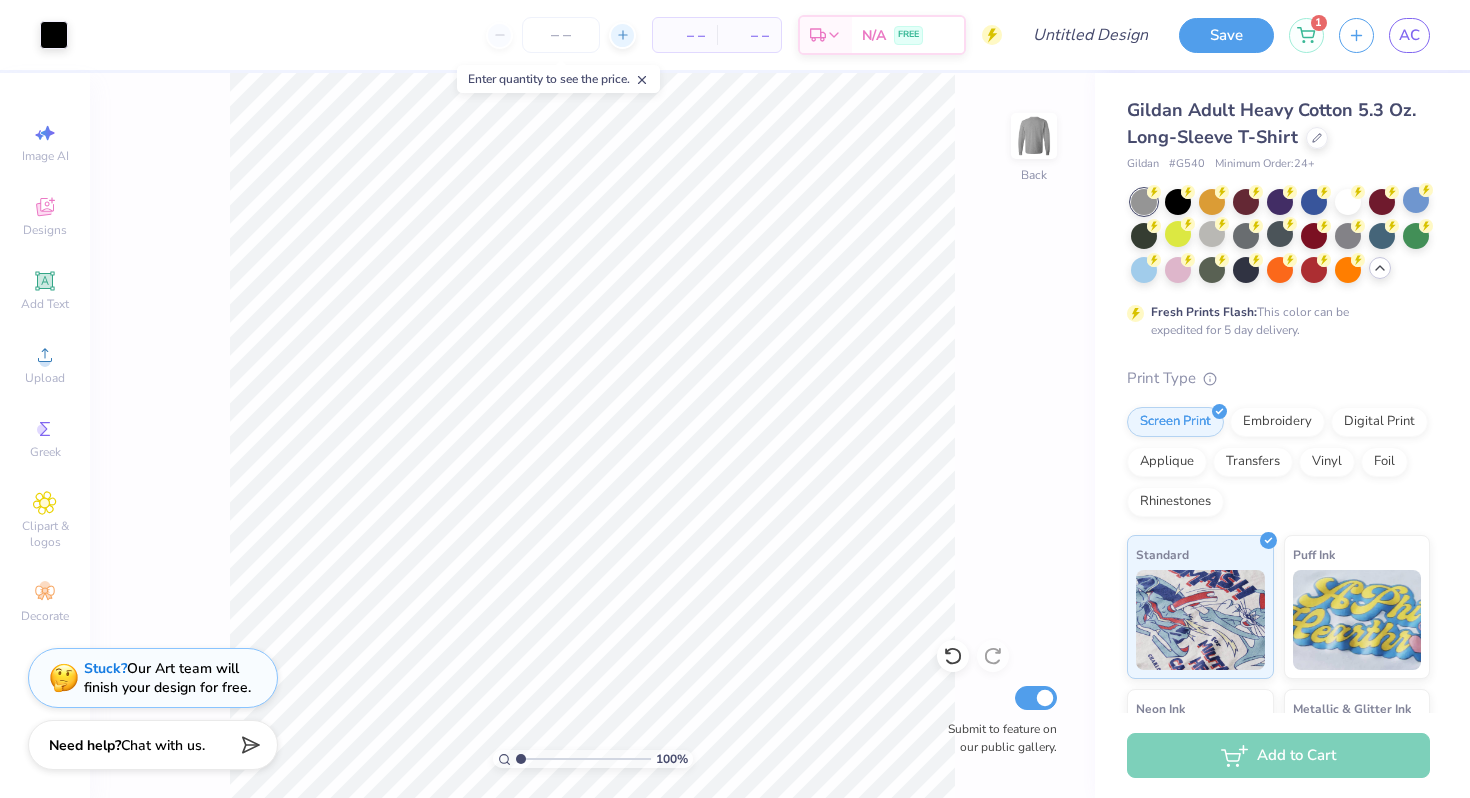 click 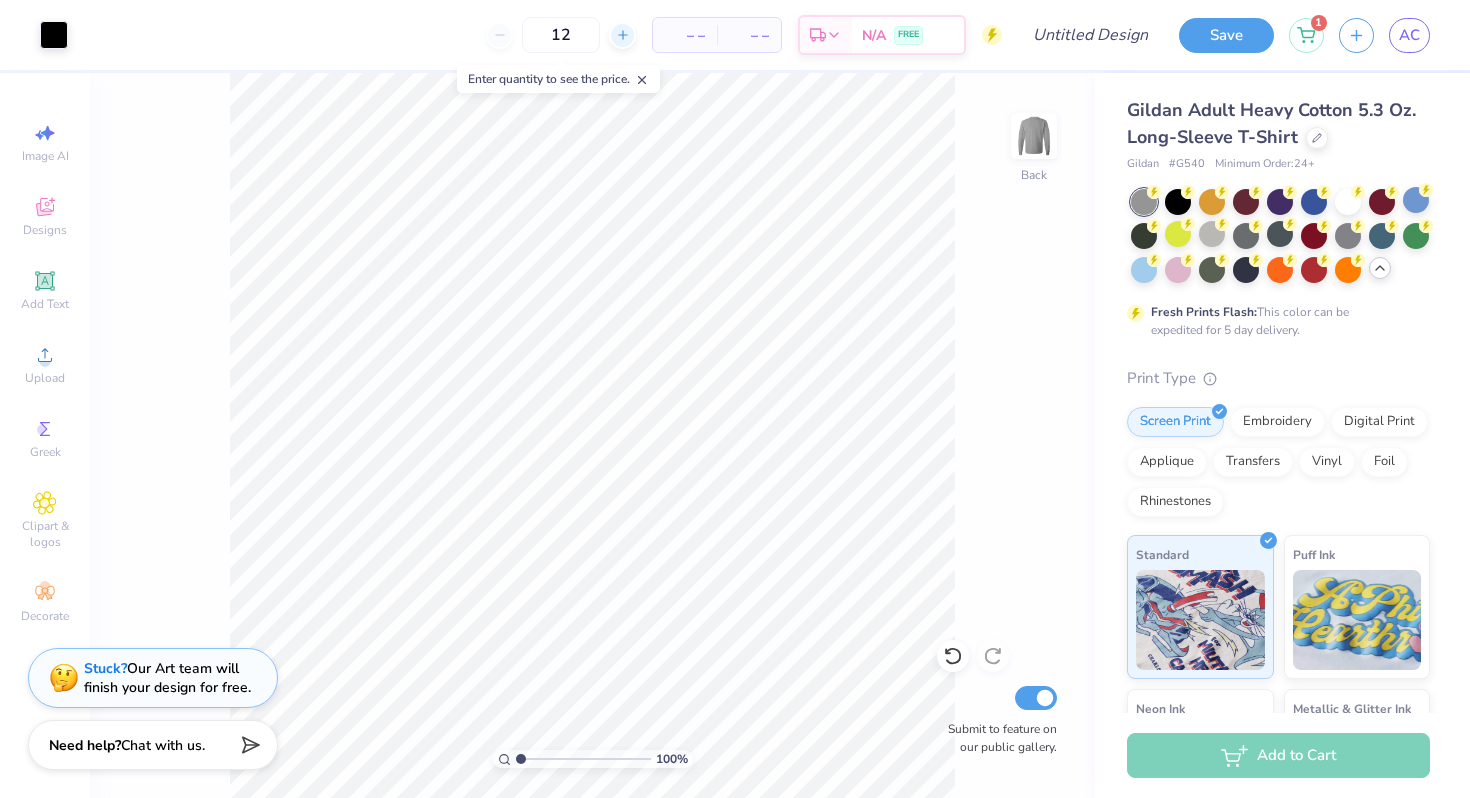 click 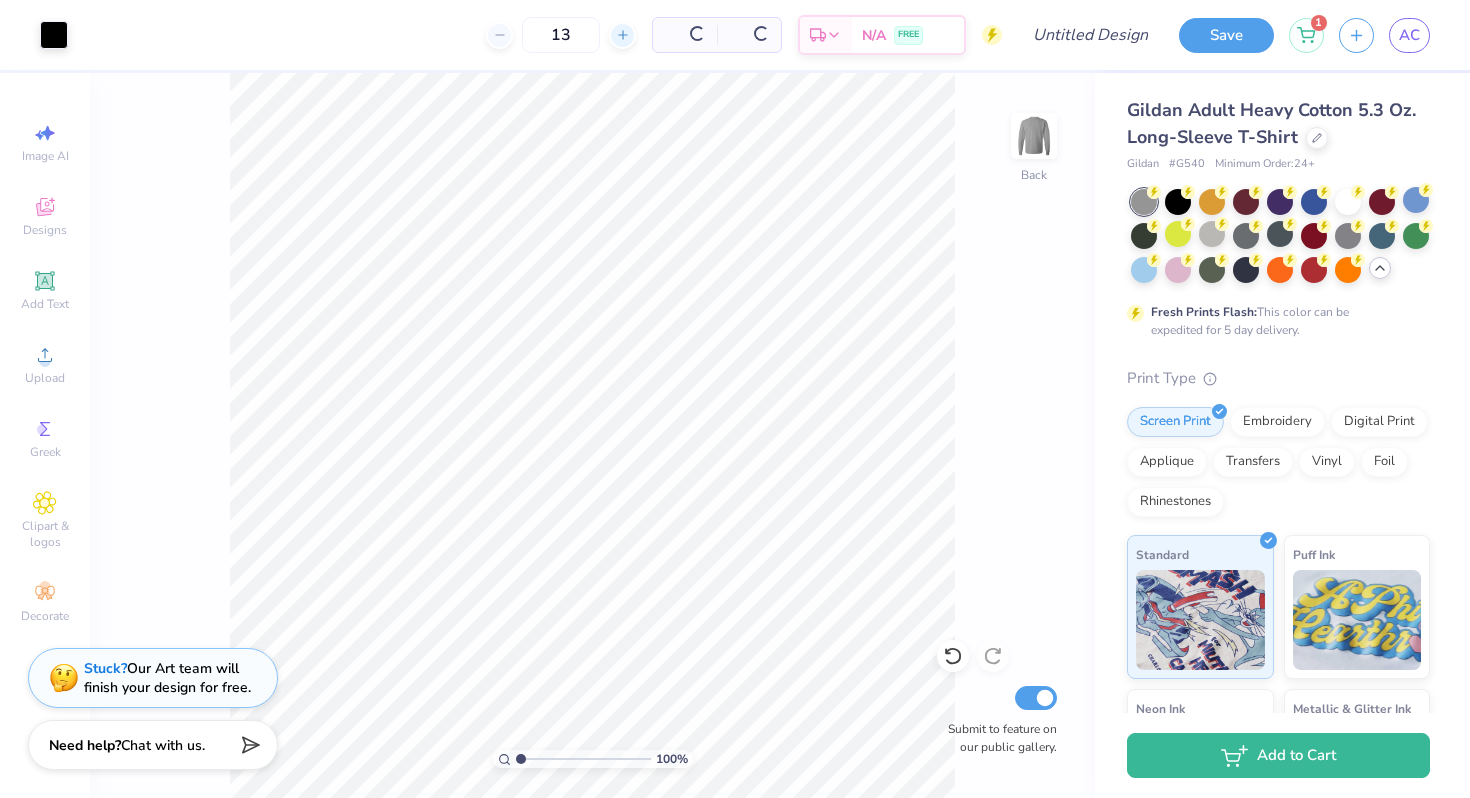 click 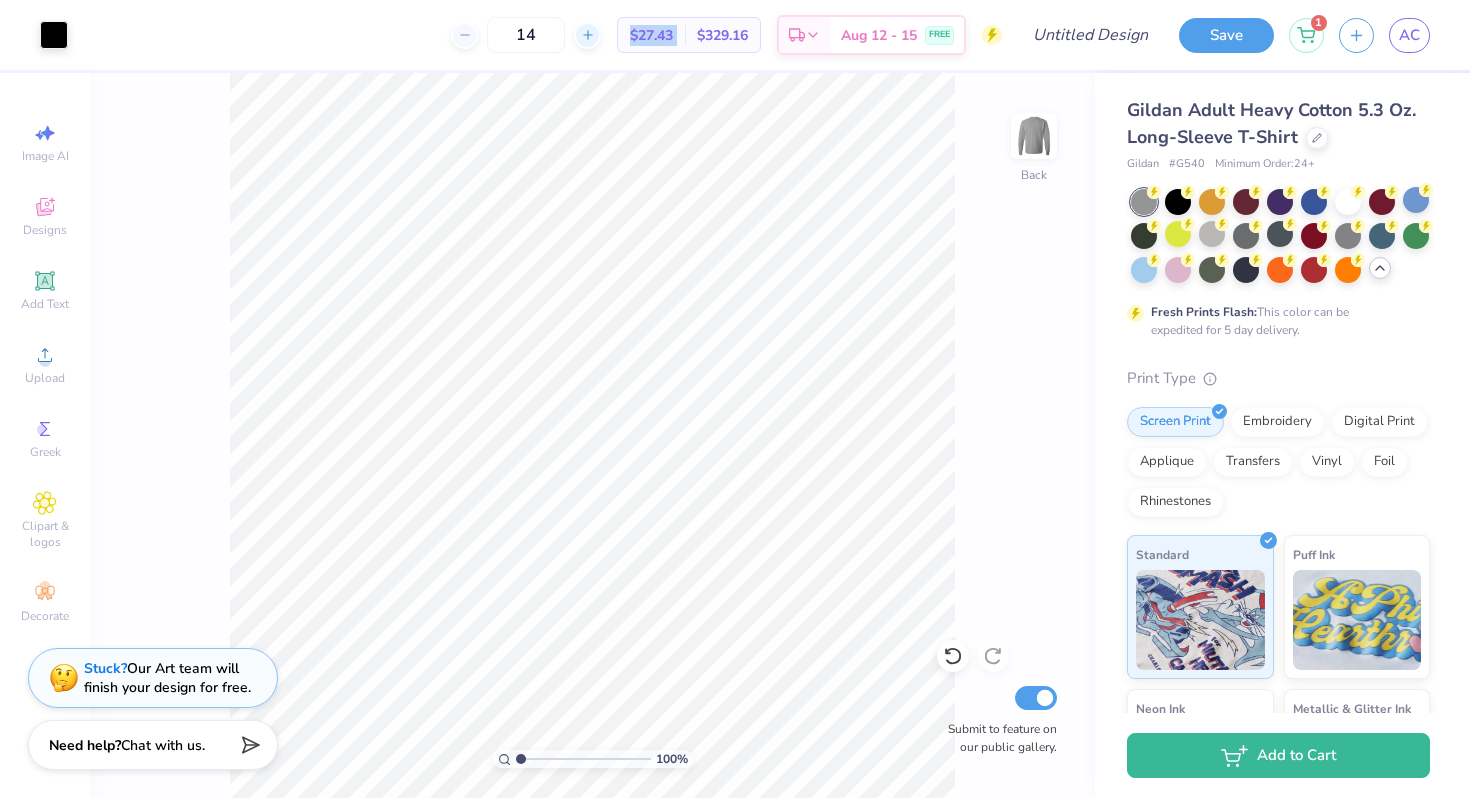 click on "$27.43 Per Item" at bounding box center [651, 35] 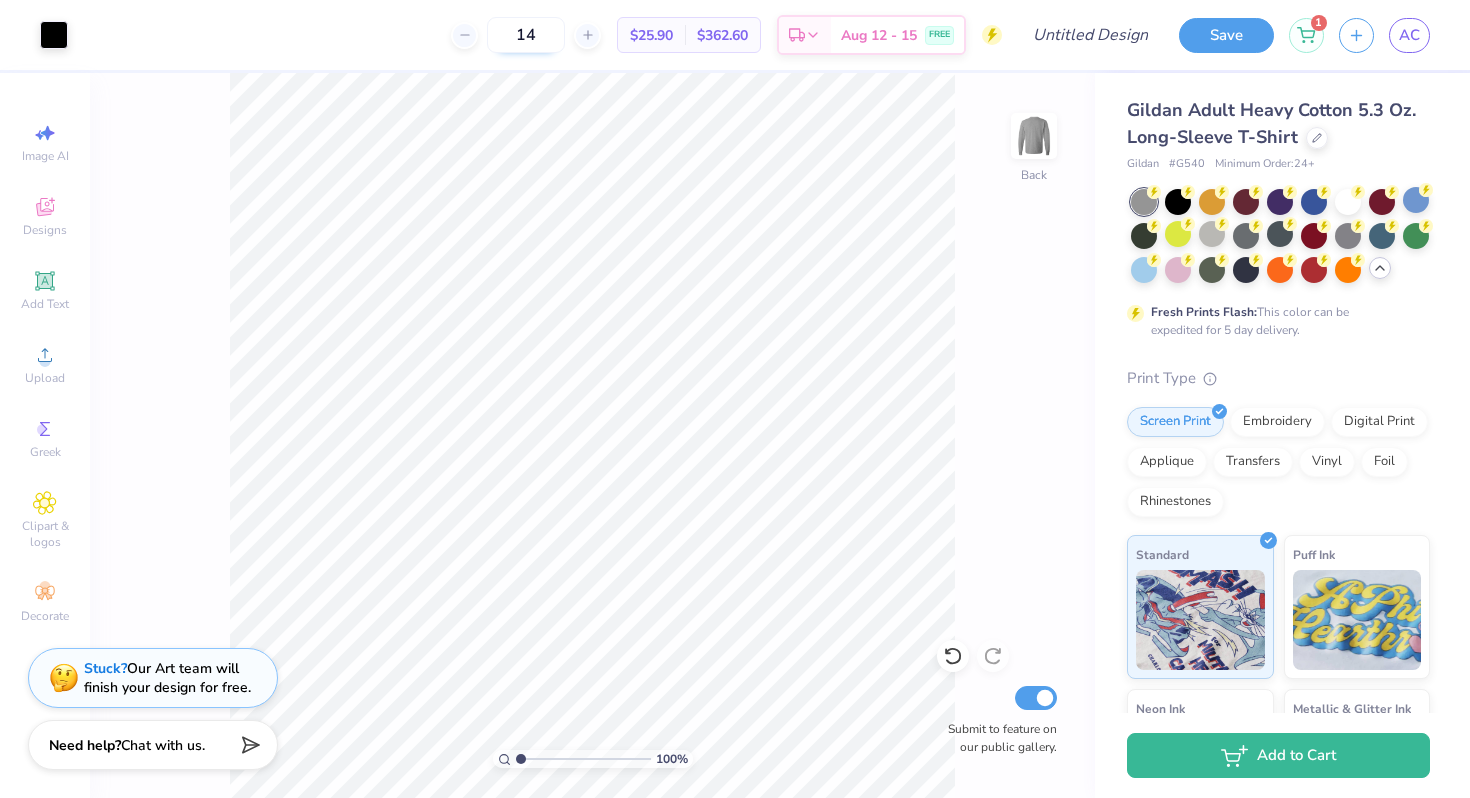 click on "14" at bounding box center (526, 35) 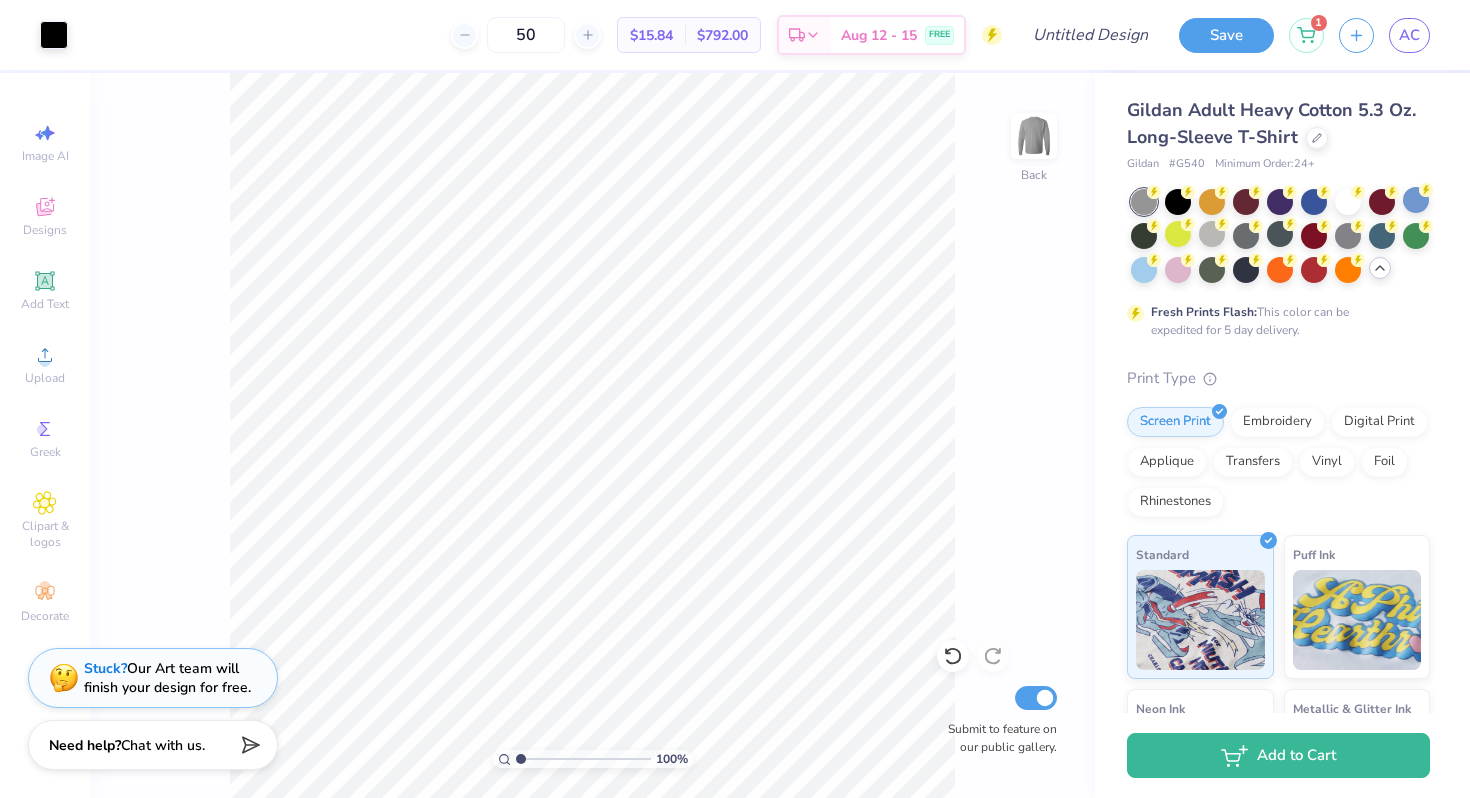 type on "50" 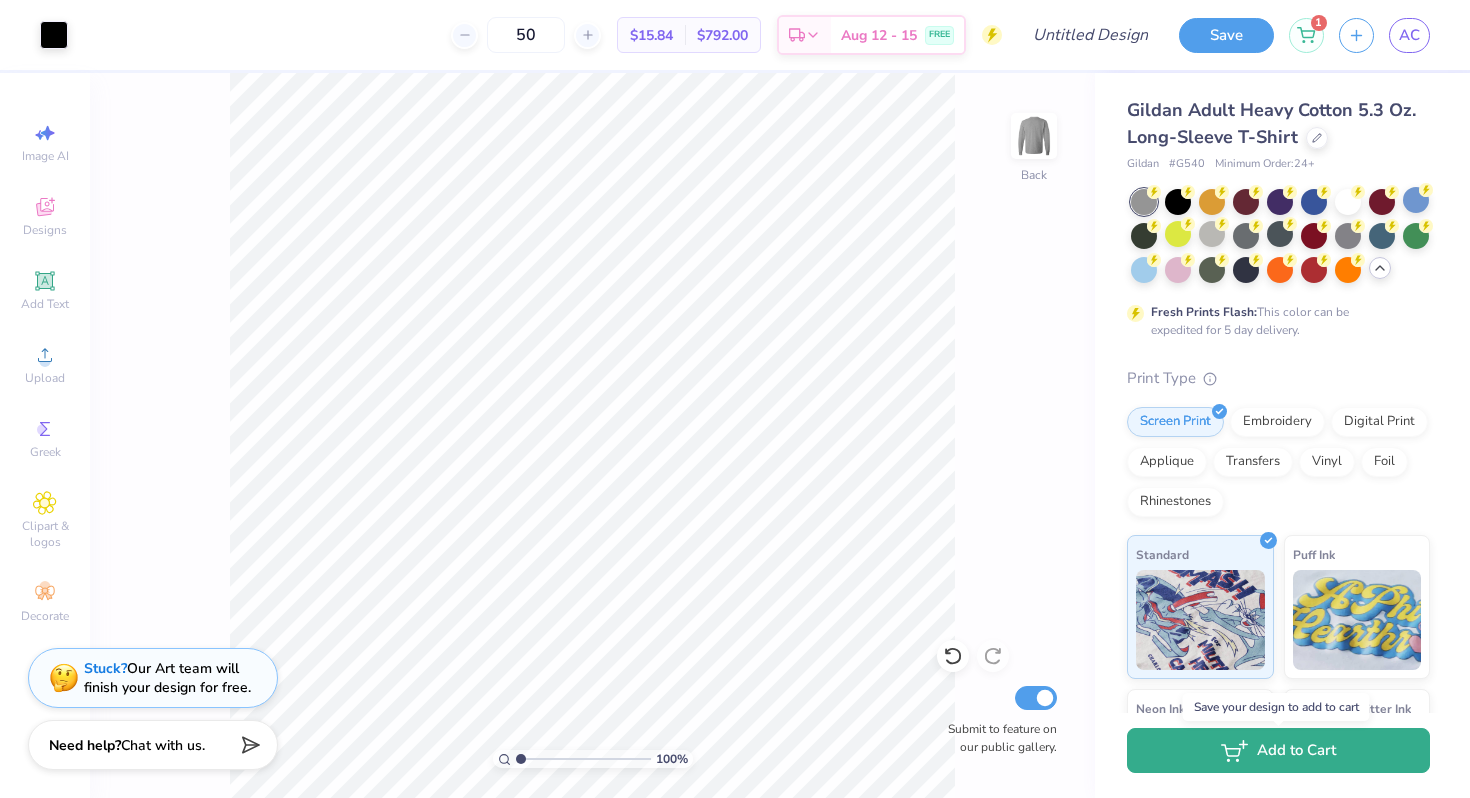 click on "Add to Cart" at bounding box center (1278, 750) 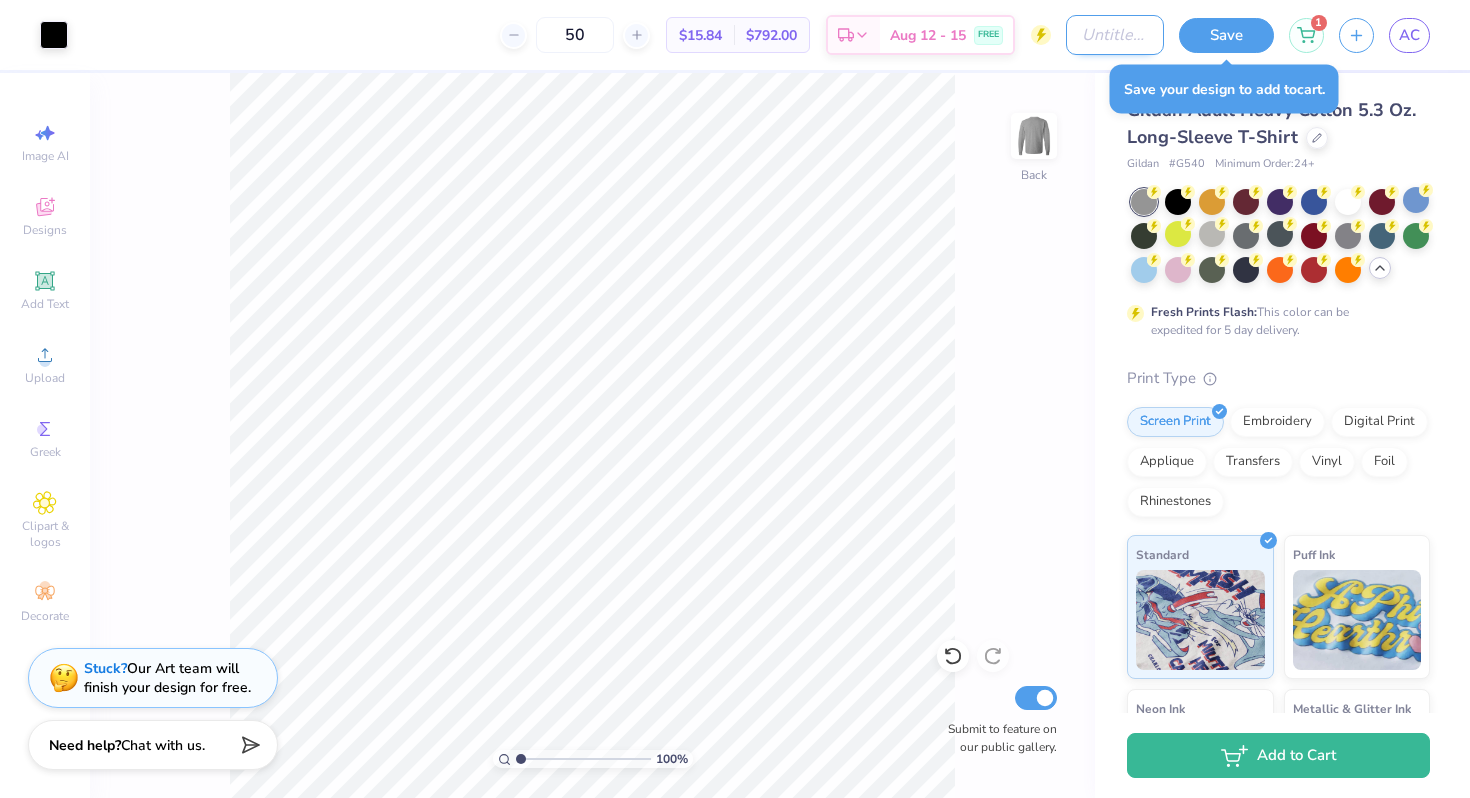 click on "Design Title" at bounding box center (1115, 35) 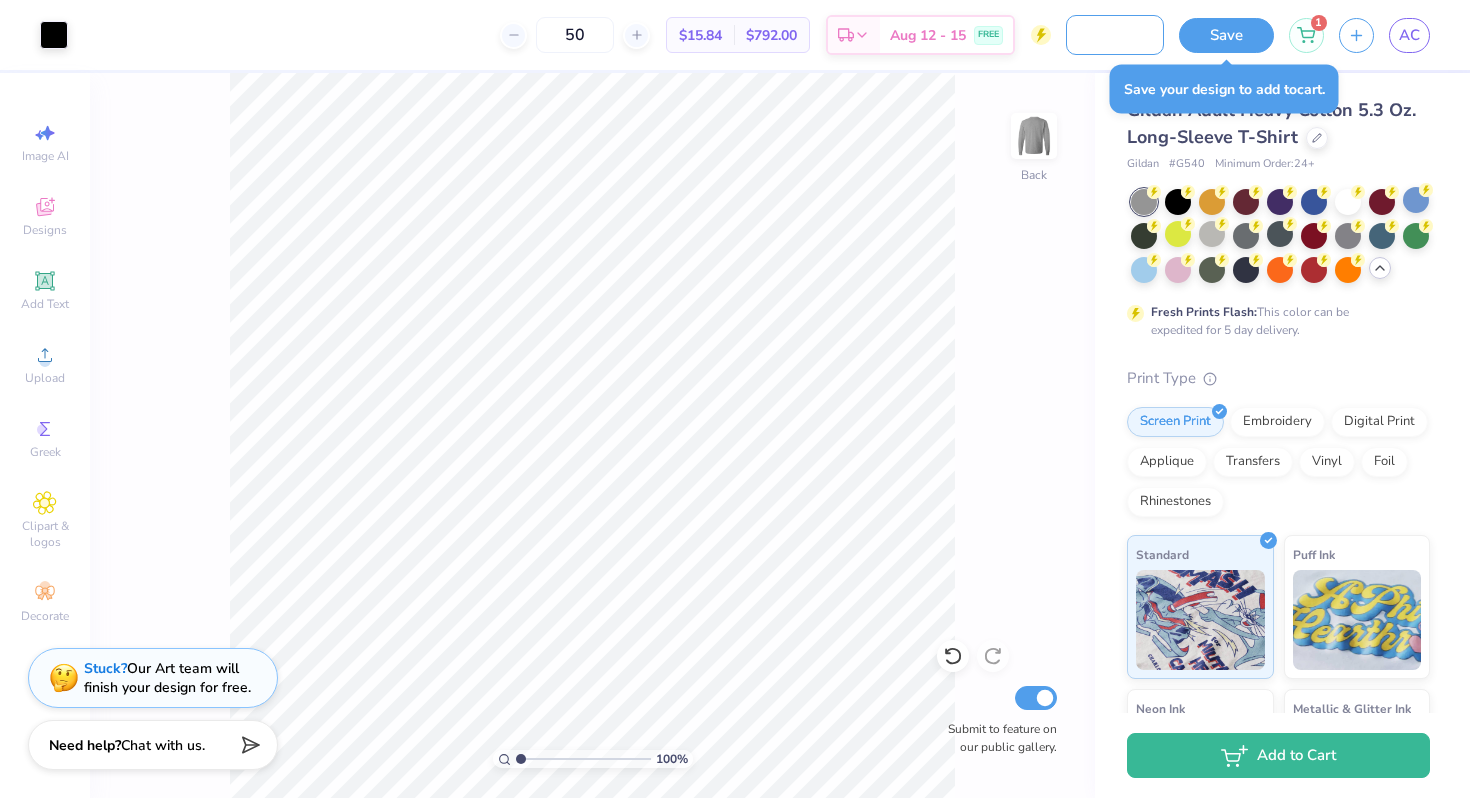 scroll, scrollTop: 0, scrollLeft: 68, axis: horizontal 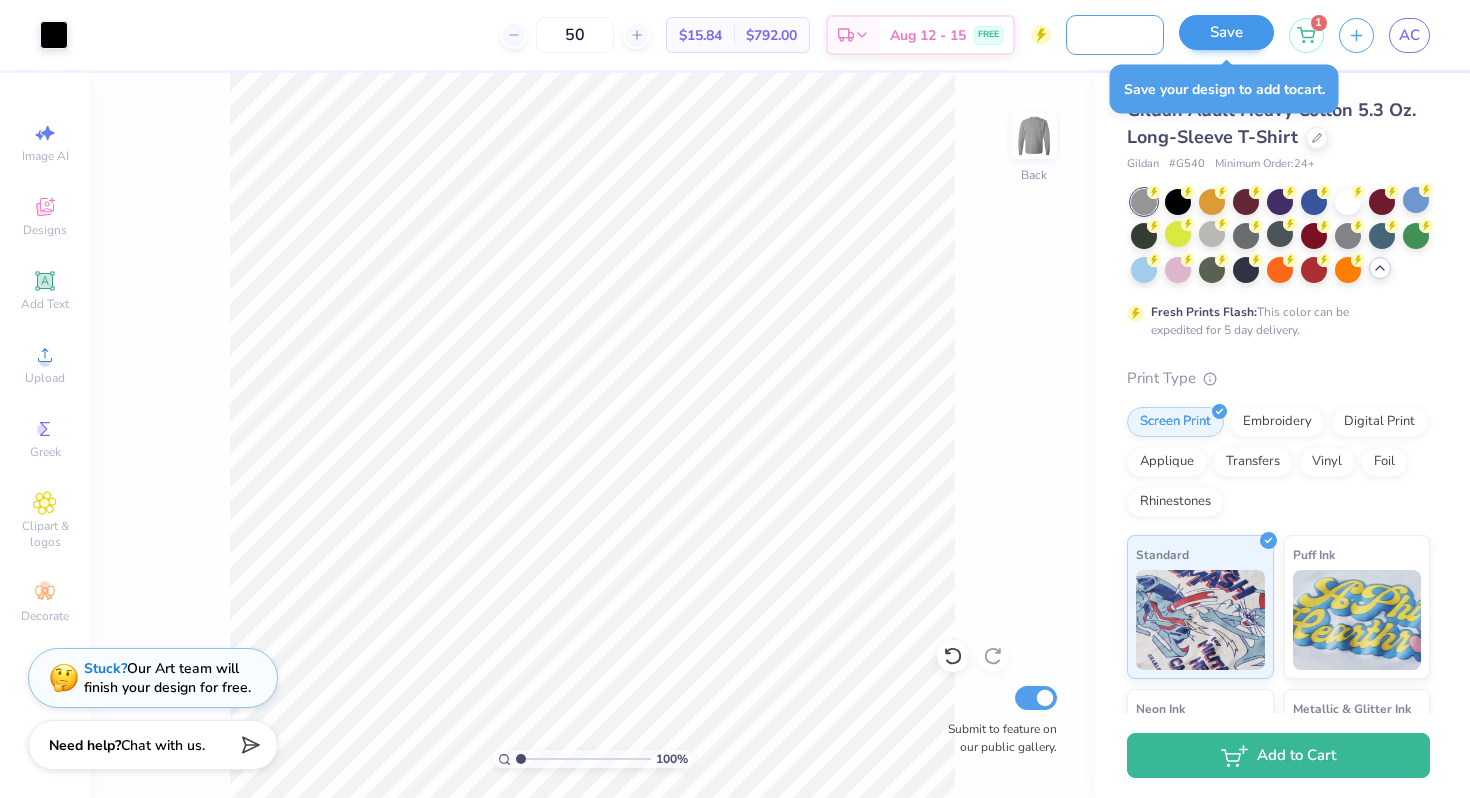 type on "FA25 Long Sleeve" 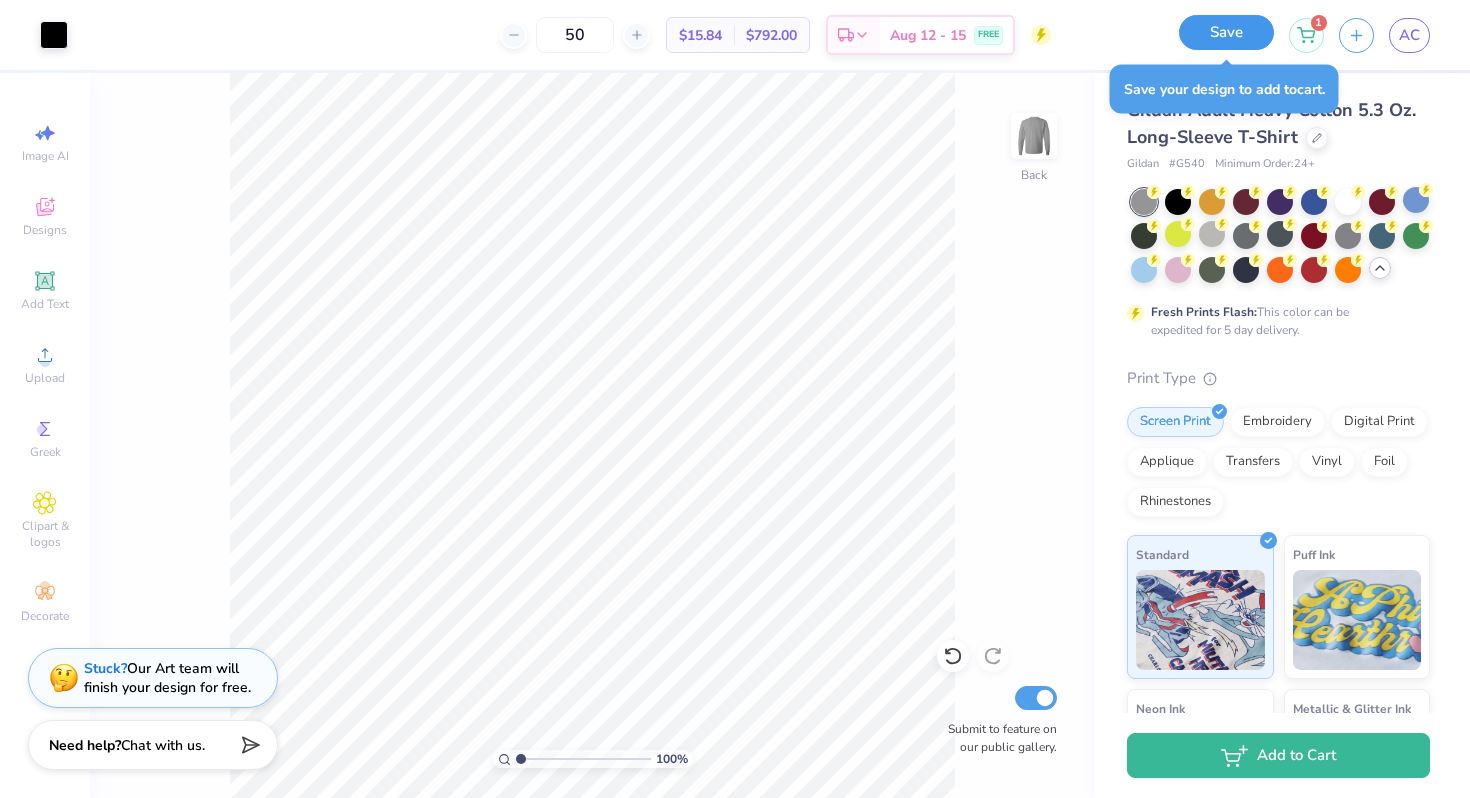 click on "Save" at bounding box center (1226, 32) 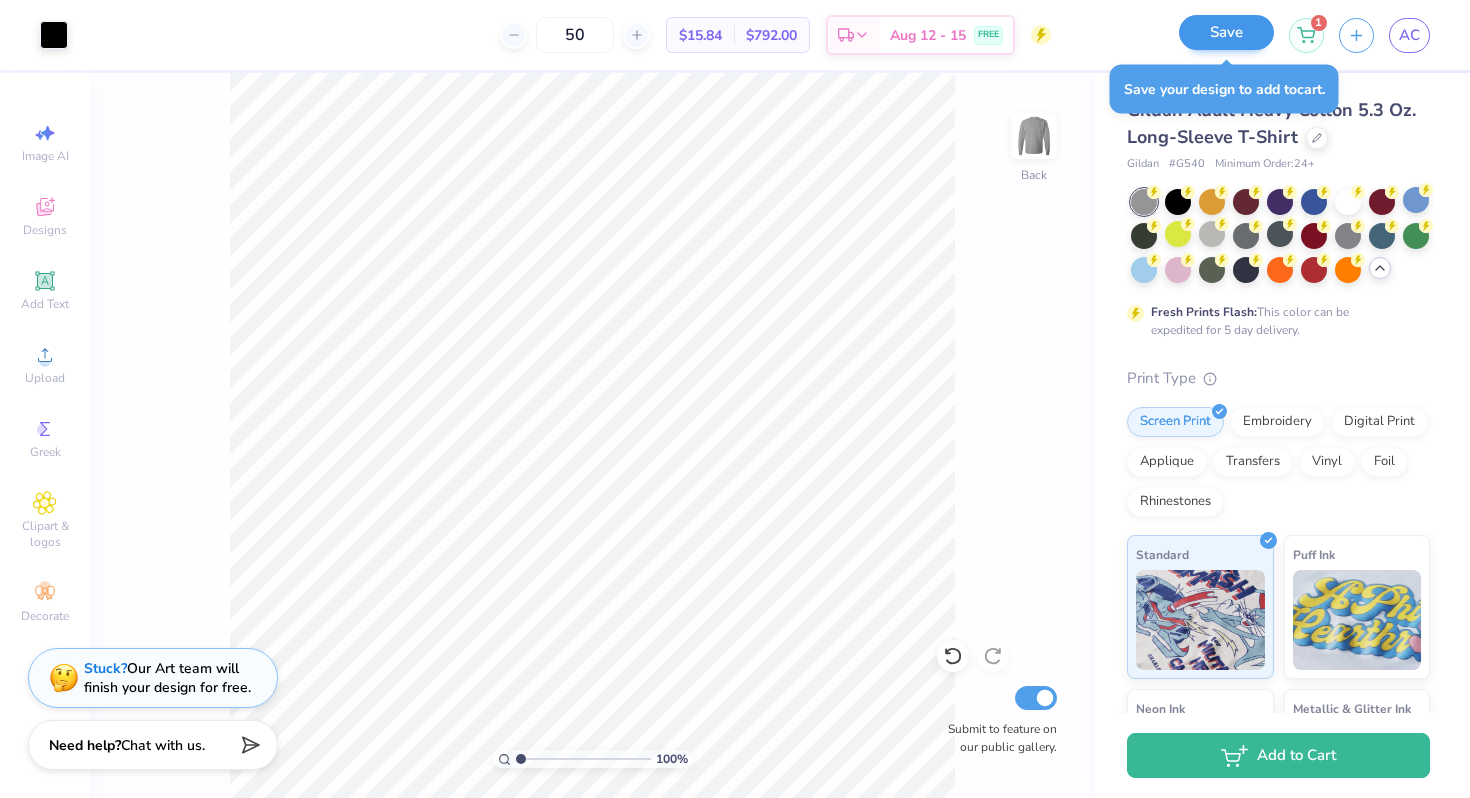 scroll, scrollTop: 0, scrollLeft: 0, axis: both 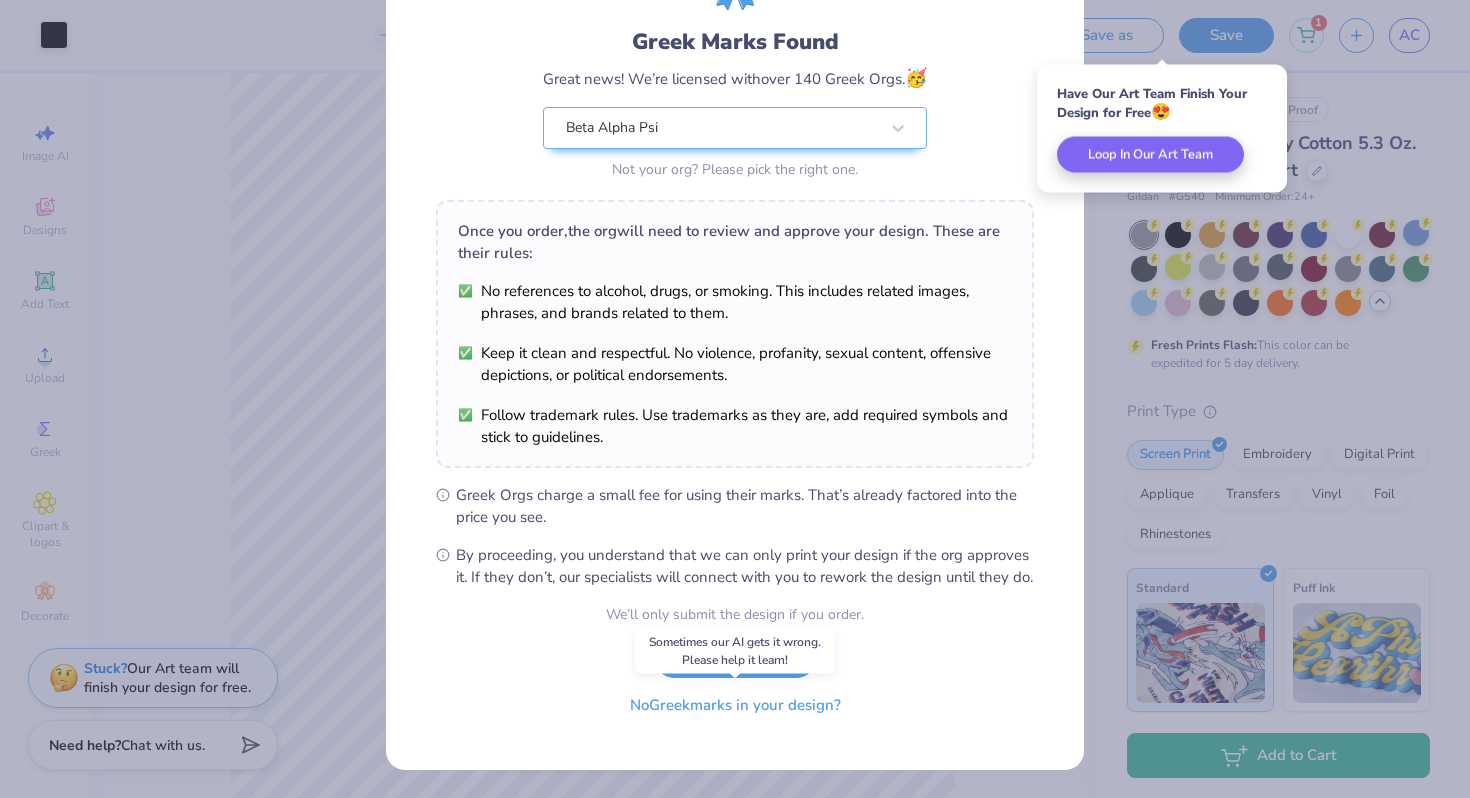 click on "No  Greek  marks in your design?" at bounding box center [735, 705] 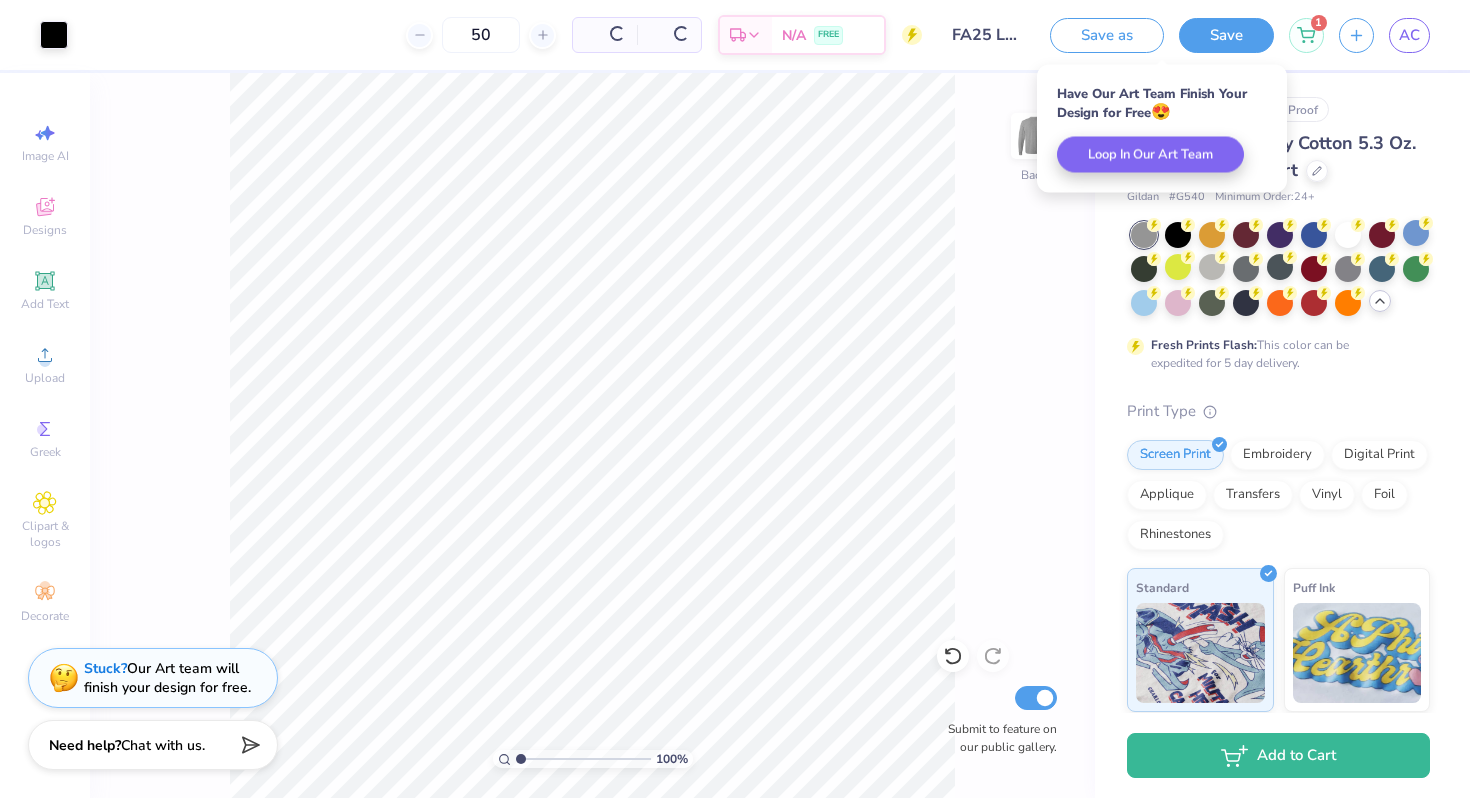 scroll, scrollTop: 0, scrollLeft: 0, axis: both 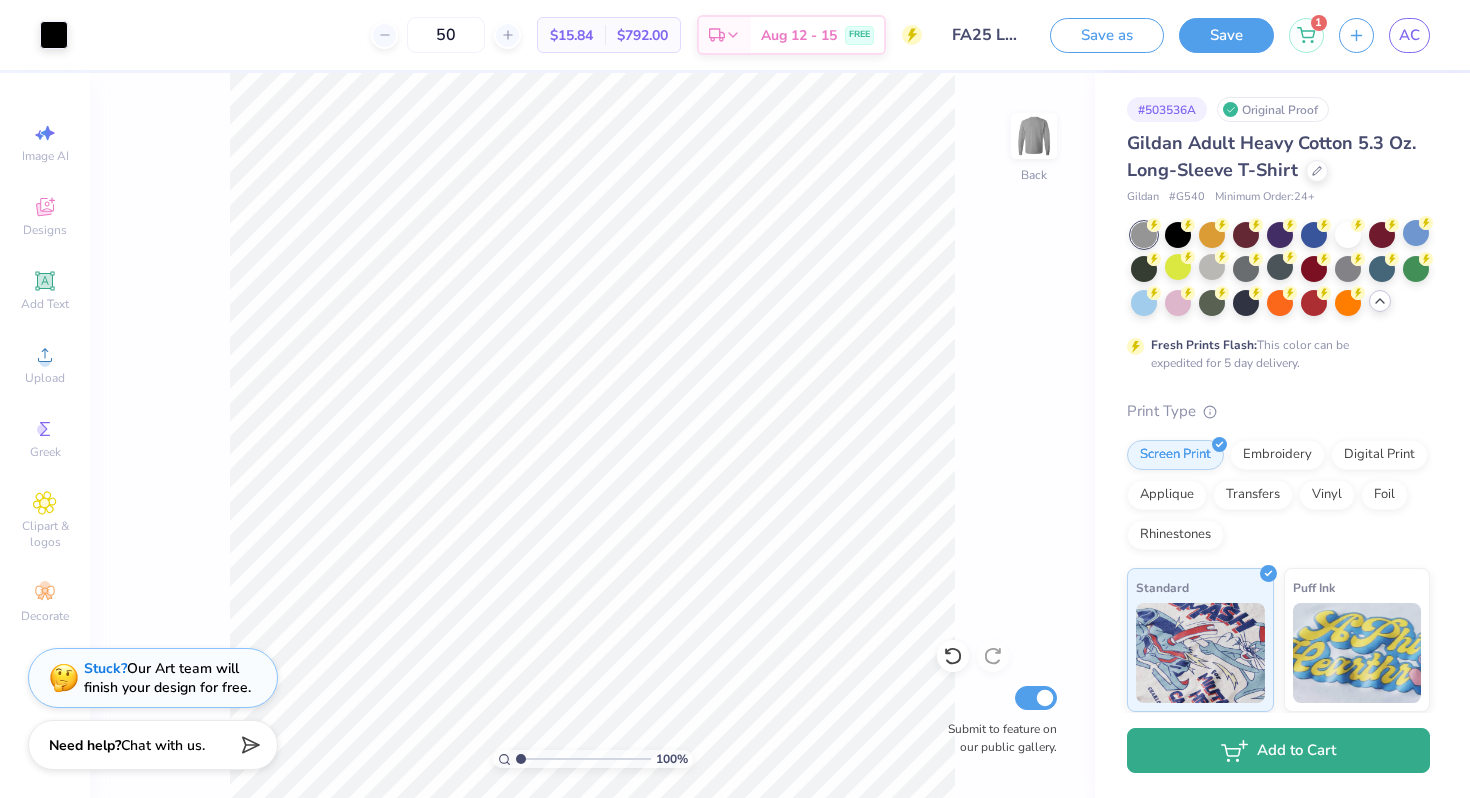 click on "Add to Cart" at bounding box center (1278, 750) 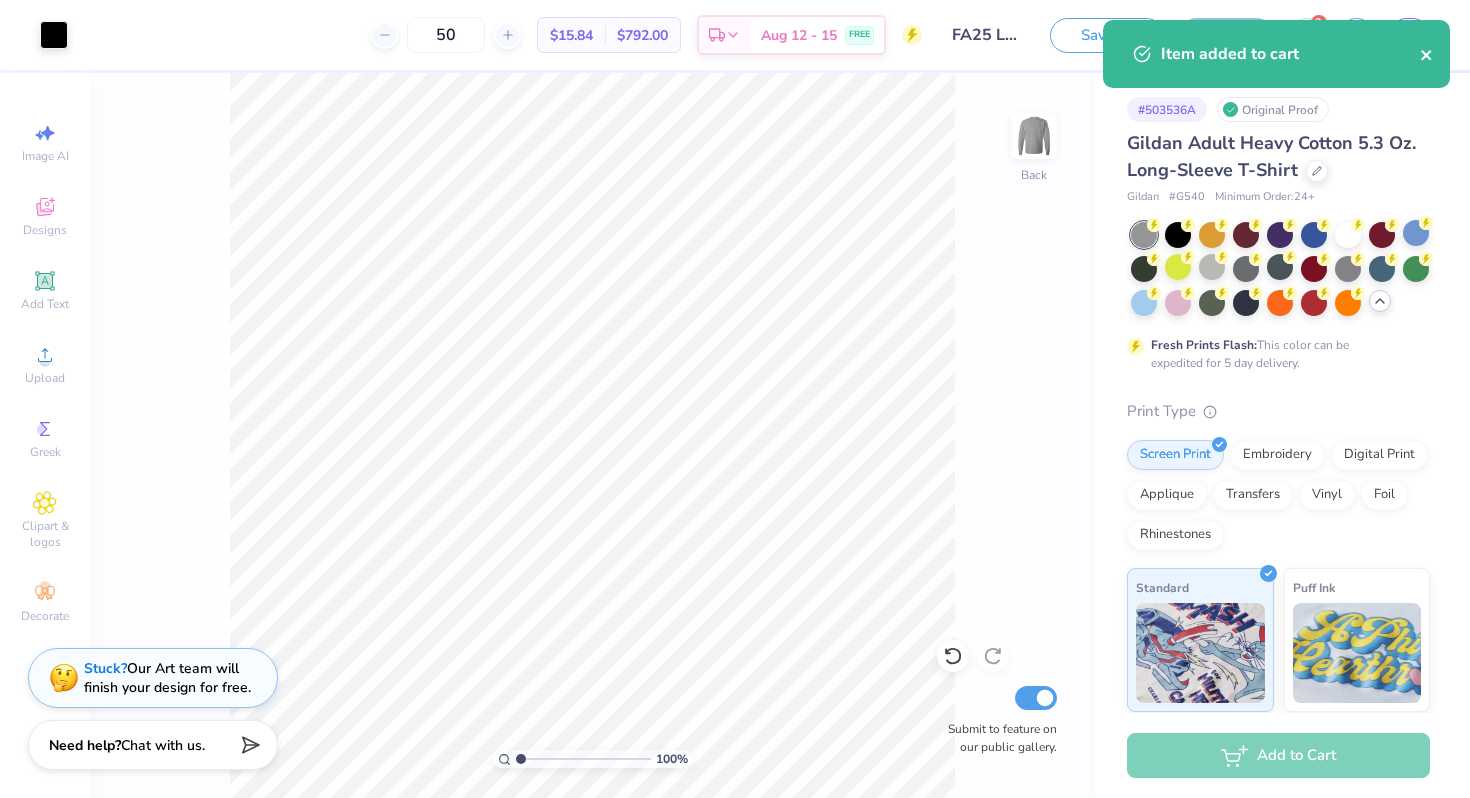 click 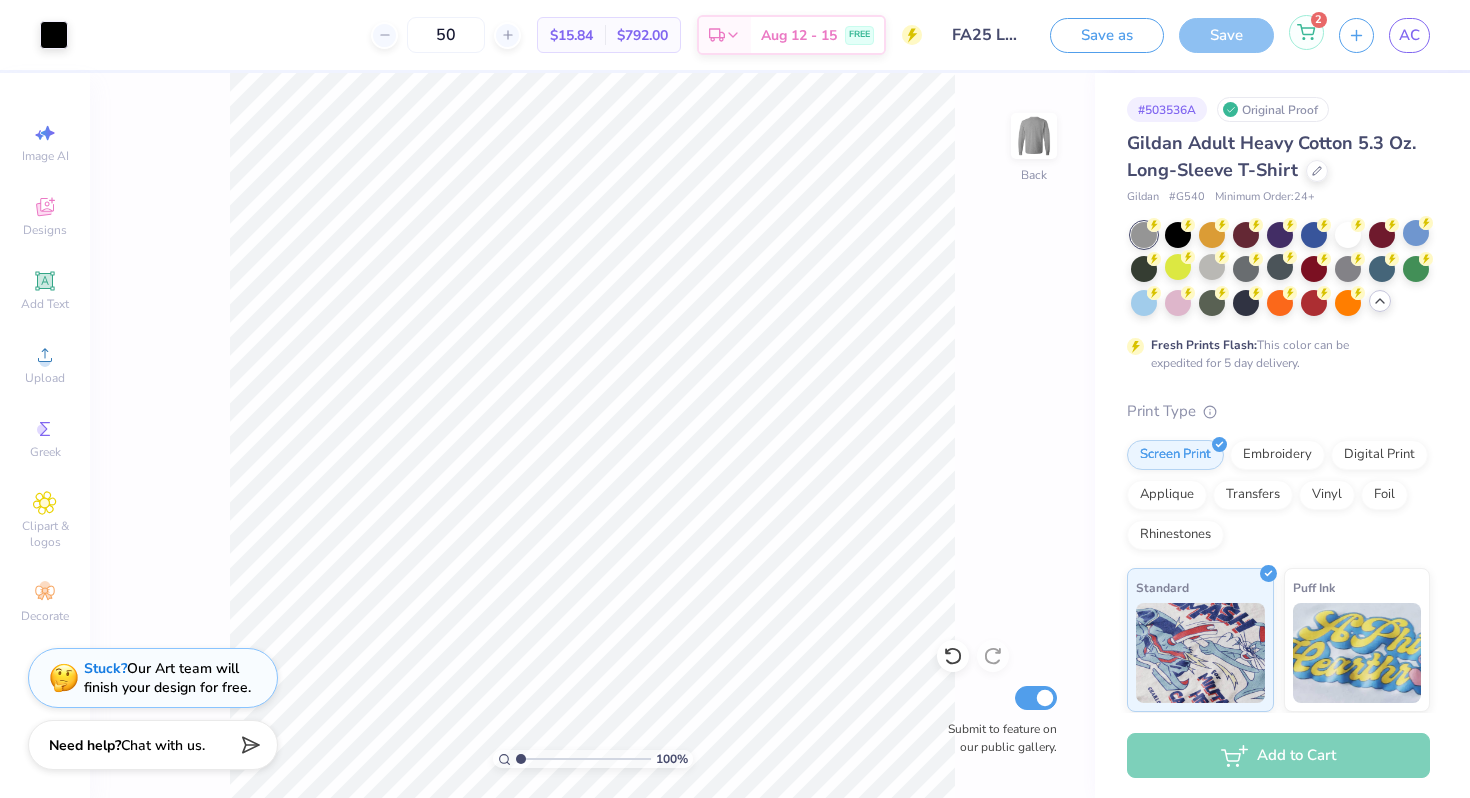 click 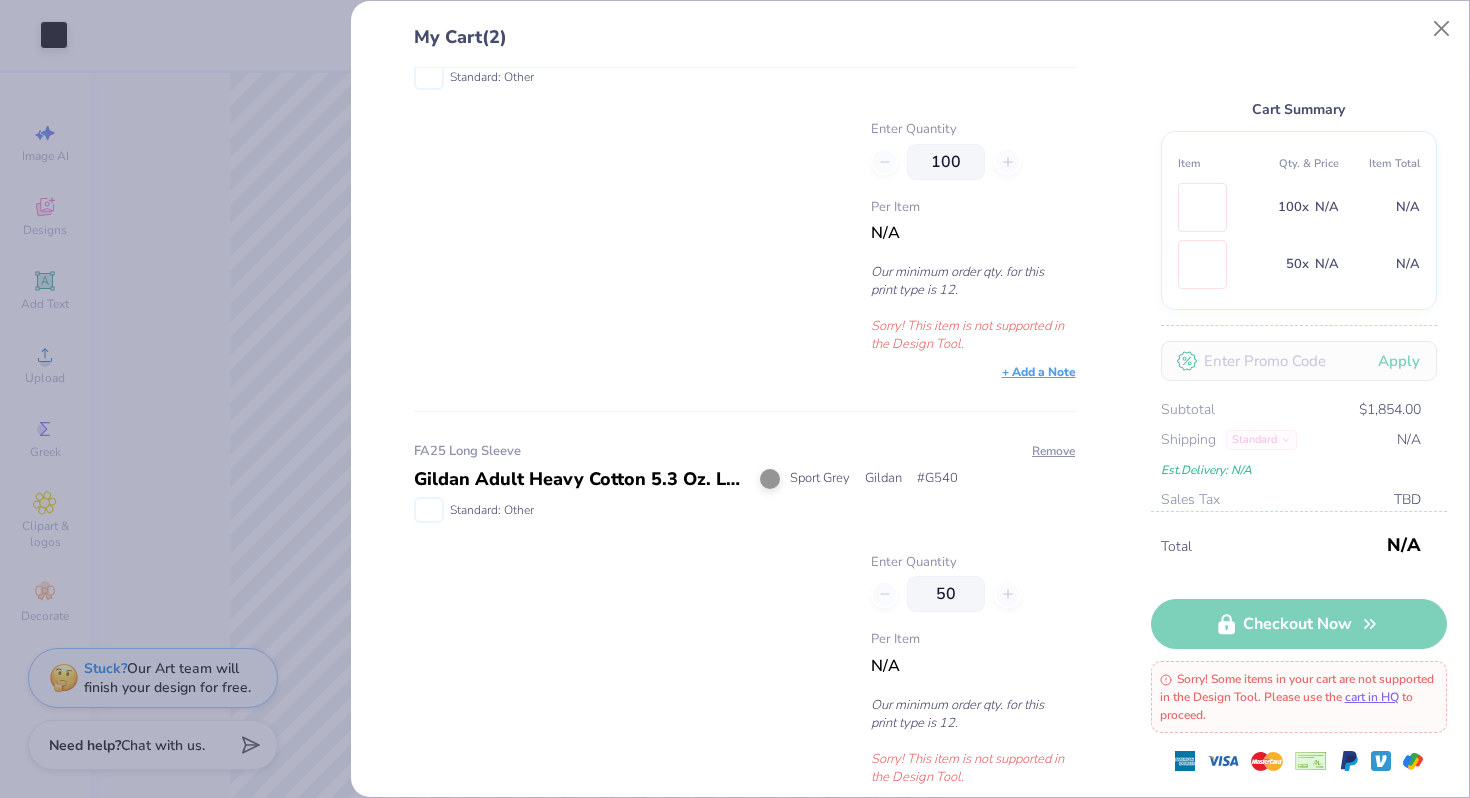 scroll, scrollTop: 76, scrollLeft: 0, axis: vertical 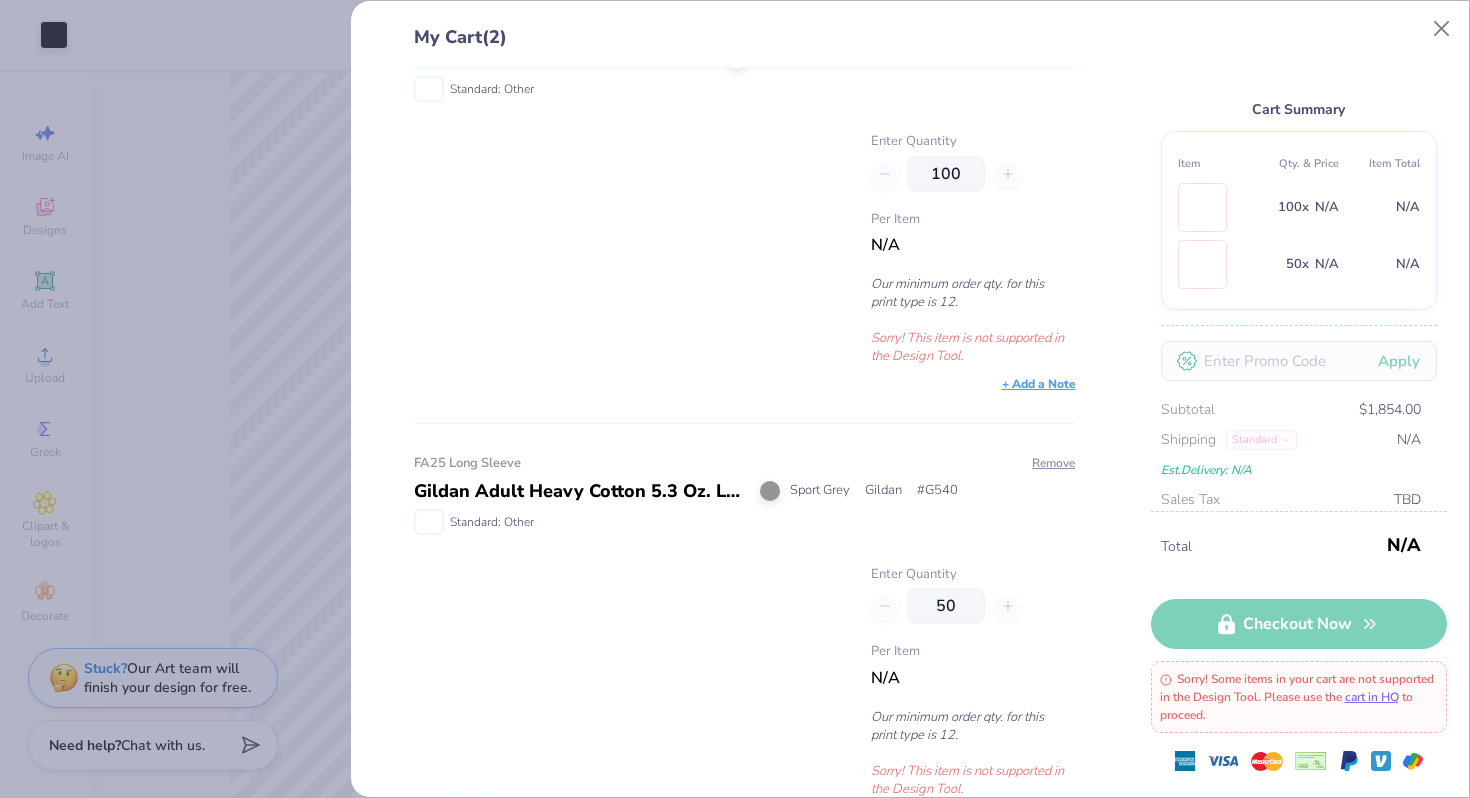 click on "Sorry! This item is not supported in the Design Tool." at bounding box center (973, 347) 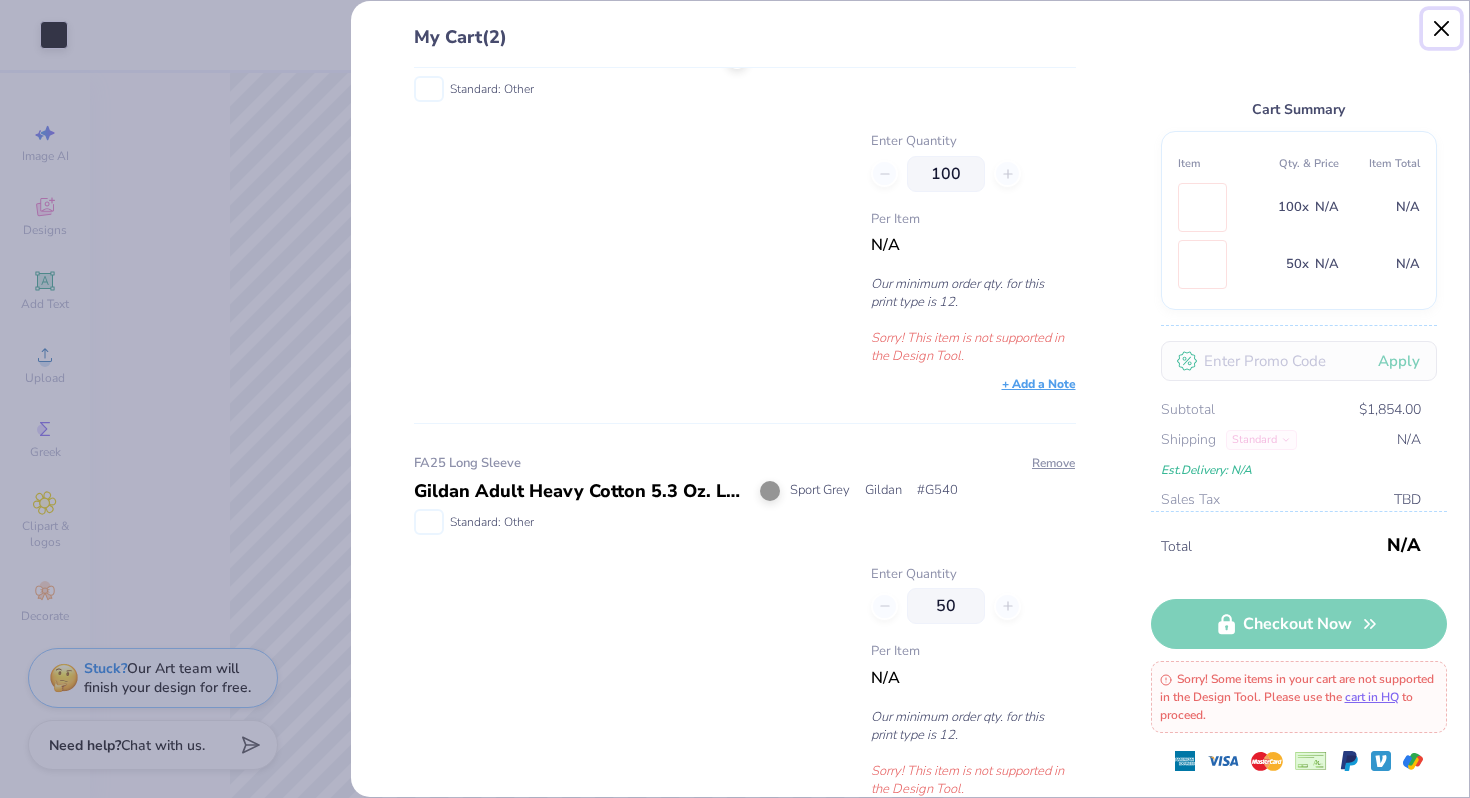 click at bounding box center [1442, 29] 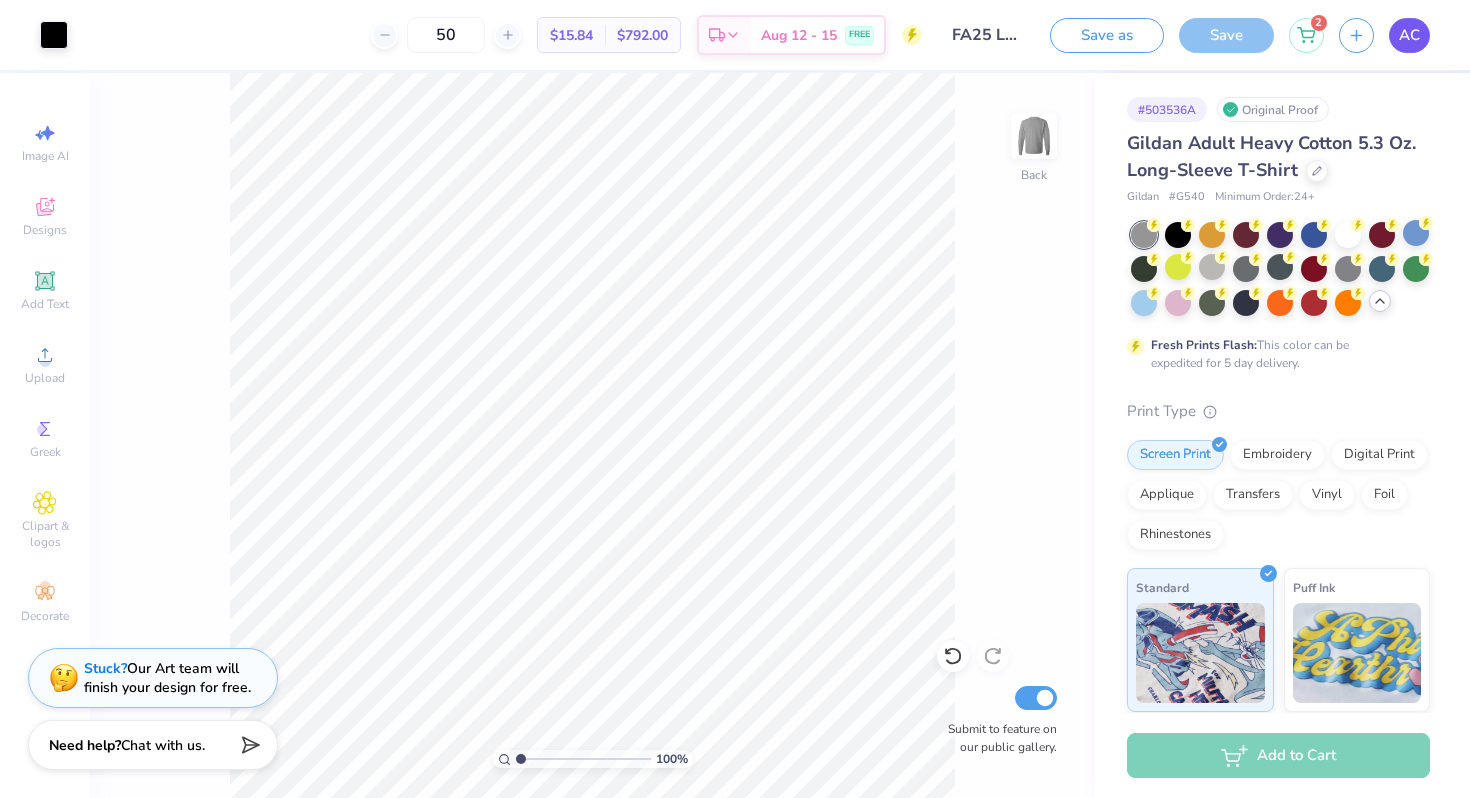 click on "AC" at bounding box center (1409, 35) 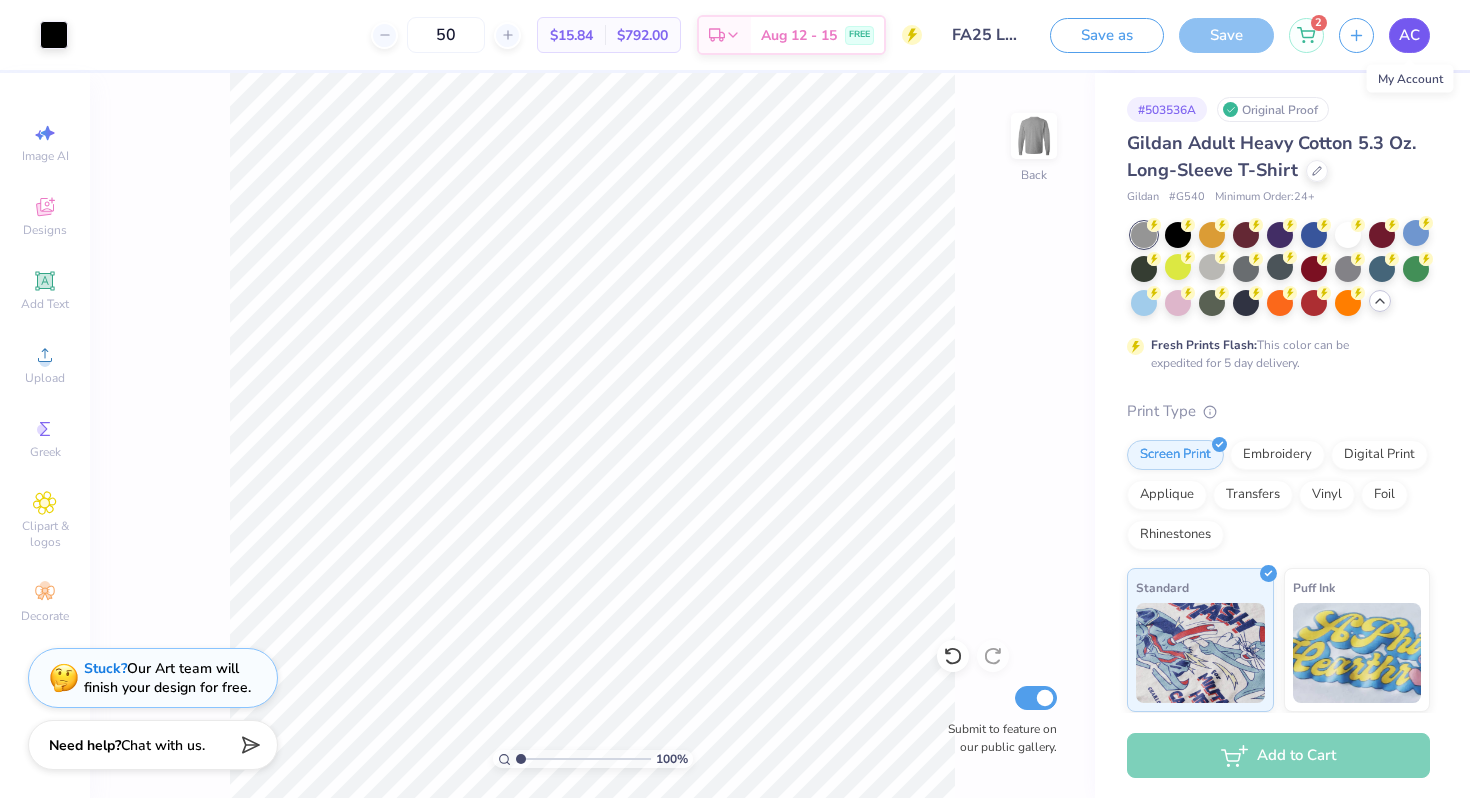 type on "x" 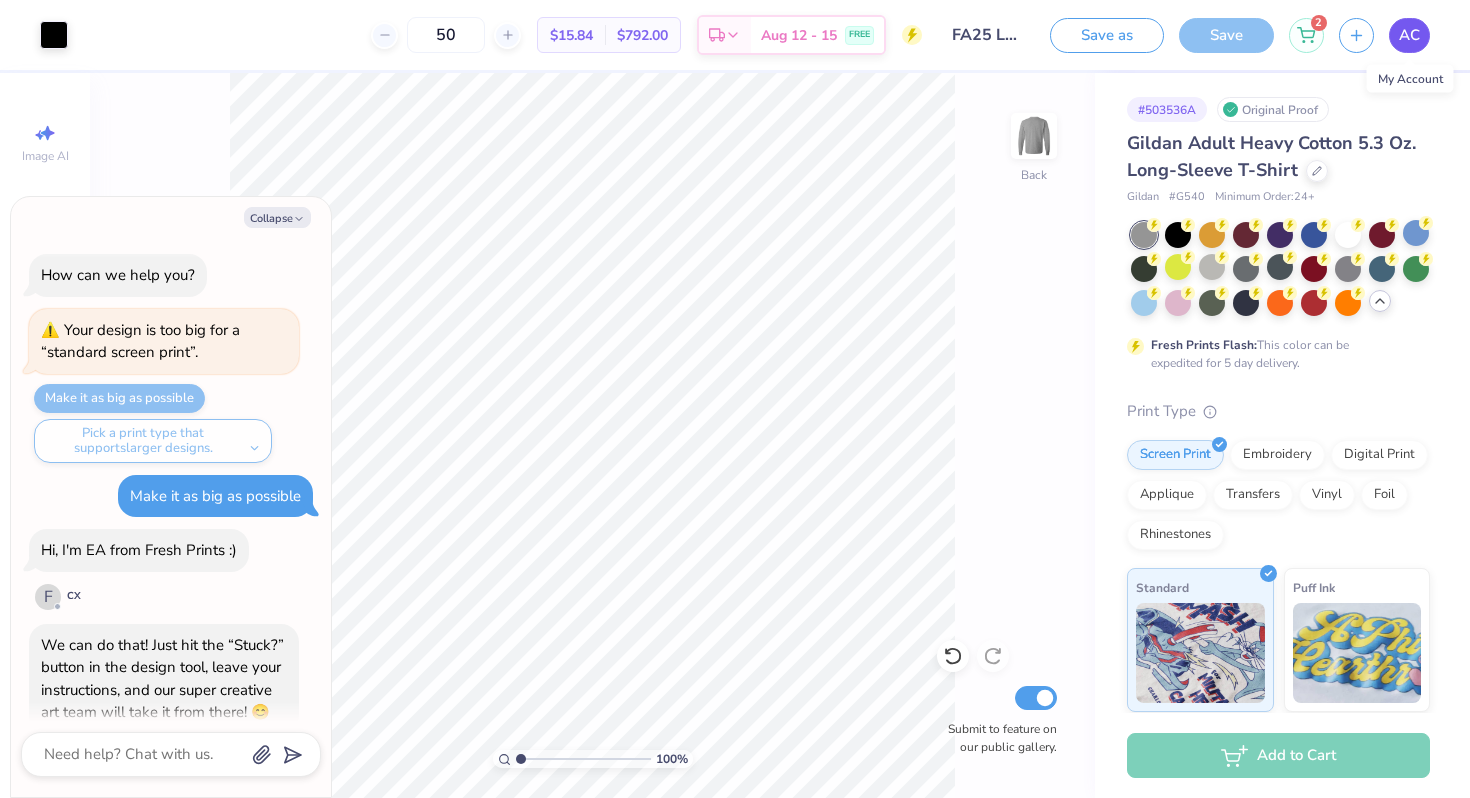 scroll, scrollTop: 216, scrollLeft: 0, axis: vertical 